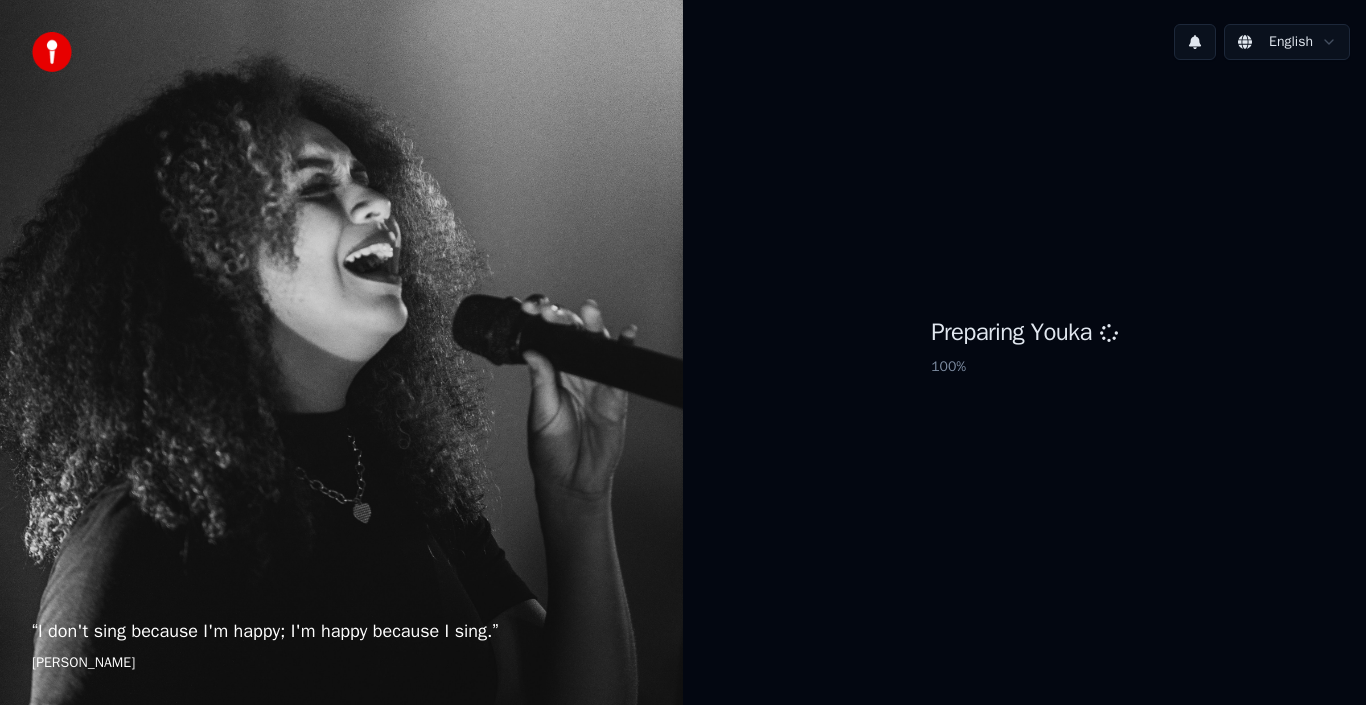 scroll, scrollTop: 0, scrollLeft: 0, axis: both 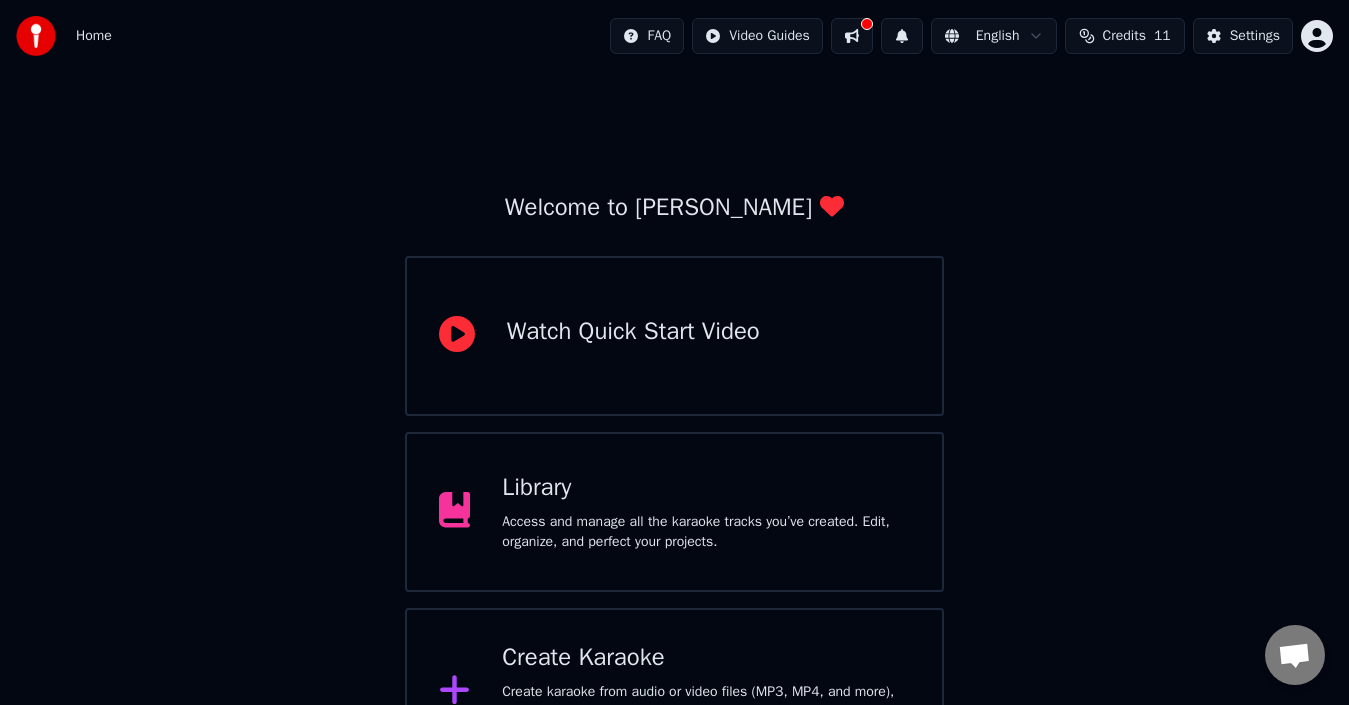 click on "Create Karaoke" at bounding box center (706, 658) 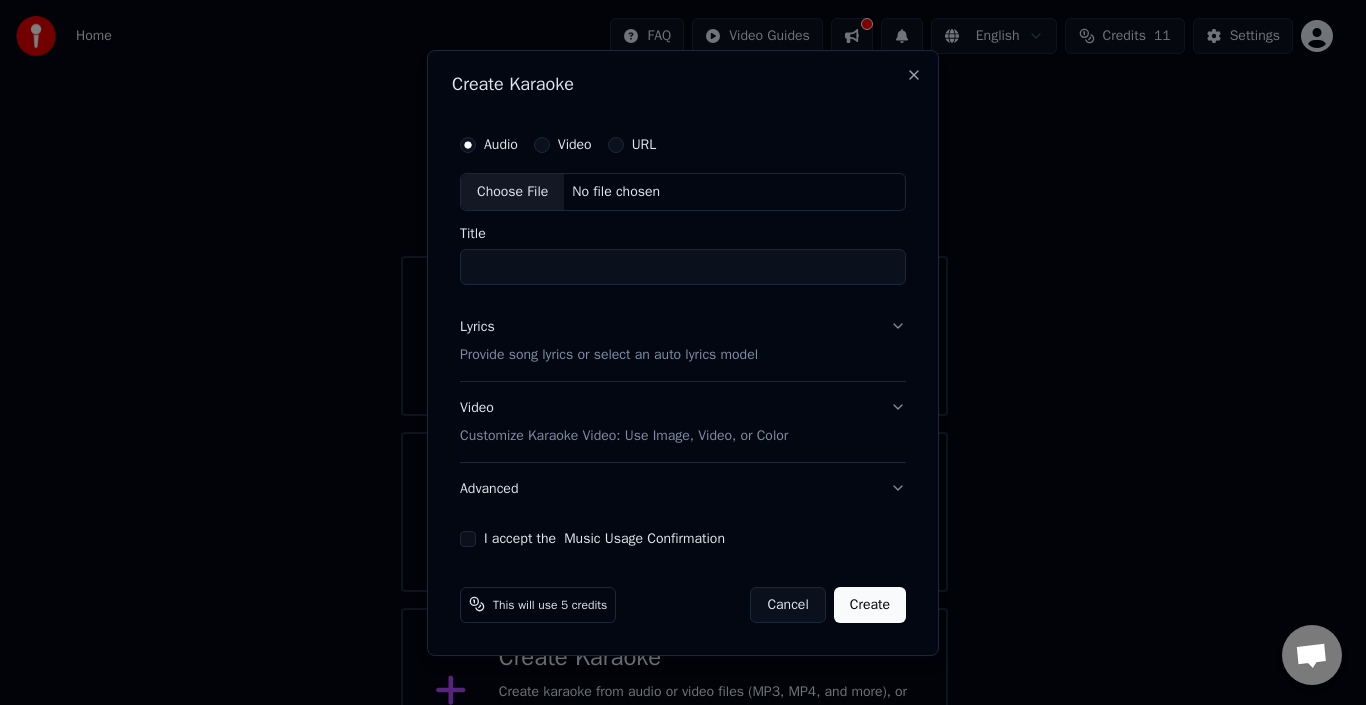 click on "Choose File" at bounding box center (512, 192) 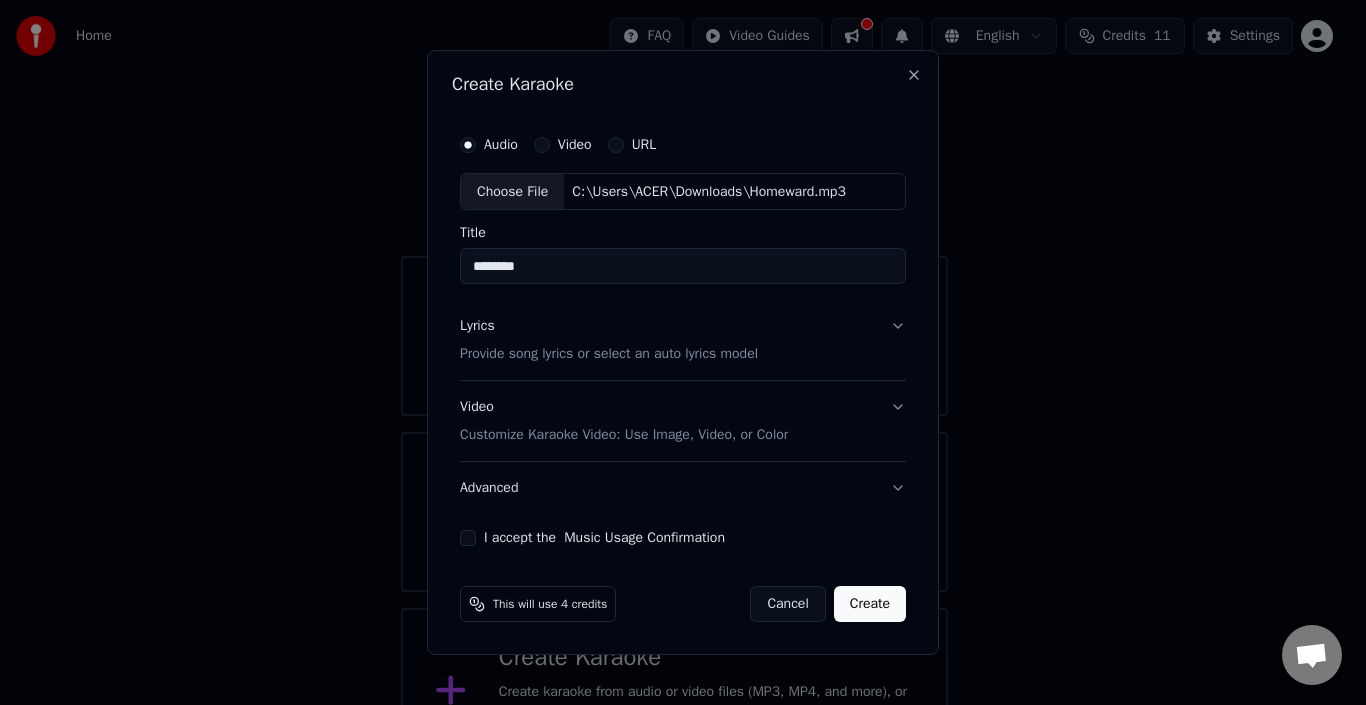 type on "********" 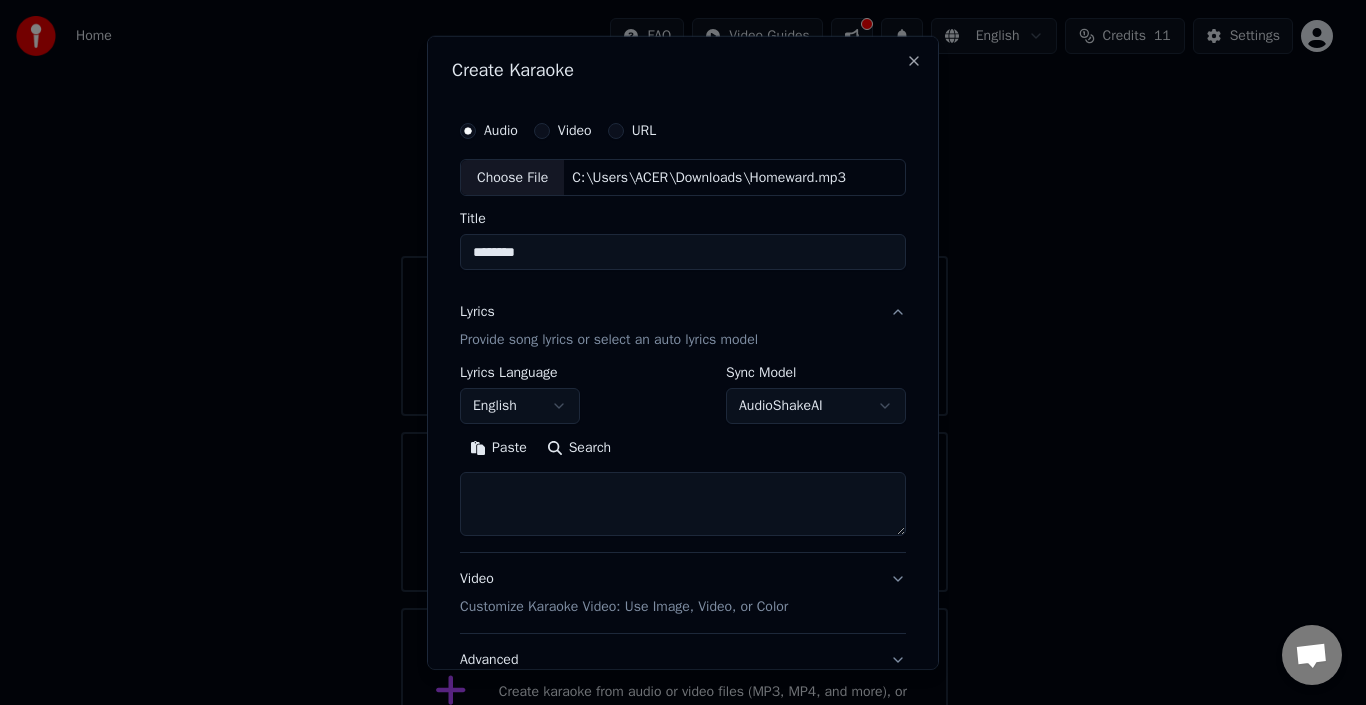 click on "Paste" at bounding box center (498, 448) 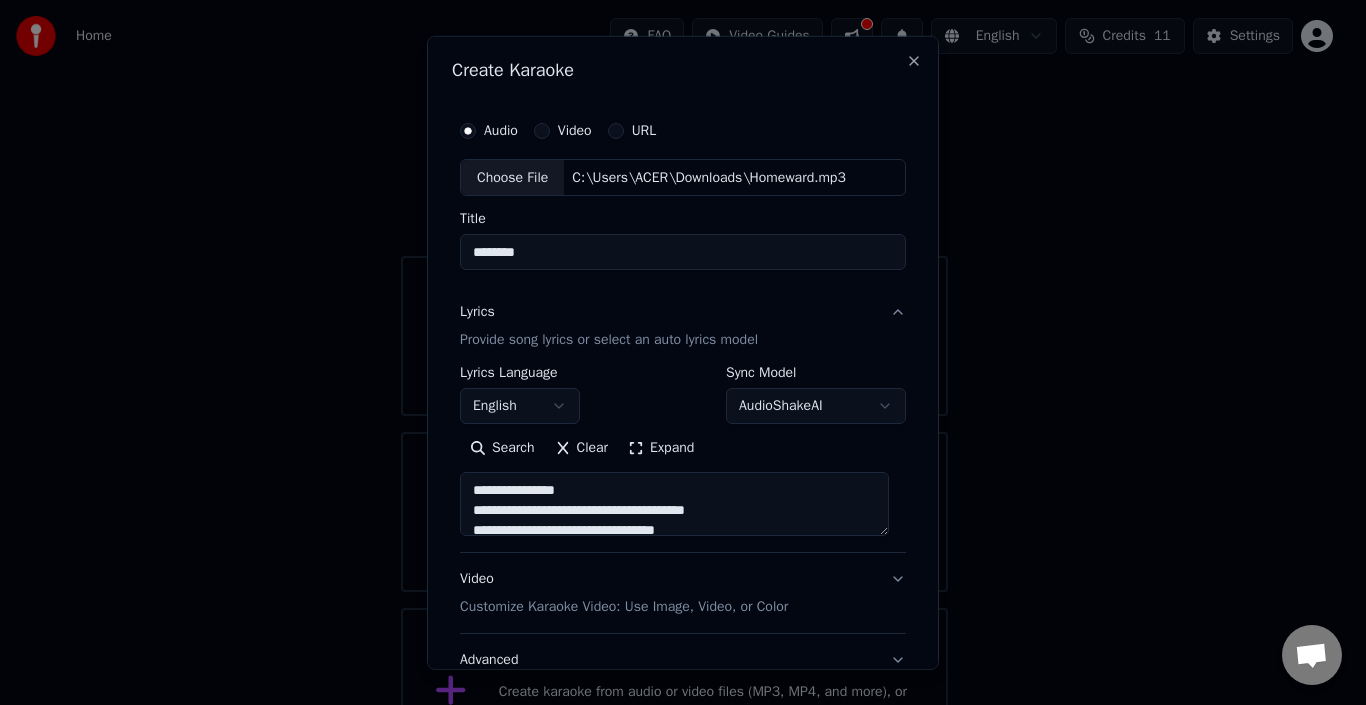 click on "Expand" at bounding box center [661, 448] 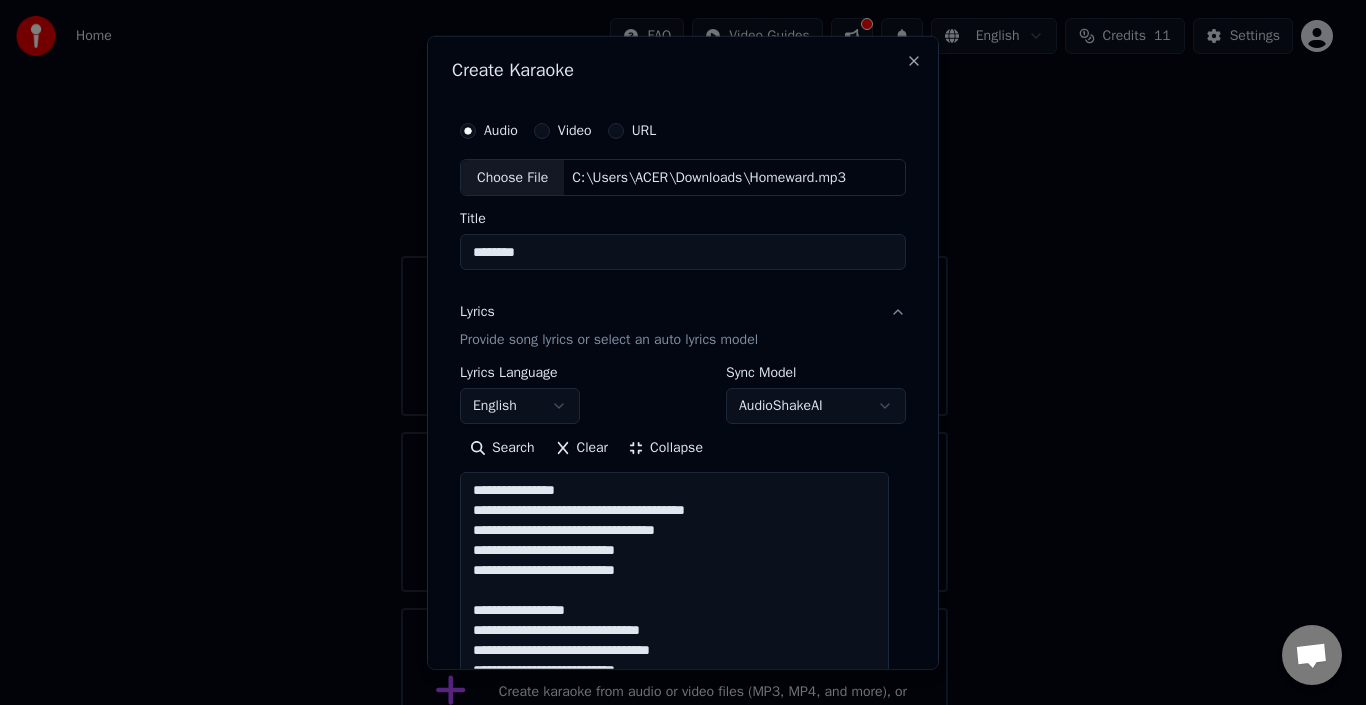 drag, startPoint x: 586, startPoint y: 481, endPoint x: 471, endPoint y: 486, distance: 115.10864 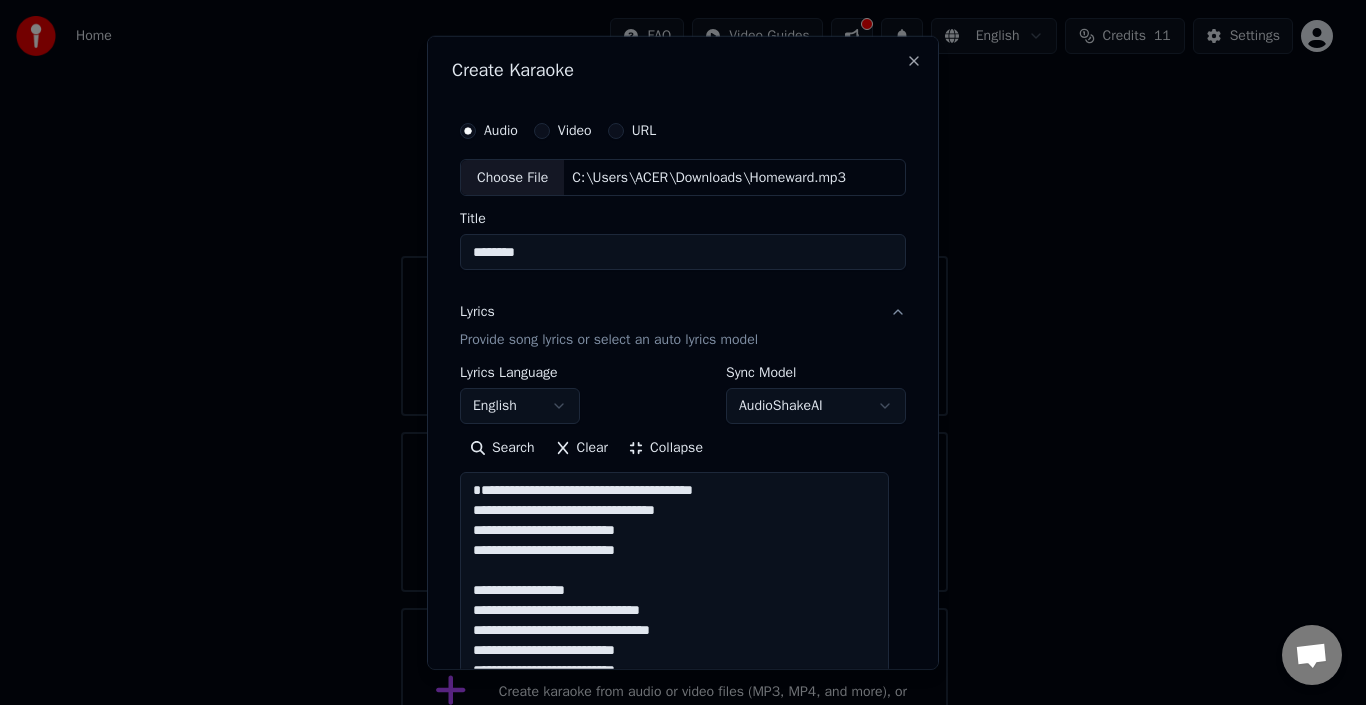 scroll, scrollTop: 2, scrollLeft: 0, axis: vertical 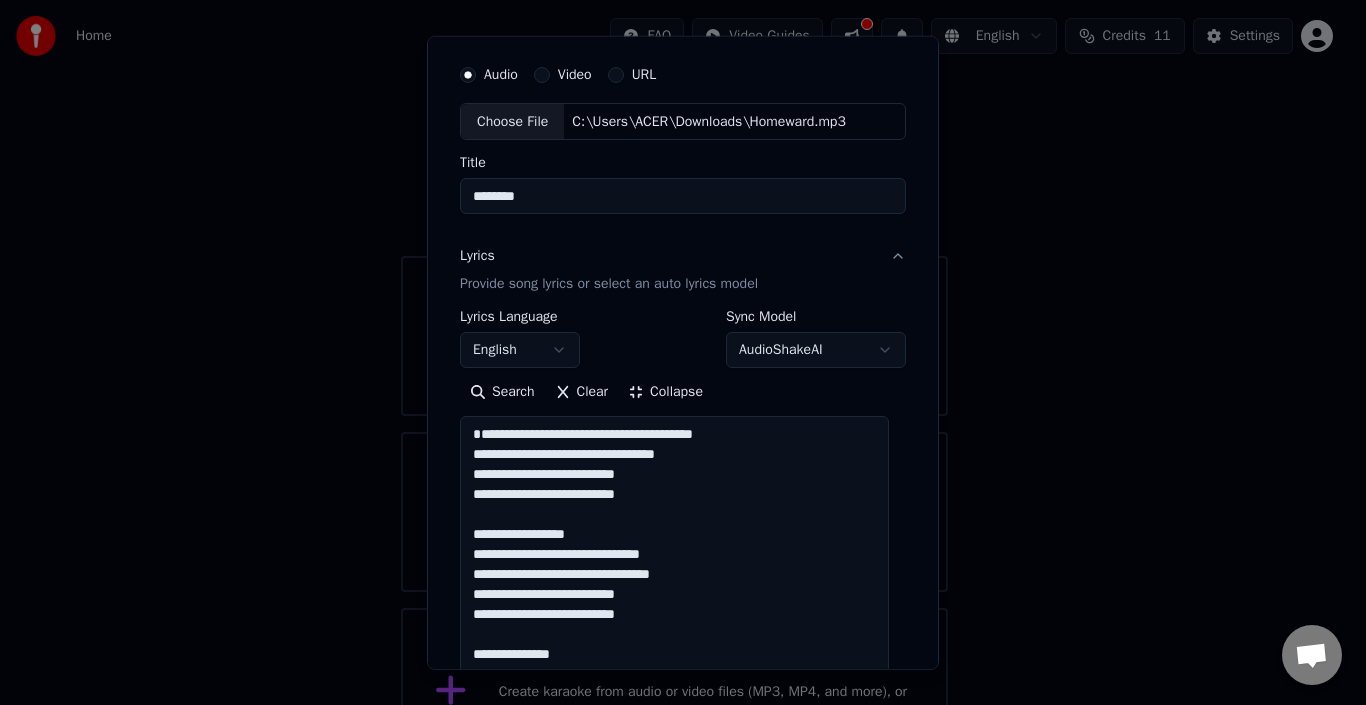 drag, startPoint x: 624, startPoint y: 562, endPoint x: 381, endPoint y: 523, distance: 246.10973 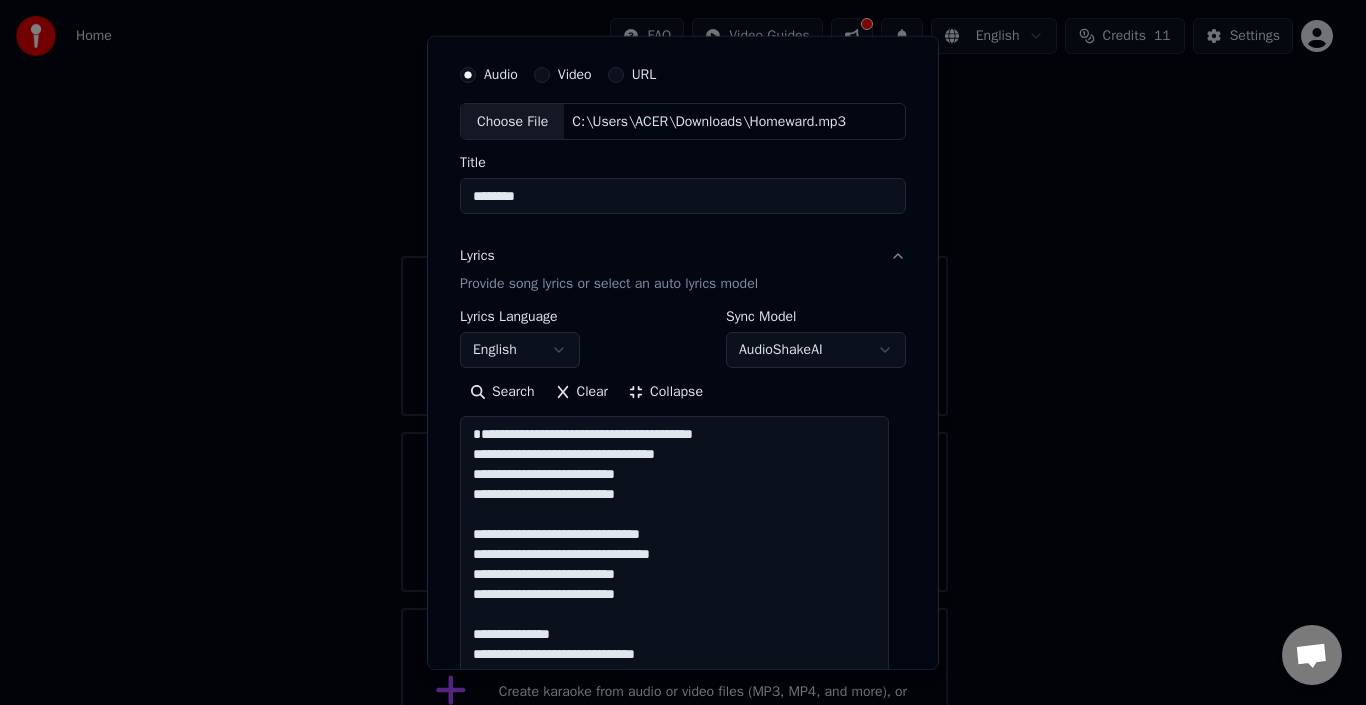 scroll, scrollTop: 0, scrollLeft: 0, axis: both 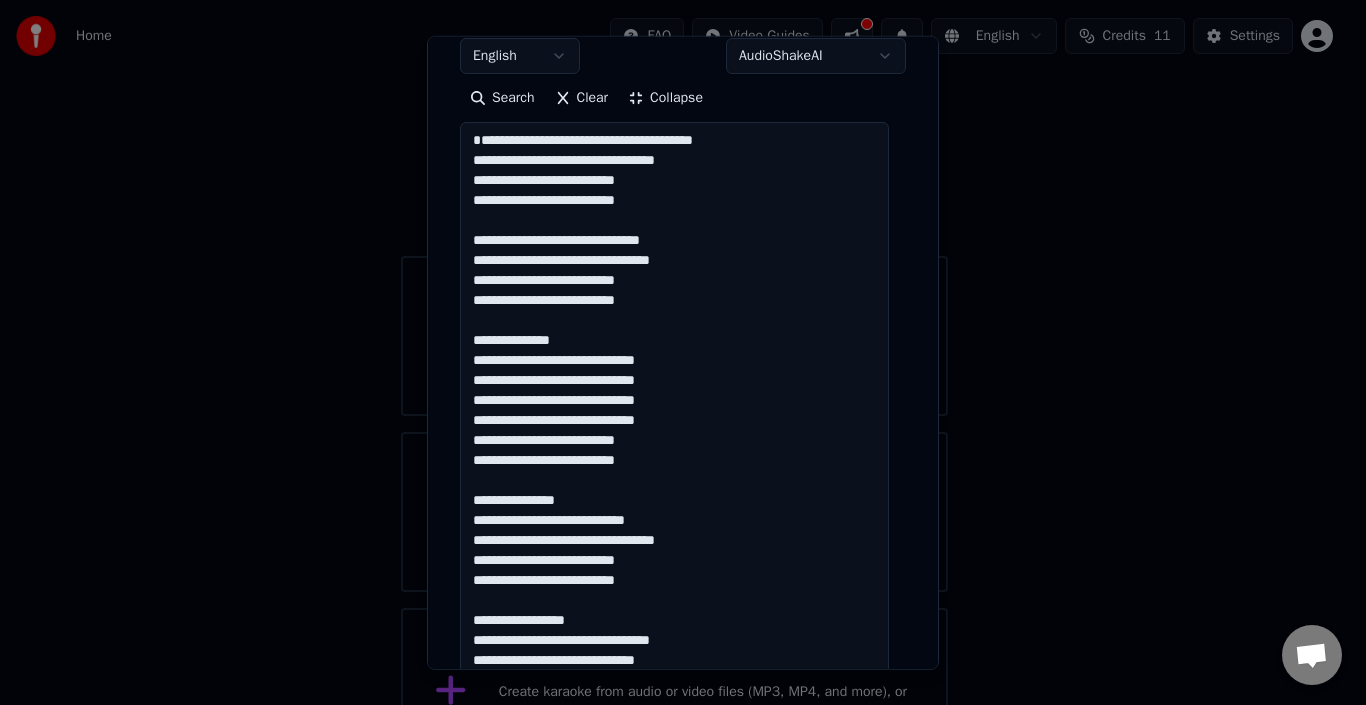 click at bounding box center (674, 699) 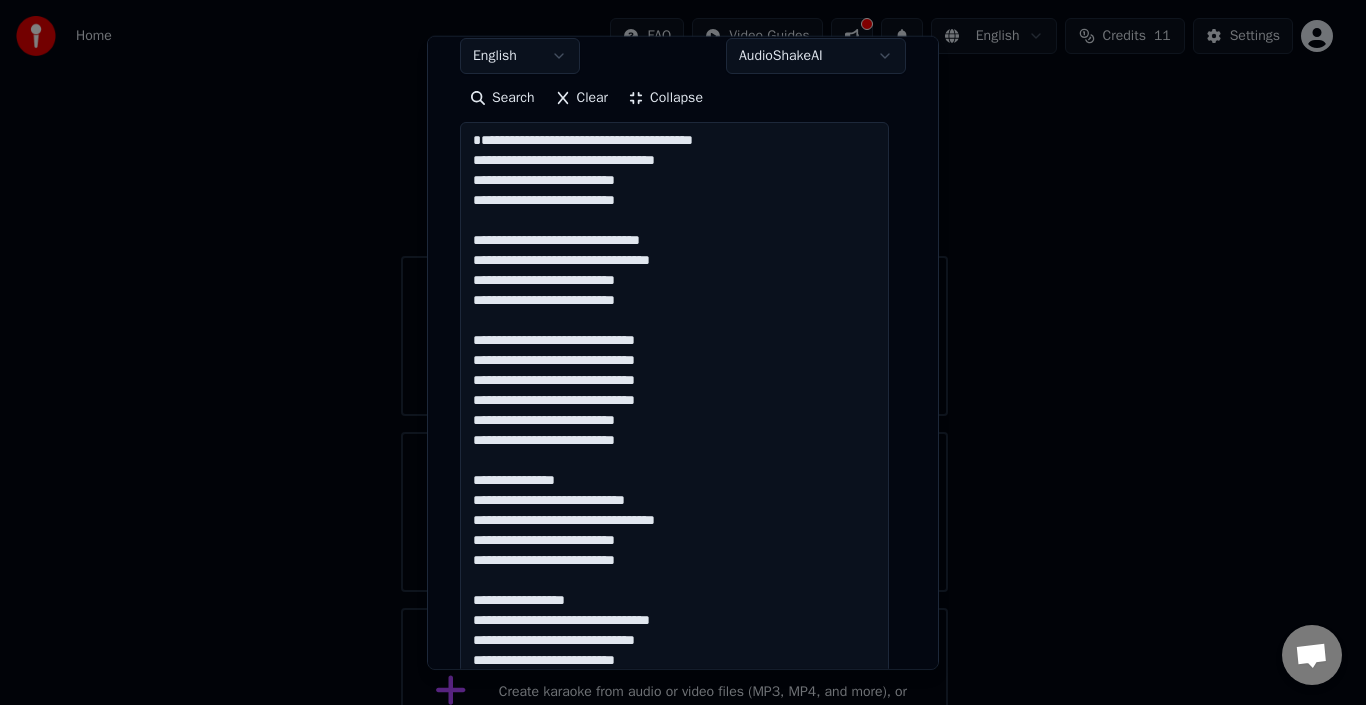 click at bounding box center (674, 699) 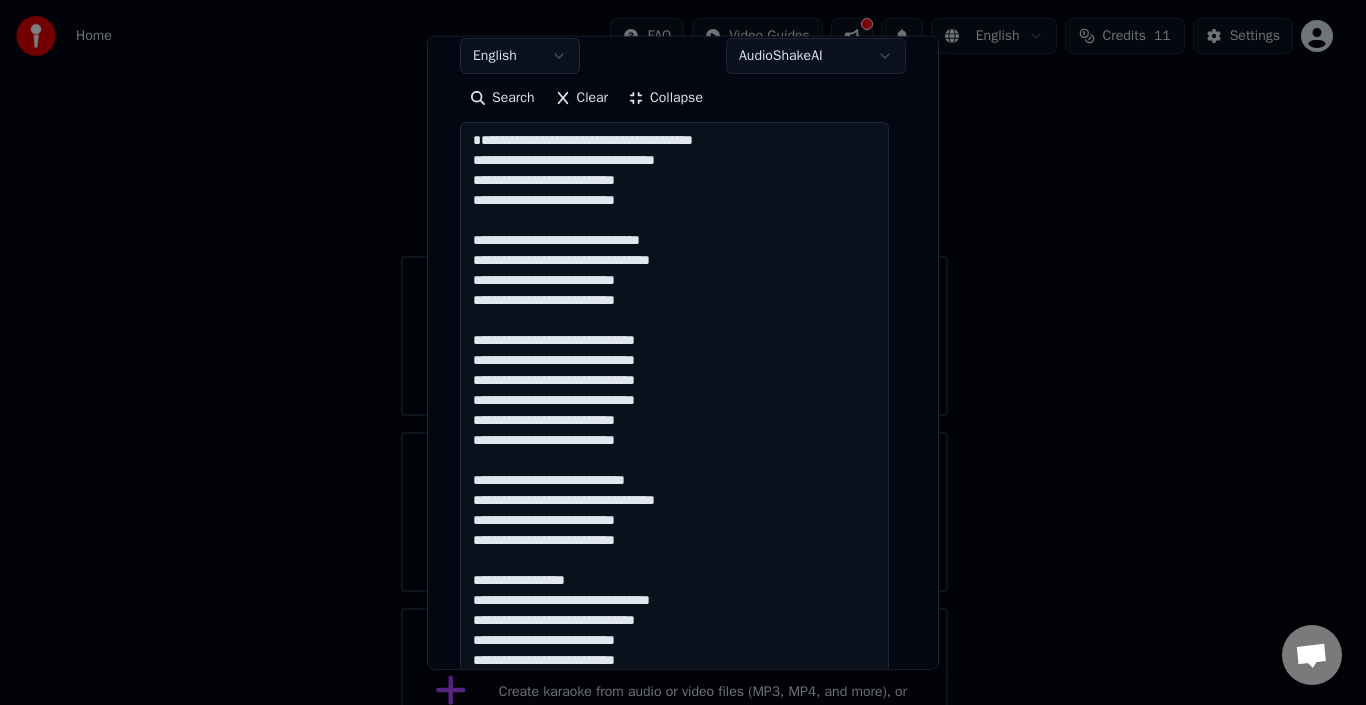 click at bounding box center [674, 699] 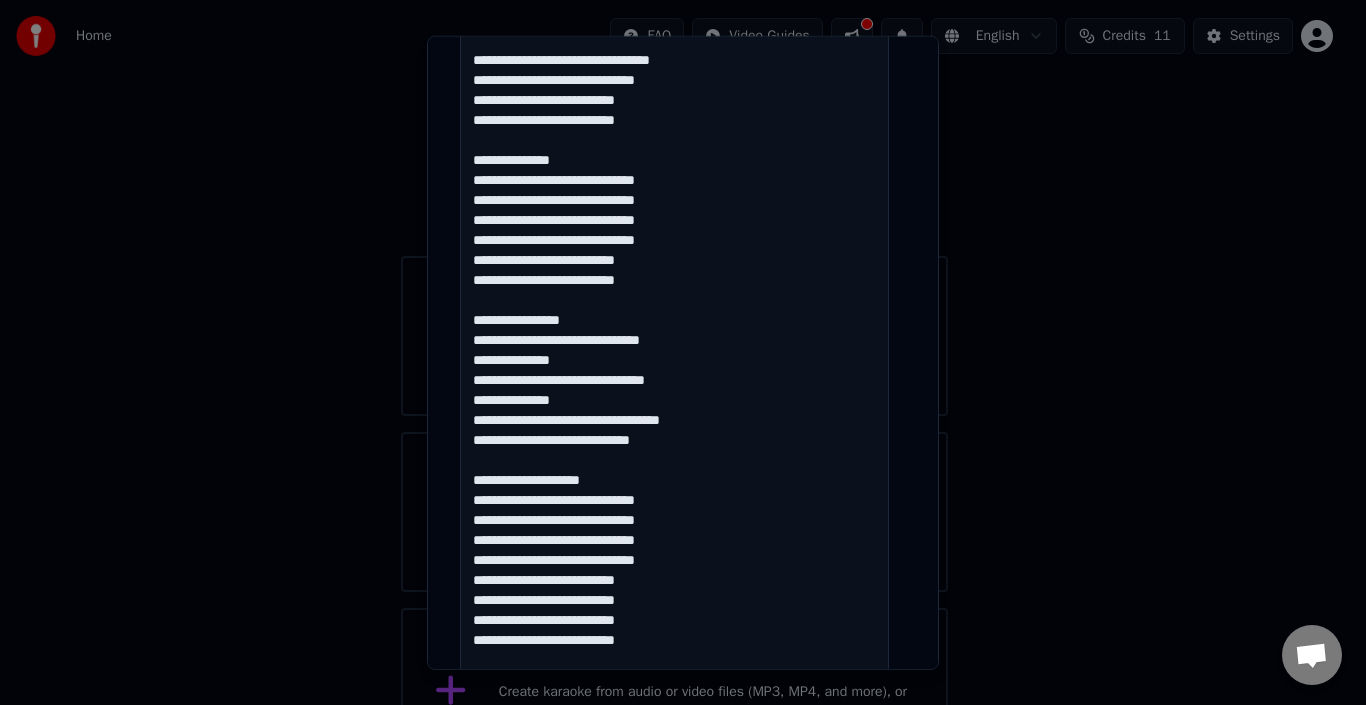 scroll, scrollTop: 872, scrollLeft: 0, axis: vertical 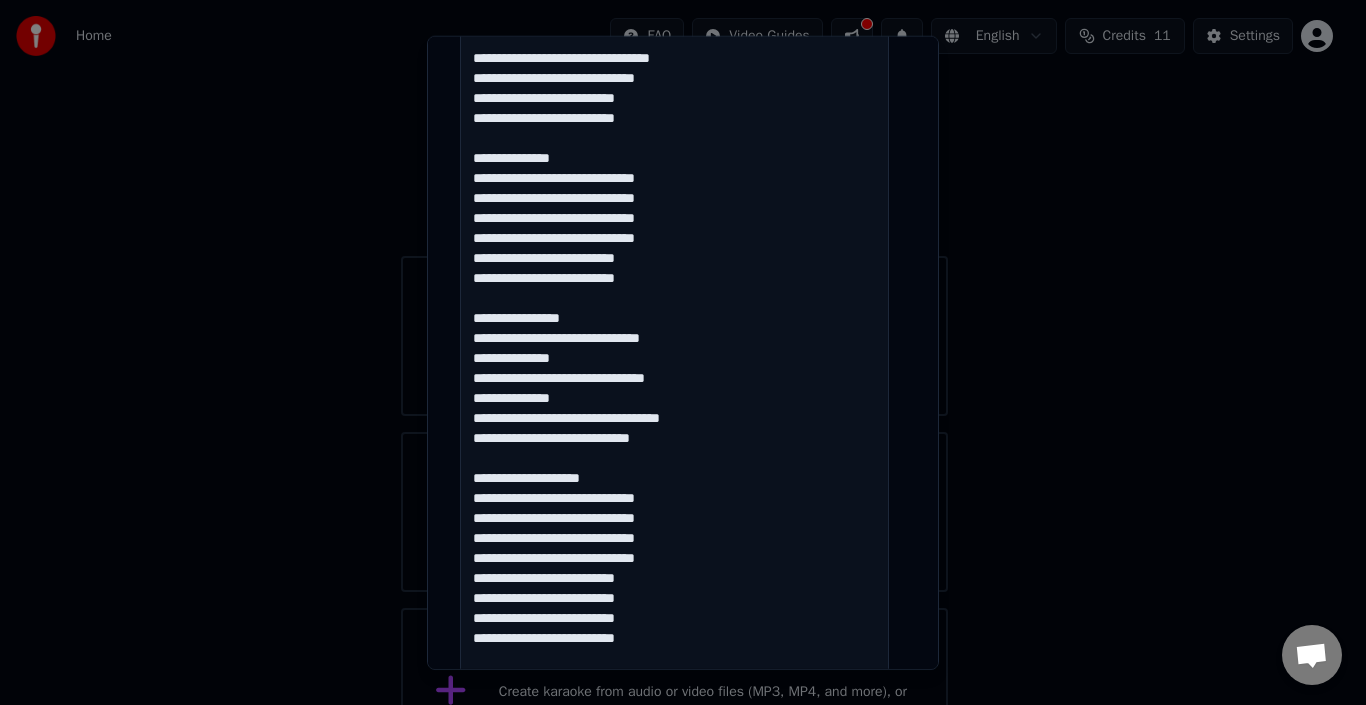 click at bounding box center [674, 177] 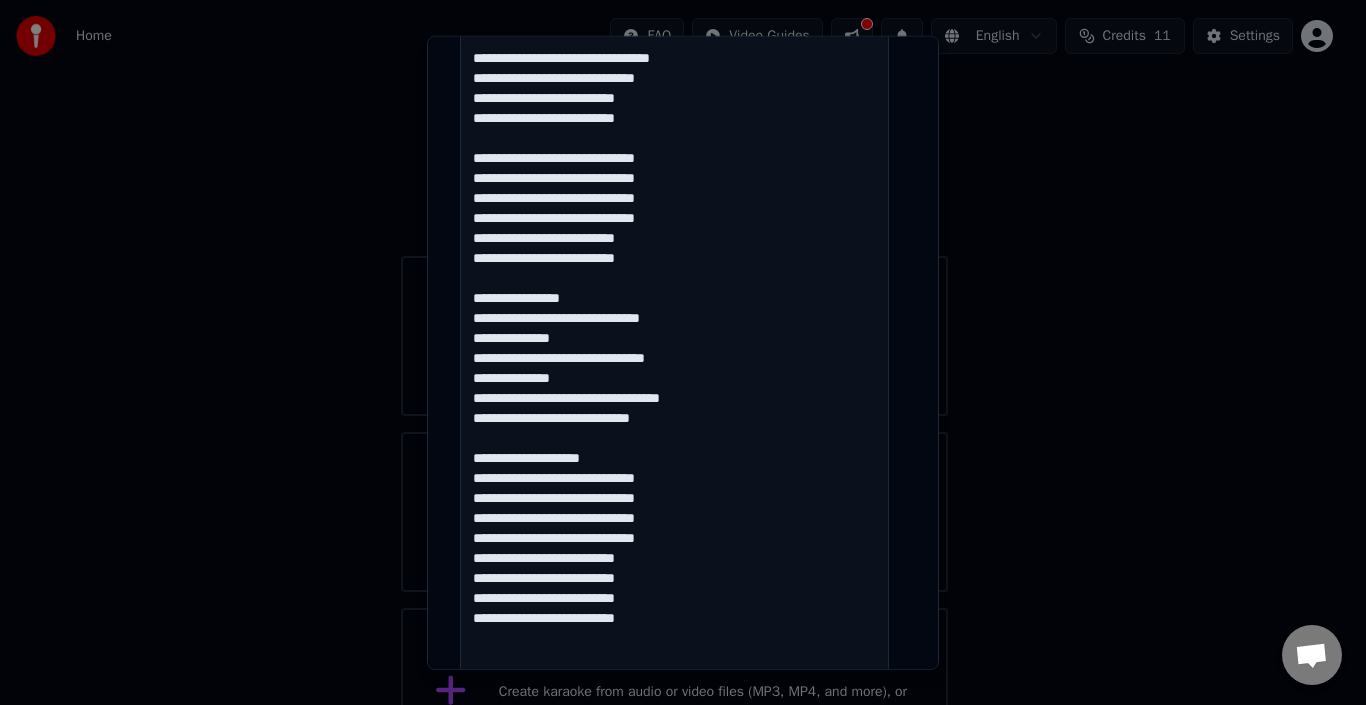 click at bounding box center [674, 177] 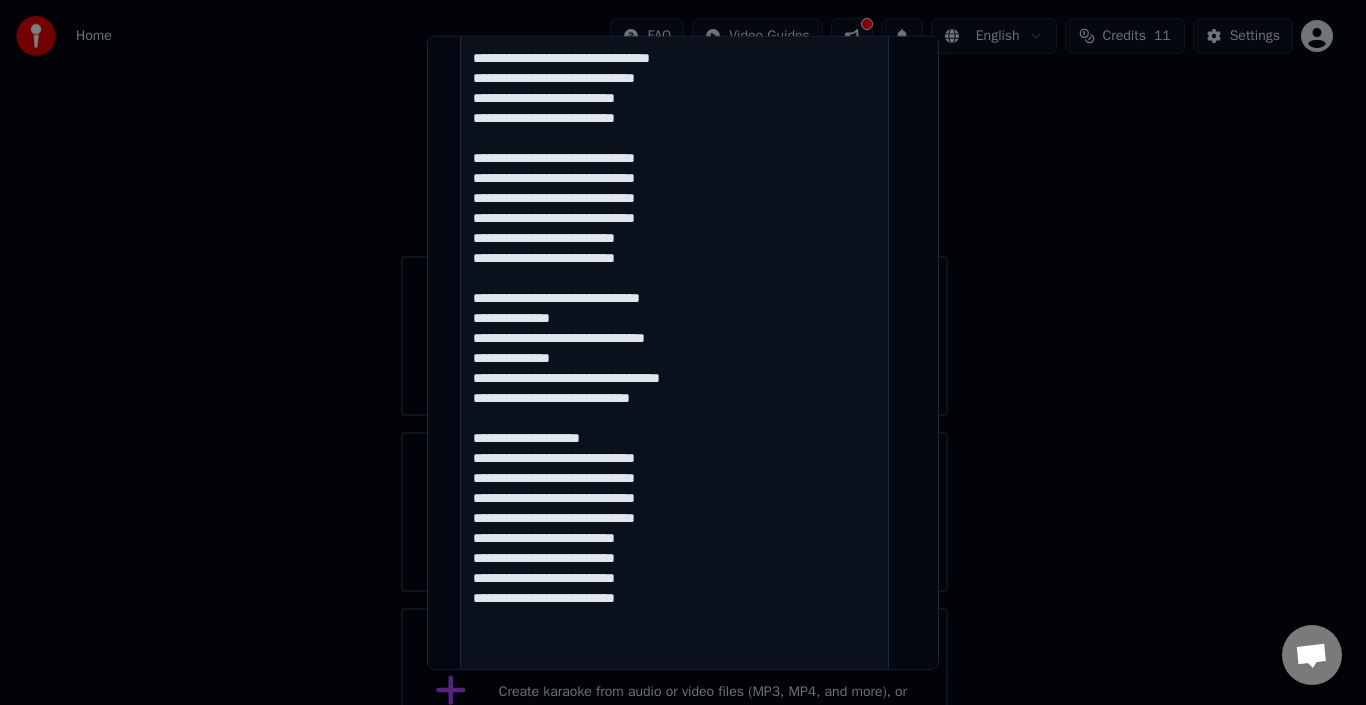 click at bounding box center (674, 177) 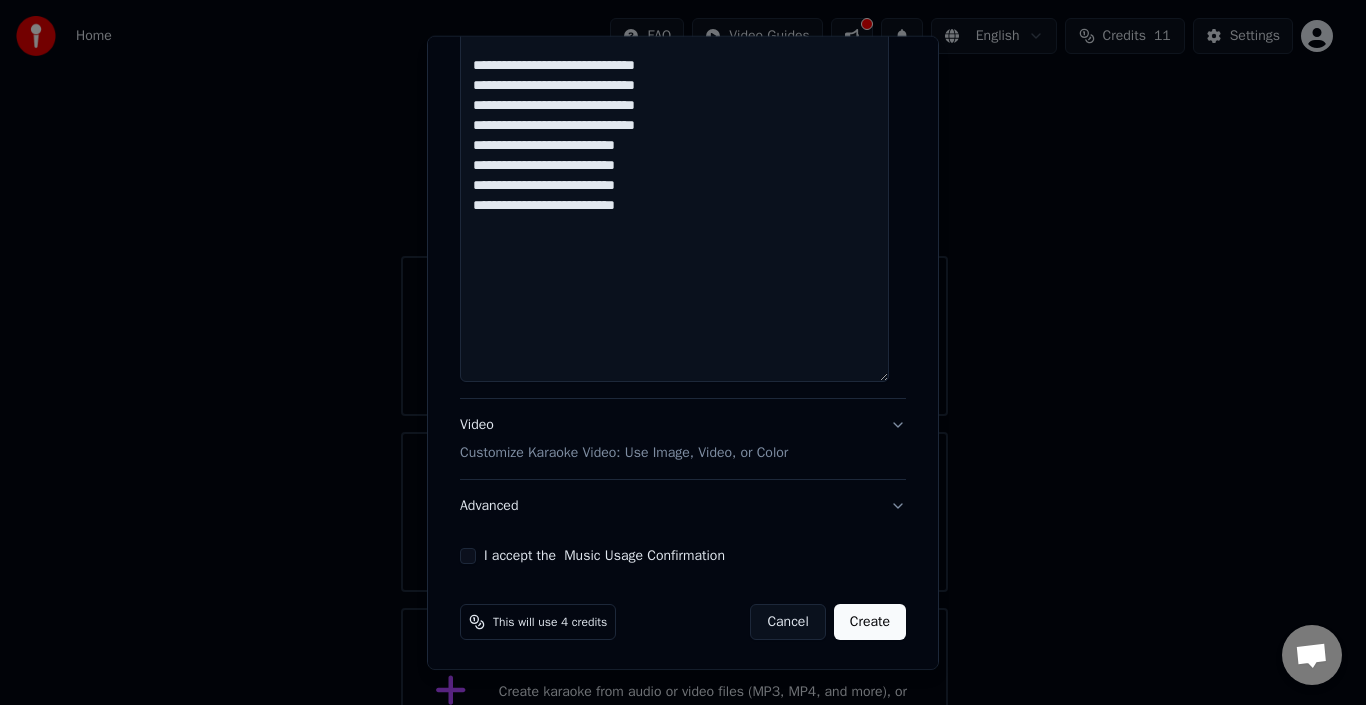 scroll, scrollTop: 1248, scrollLeft: 0, axis: vertical 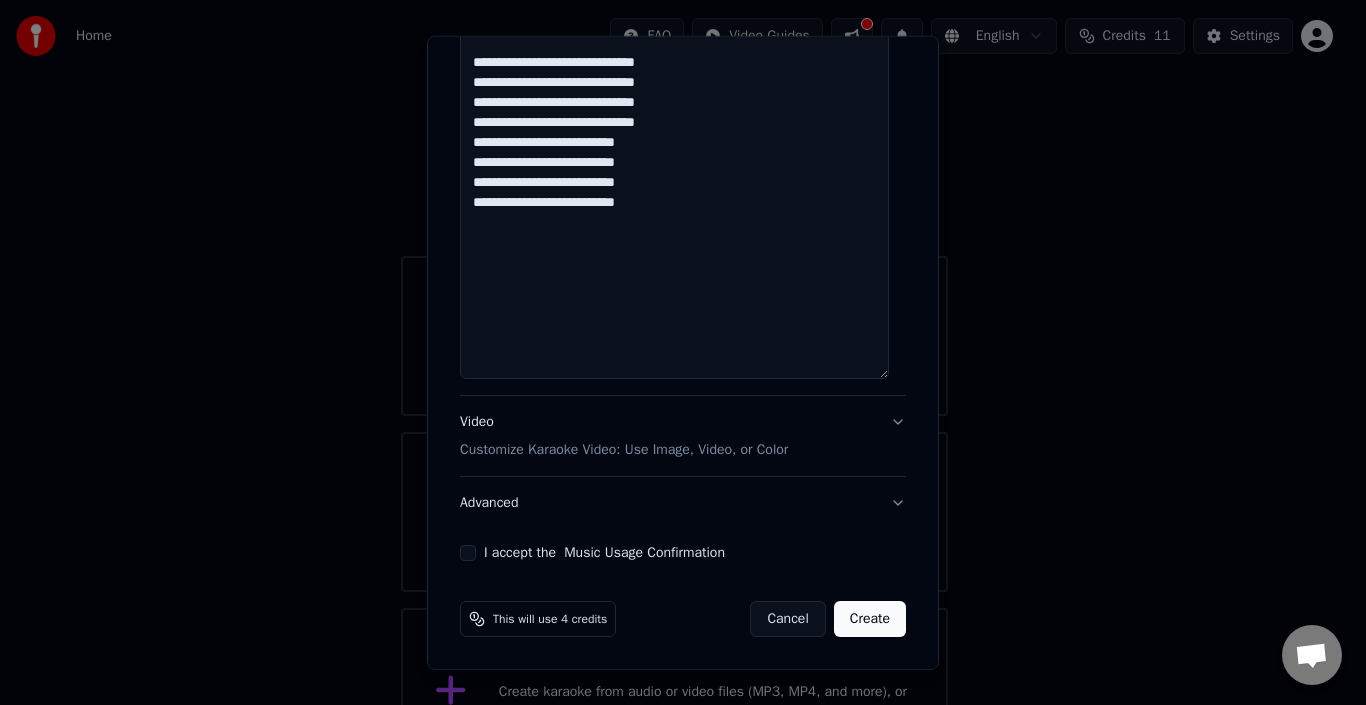 type on "**********" 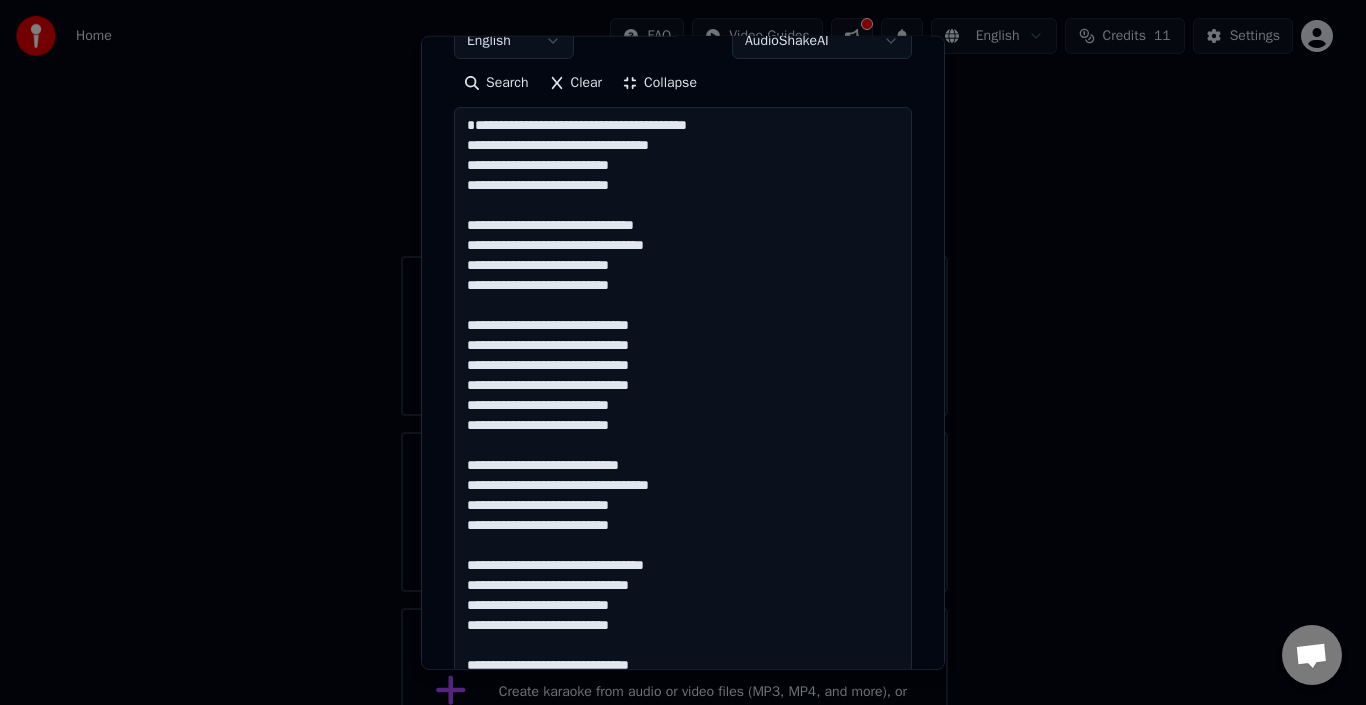 scroll, scrollTop: 365, scrollLeft: 0, axis: vertical 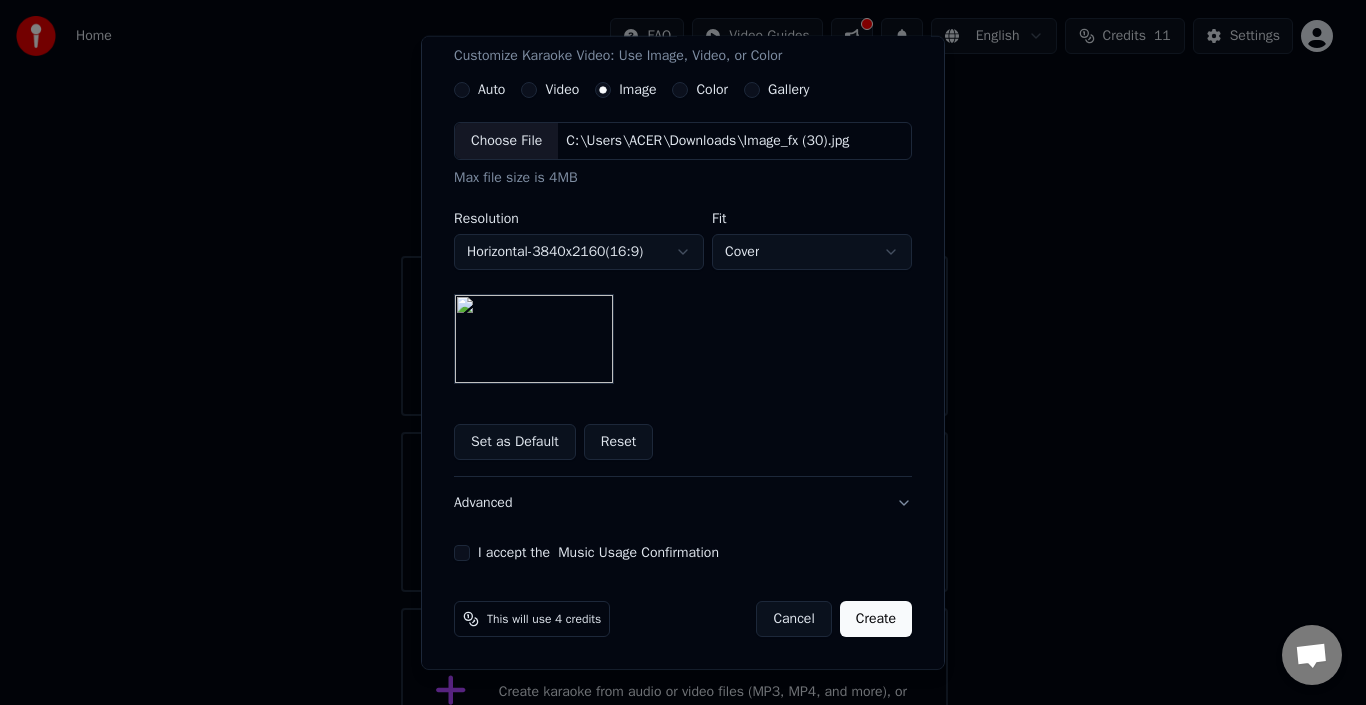click on "Choose File" at bounding box center [506, 141] 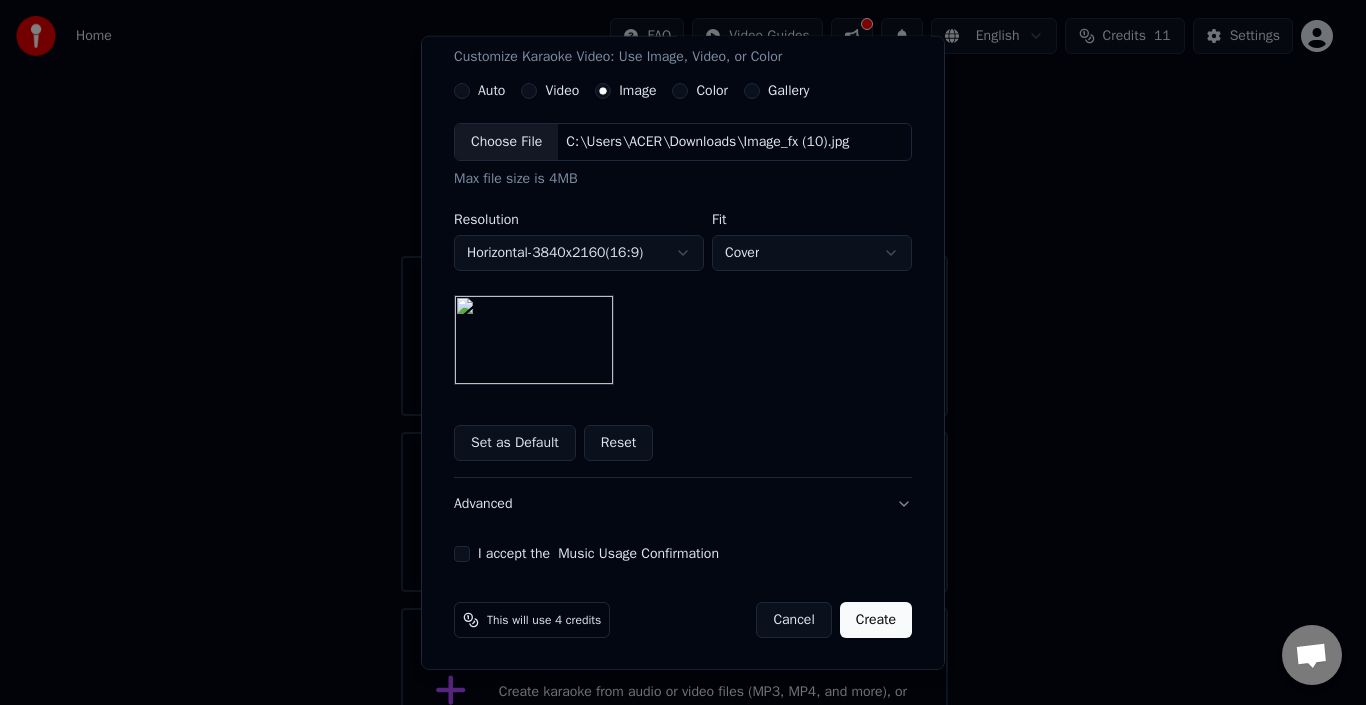 scroll, scrollTop: 365, scrollLeft: 0, axis: vertical 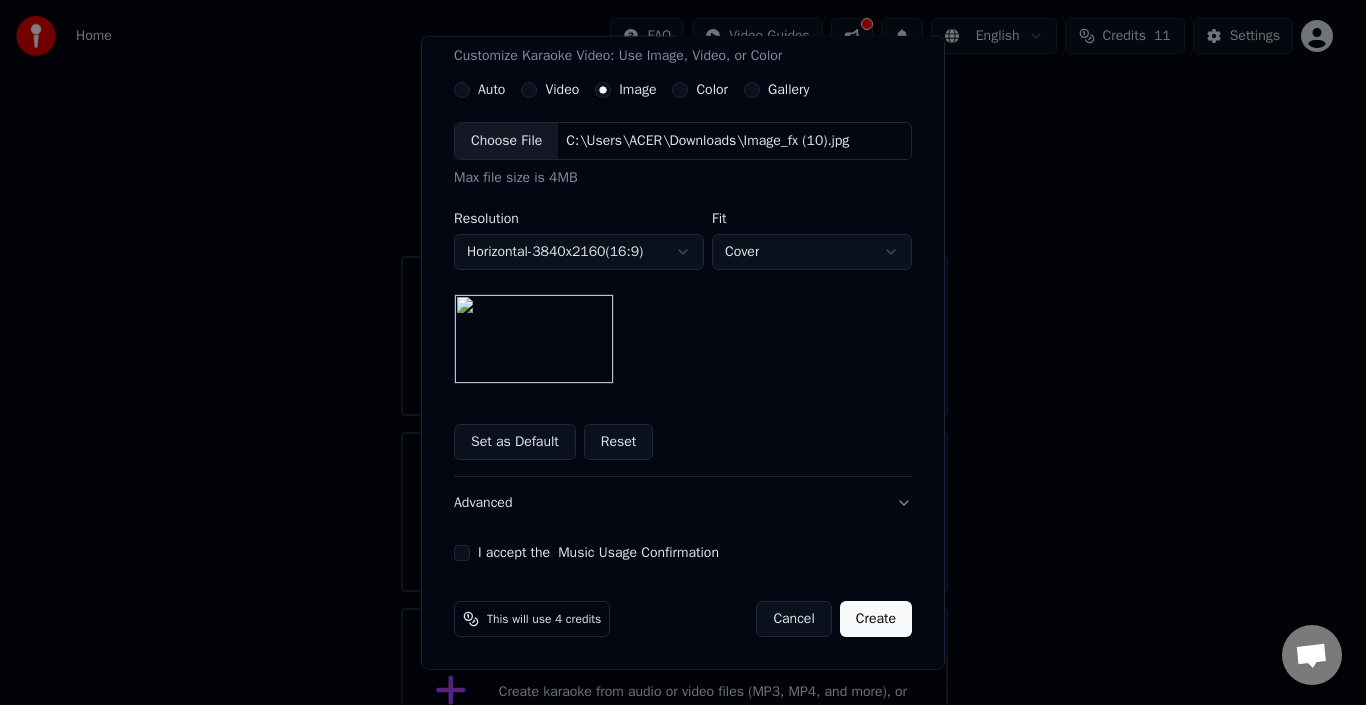 click on "Set as Default" at bounding box center [515, 442] 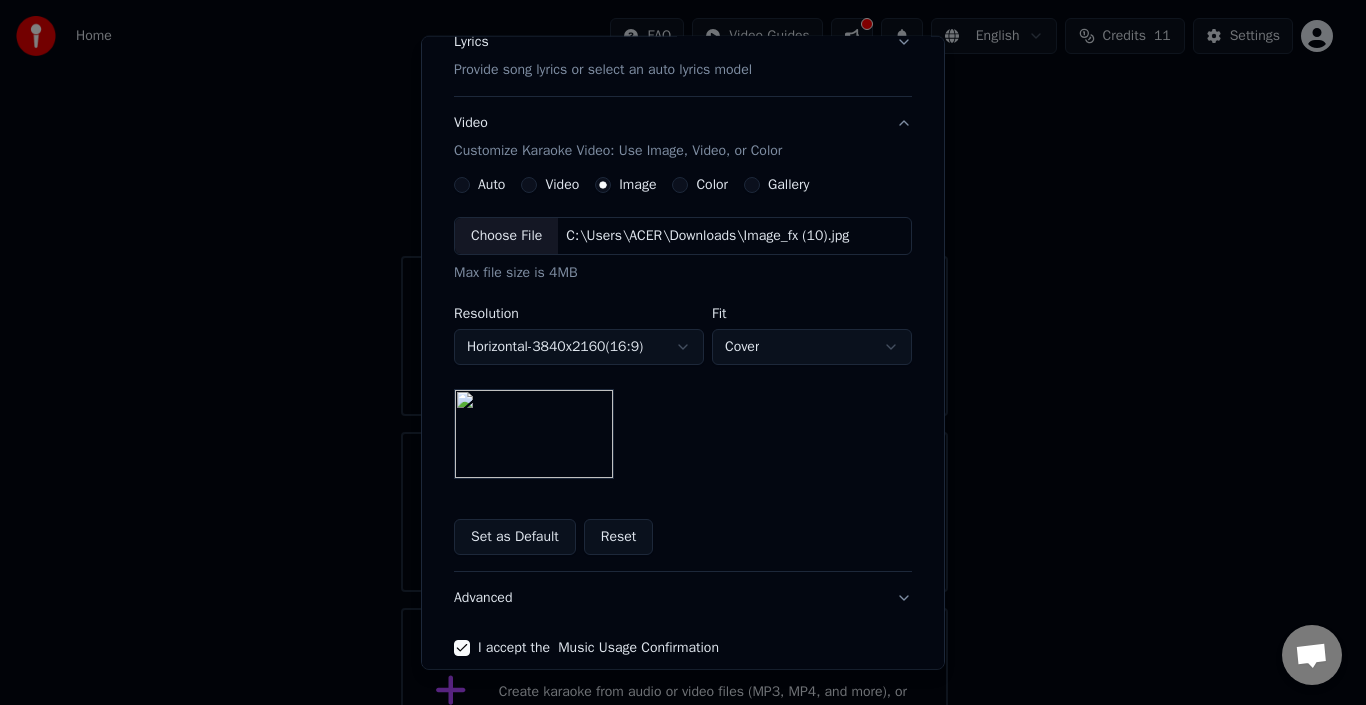scroll, scrollTop: 365, scrollLeft: 0, axis: vertical 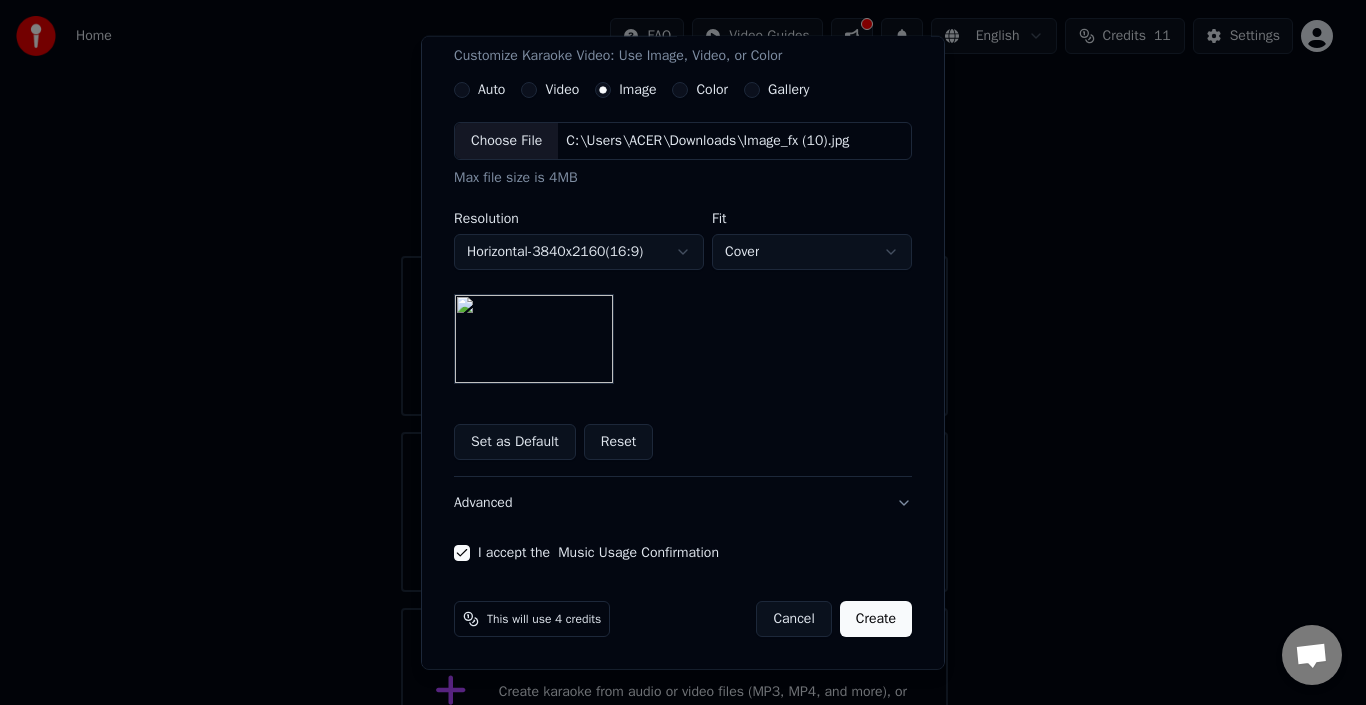click on "Create" at bounding box center [876, 619] 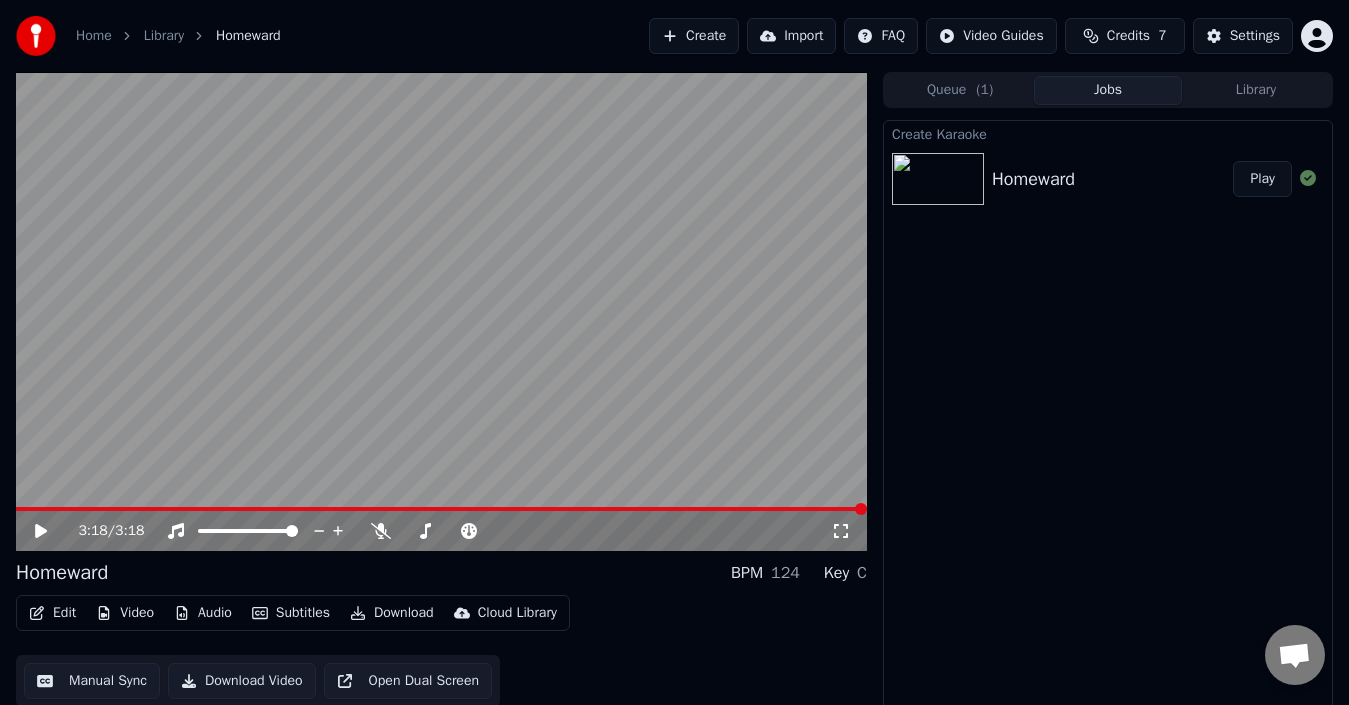 click at bounding box center [441, 311] 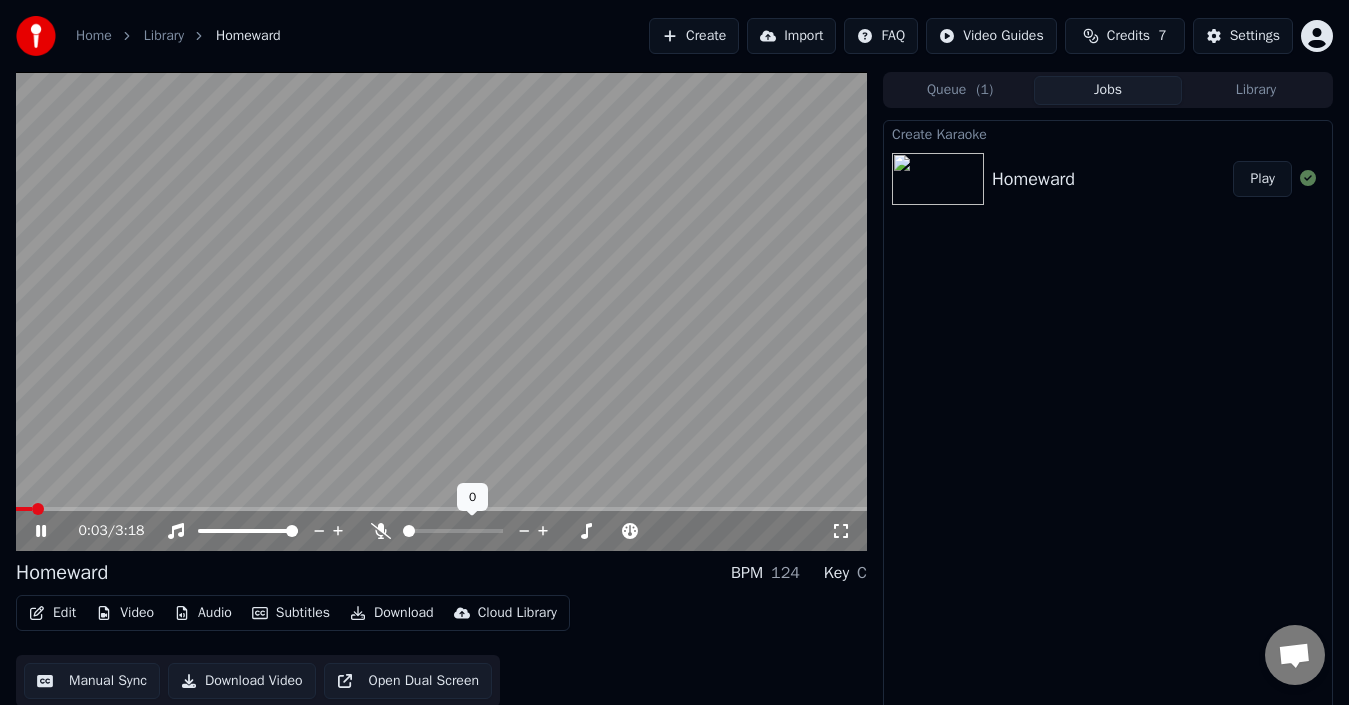 drag, startPoint x: 439, startPoint y: 536, endPoint x: 455, endPoint y: 536, distance: 16 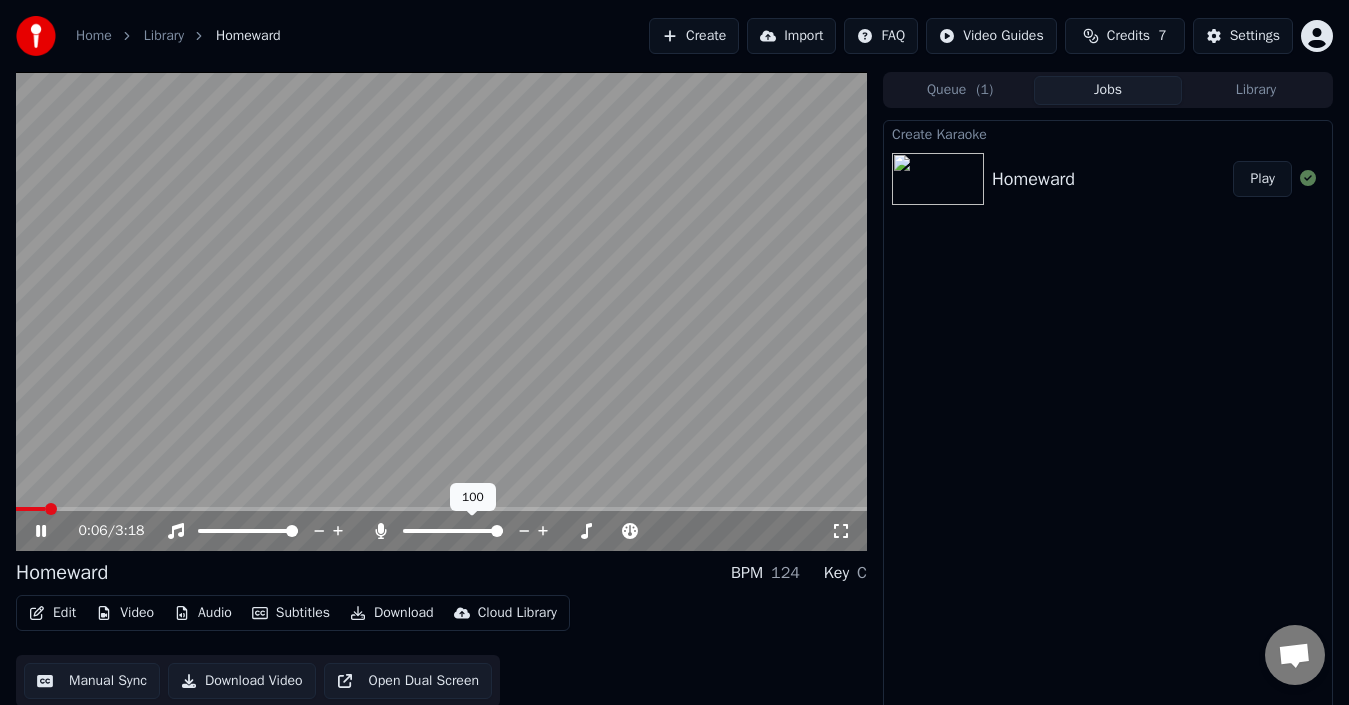 click at bounding box center (453, 531) 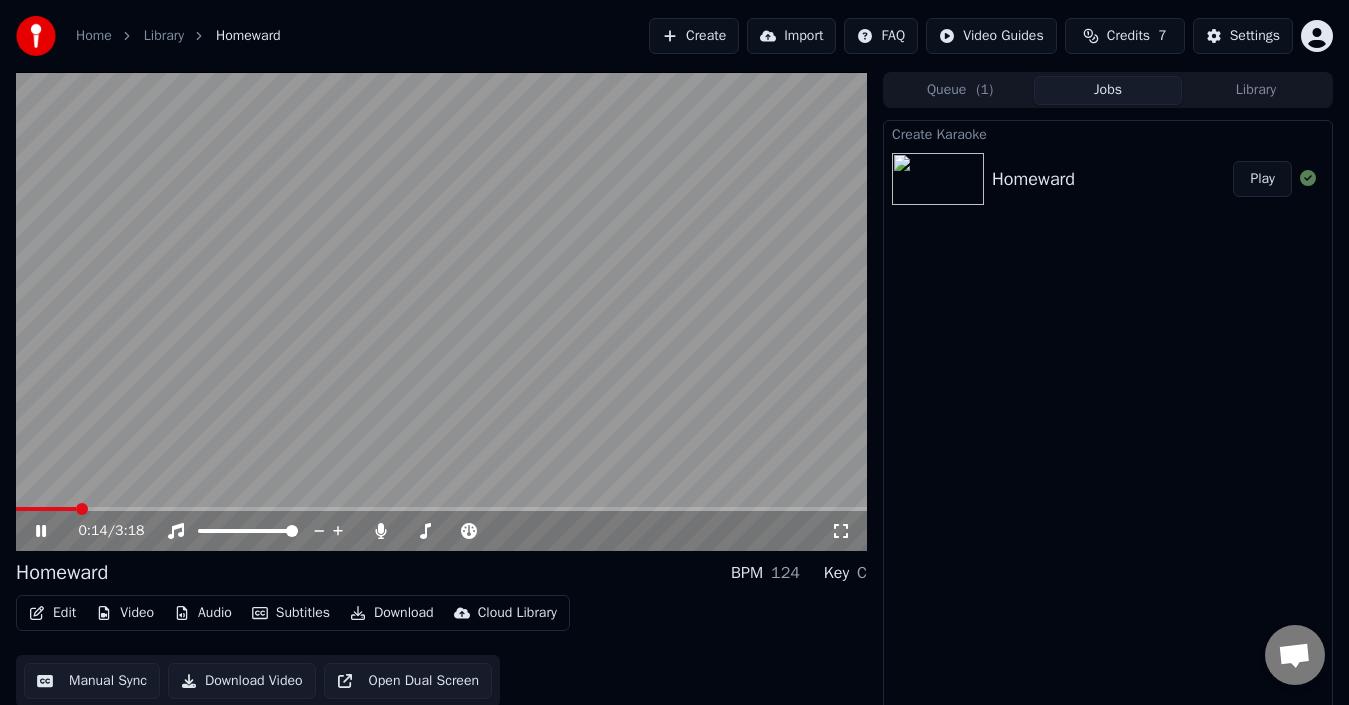 click at bounding box center [441, 311] 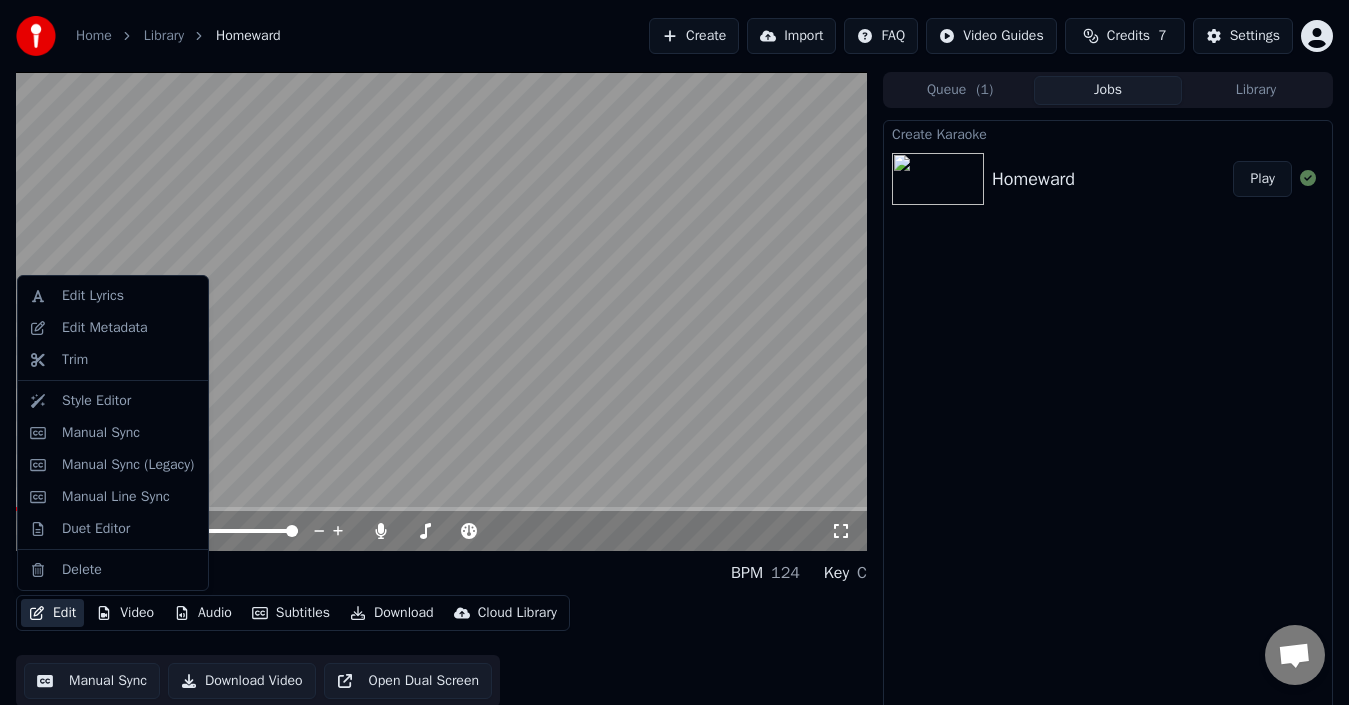 click on "Edit" at bounding box center (52, 613) 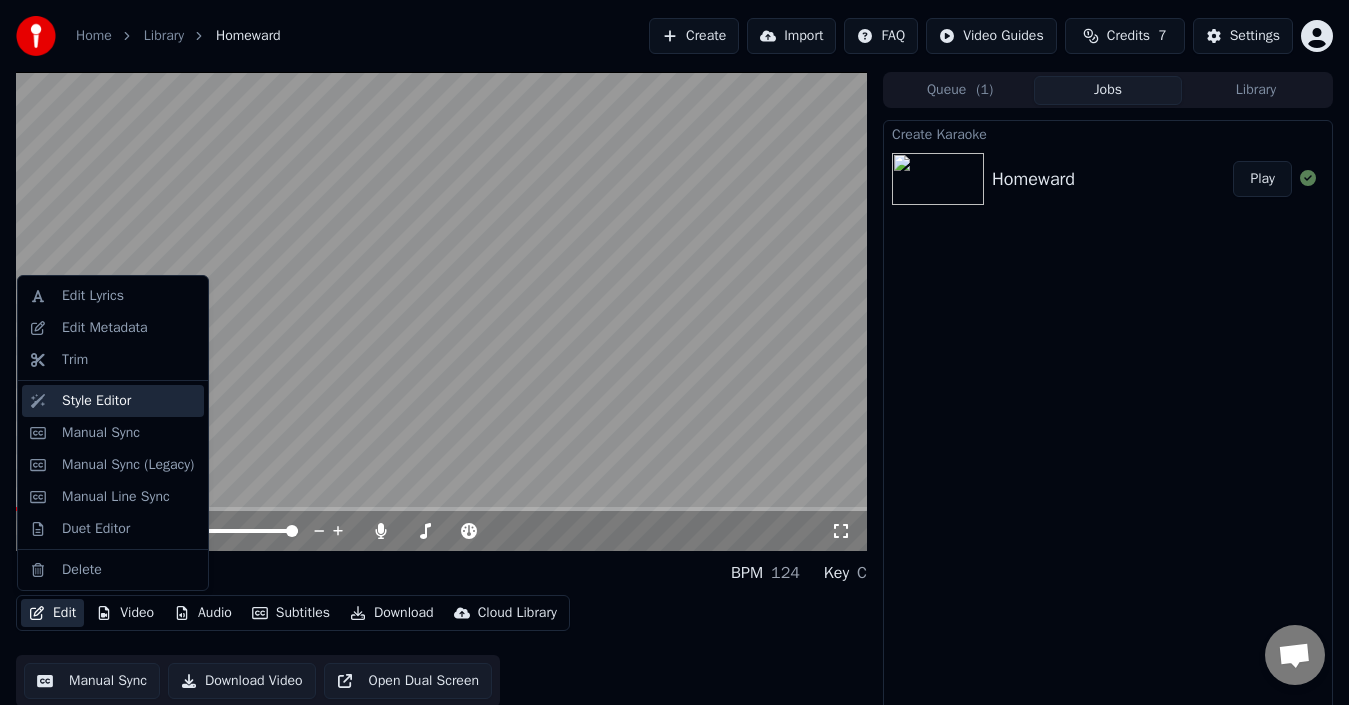 click on "Style Editor" at bounding box center [96, 401] 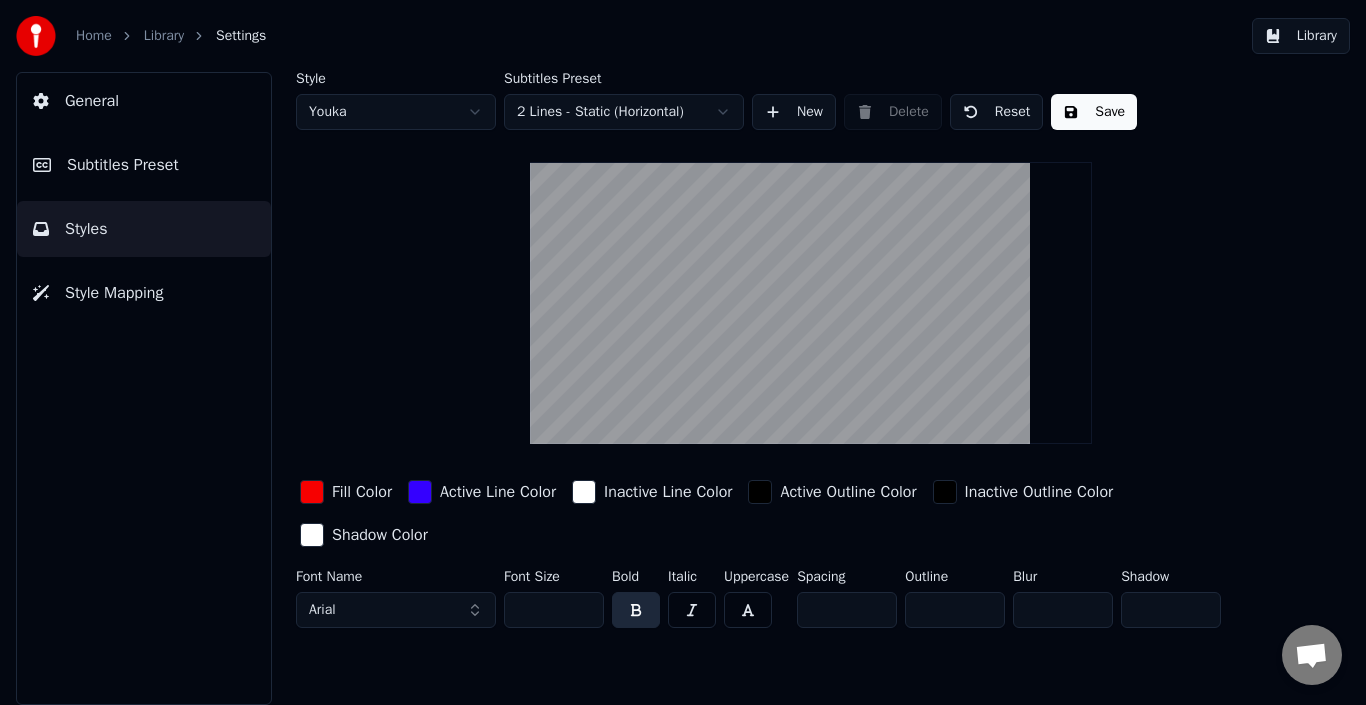 click on "Style Mapping" at bounding box center [114, 293] 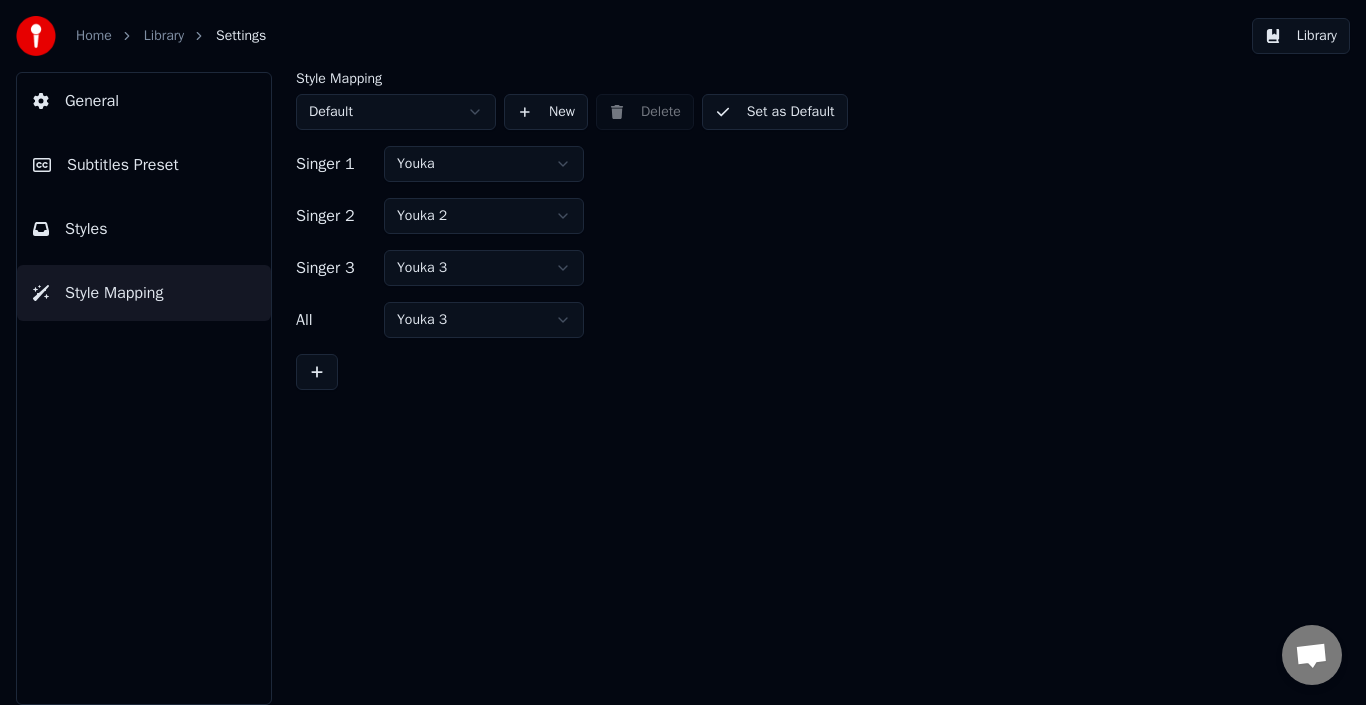click on "Subtitles Preset" at bounding box center (144, 165) 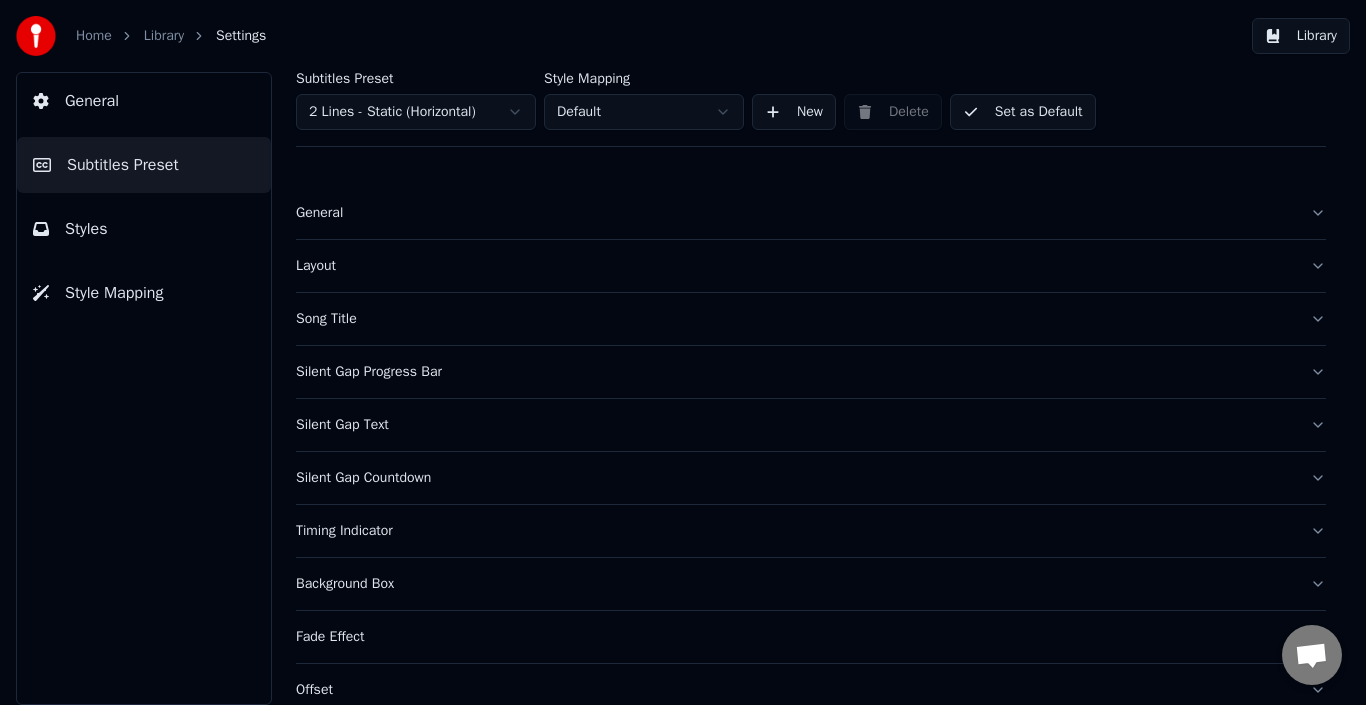 click on "General" at bounding box center (795, 213) 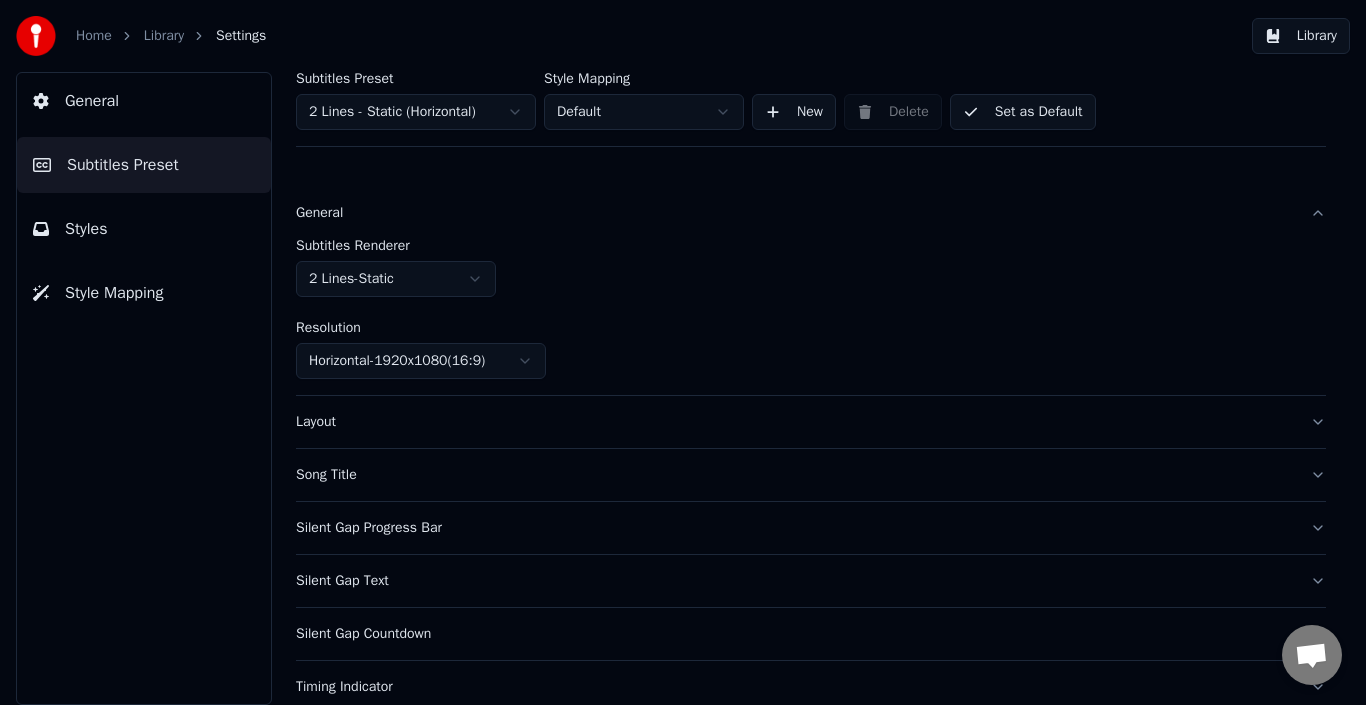 click on "General" at bounding box center [795, 213] 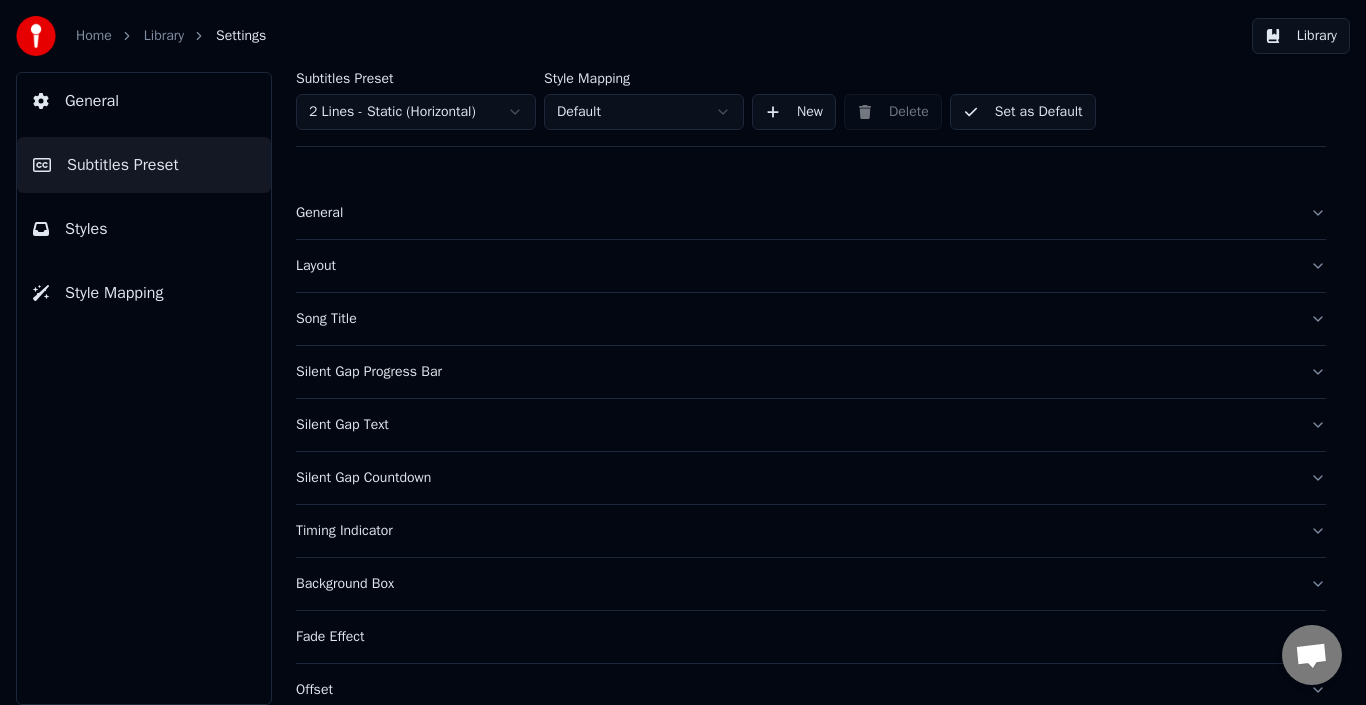click on "Layout" at bounding box center (811, 266) 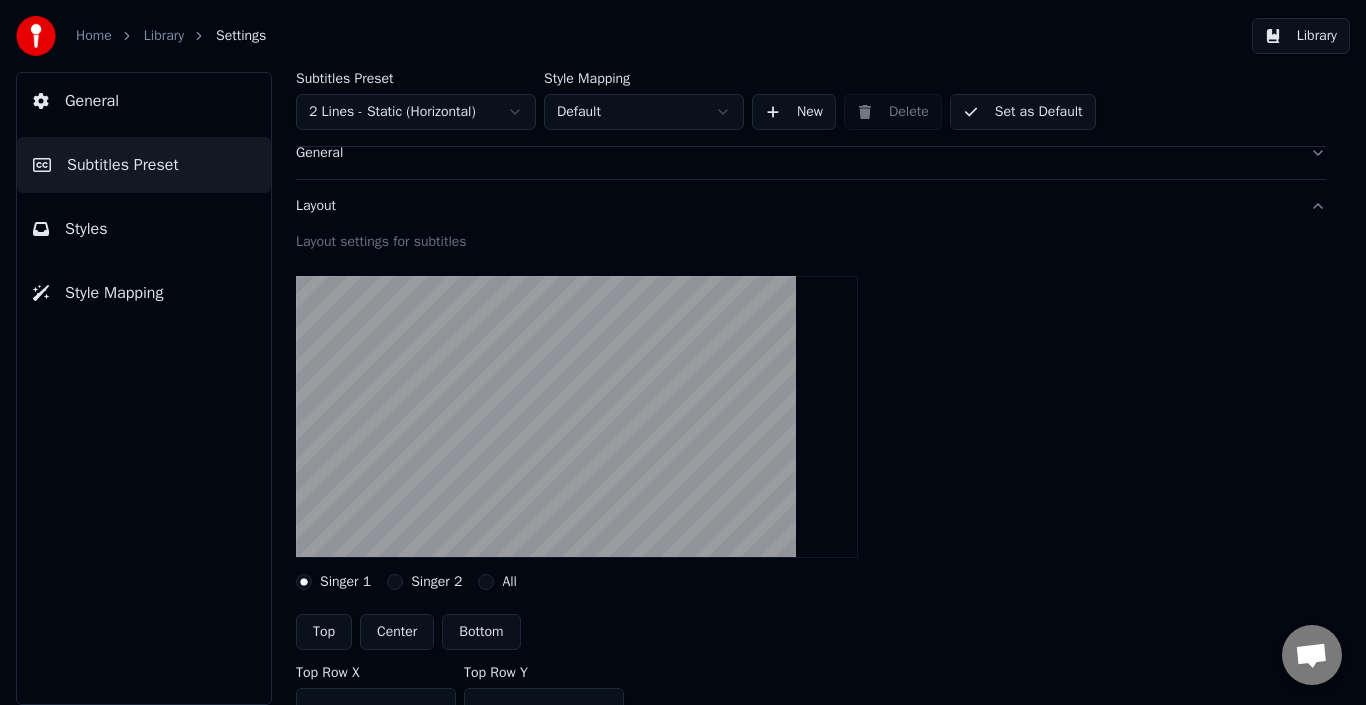 scroll, scrollTop: 58, scrollLeft: 0, axis: vertical 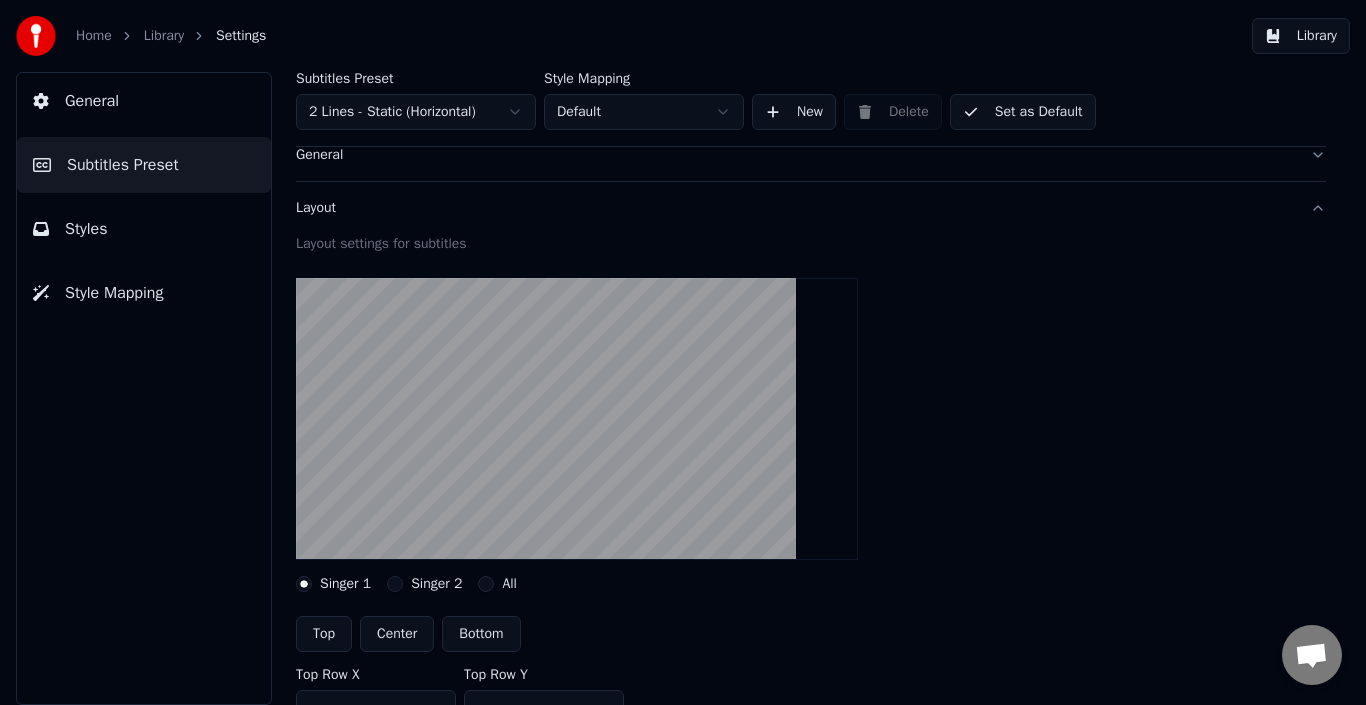 click on "Layout" at bounding box center (811, 208) 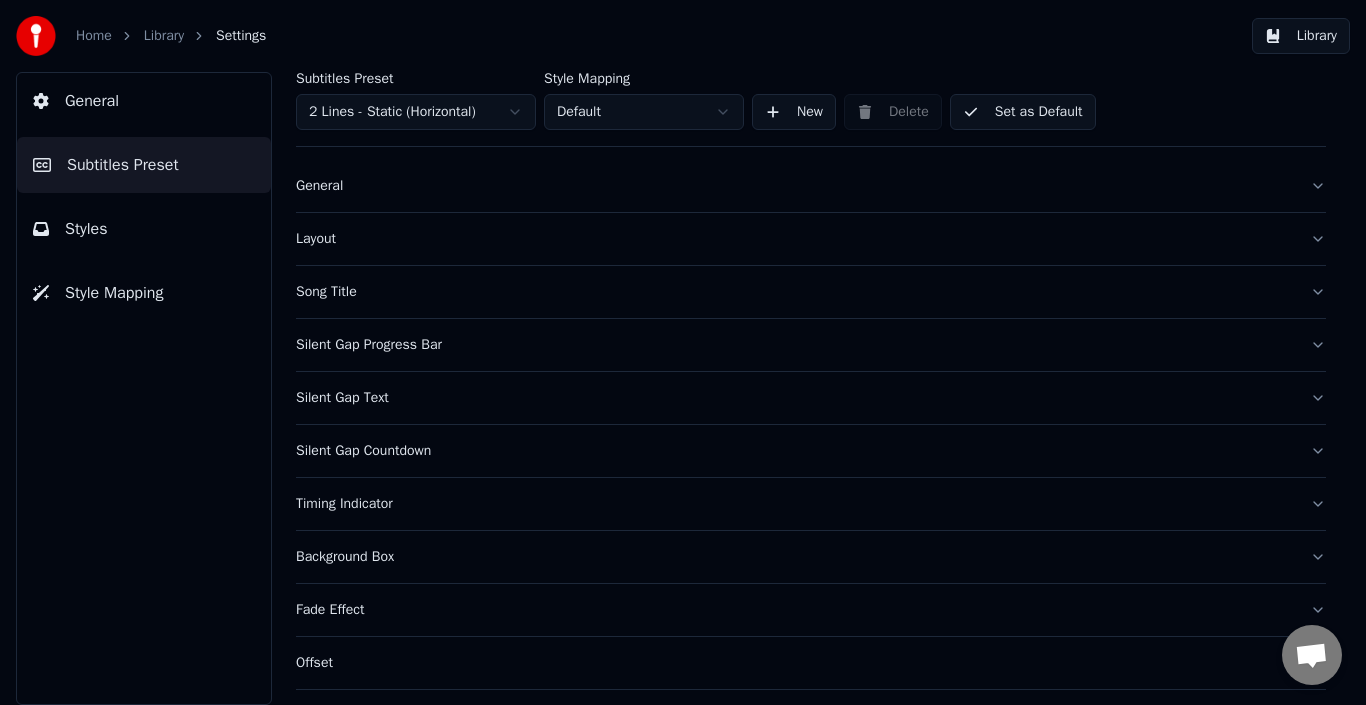 scroll, scrollTop: 0, scrollLeft: 0, axis: both 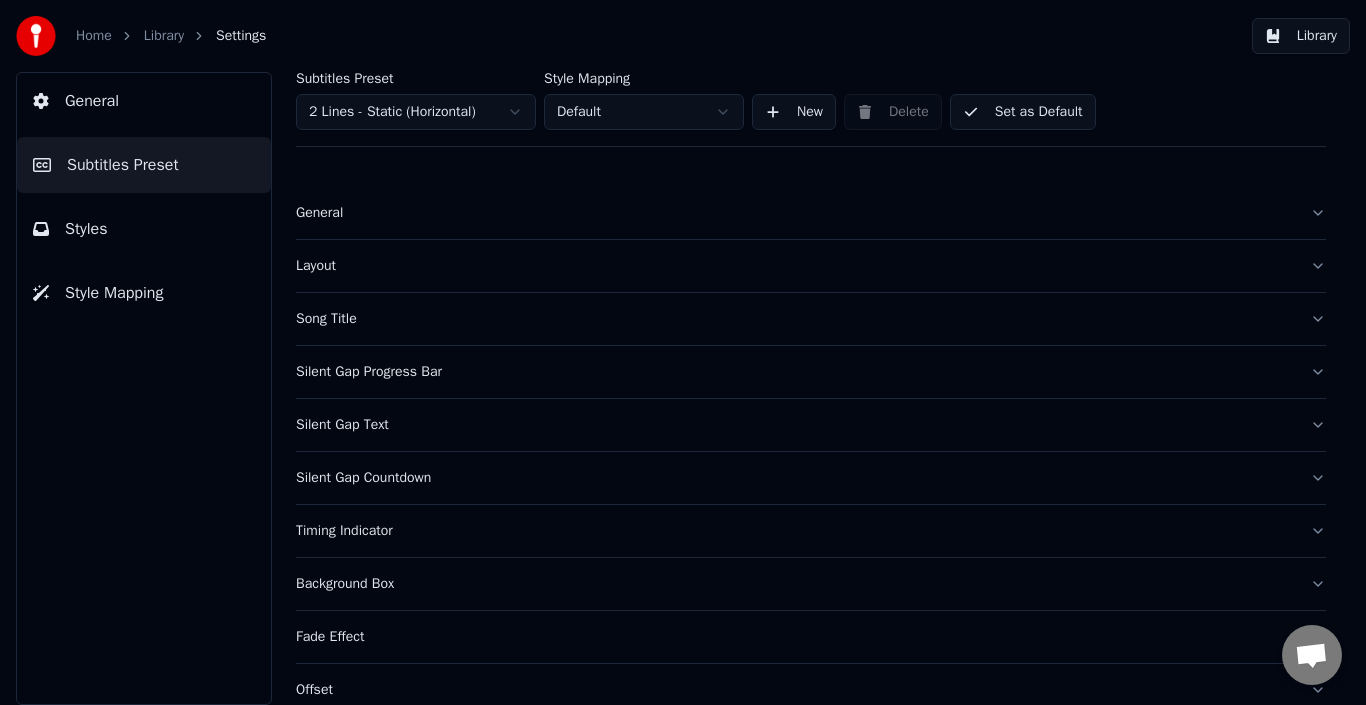 click on "Song Title" at bounding box center (811, 319) 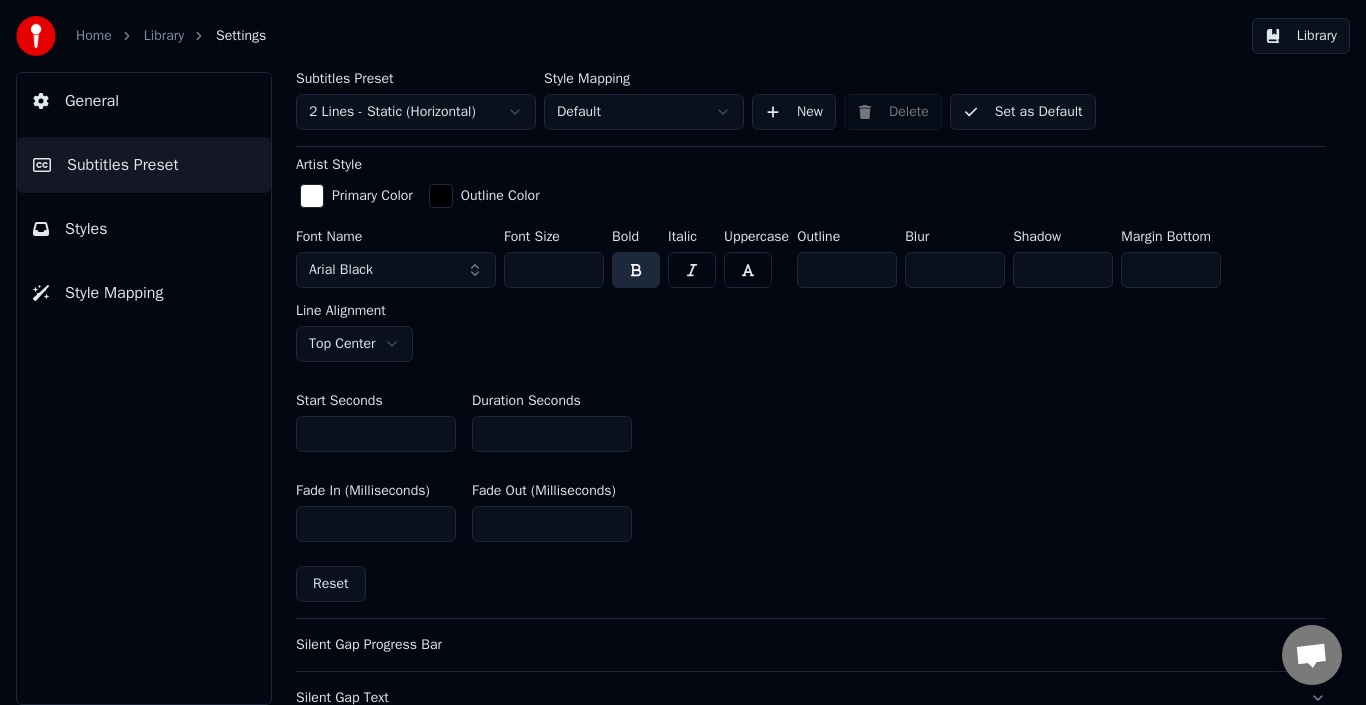 scroll, scrollTop: 820, scrollLeft: 0, axis: vertical 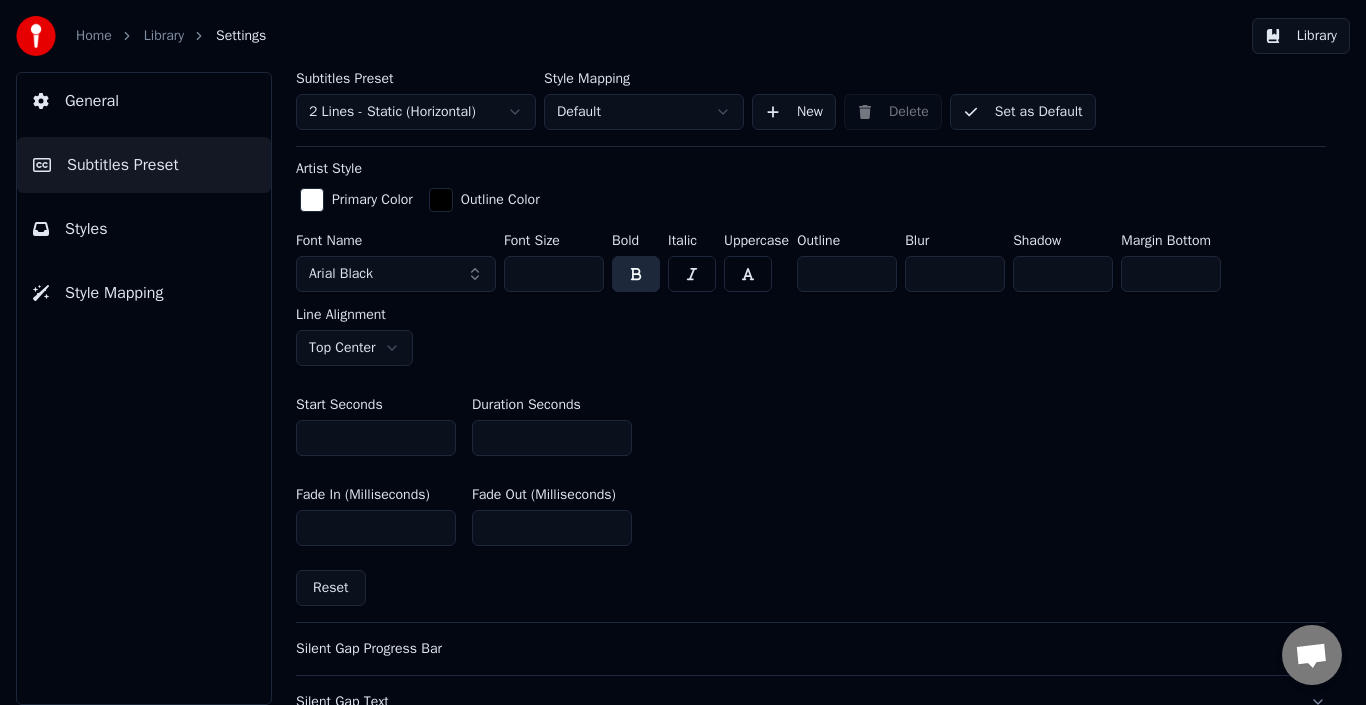 click on "Home Library Settings Library General Subtitles Preset Styles Style Mapping Subtitles Preset 2 Lines - Static (Horizontal) Style Mapping Default New Delete Set as Default General Layout Song Title Insert the song title in the beginning of the video Enabled Title Style Primary Color Outline Color Font Name Arial Black Font Size *** Bold Italic Uppercase Outline * Blur * Shadow * Margin Bottom *** Line Alignment Top Center Artist Style Primary Color Outline Color Font Name Arial Black Font Size *** Bold Italic Uppercase Outline * Blur * Shadow * Margin Bottom *** Line Alignment Top Center Start Seconds * Duration Seconds * Fade In (Milliseconds) *** Fade Out (Milliseconds) *** Reset Silent Gap Progress Bar Silent Gap Text Silent Gap Countdown Timing Indicator Background Box Fade Effect Offset Max Characters Per Line Auto Line Break Advanced Settings" at bounding box center [683, 352] 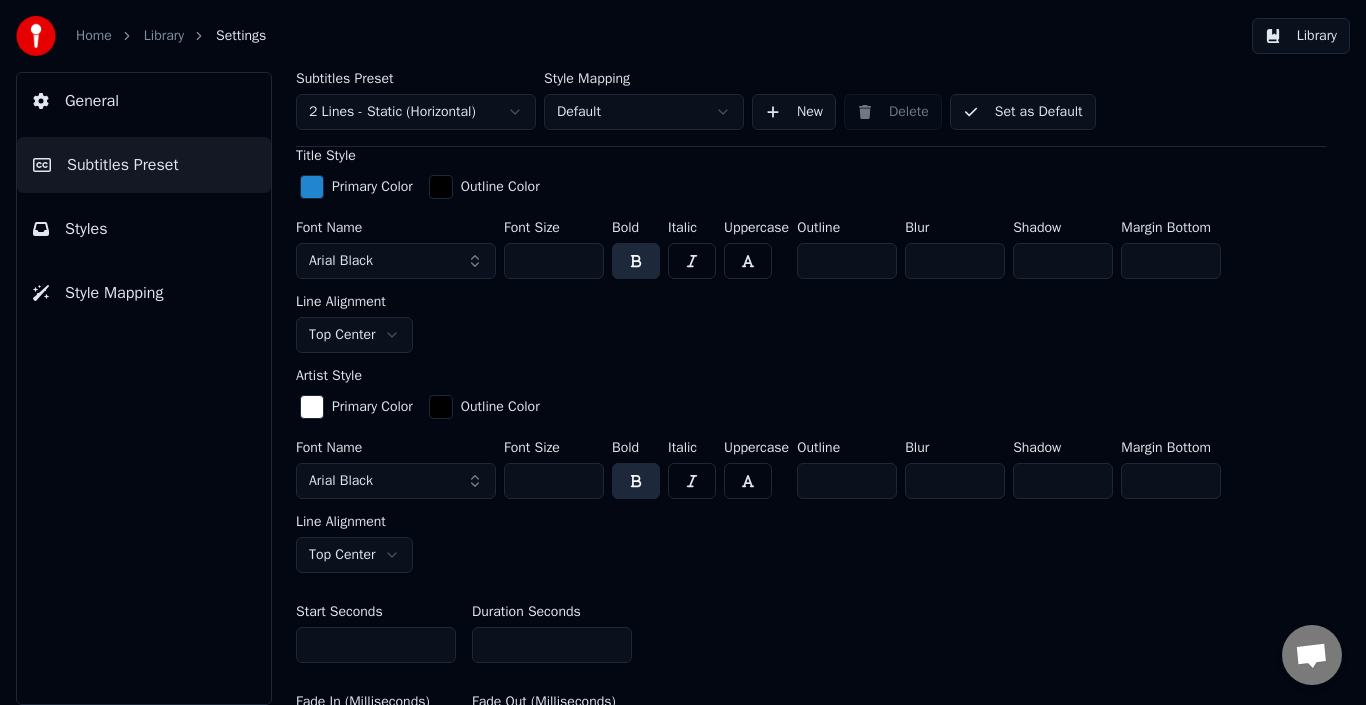 scroll, scrollTop: 612, scrollLeft: 0, axis: vertical 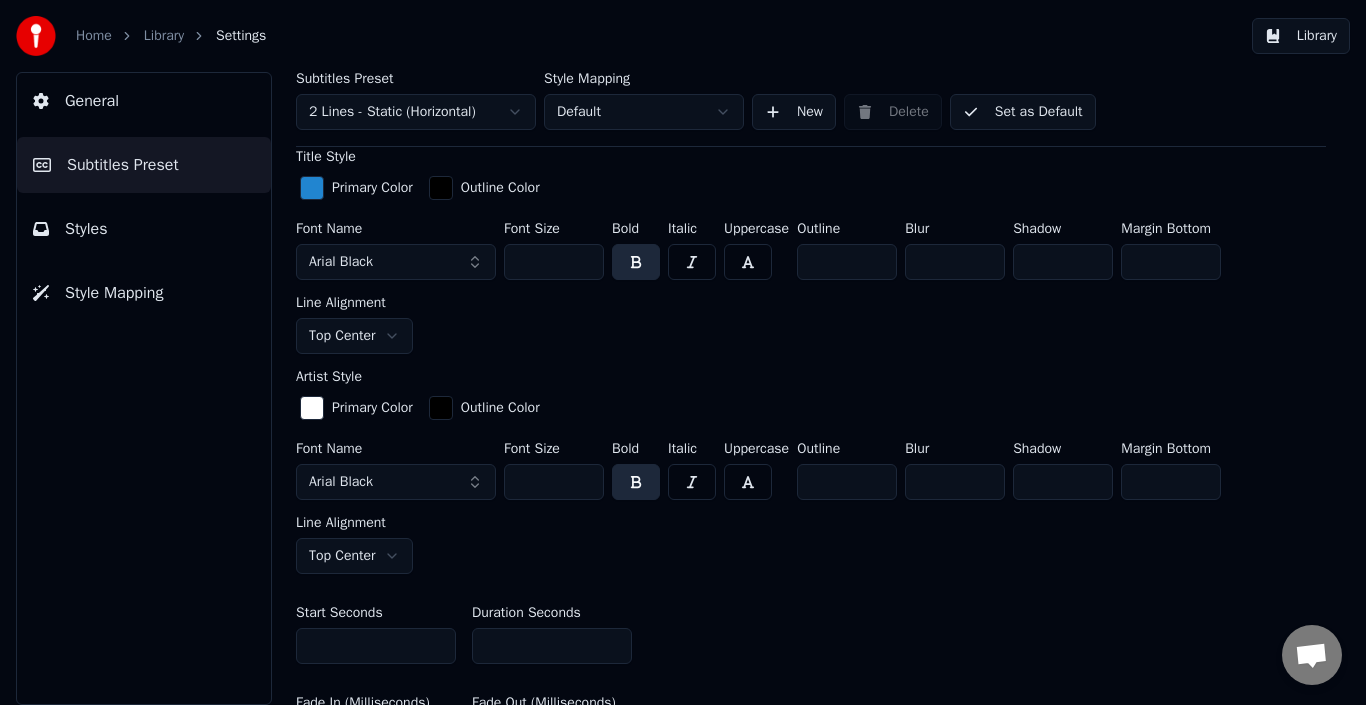 click on "Insert the song title in the beginning of the video Enabled Title Style Primary Color Outline Color Font Name Arial Black Font Size *** Bold Italic Uppercase Outline * Blur * Shadow * Margin Bottom *** Line Alignment Top Center Artist Style Primary Color Outline Color Font Name Arial Black Font Size *** Bold Italic Uppercase Outline * Blur * Shadow * Margin Bottom *** Line Alignment Top Center Start Seconds * Duration Seconds * Fade In (Milliseconds) *** Fade Out (Milliseconds) *** Reset" at bounding box center (811, 281) 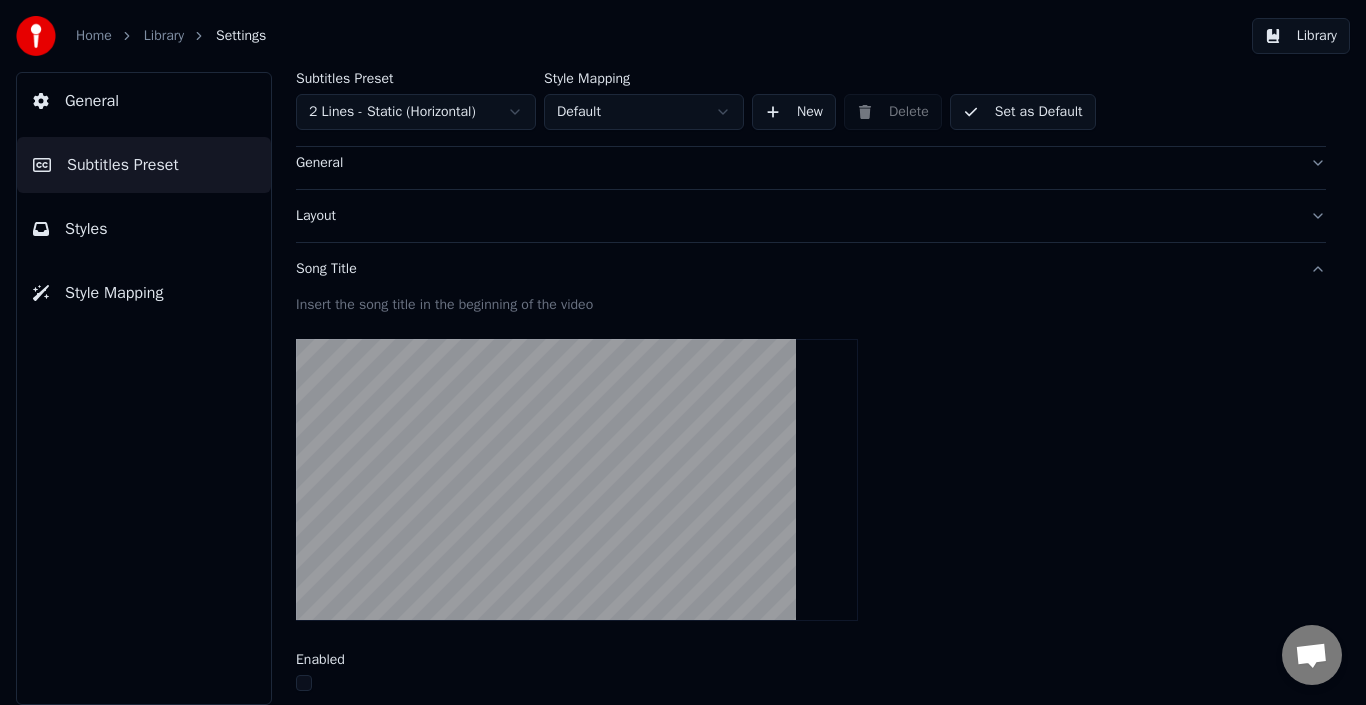 click on "Song Title" at bounding box center [811, 269] 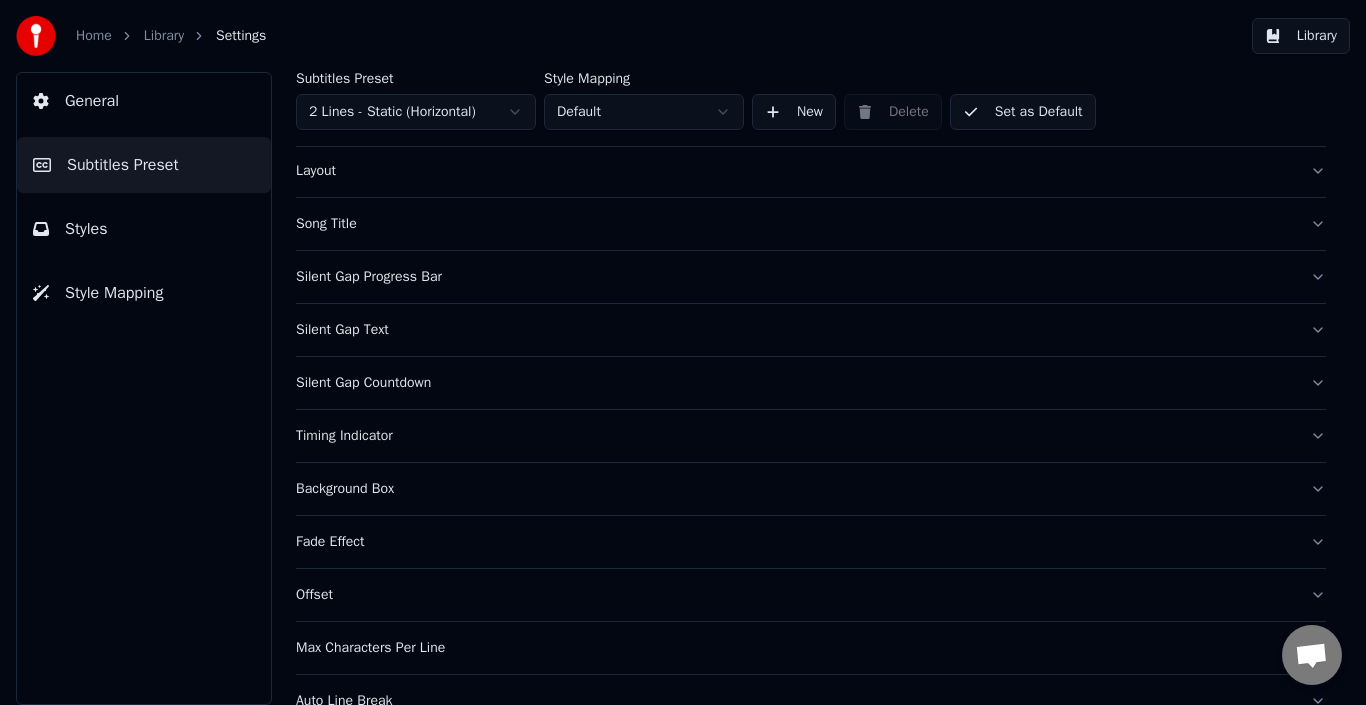 scroll, scrollTop: 97, scrollLeft: 0, axis: vertical 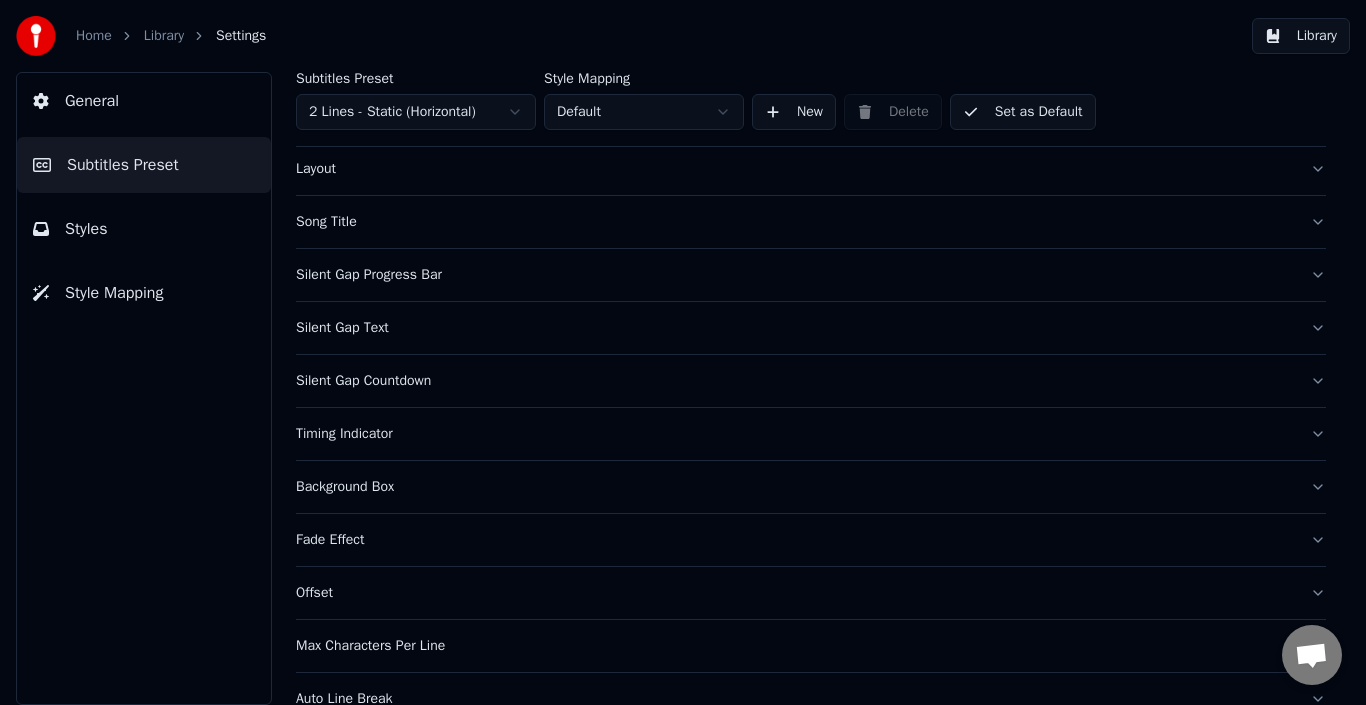 click on "Silent Gap Progress Bar" at bounding box center (795, 275) 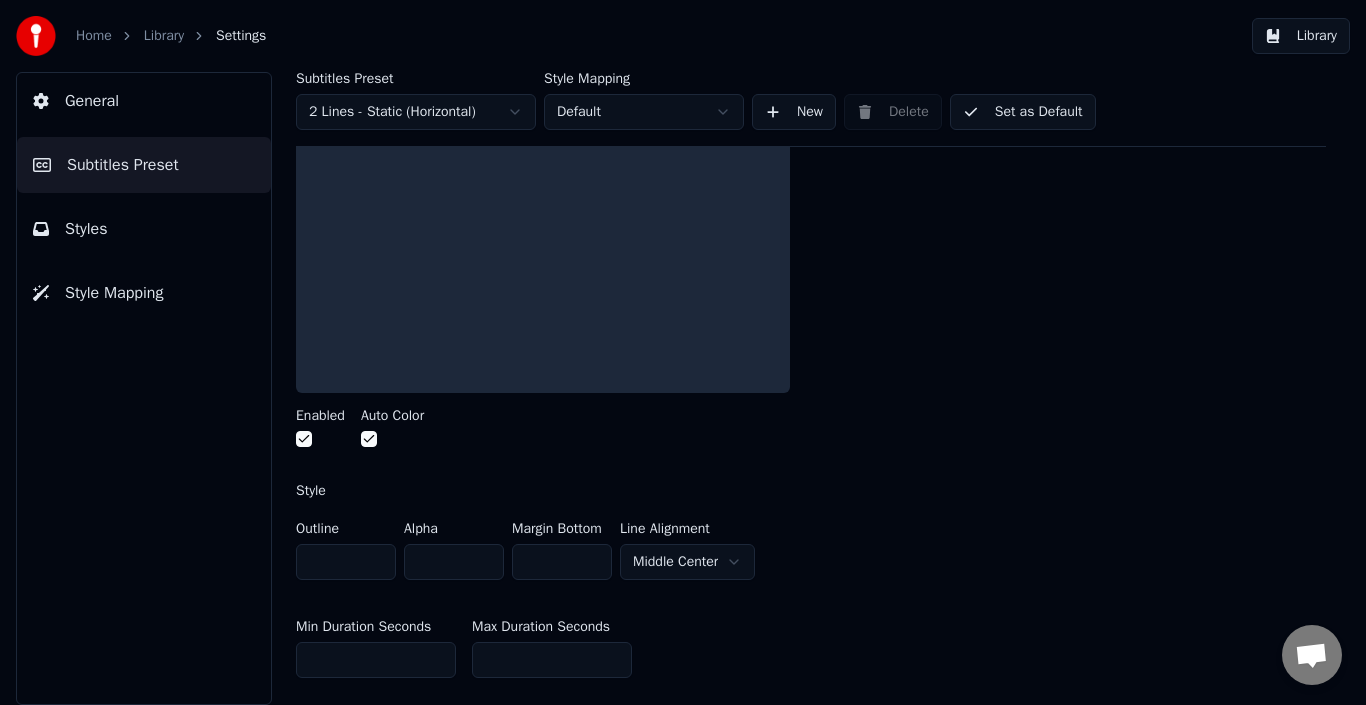 scroll, scrollTop: 316, scrollLeft: 0, axis: vertical 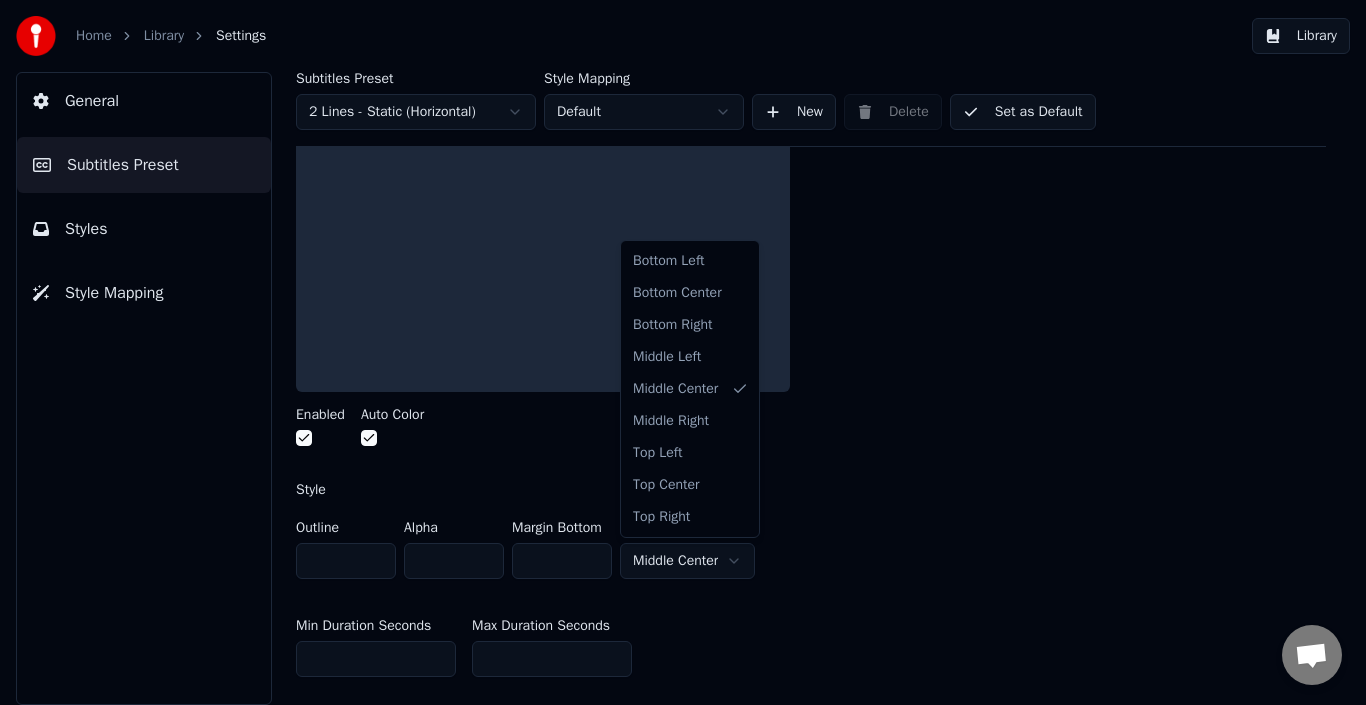 click on "Home Library Settings Library General Subtitles Preset Styles Style Mapping Subtitles Preset 2 Lines - Static (Horizontal) Style Mapping Default New Delete Set as Default General Layout Song Title Silent Gap Progress Bar Insert a progress bar in the gap between subtitles Enabled Auto Color Style Outline * Alpha * Margin Bottom * Line Alignment Middle Center Min Duration  Seconds ** Max Duration  Seconds ** Width *** Height ** Fade In (Milliseconds) * Fade Out (Milliseconds) * Gap (Start) * Gap (End) * Gap from Song Start * Show Text Reset Silent Gap Text Silent Gap Countdown Timing Indicator Background Box Fade Effect Offset Max Characters Per Line Auto Line Break Advanced Settings Bottom Left Bottom Center Bottom Right Middle Left Middle Center Middle Right Top Left Top Center Top Right" at bounding box center (683, 352) 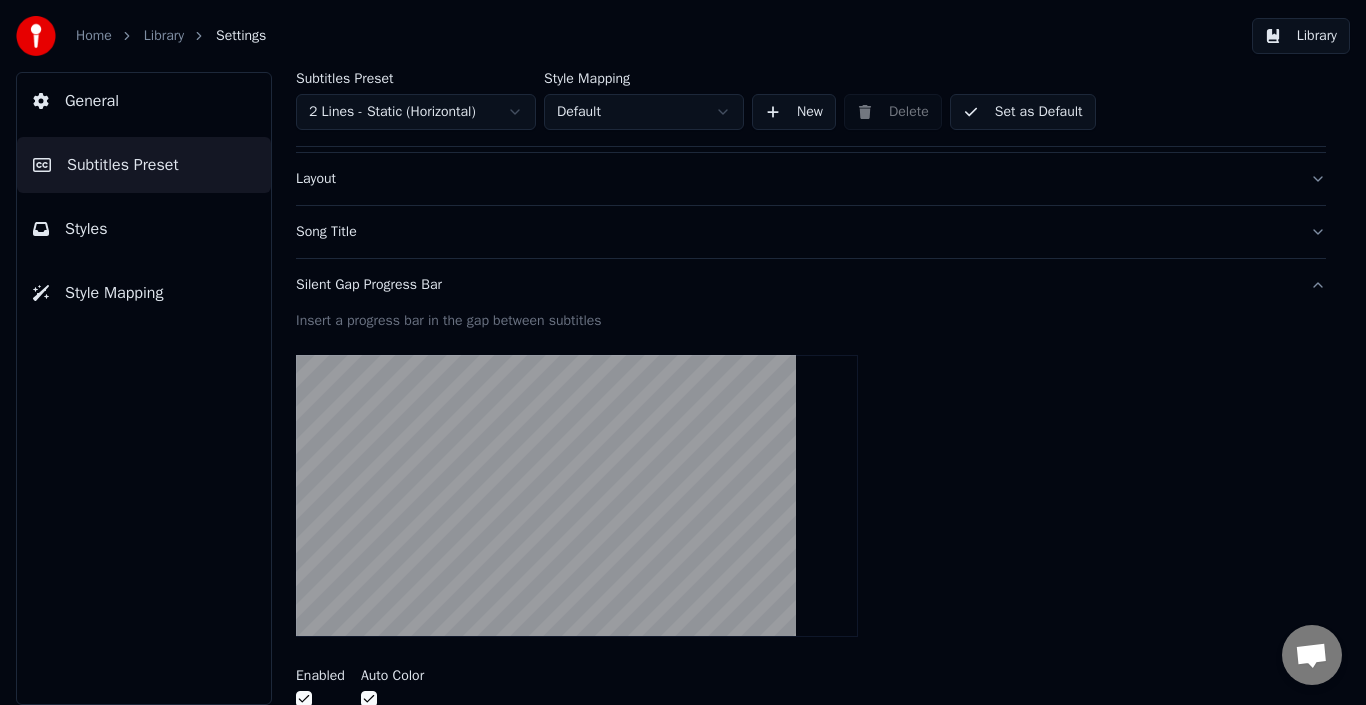 click on "Silent Gap Progress Bar" at bounding box center [795, 285] 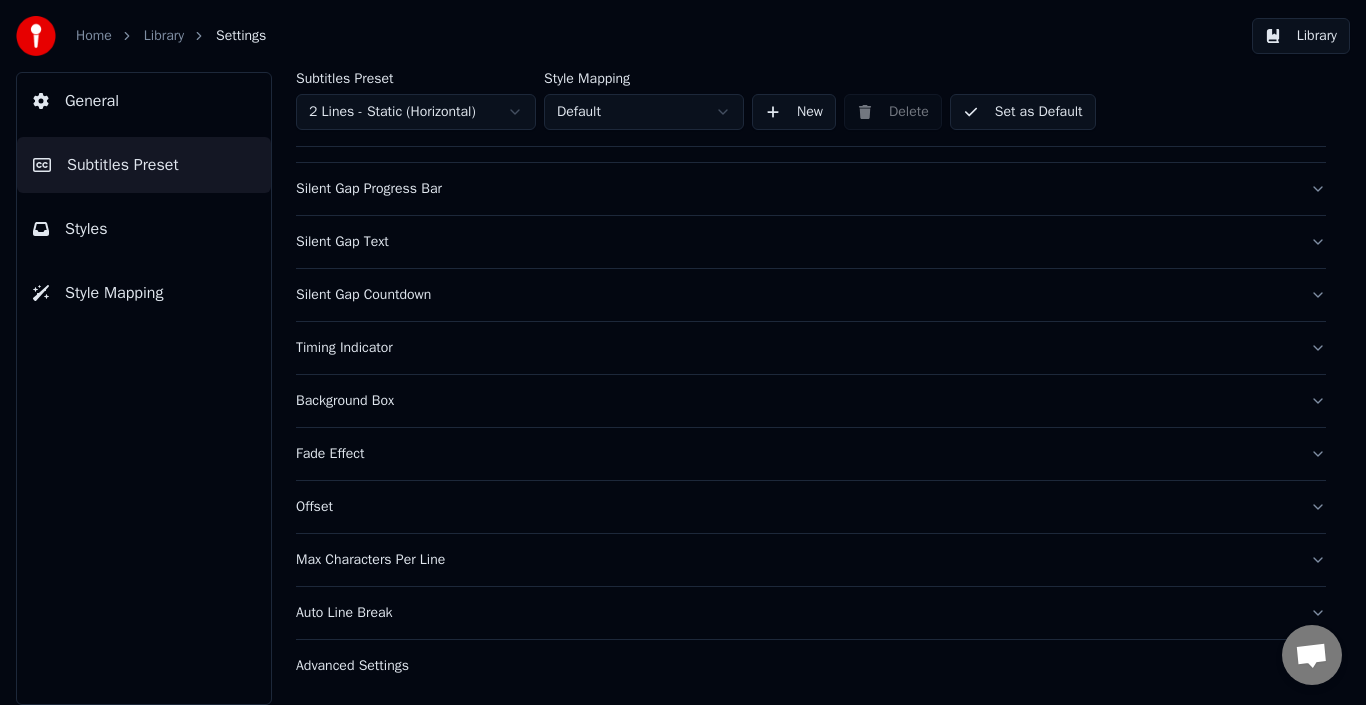 scroll, scrollTop: 183, scrollLeft: 0, axis: vertical 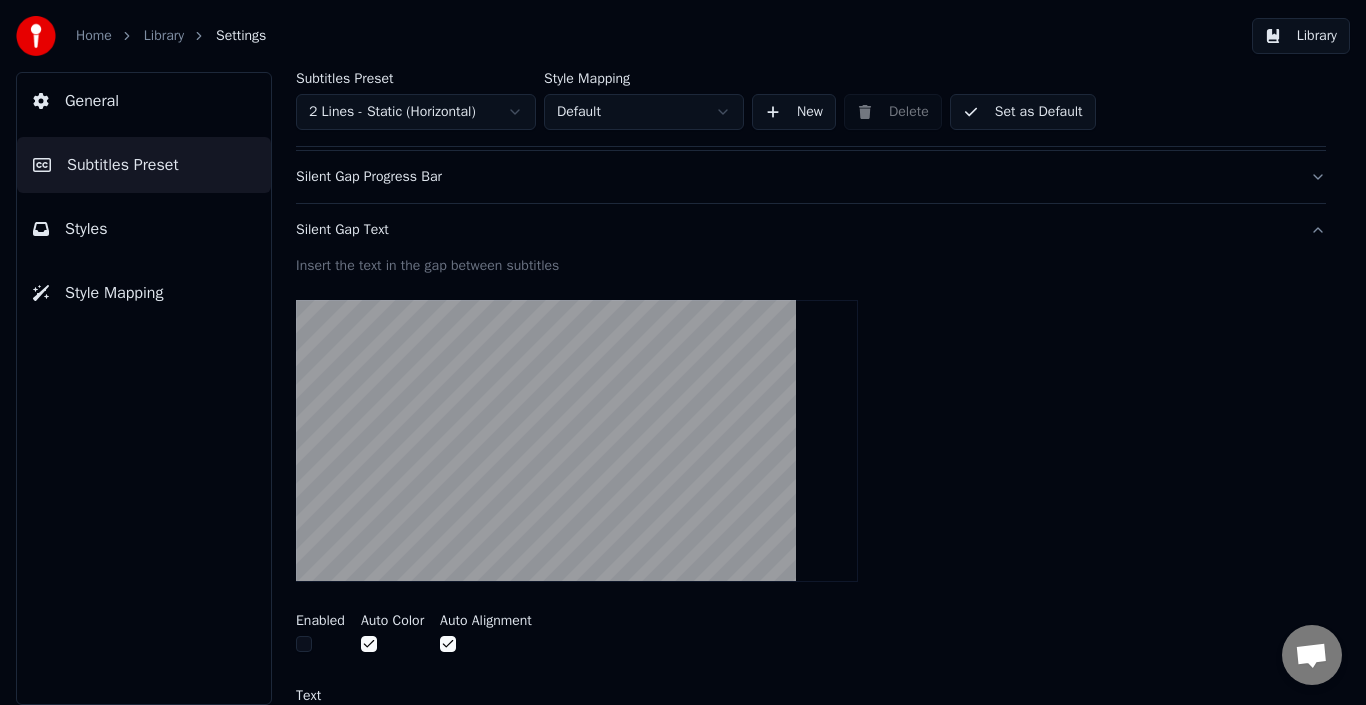 click on "Silent Gap Text" at bounding box center [795, 230] 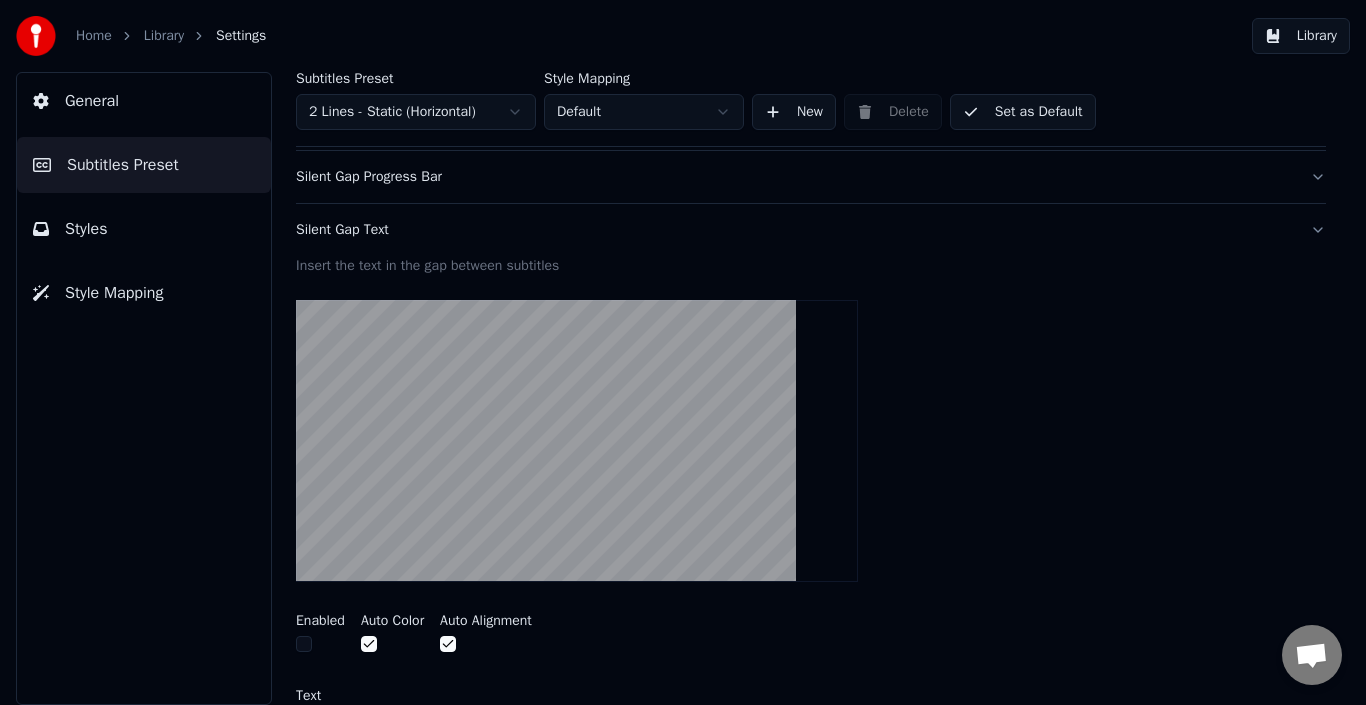 scroll, scrollTop: 186, scrollLeft: 0, axis: vertical 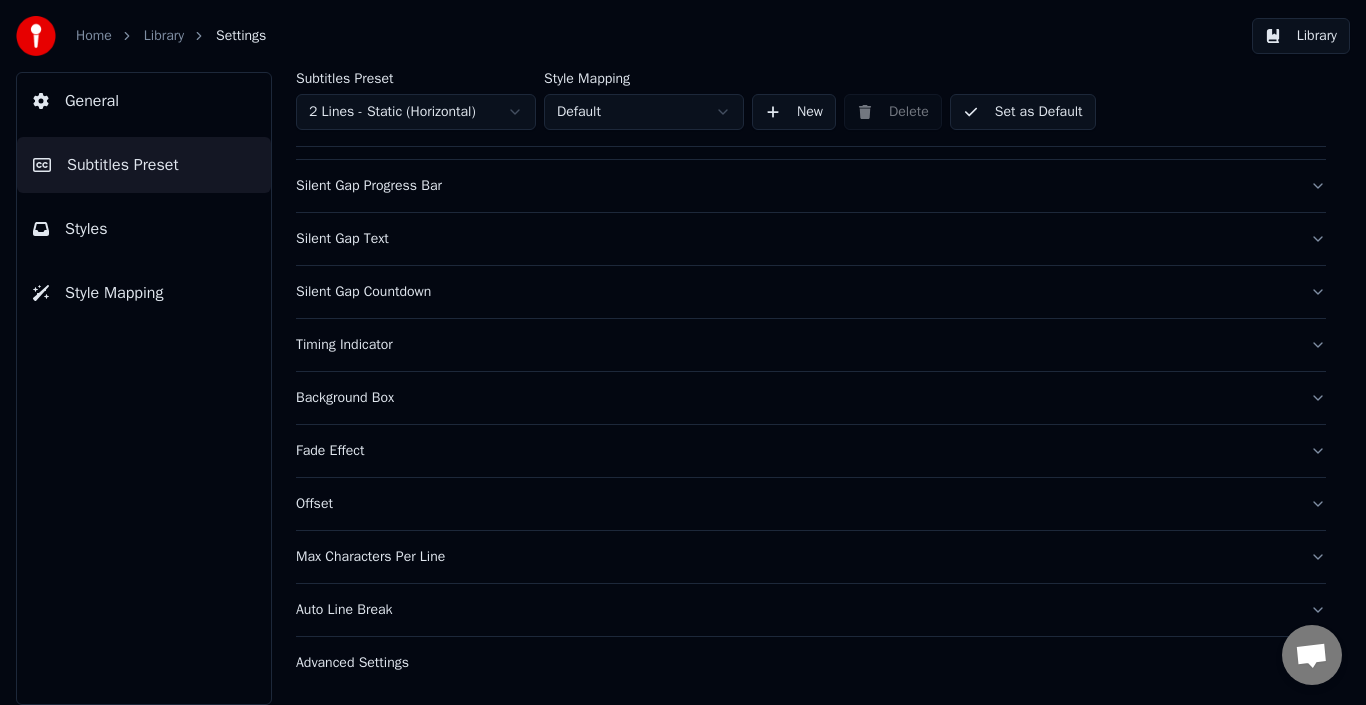 click on "Silent Gap Countdown" at bounding box center [795, 292] 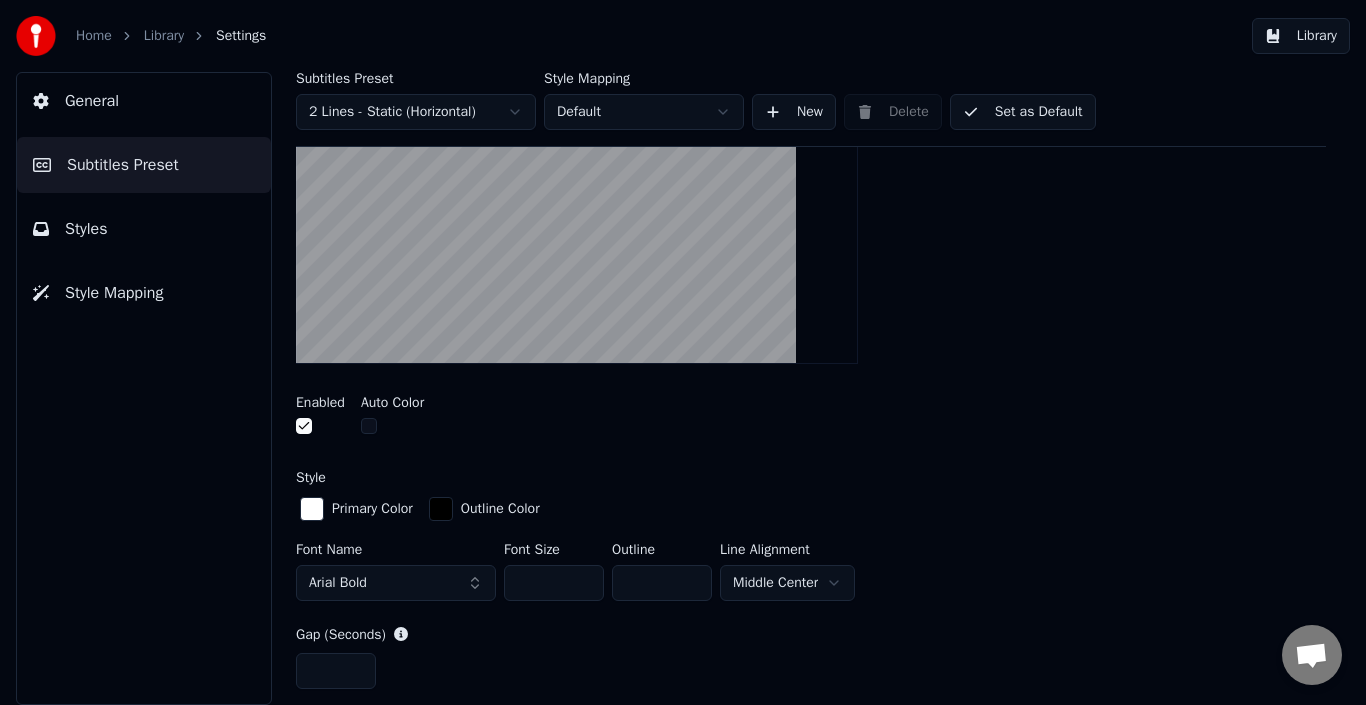 scroll, scrollTop: 467, scrollLeft: 0, axis: vertical 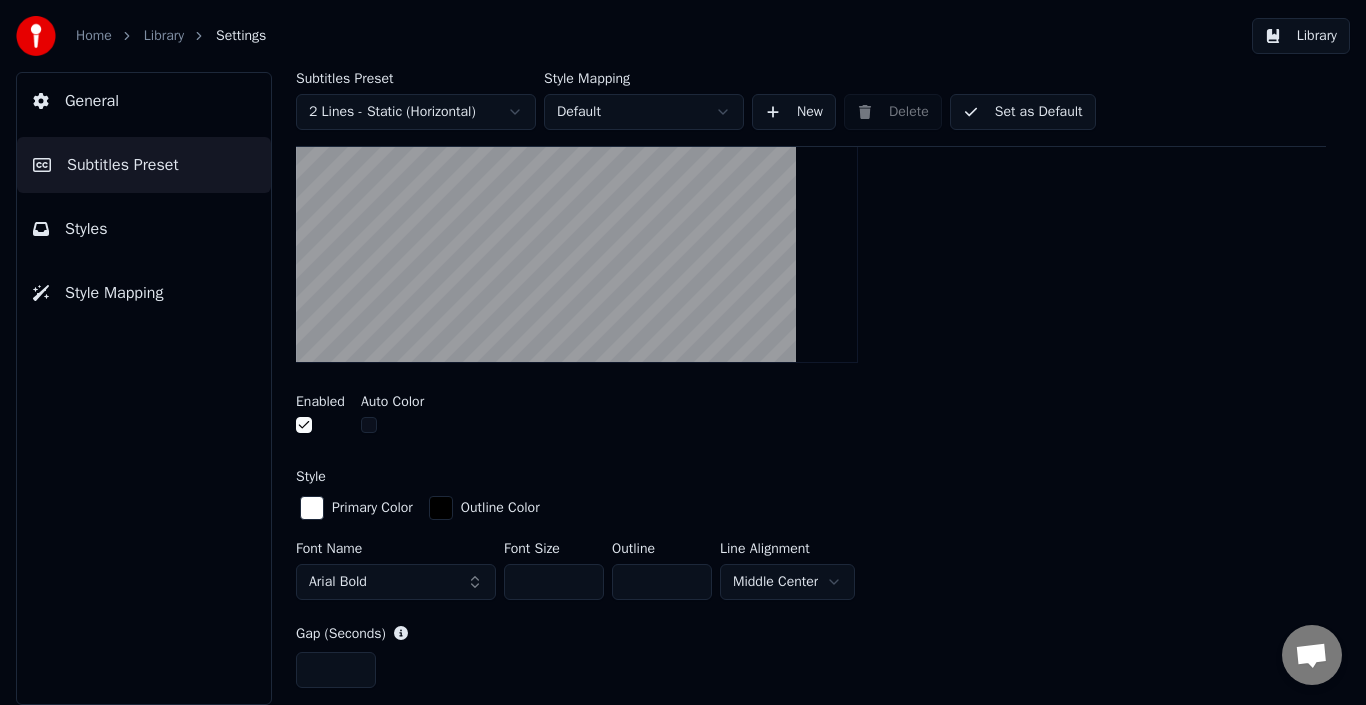 click on "Home Library Settings Library General Subtitles Preset Styles Style Mapping Subtitles Preset 2 Lines - Static (Horizontal) Style Mapping Default New Delete Set as Default General Layout Song Title Silent Gap Progress Bar Silent Gap Text Silent Gap Countdown Insert a countdown in the gap between subtitles Enabled Auto Color Style Primary Color Outline Color Font Name Arial Bold Font Size ** Outline * Line Alignment Middle Center Gap (Seconds) * Countdown * Reset Timing Indicator Background Box Fade Effect Offset Max Characters Per Line Auto Line Break Advanced Settings" at bounding box center [683, 352] 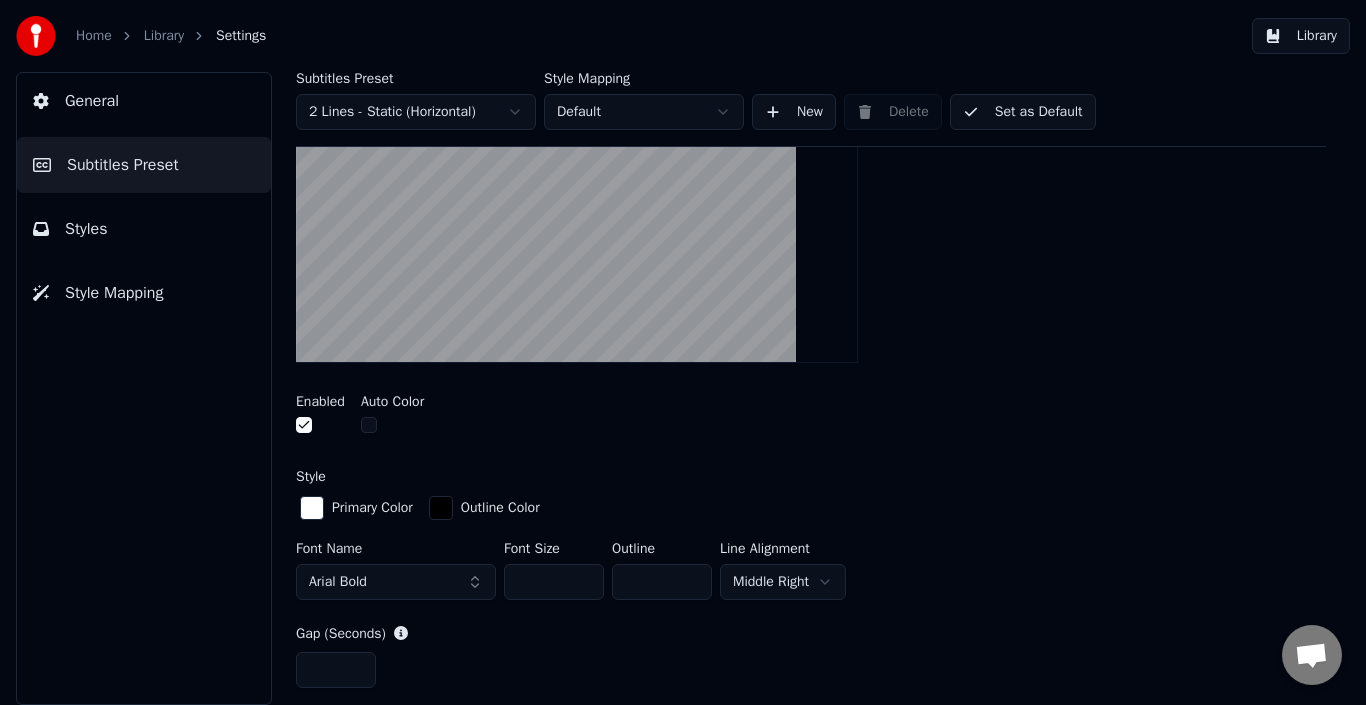 click on "Home Library Settings Library General Subtitles Preset Styles Style Mapping Subtitles Preset 2 Lines - Static (Horizontal) Style Mapping Default New Delete Set as Default General Layout Song Title Silent Gap Progress Bar Silent Gap Text Silent Gap Countdown Insert a countdown in the gap between subtitles Enabled Auto Color Style Primary Color Outline Color Font Name Arial Bold Font Size ** Outline * Line Alignment Middle Right Gap (Seconds) * Countdown * Reset Timing Indicator Background Box Fade Effect Offset Max Characters Per Line Auto Line Break Advanced Settings" at bounding box center (683, 352) 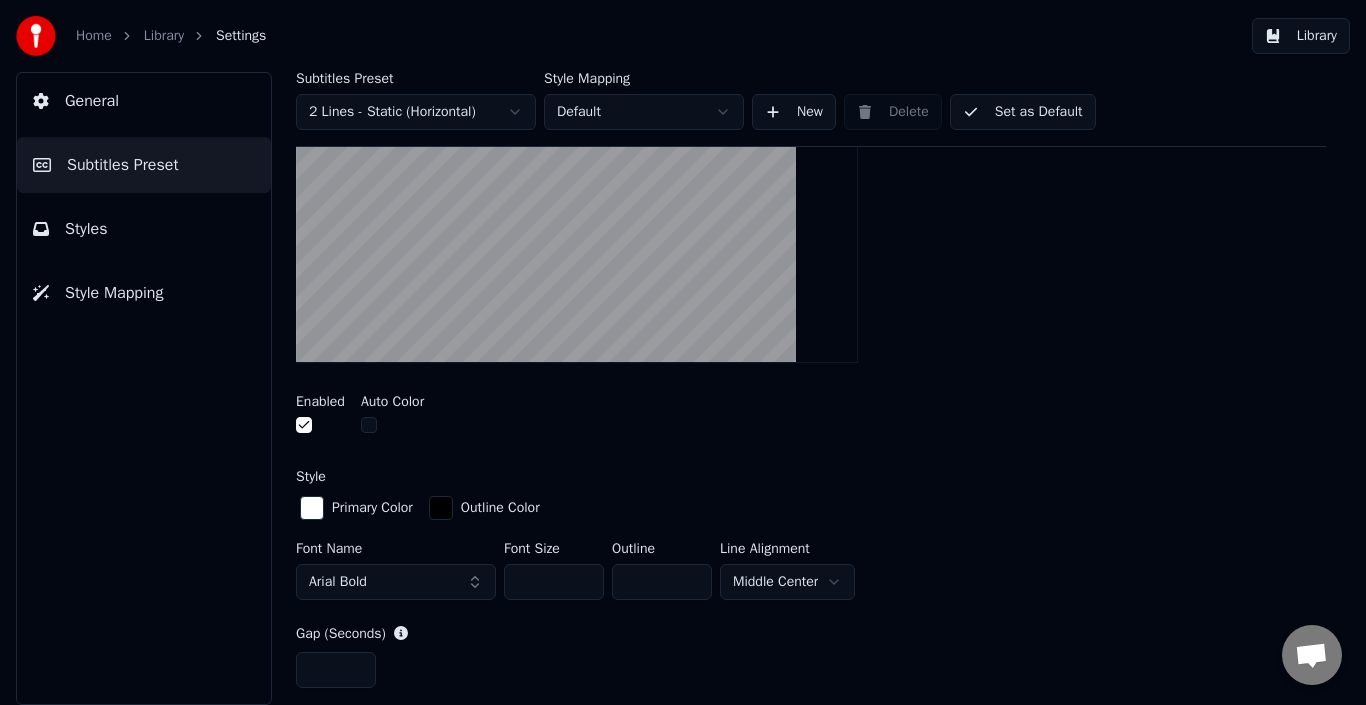 click on "Arial Bold" at bounding box center (396, 582) 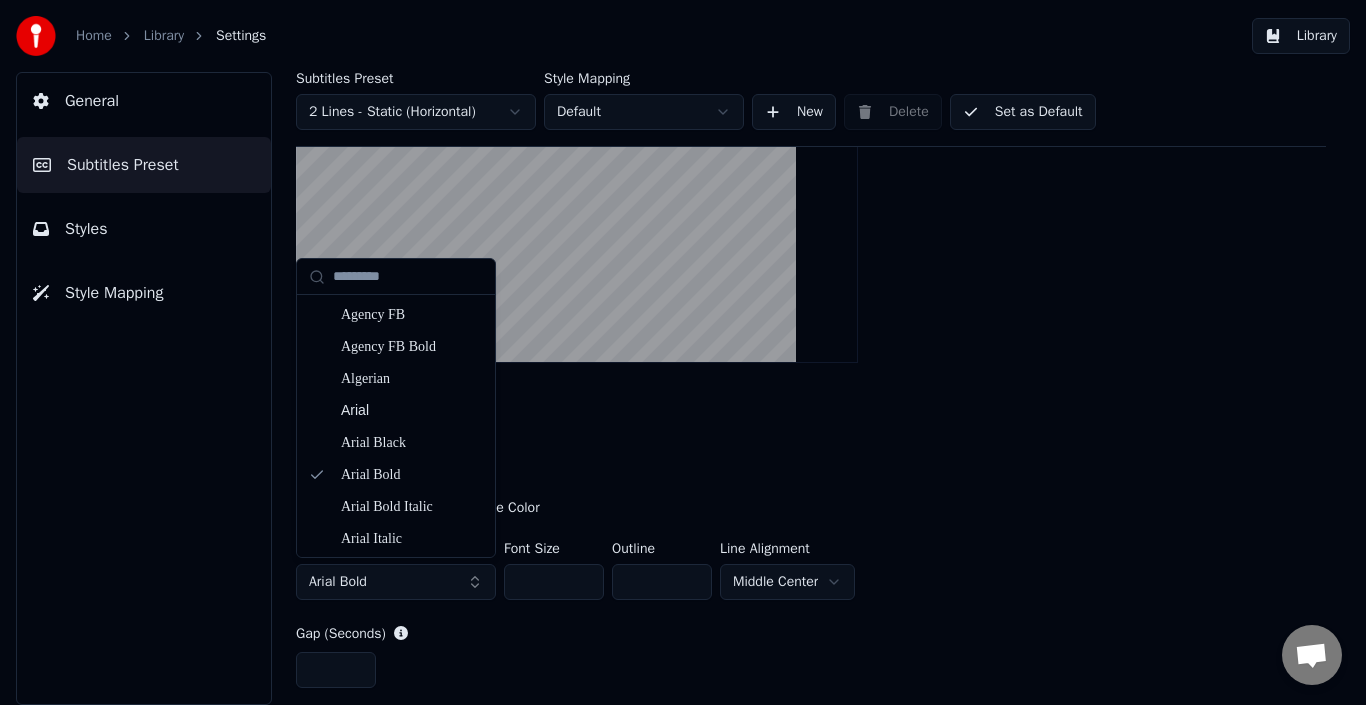 click on "Insert a countdown in the gap between subtitles Enabled Auto Color Style Primary Color Outline Color Font Name Arial Bold Font Size ** Outline * Line Alignment Middle Center Gap (Seconds) * Countdown * Reset" at bounding box center (811, 437) 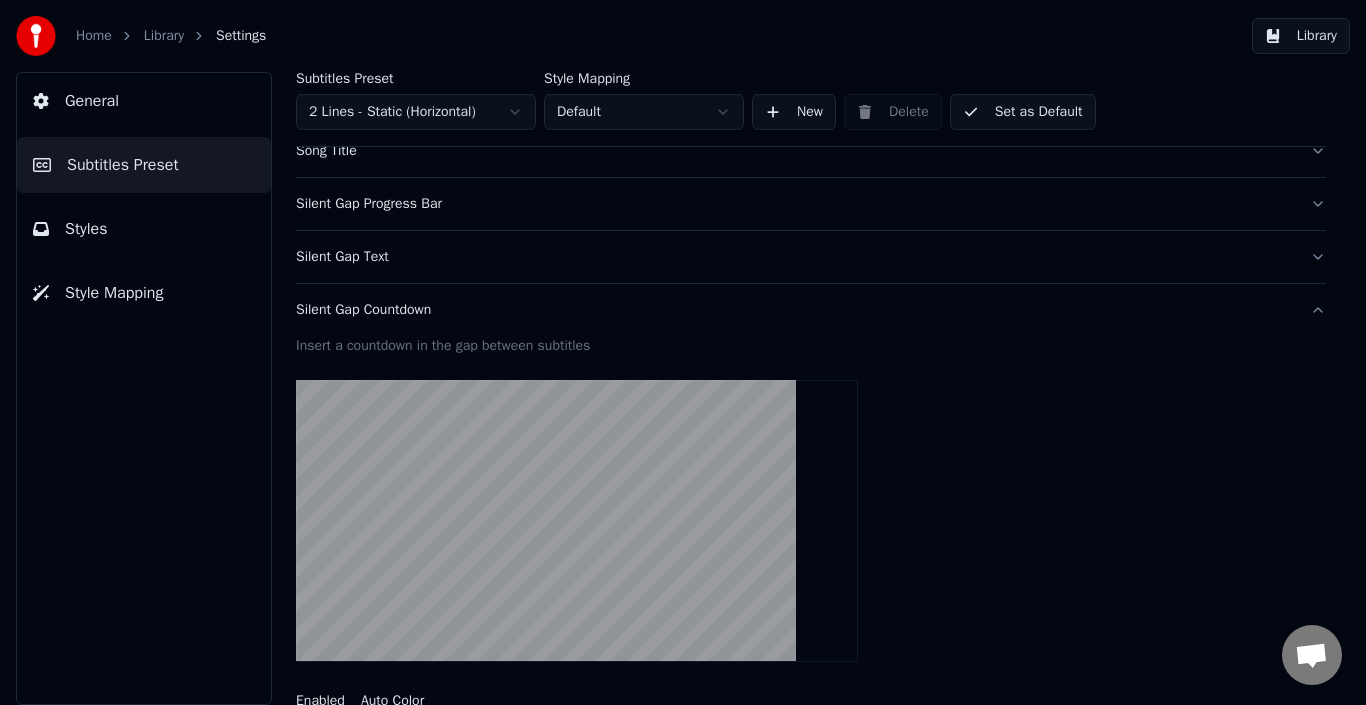 click on "Silent Gap Countdown" at bounding box center [795, 310] 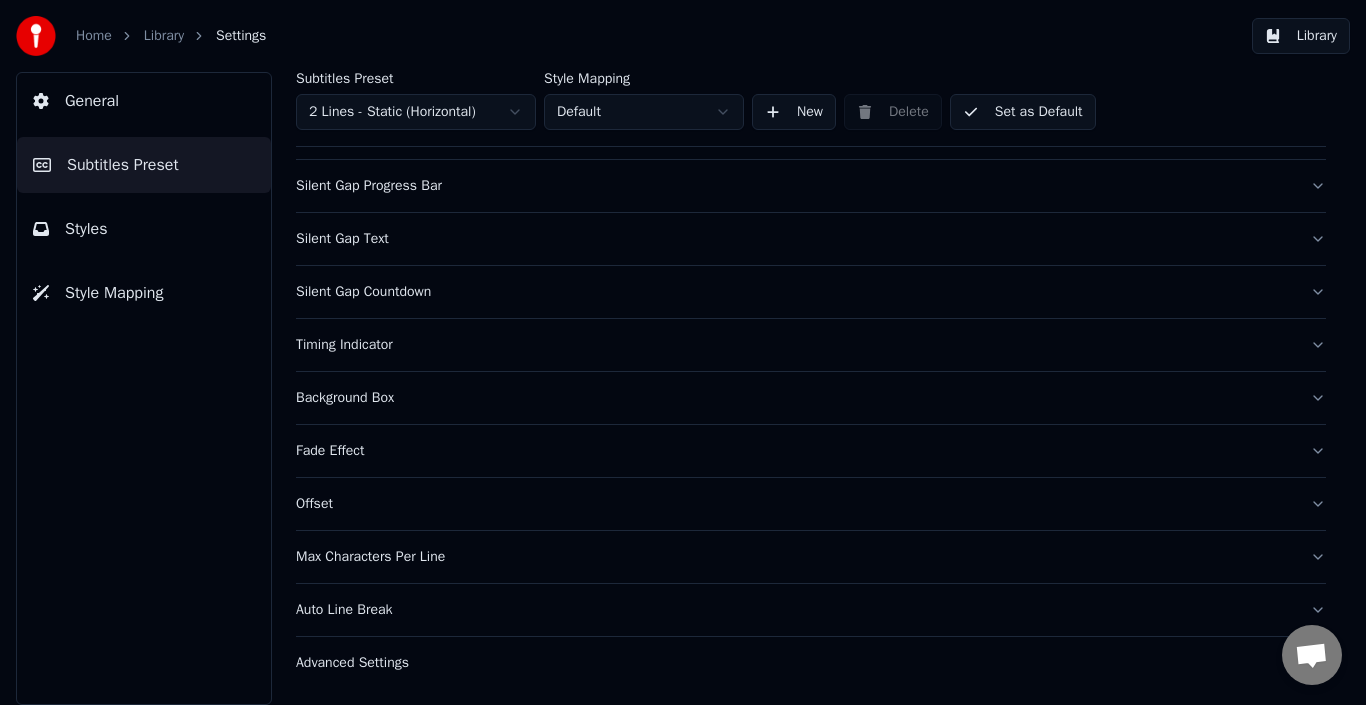 scroll, scrollTop: 185, scrollLeft: 0, axis: vertical 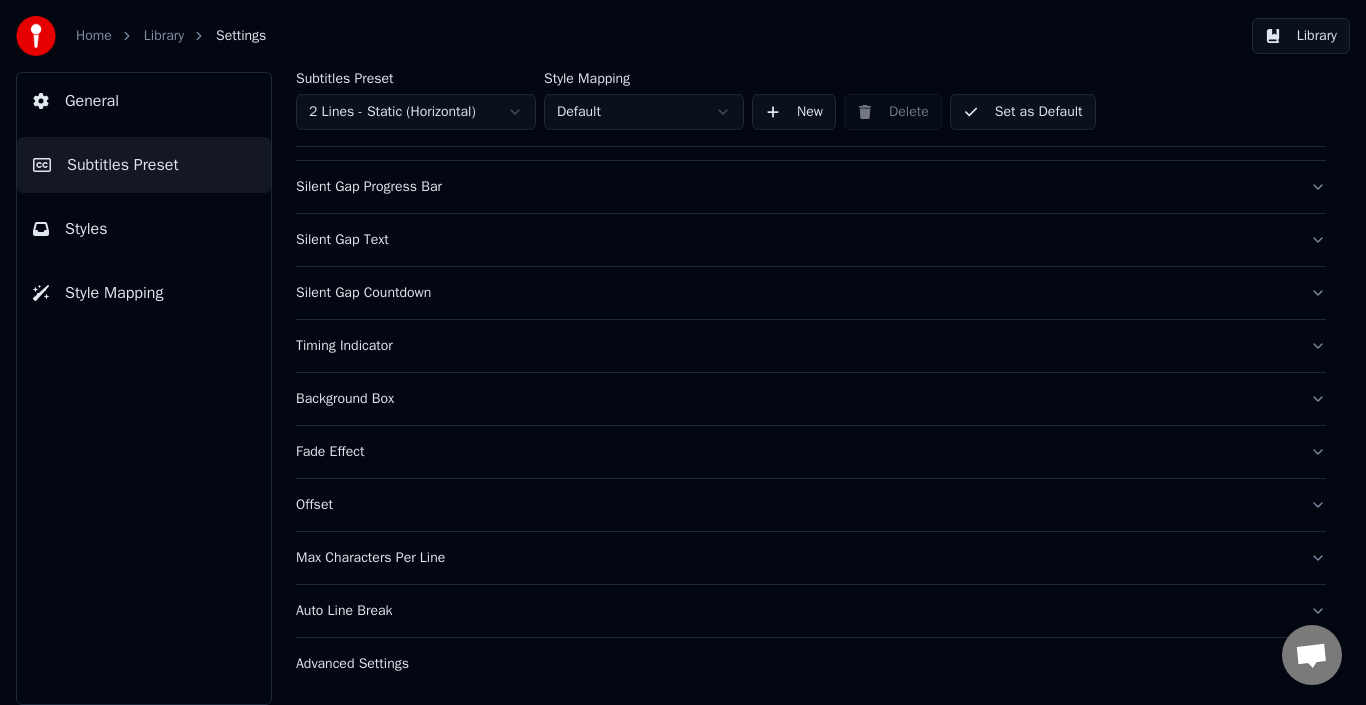 click on "Timing Indicator" at bounding box center (795, 346) 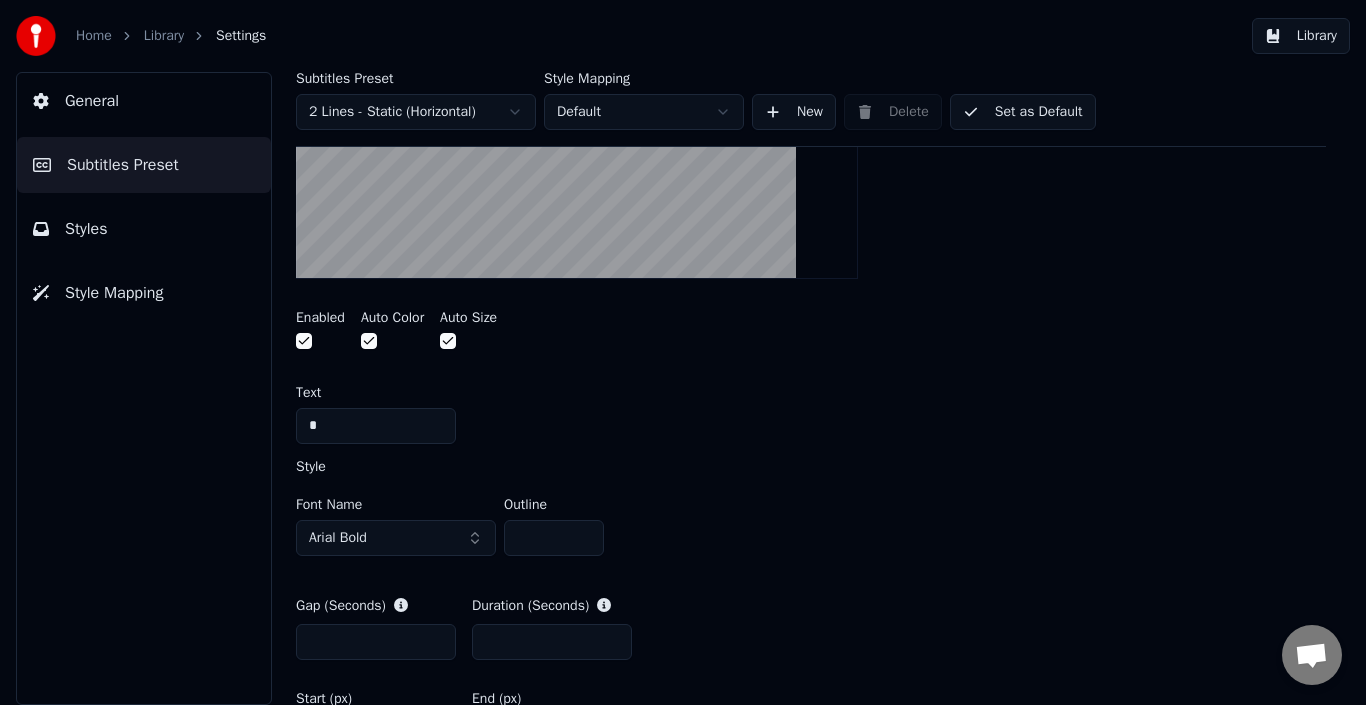 click on "*" at bounding box center [376, 426] 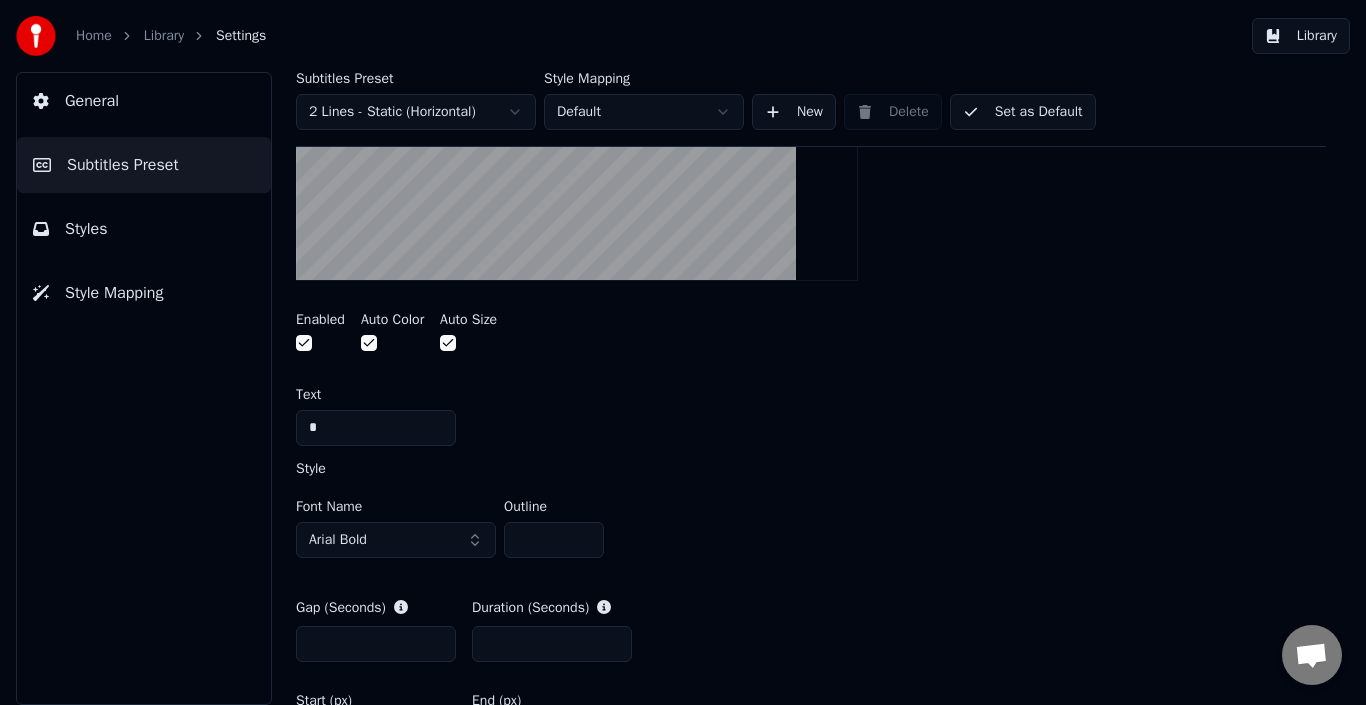scroll, scrollTop: 601, scrollLeft: 0, axis: vertical 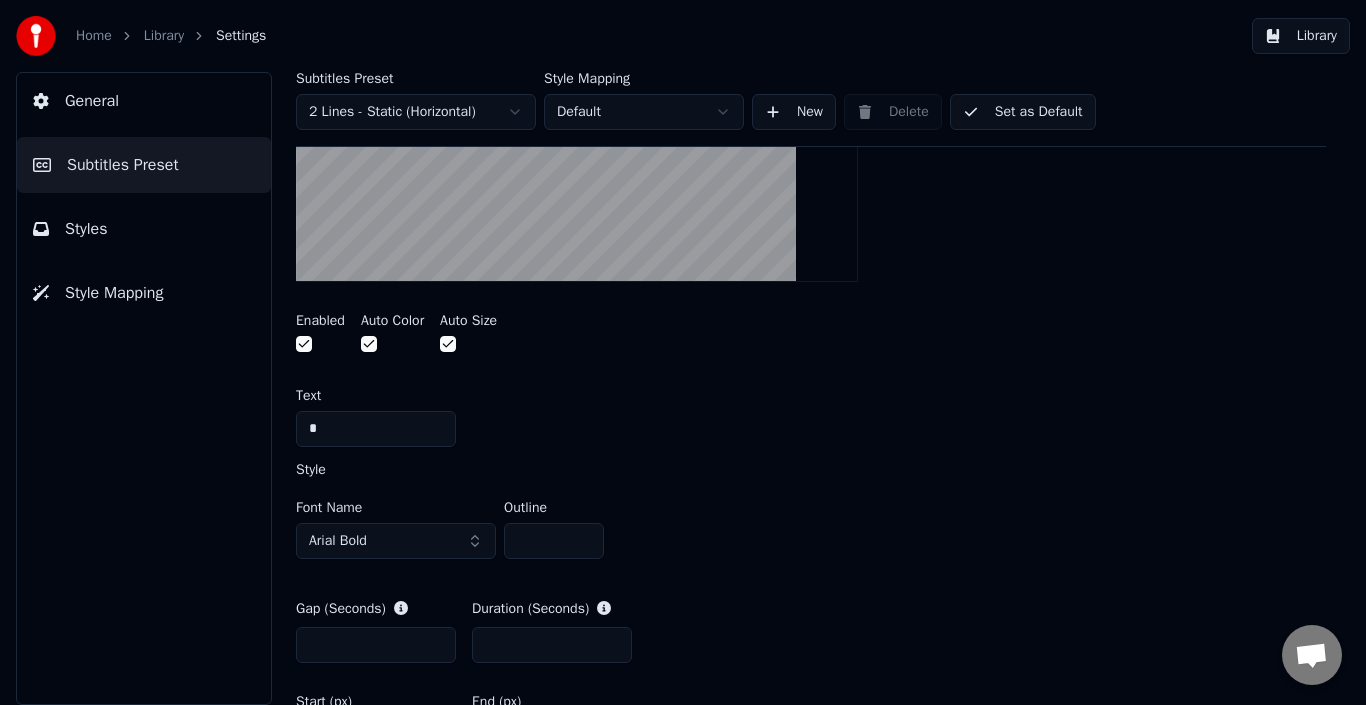 click on "Text *" at bounding box center (811, 418) 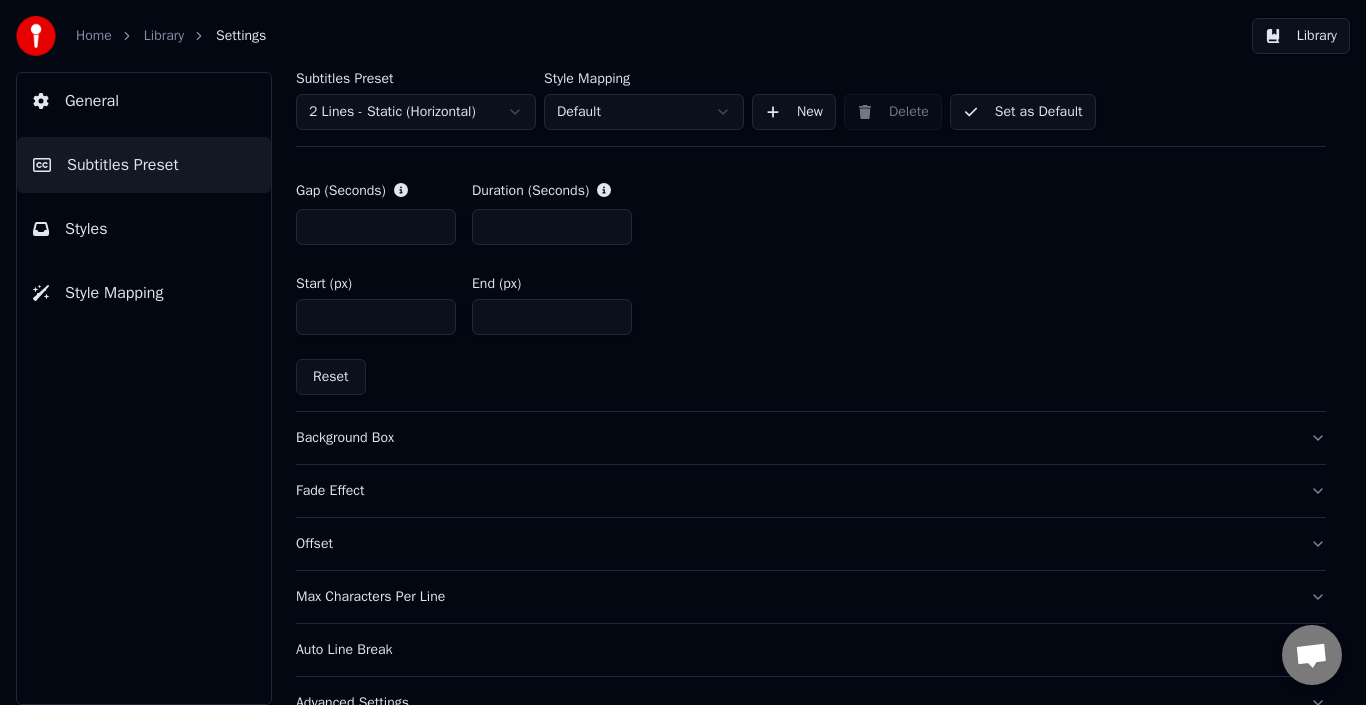 click on "Background Box" at bounding box center [795, 438] 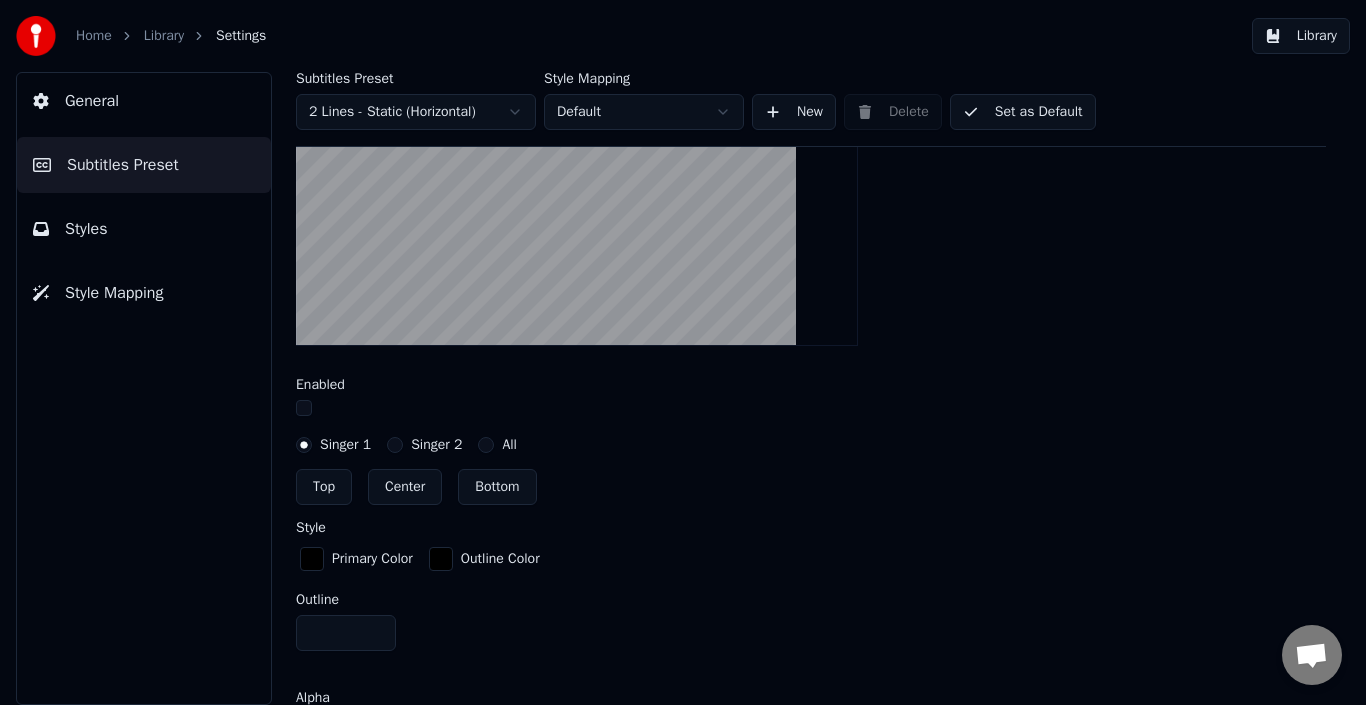 scroll, scrollTop: 589, scrollLeft: 0, axis: vertical 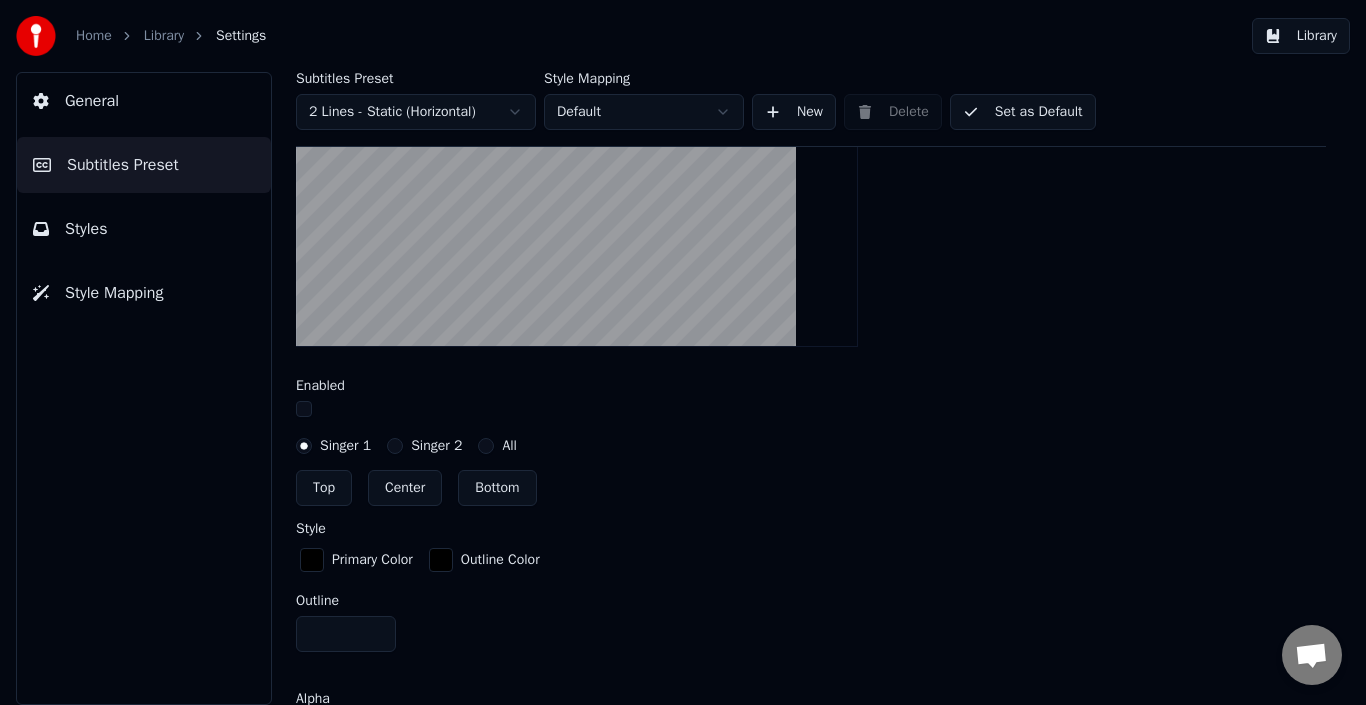 click on "Singer 2" at bounding box center (436, 446) 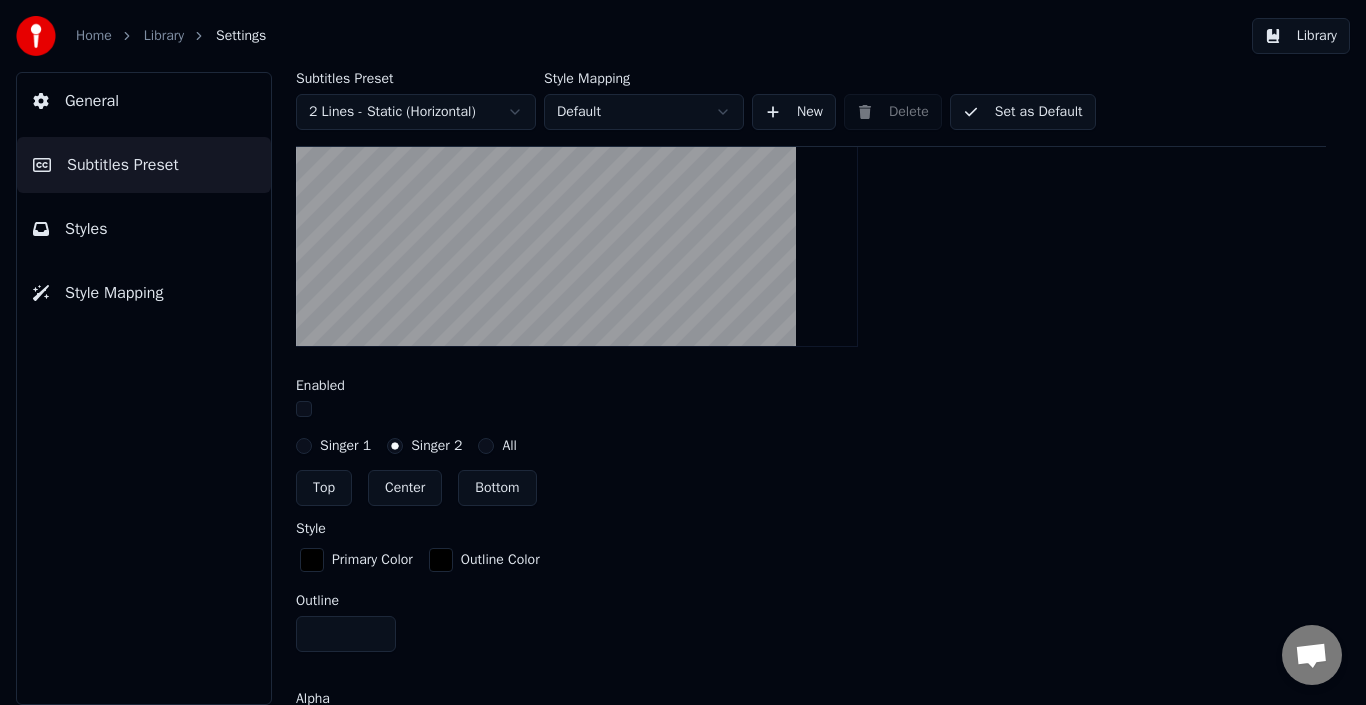 click on "Singer 1" at bounding box center (345, 446) 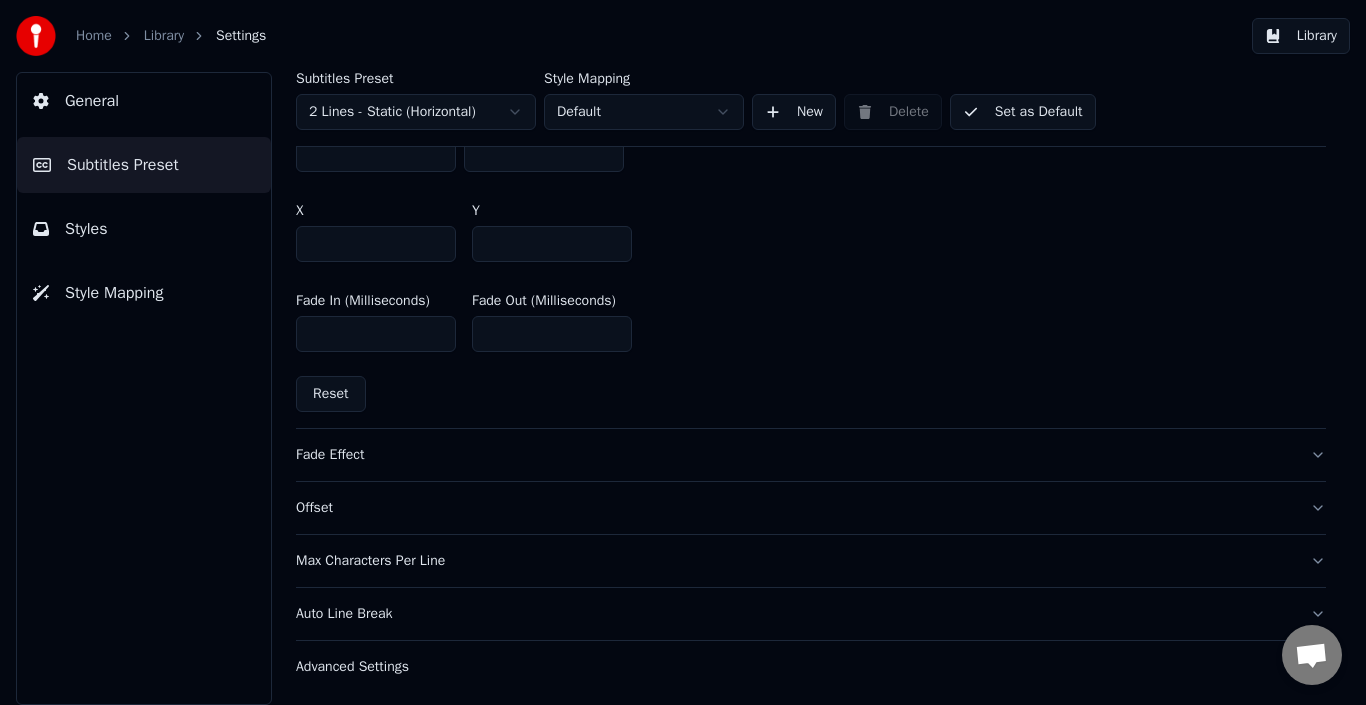 click on "Fade Effect" at bounding box center [795, 455] 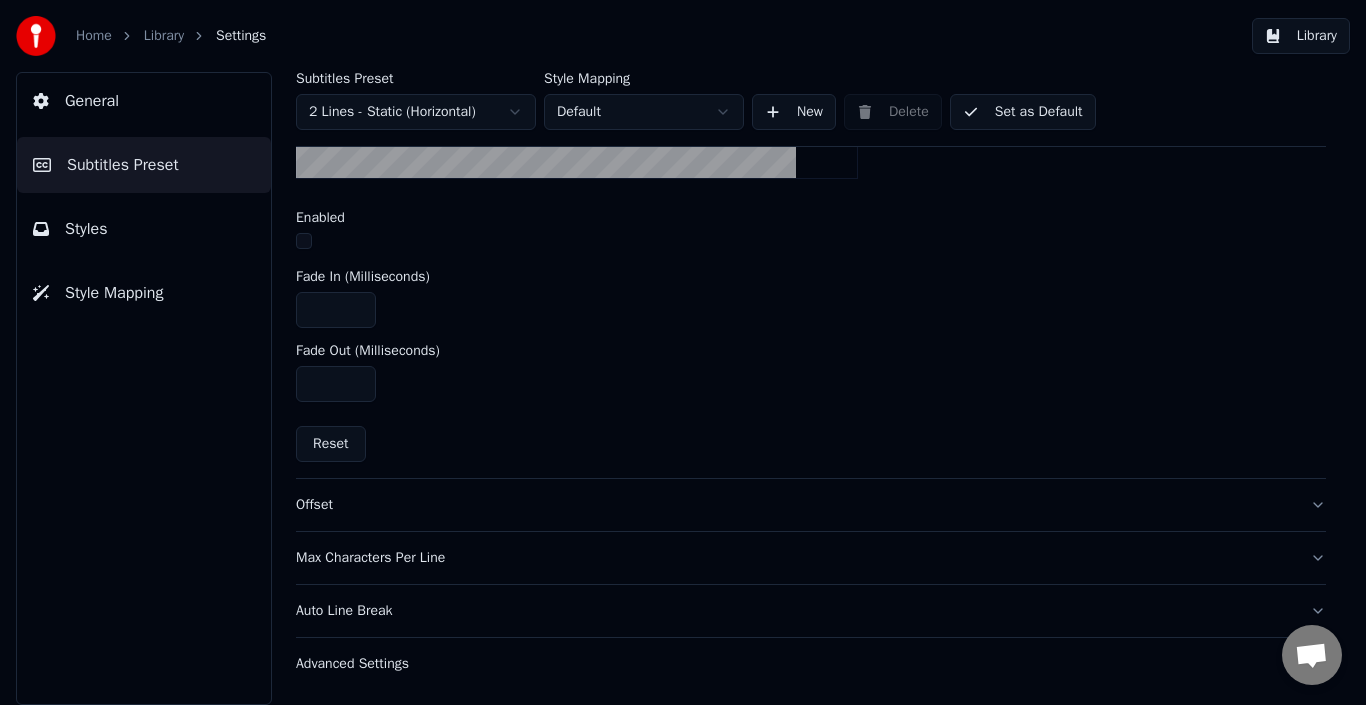 click on "Offset" at bounding box center [811, 505] 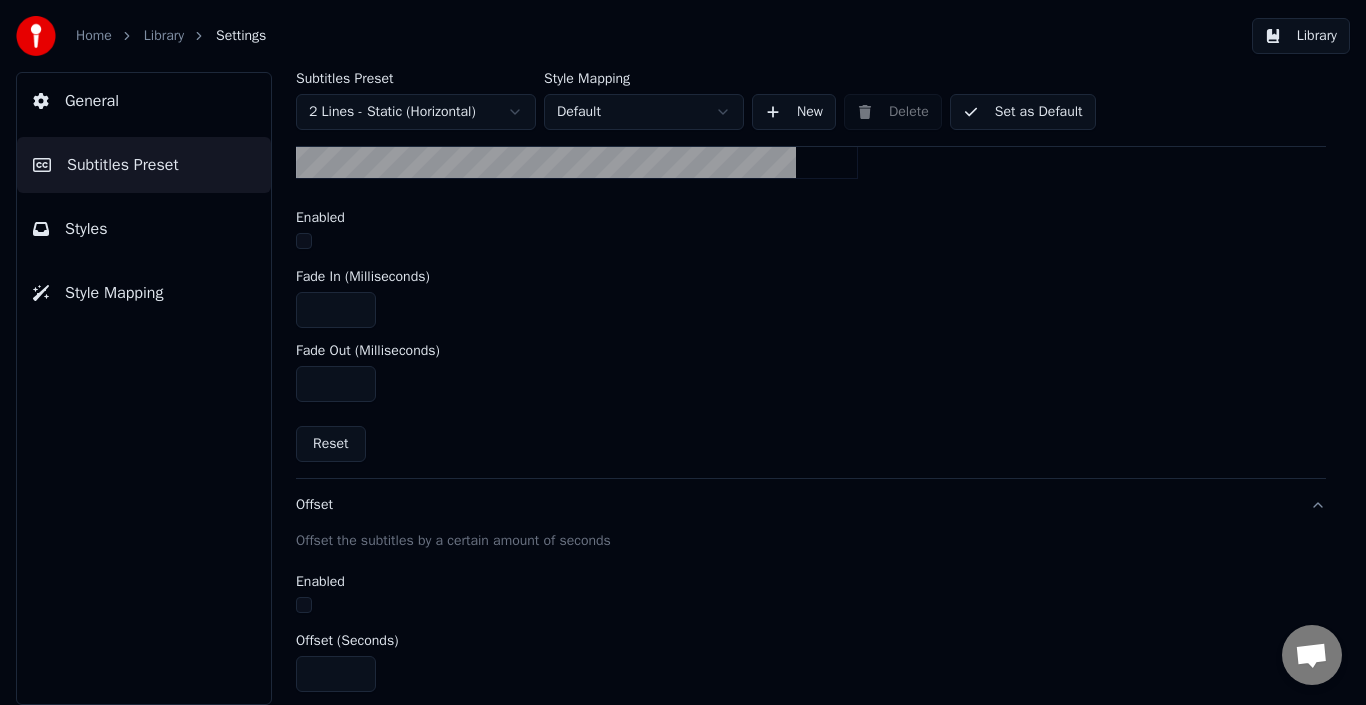 scroll, scrollTop: 422, scrollLeft: 0, axis: vertical 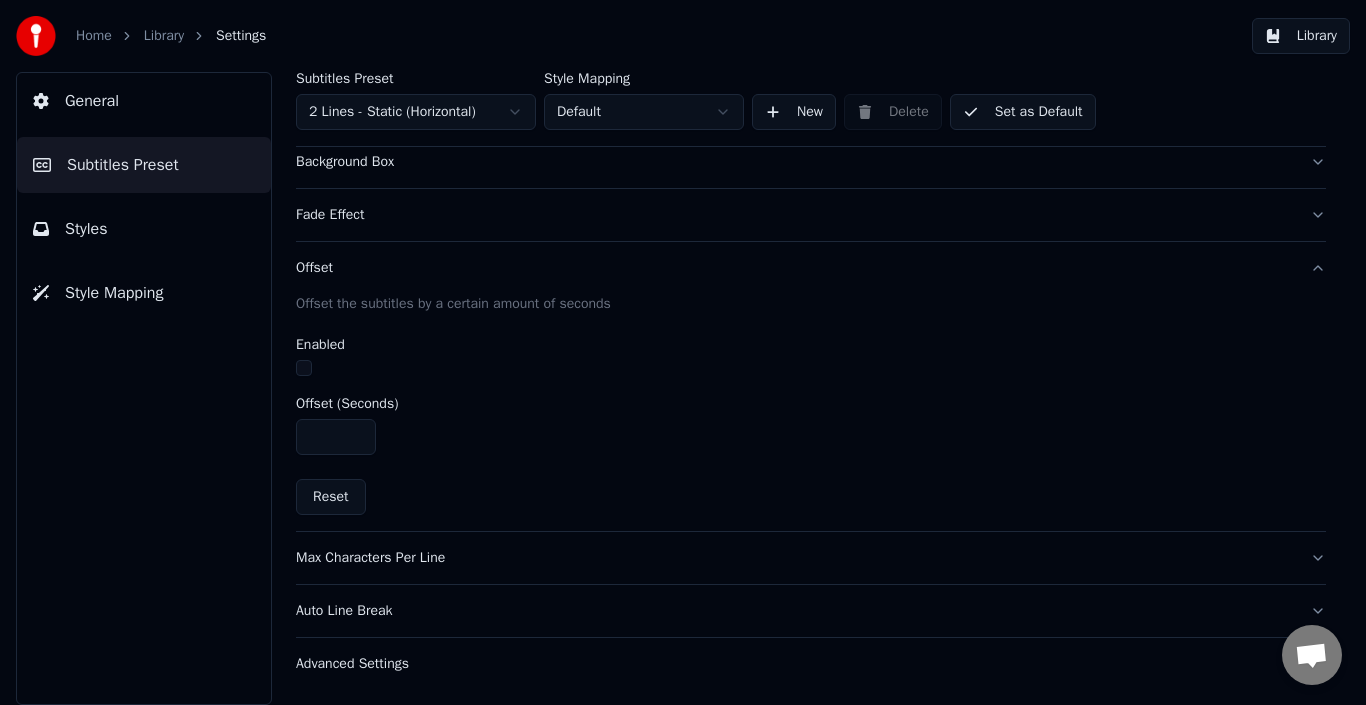 click on "Max Characters Per Line" at bounding box center [811, 558] 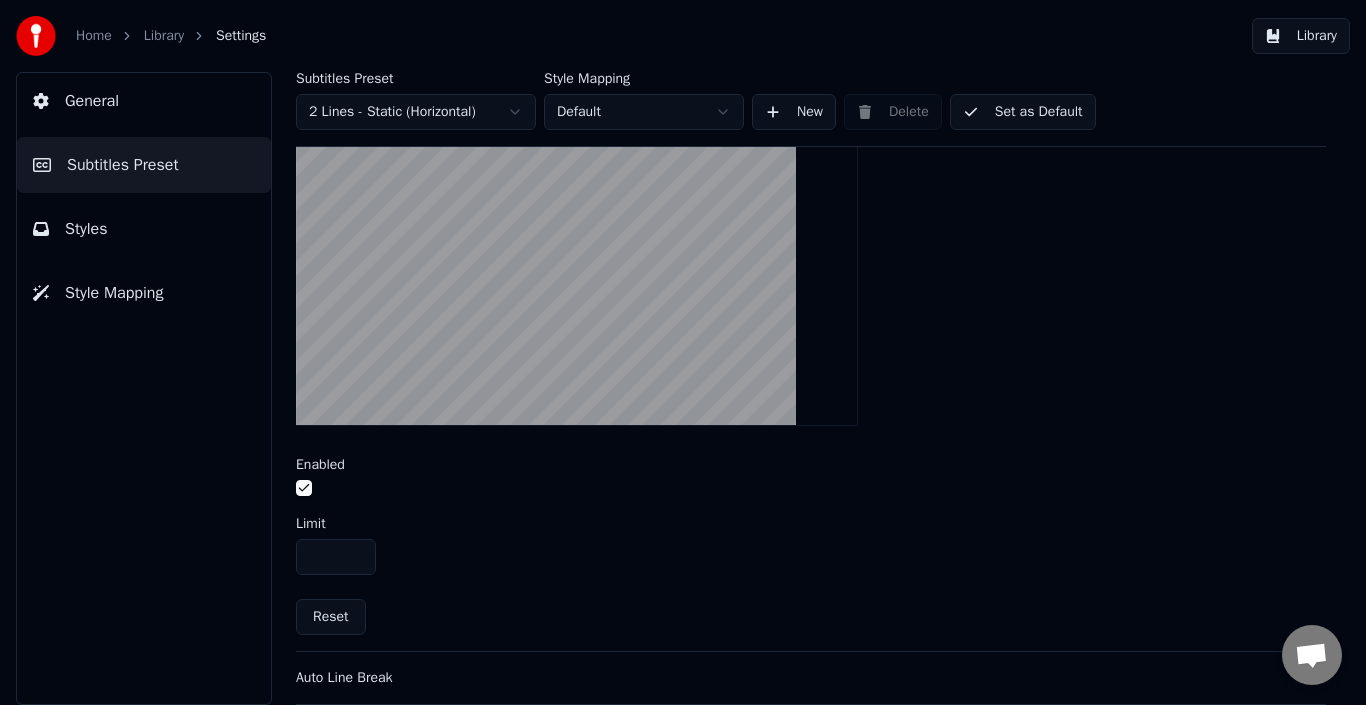 scroll, scrollTop: 736, scrollLeft: 0, axis: vertical 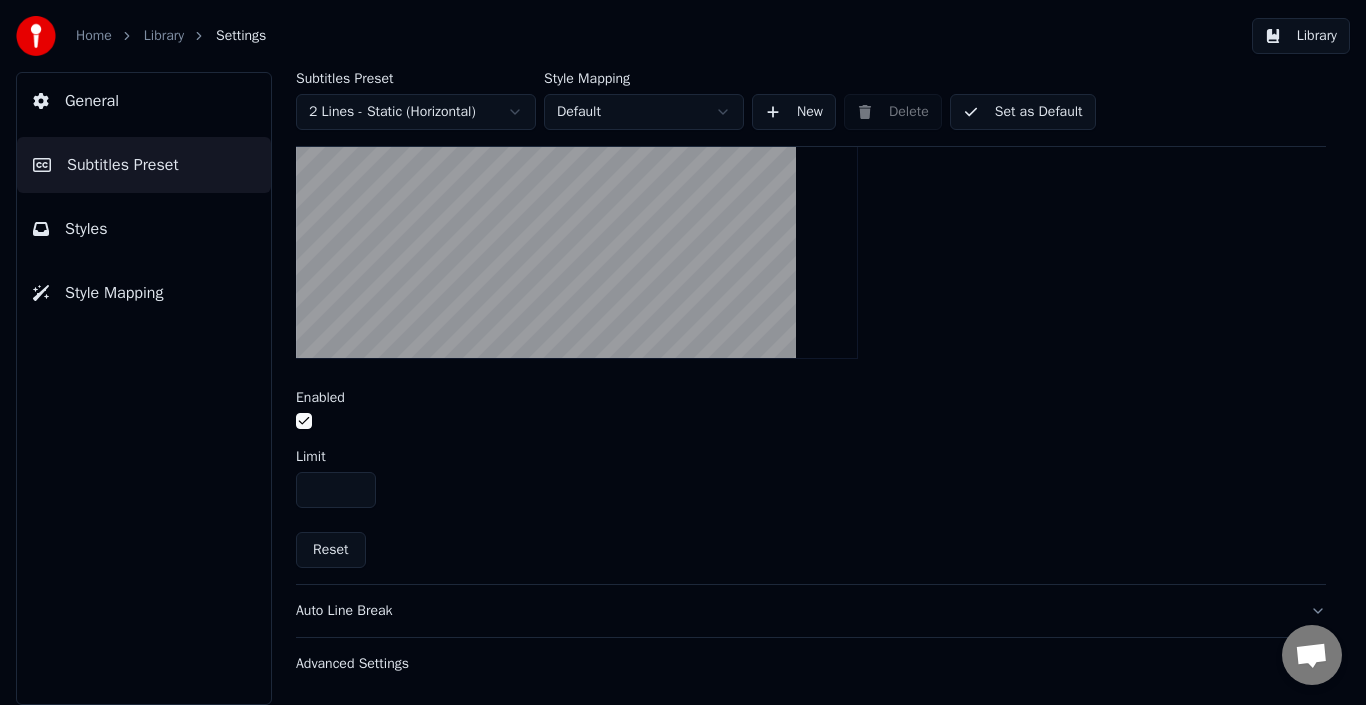 click on "Auto Line Break" at bounding box center [795, 611] 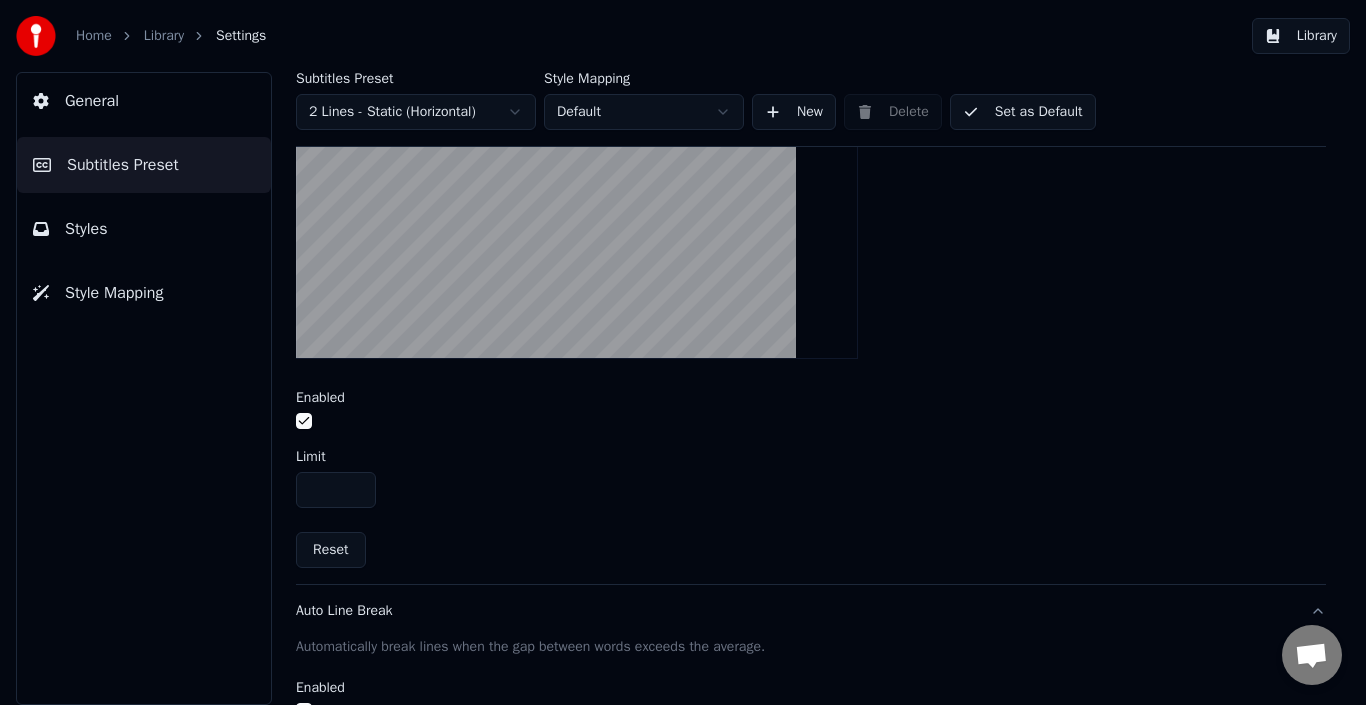 scroll, scrollTop: 422, scrollLeft: 0, axis: vertical 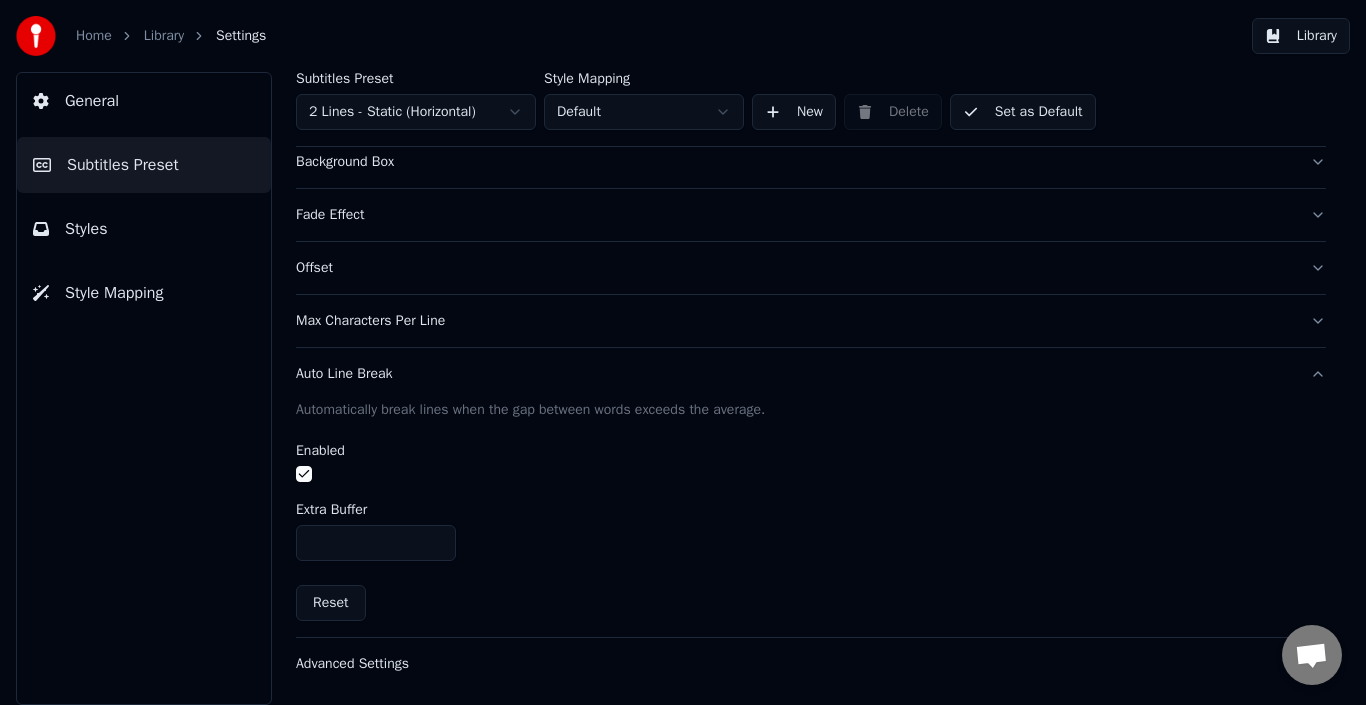 click on "Advanced Settings" at bounding box center (795, 664) 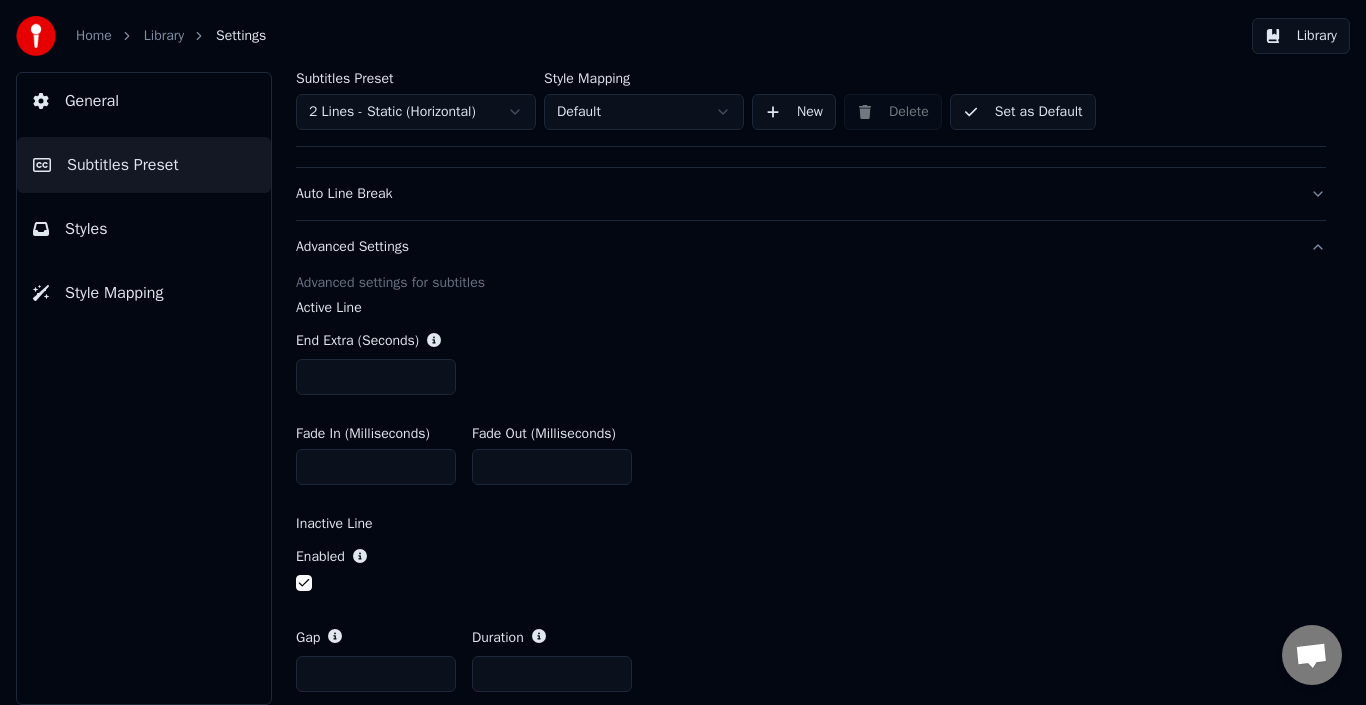 scroll, scrollTop: 770, scrollLeft: 0, axis: vertical 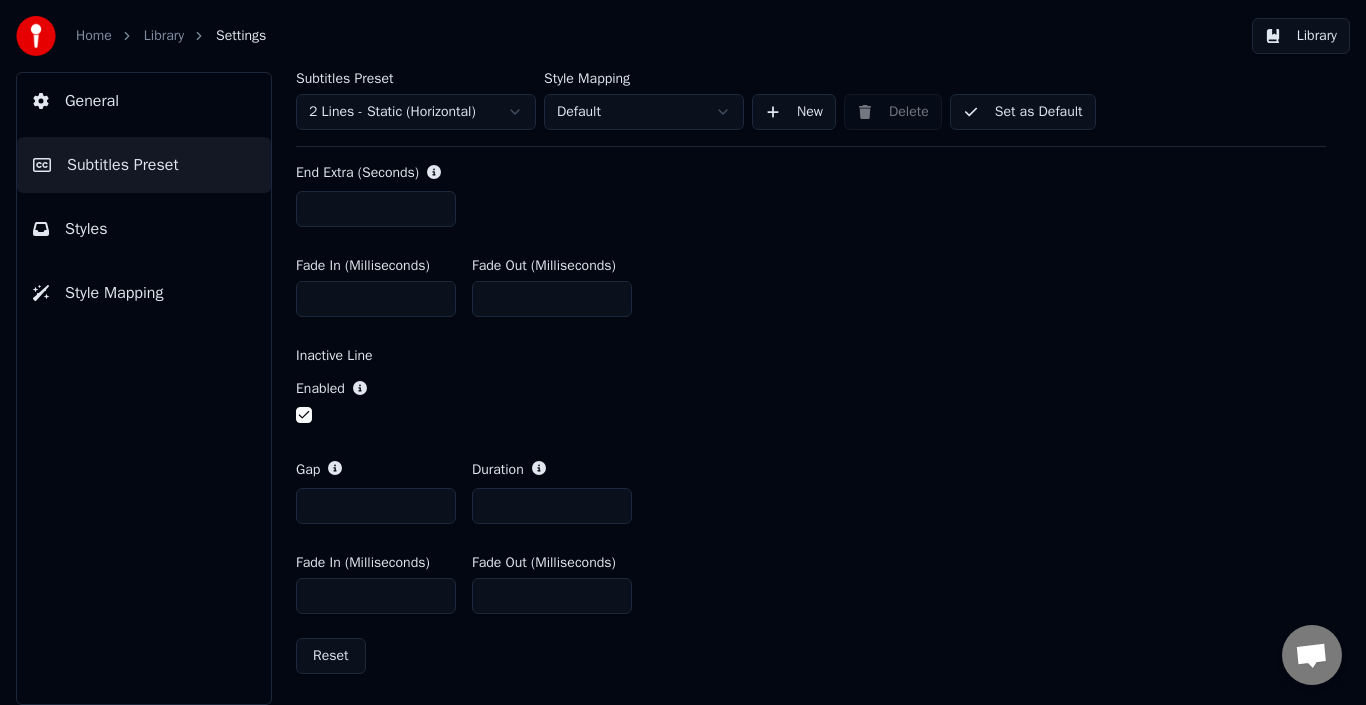 click on "Styles" at bounding box center [144, 229] 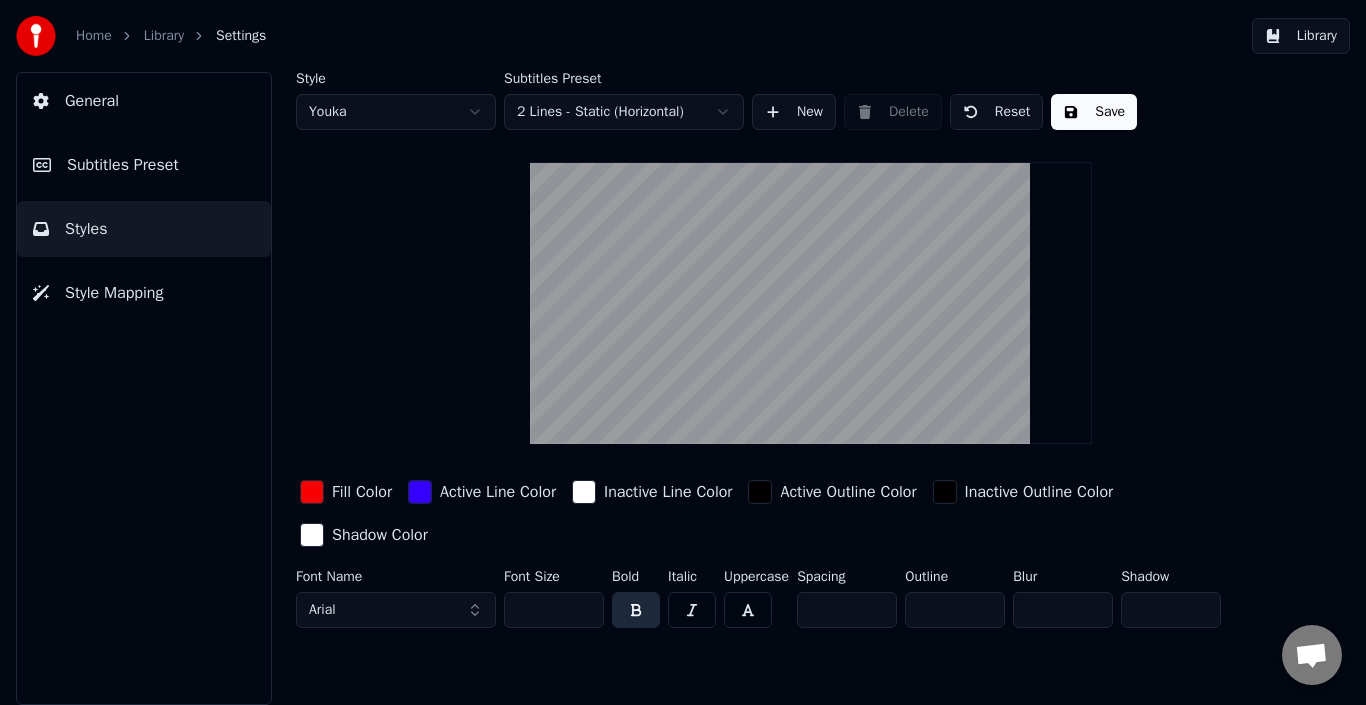 click at bounding box center [945, 492] 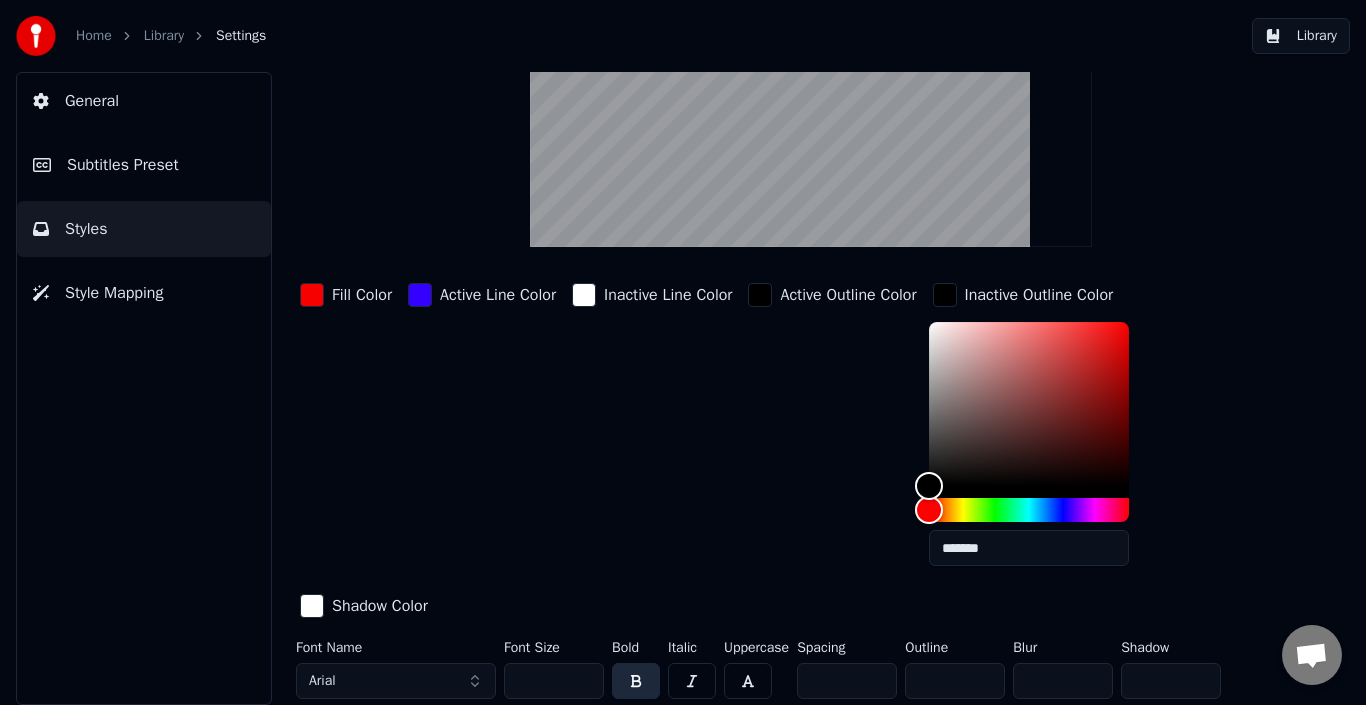scroll, scrollTop: 197, scrollLeft: 0, axis: vertical 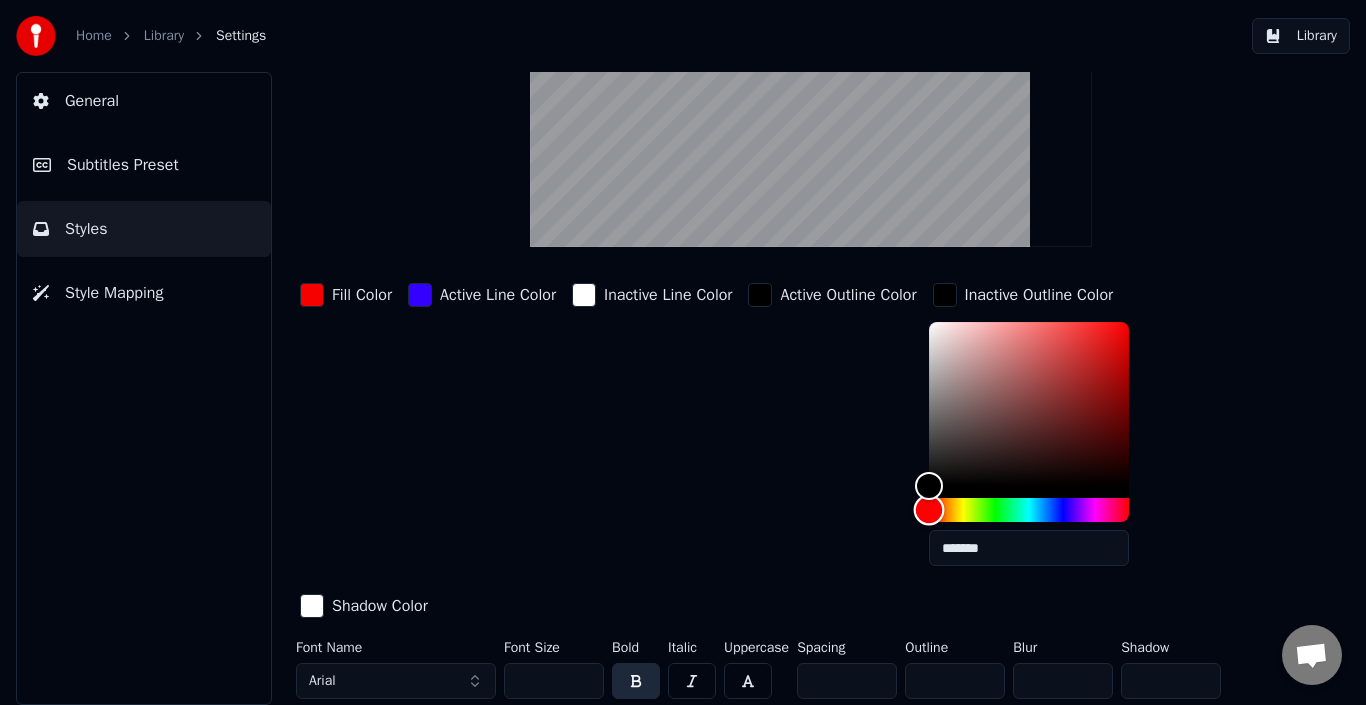 drag, startPoint x: 969, startPoint y: 513, endPoint x: 925, endPoint y: 512, distance: 44.011364 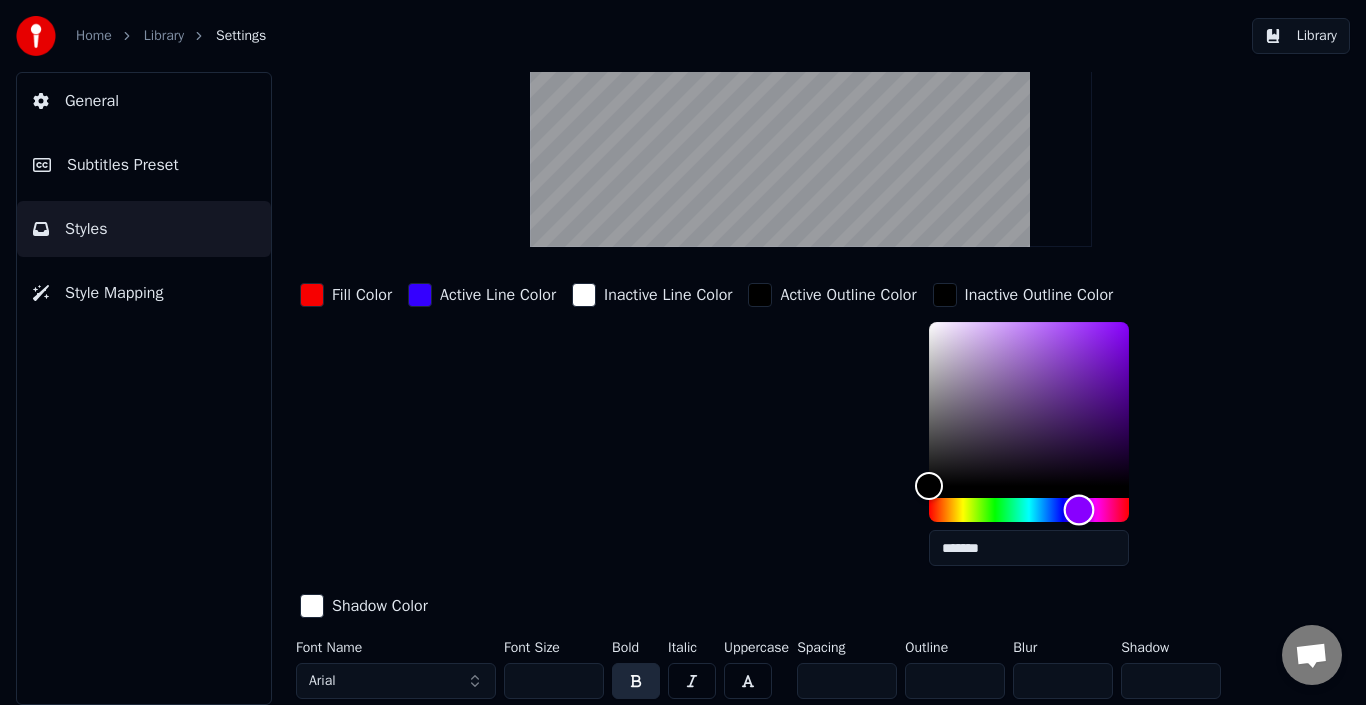 drag, startPoint x: 936, startPoint y: 509, endPoint x: 1123, endPoint y: 513, distance: 187.04277 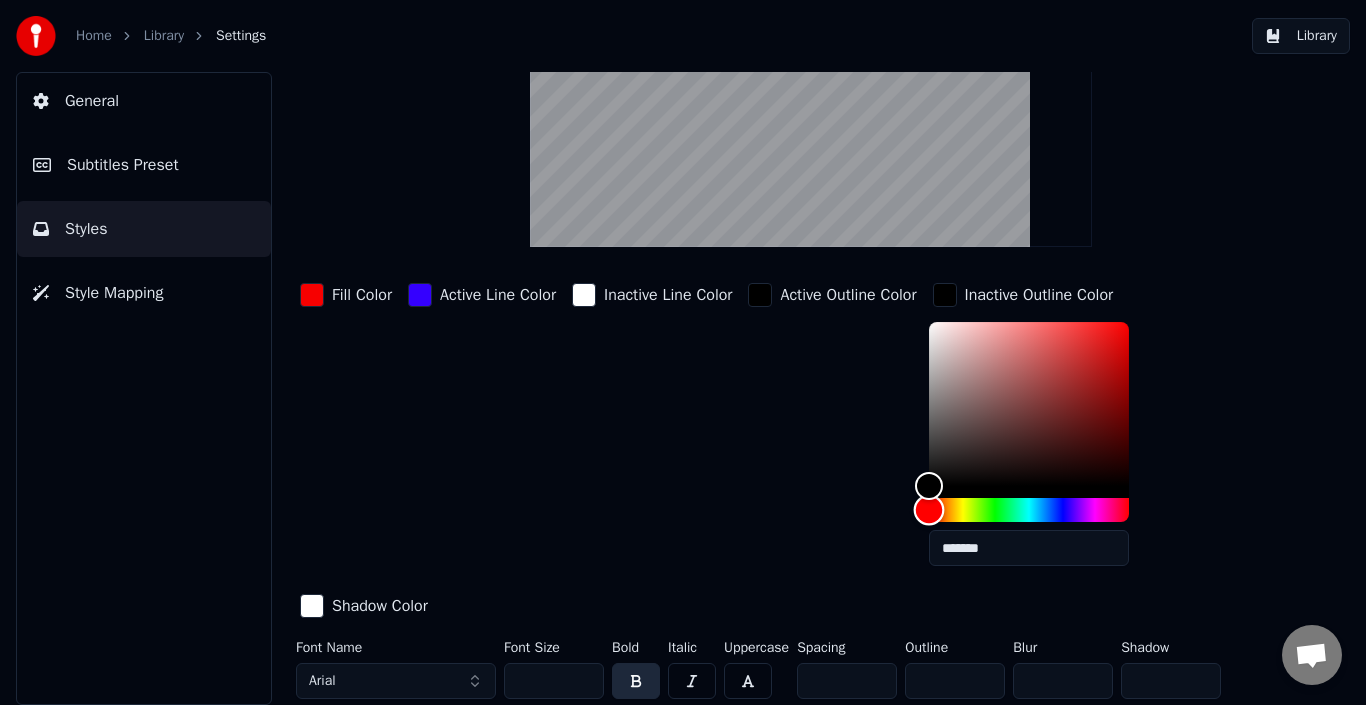 drag, startPoint x: 1059, startPoint y: 530, endPoint x: 853, endPoint y: 527, distance: 206.02185 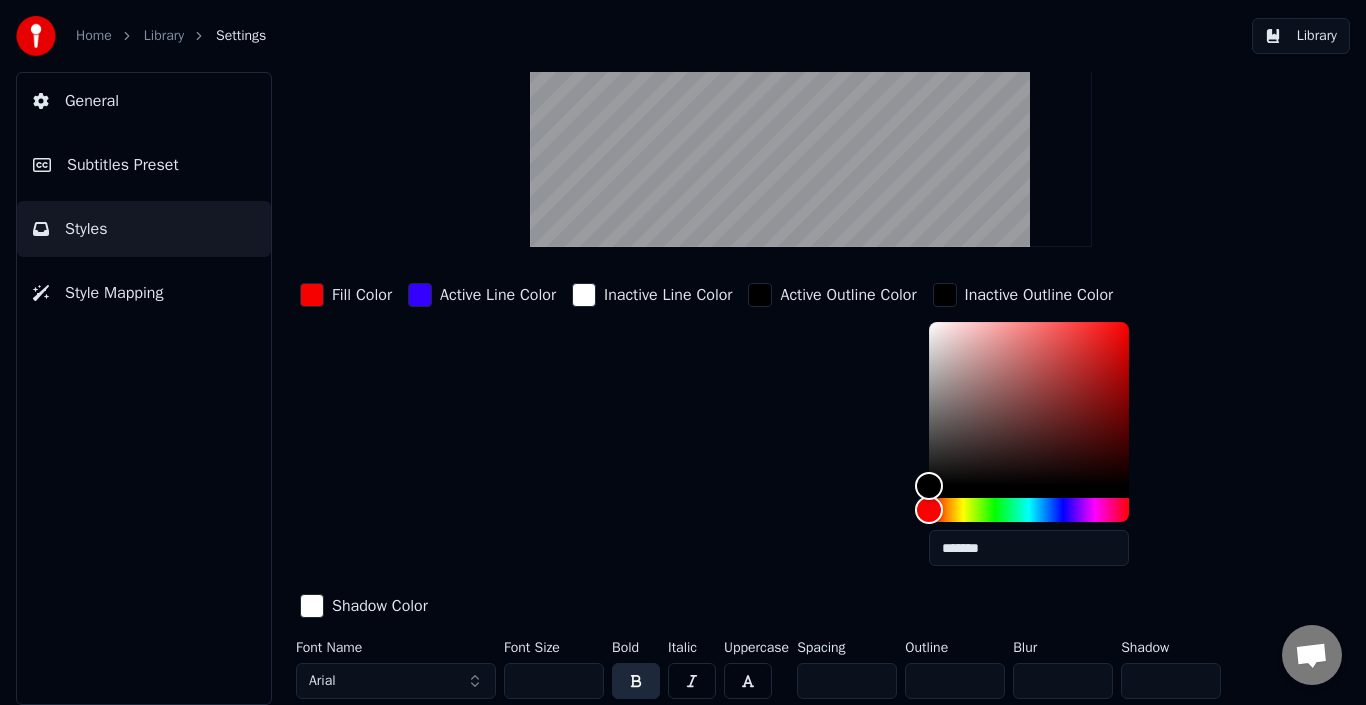 click on "Active Outline Color" at bounding box center [832, 295] 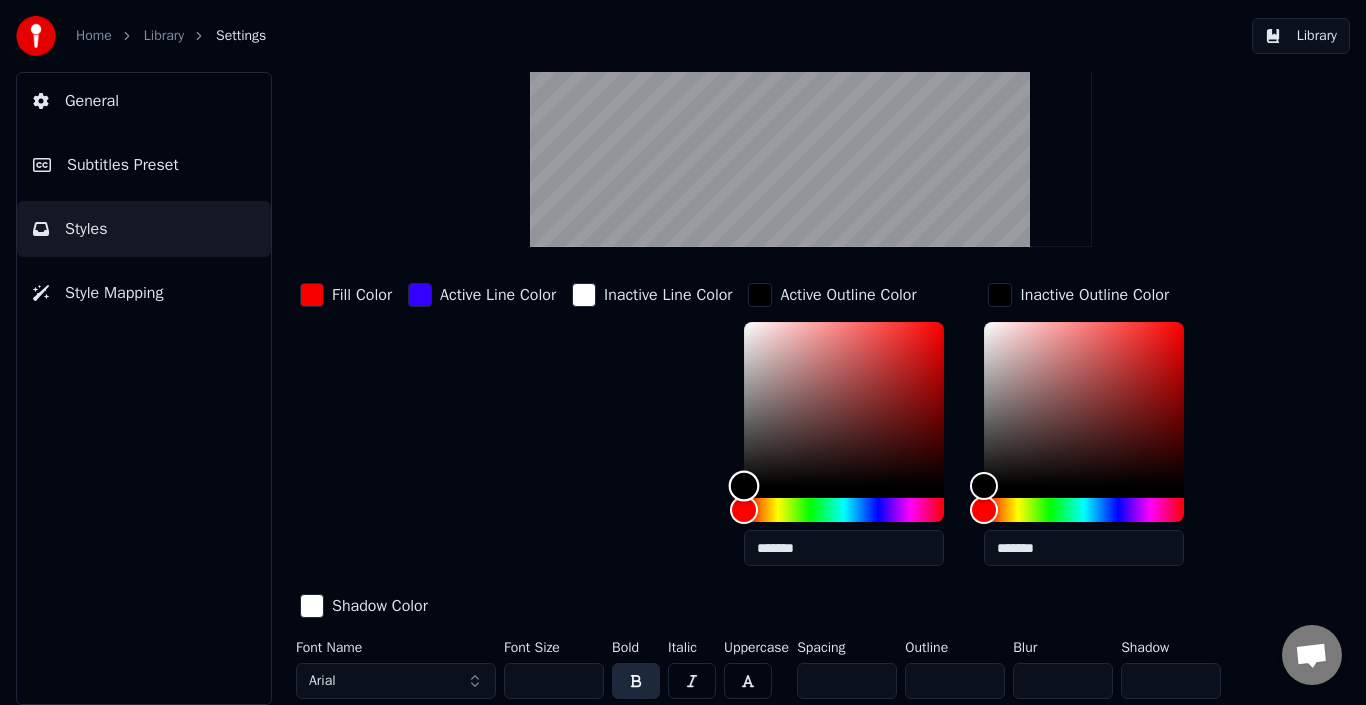 click at bounding box center (844, 404) 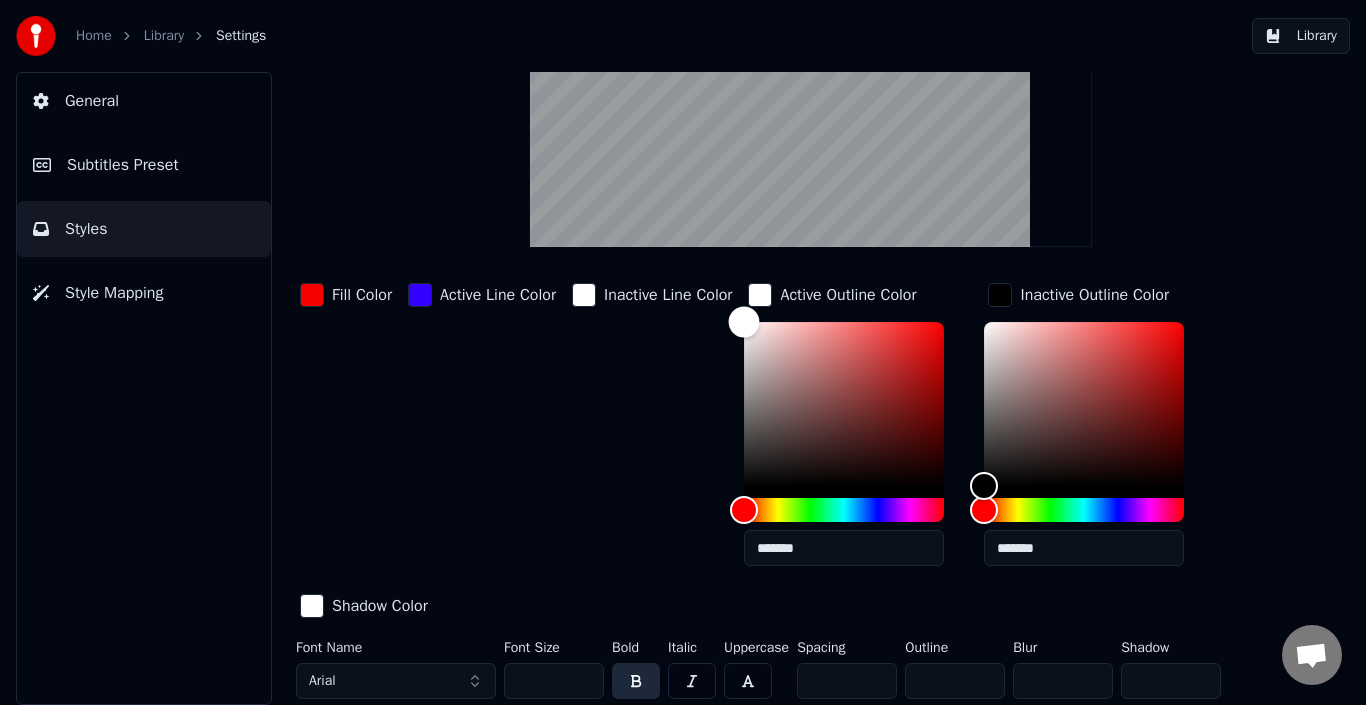 drag, startPoint x: 776, startPoint y: 370, endPoint x: 718, endPoint y: 283, distance: 104.56099 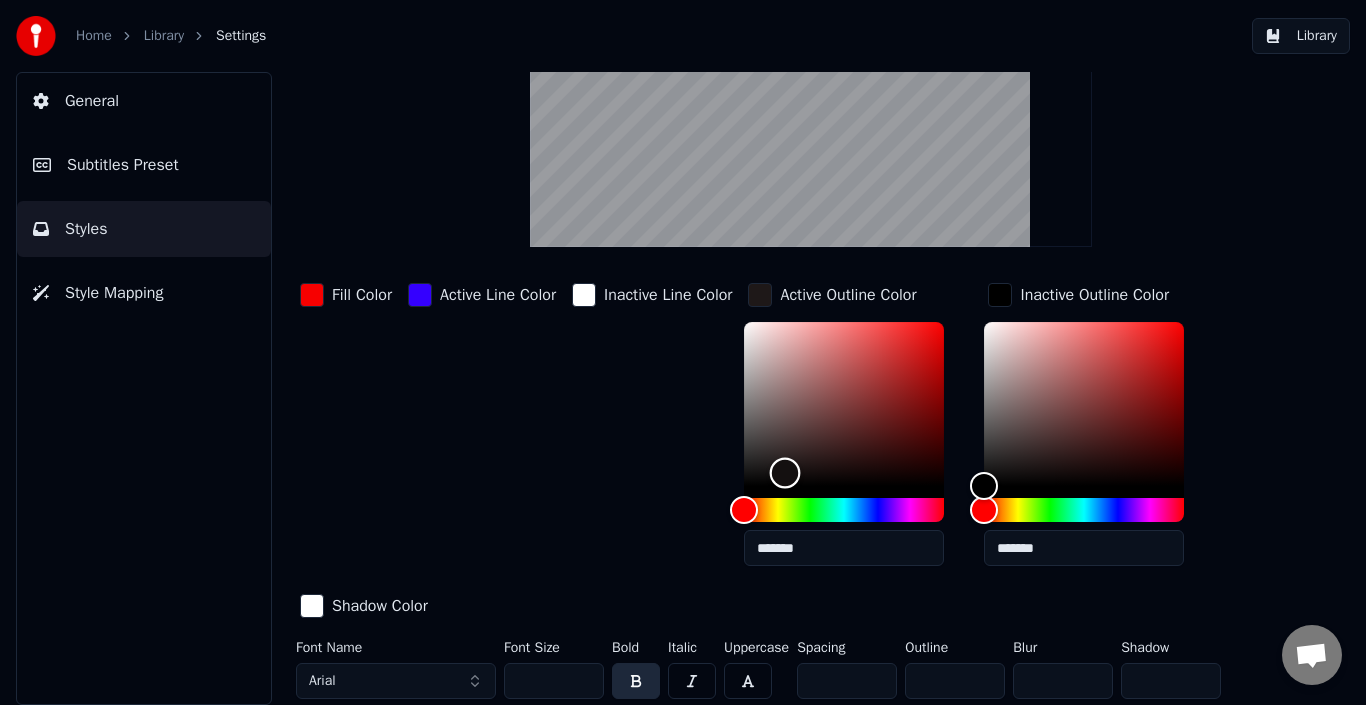 type on "*******" 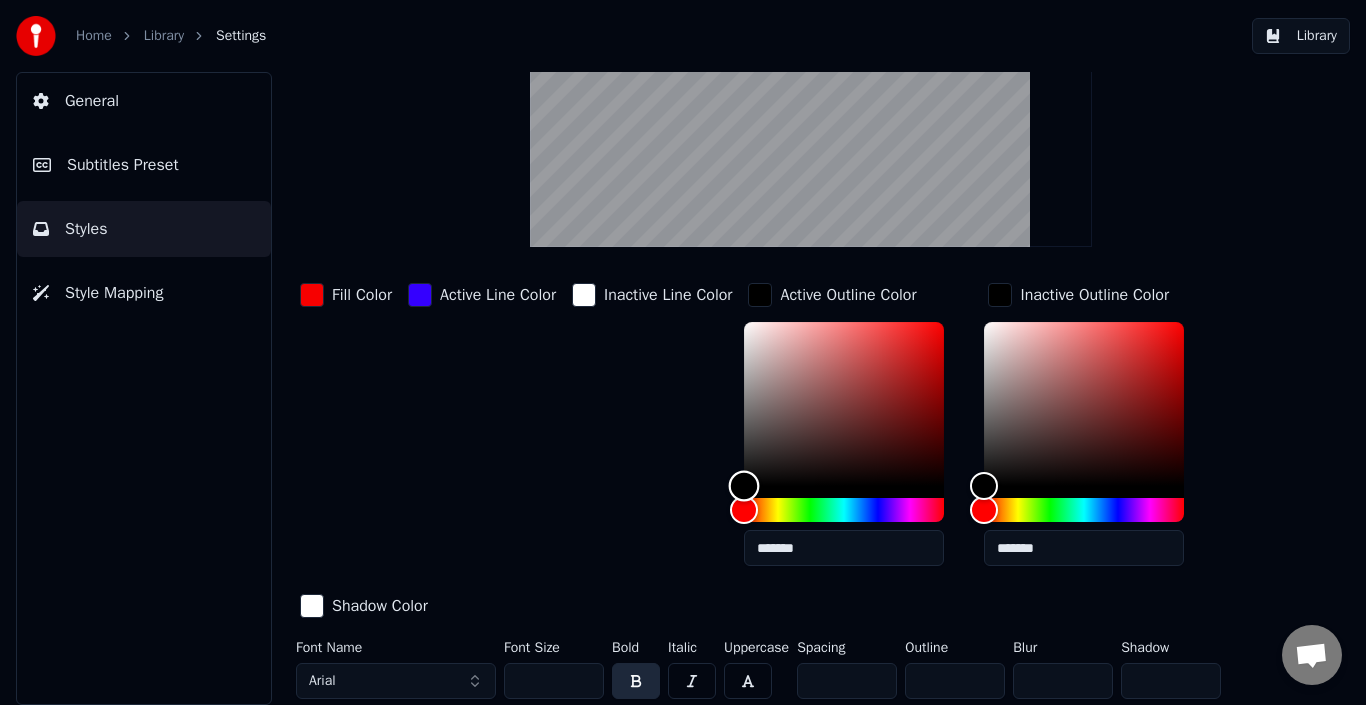 drag, startPoint x: 788, startPoint y: 488, endPoint x: 734, endPoint y: 538, distance: 73.593475 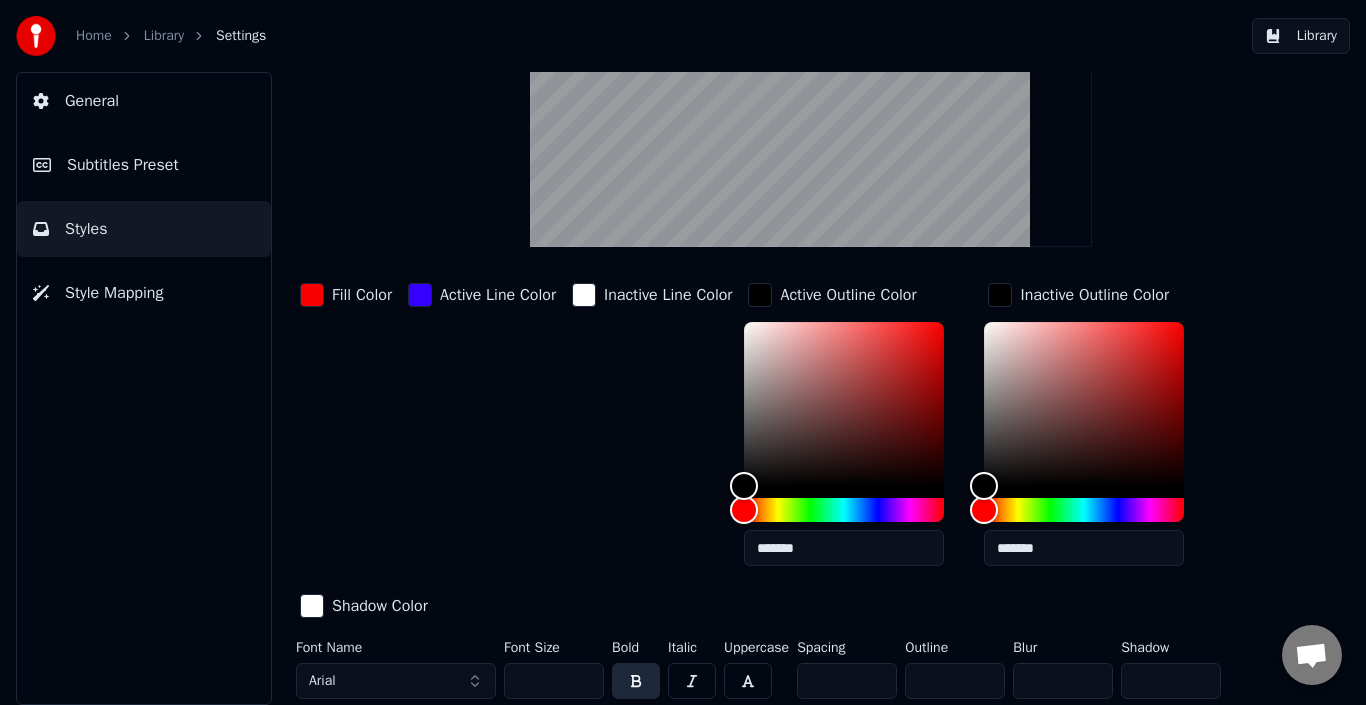 click at bounding box center [748, 681] 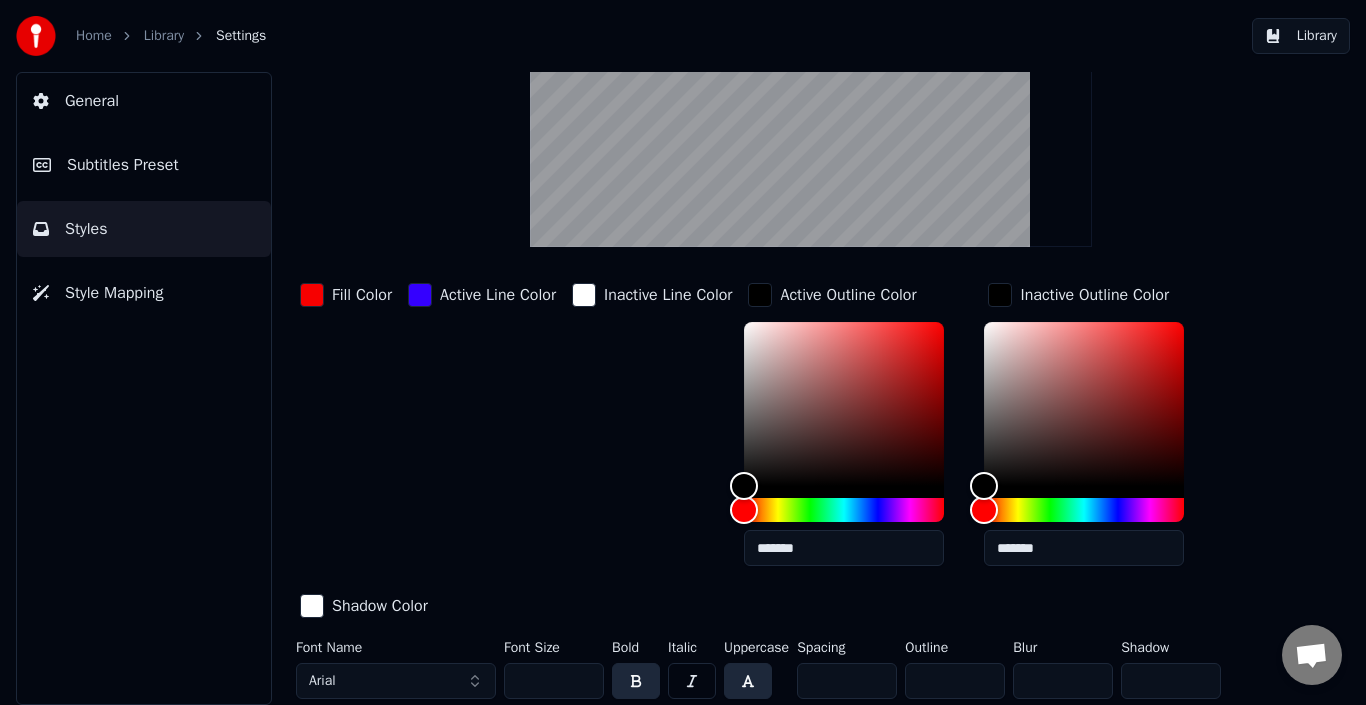 click at bounding box center (748, 681) 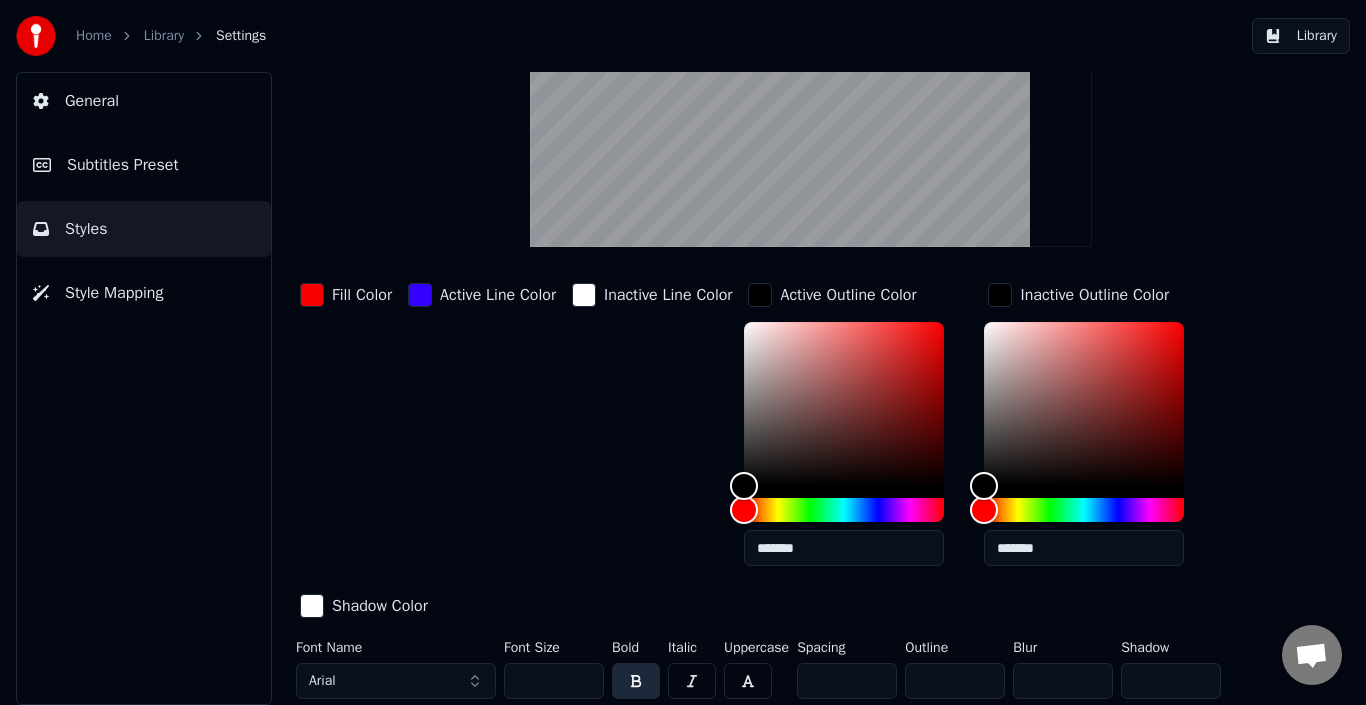 click at bounding box center (748, 681) 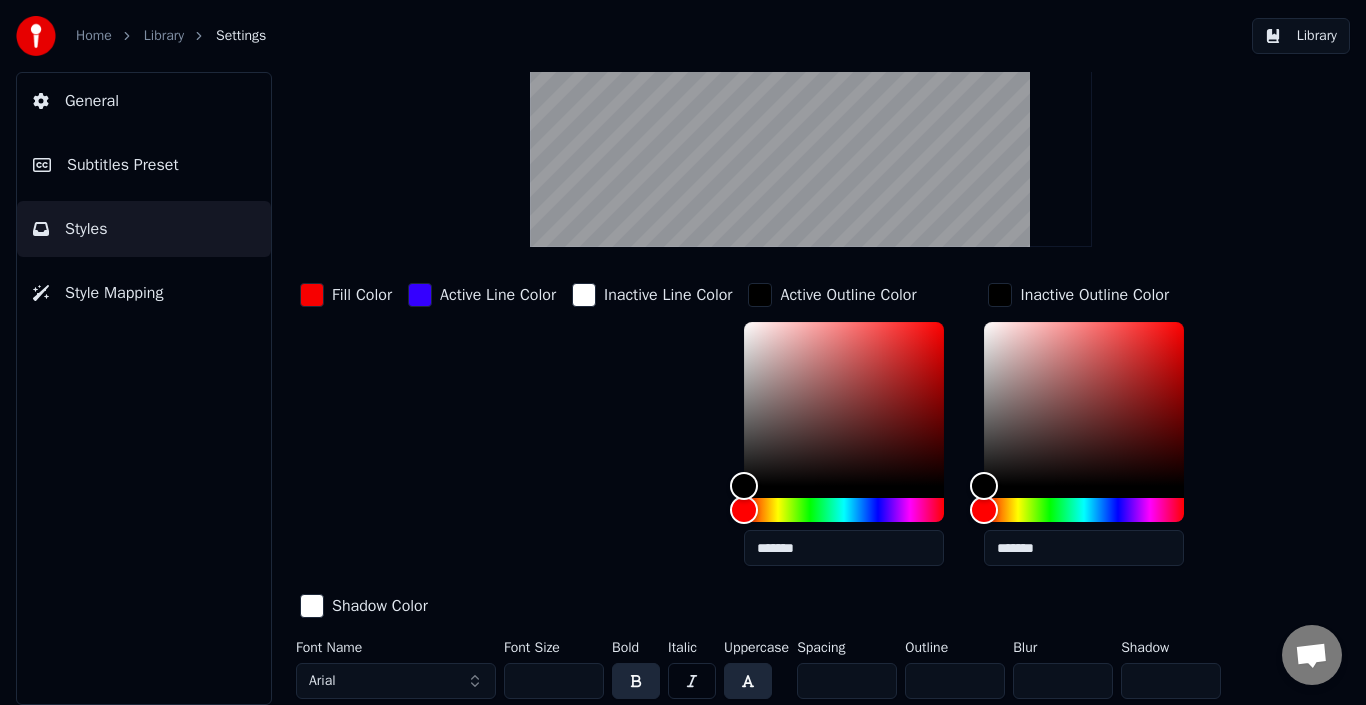 click at bounding box center (748, 681) 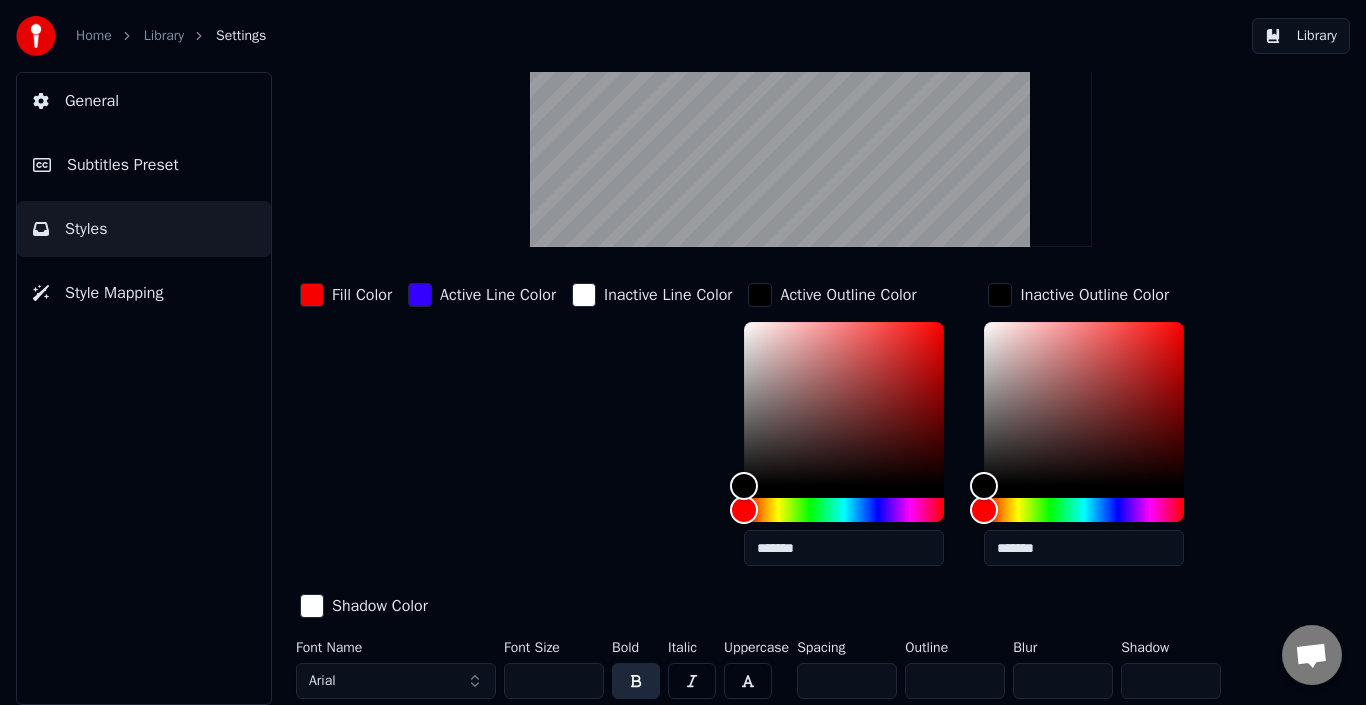 click at bounding box center (748, 681) 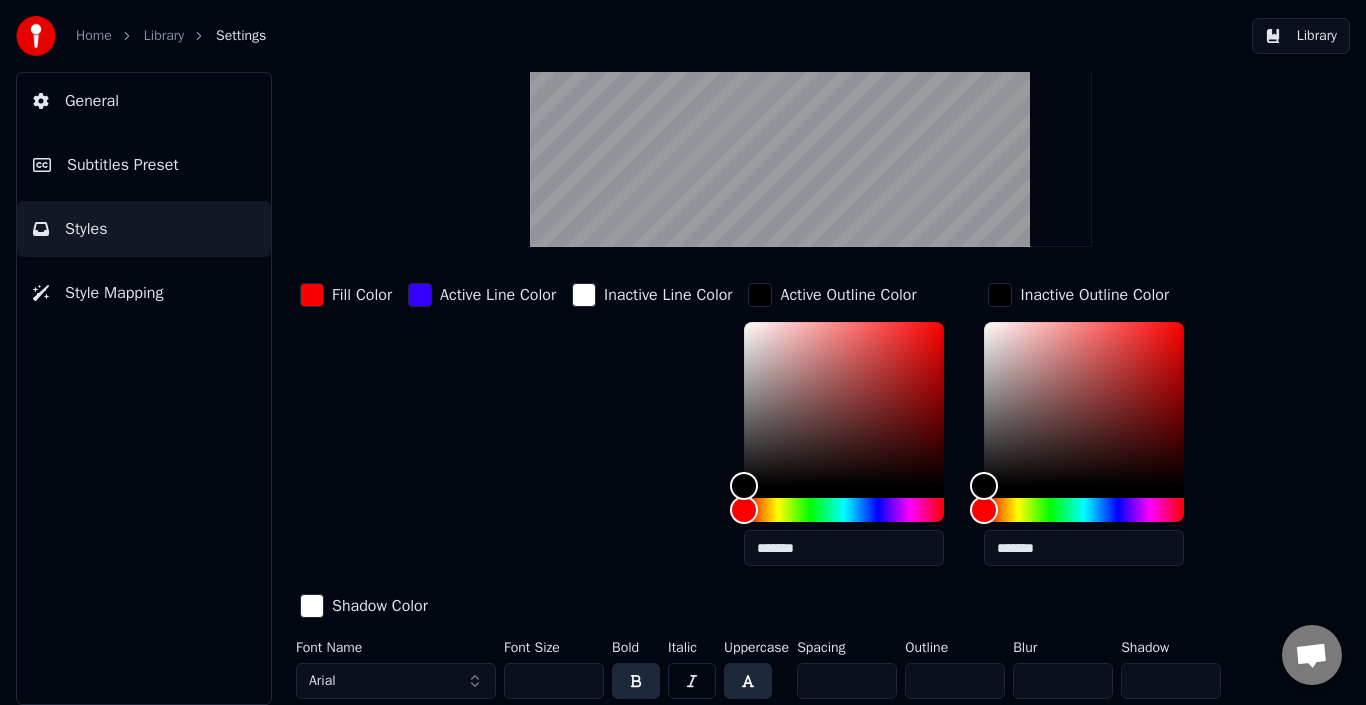 click on "Font Name [PERSON_NAME]" at bounding box center [396, 674] 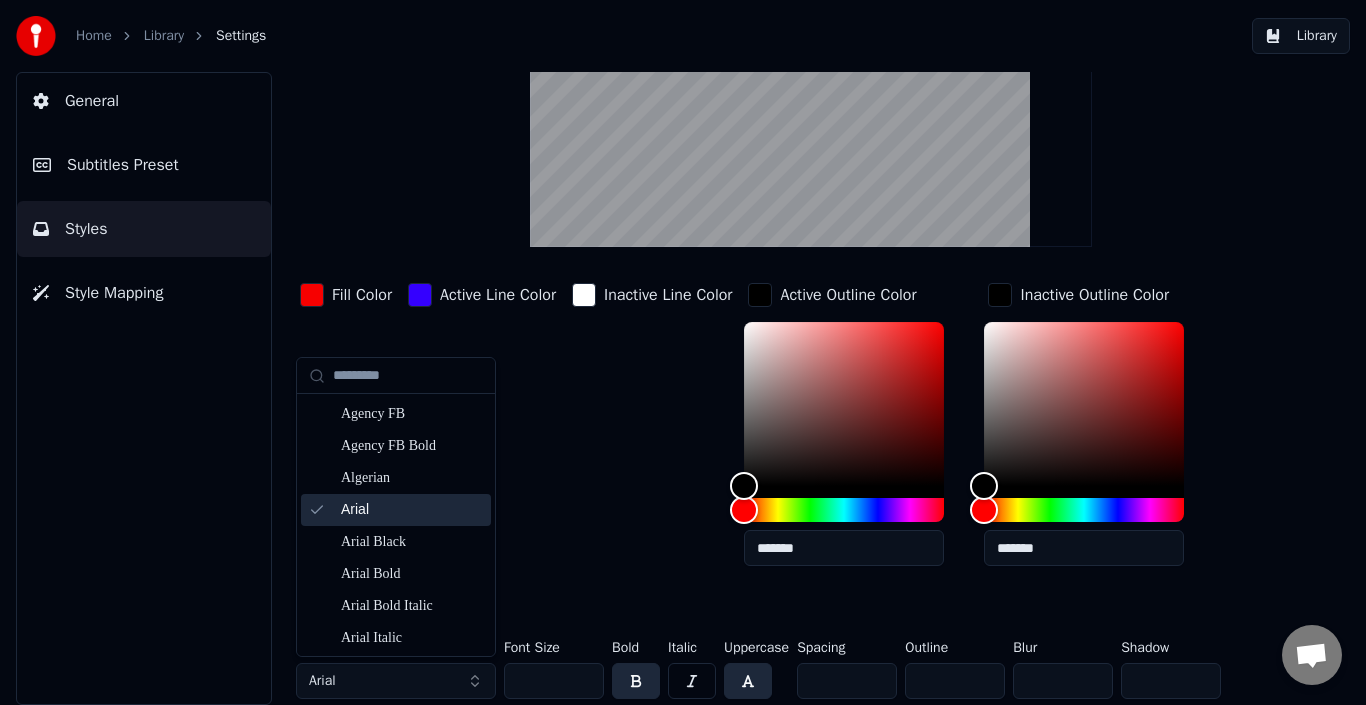 click on "Active Line Color" at bounding box center (482, 430) 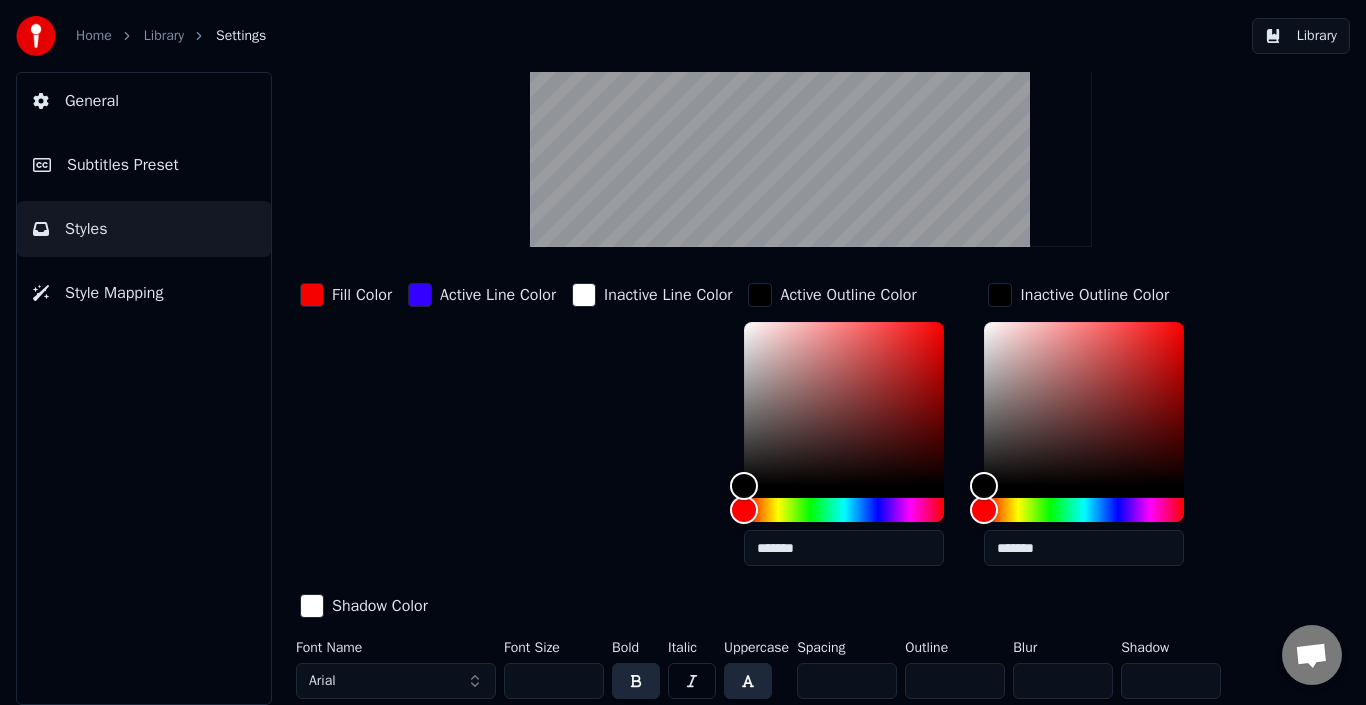 click on "Shadow Color" at bounding box center (380, 606) 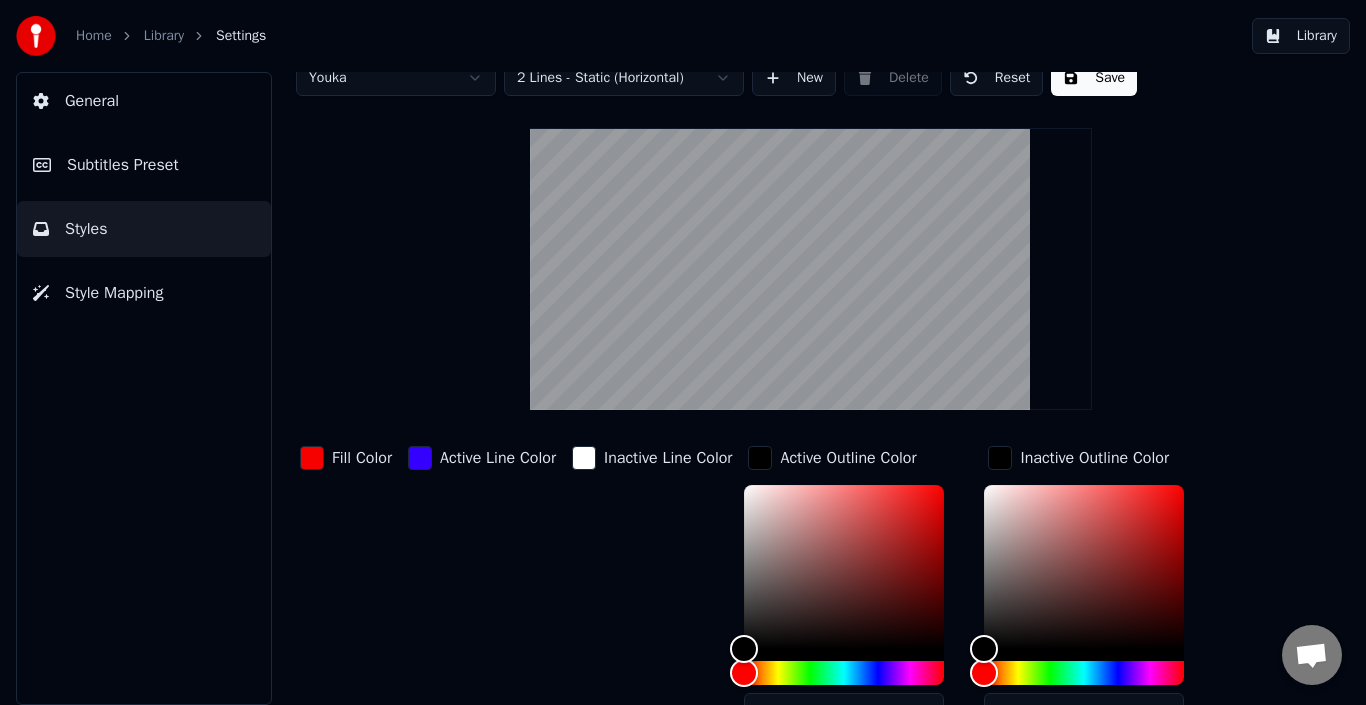 scroll, scrollTop: 0, scrollLeft: 0, axis: both 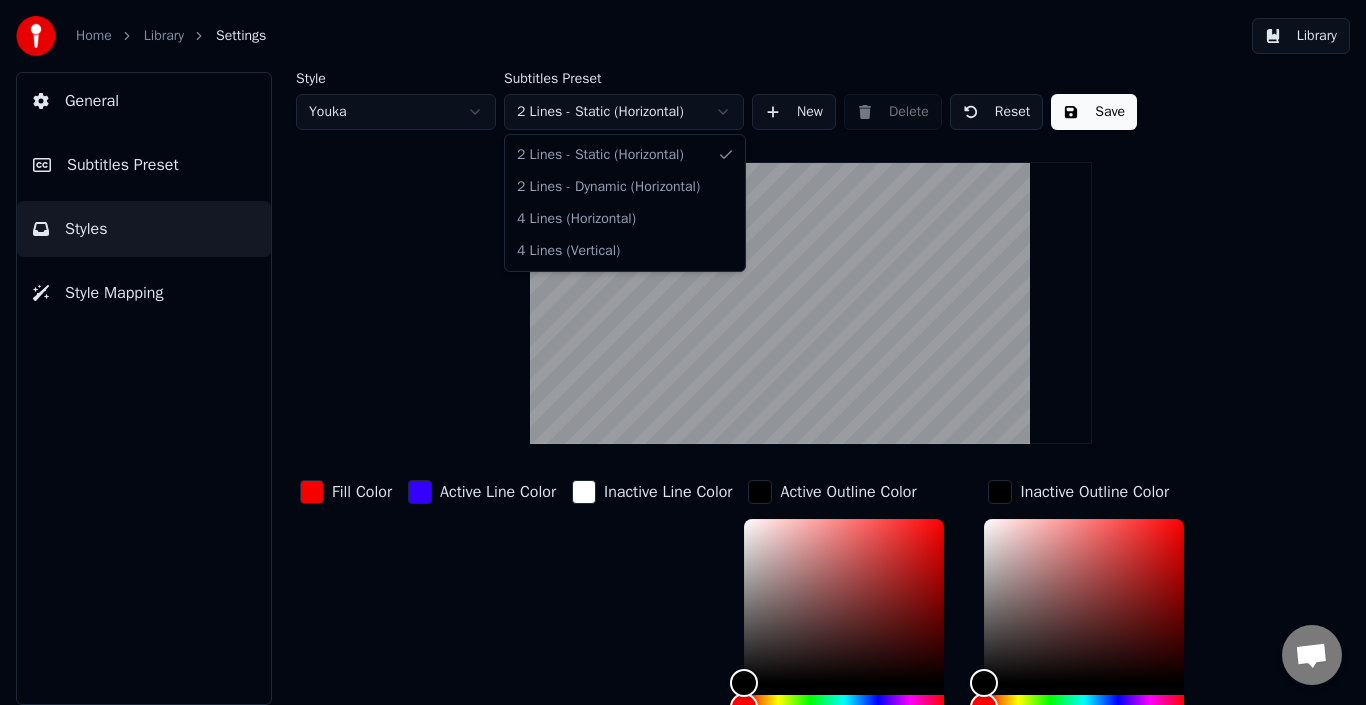 click on "Home Library Settings Library General Subtitles Preset Styles Style Mapping Style Youka Subtitles Preset 2 Lines - Static (Horizontal) New Delete Reset Save Fill Color Active Line Color Inactive Line Color Active Outline Color ******* Inactive Outline Color ******* Shadow Color ******* Font Name Arial Font Size ** Bold Italic Uppercase Spacing * Outline * Blur * Shadow * 2 Lines - Static (Horizontal) 2 Lines - Dynamic (Horizontal) 4 Lines (Horizontal) 4 Lines (Vertical)" at bounding box center [683, 352] 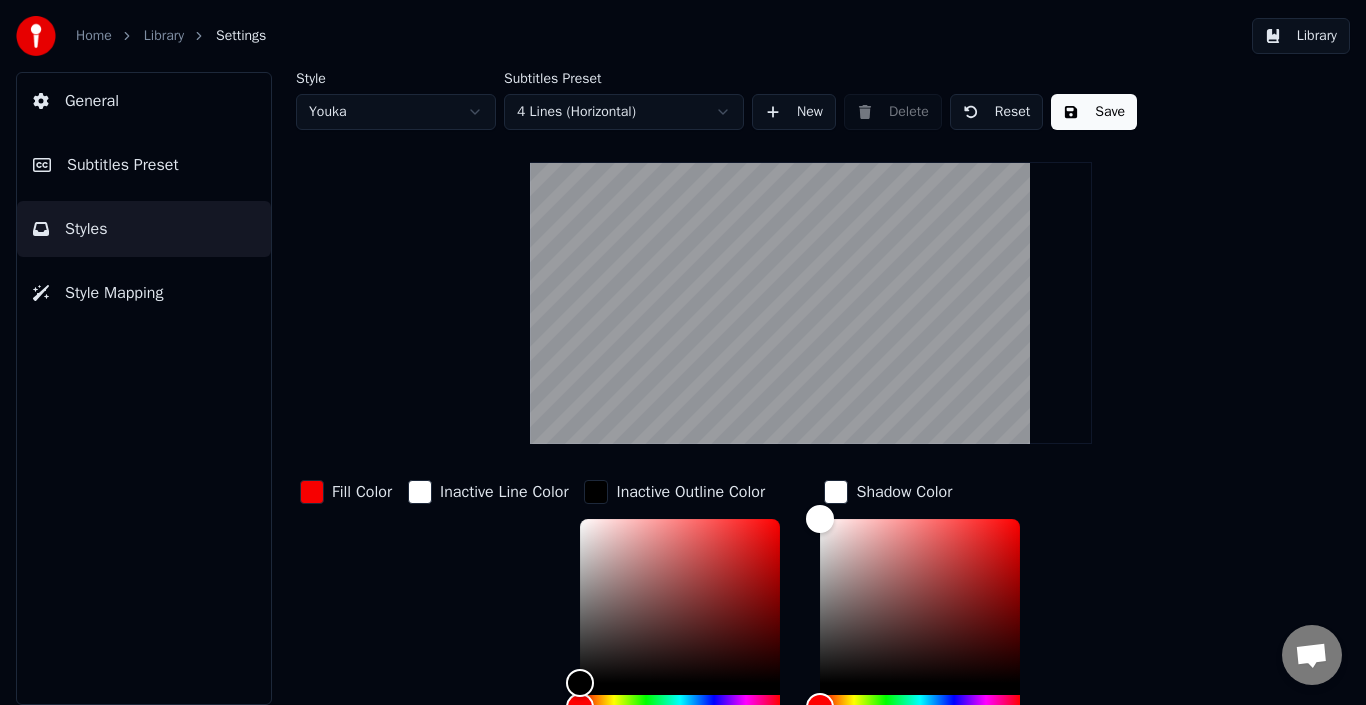 click on "Home Library Settings Library General Subtitles Preset Styles Style Mapping Style Youka Subtitles Preset 4 Lines (Horizontal) New Delete Reset Save Fill Color Inactive Line Color Inactive Outline Color ******* Shadow Color ******* Font Name Arial Font Size ** Bold Italic Uppercase Spacing * Outline * Shadow *" at bounding box center (683, 352) 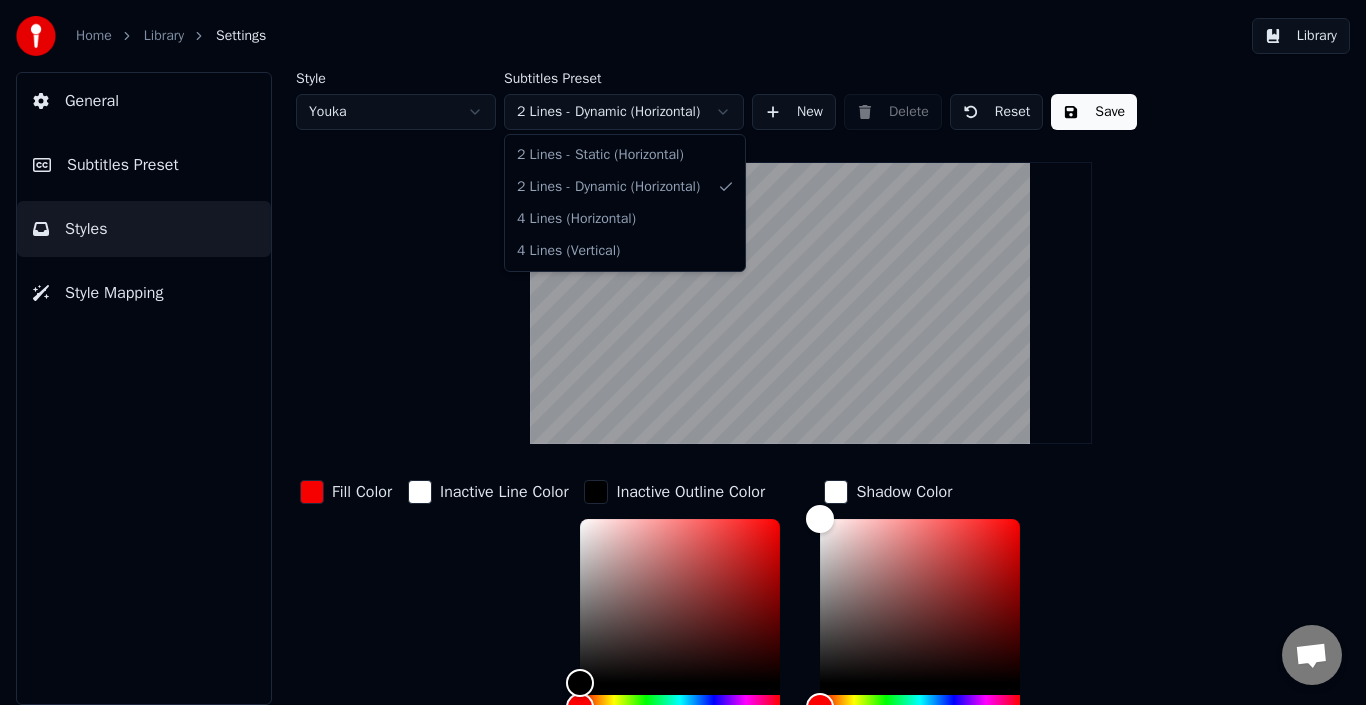 click on "Home Library Settings Library General Subtitles Preset Styles Style Mapping Style Youka Subtitles Preset 2 Lines - Dynamic (Horizontal) New Delete Reset Save Fill Color Inactive Line Color Inactive Outline Color ******* Shadow Color ******* Font Name Arial Font Size ** Bold Italic Uppercase Spacing * Outline * Shadow * Border Style Outline 2 Lines - Static (Horizontal) 2 Lines - Dynamic (Horizontal) 4 Lines (Horizontal) 4 Lines (Vertical)" at bounding box center [683, 352] 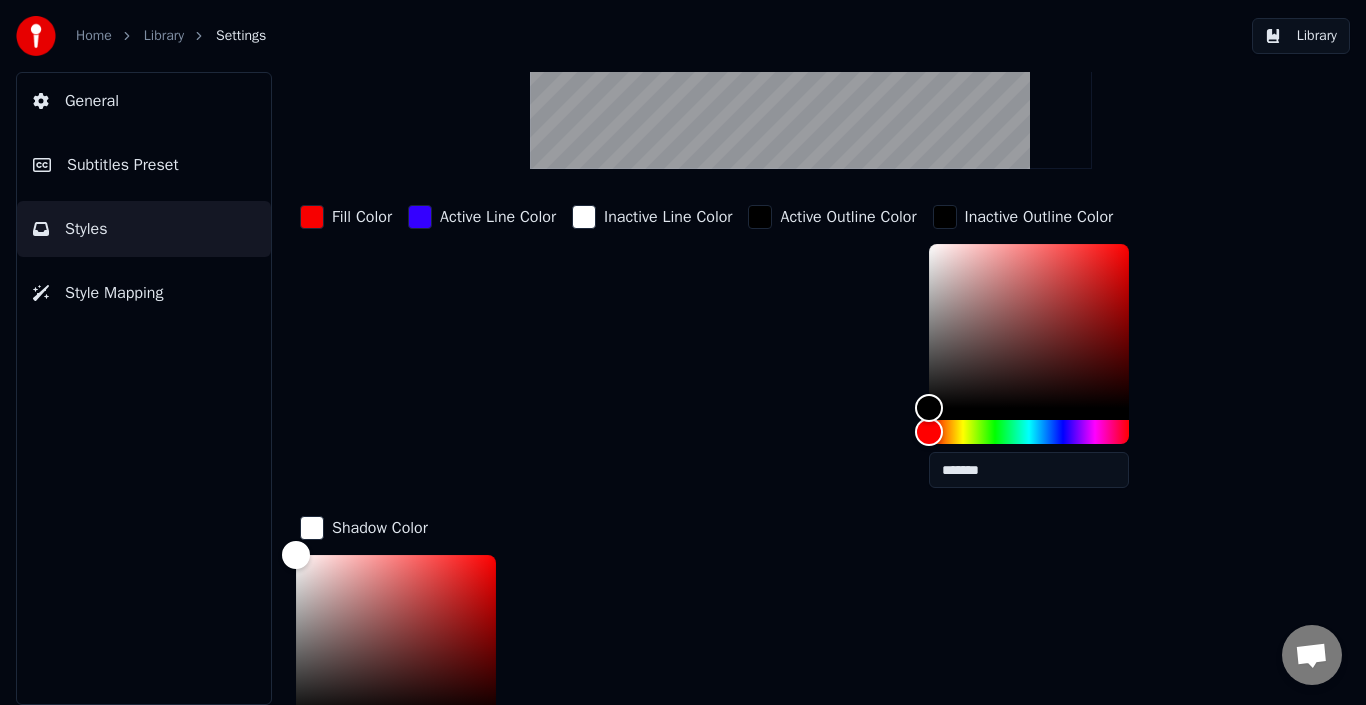 scroll, scrollTop: 465, scrollLeft: 0, axis: vertical 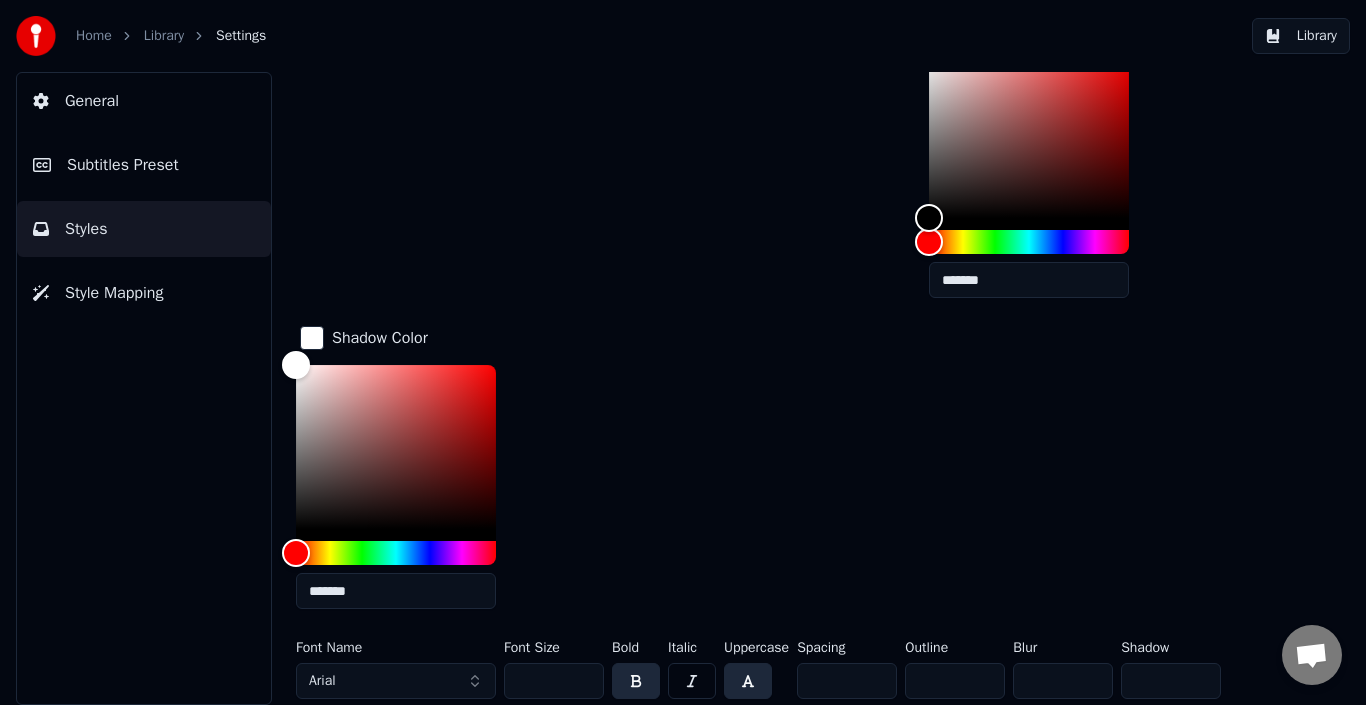 click at bounding box center (748, 681) 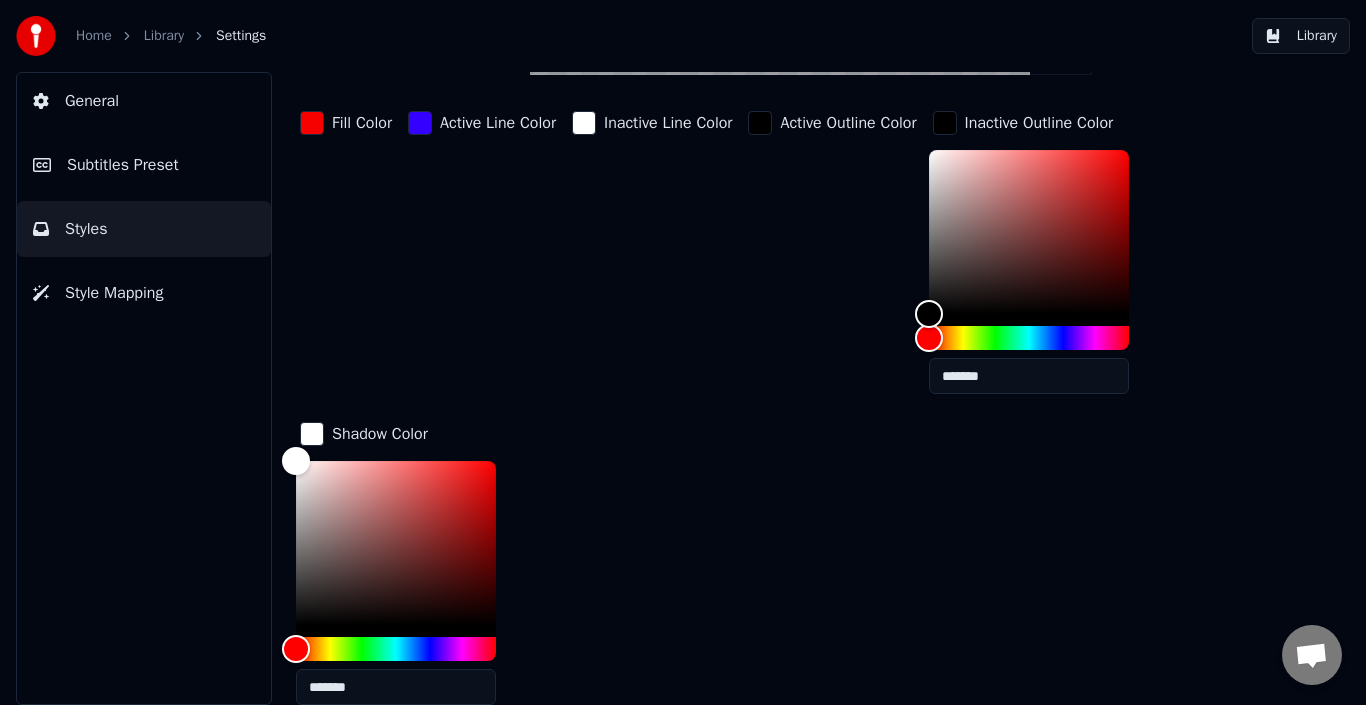 scroll, scrollTop: 465, scrollLeft: 0, axis: vertical 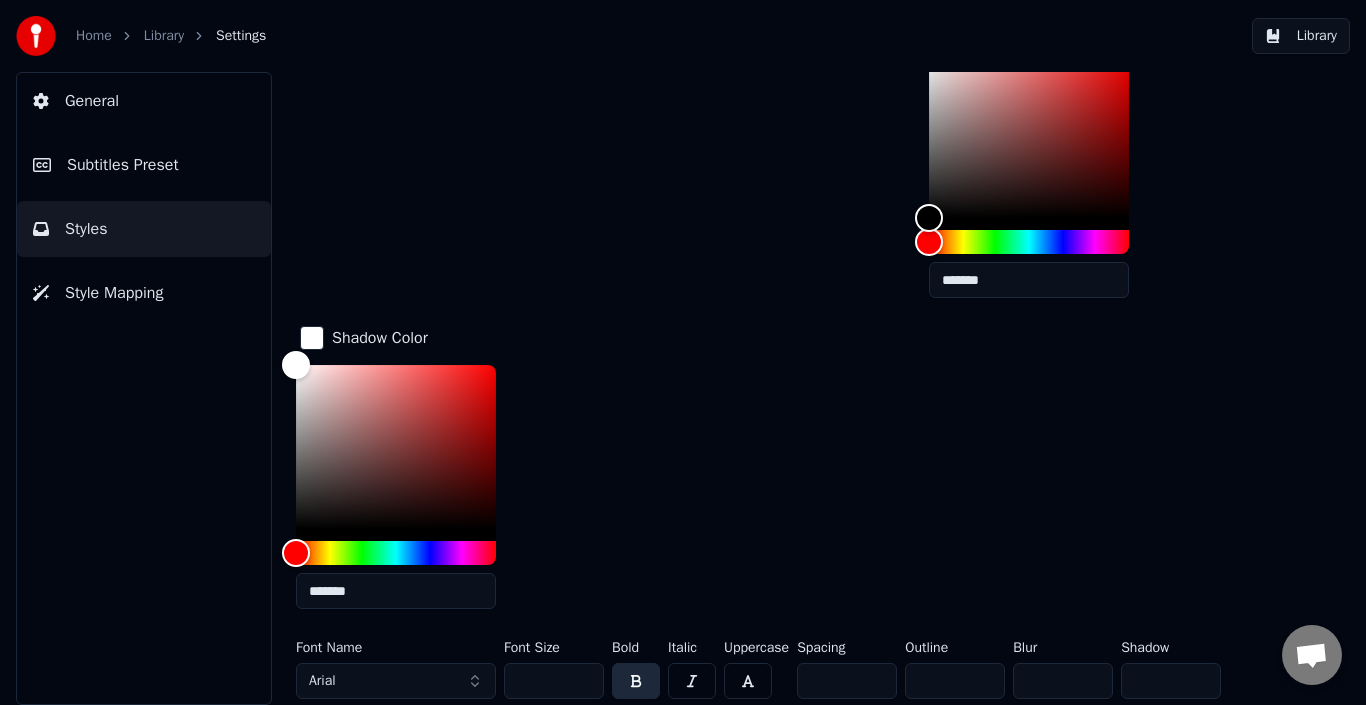 click at bounding box center (748, 681) 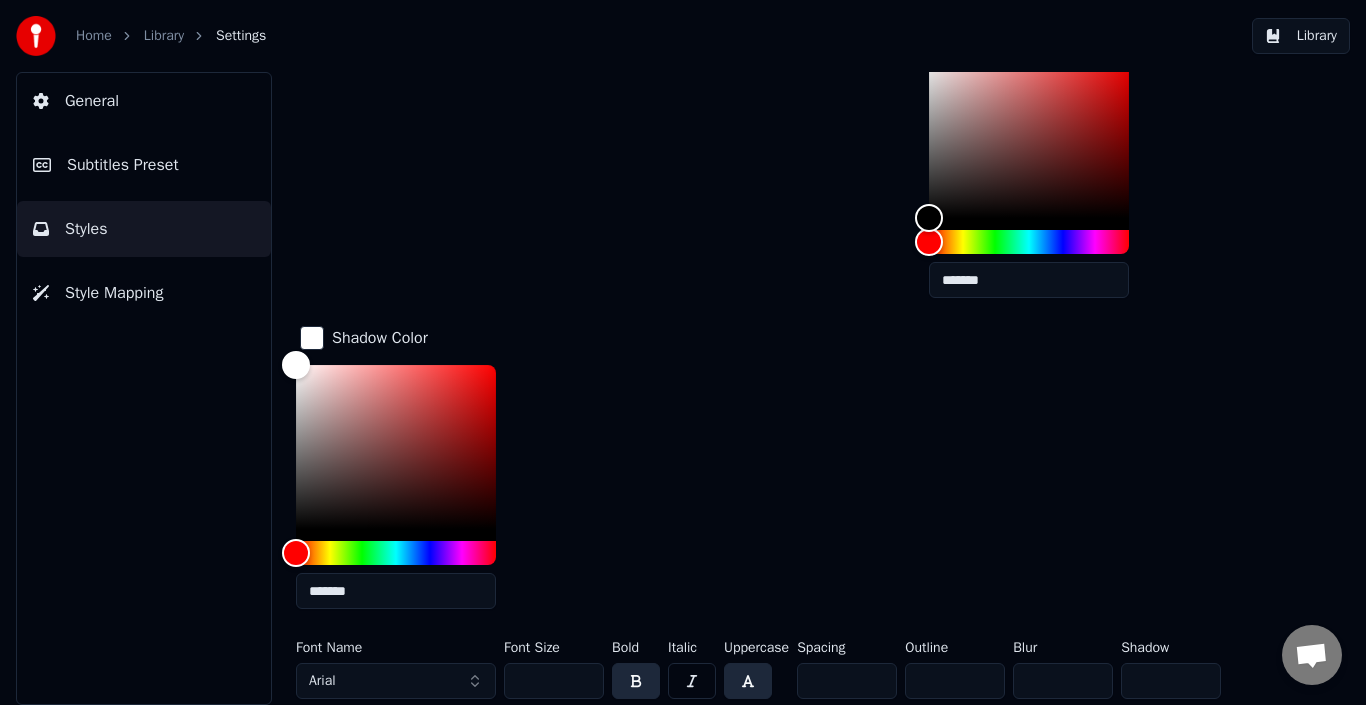 scroll, scrollTop: 0, scrollLeft: 0, axis: both 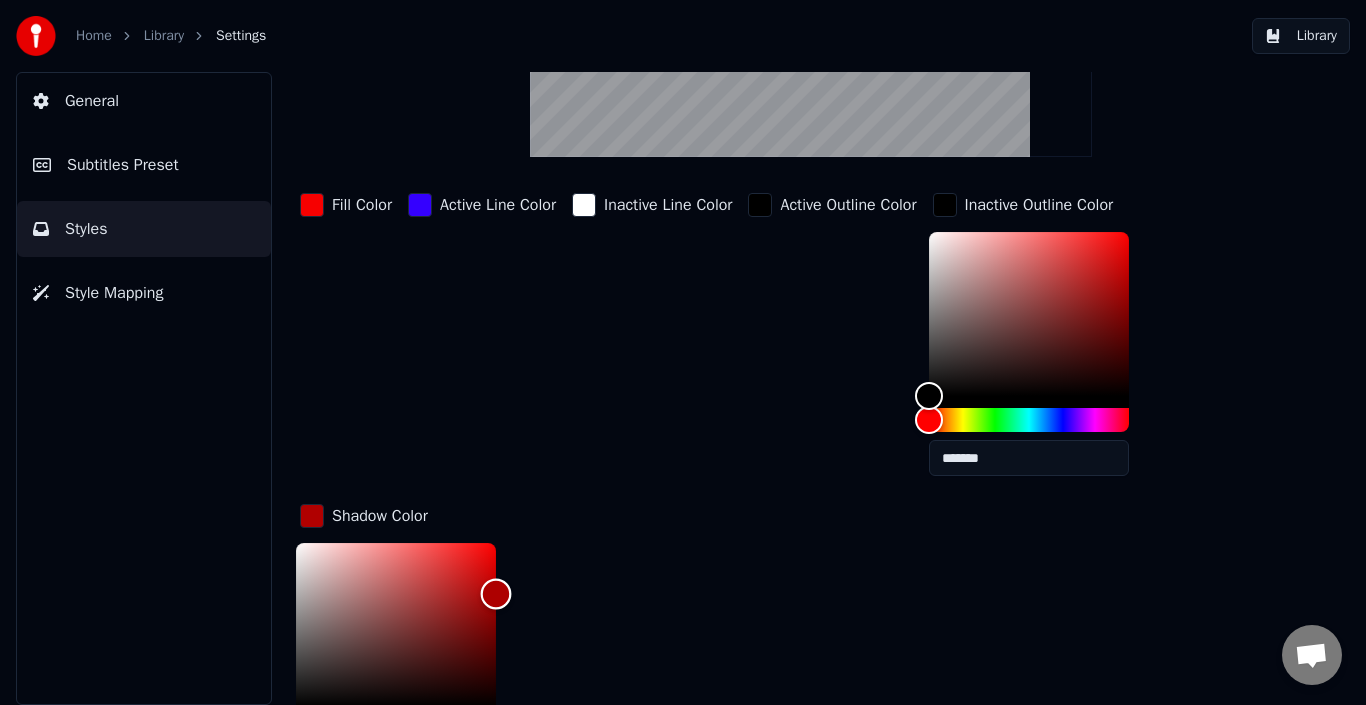 drag, startPoint x: 375, startPoint y: 602, endPoint x: 535, endPoint y: 560, distance: 165.42067 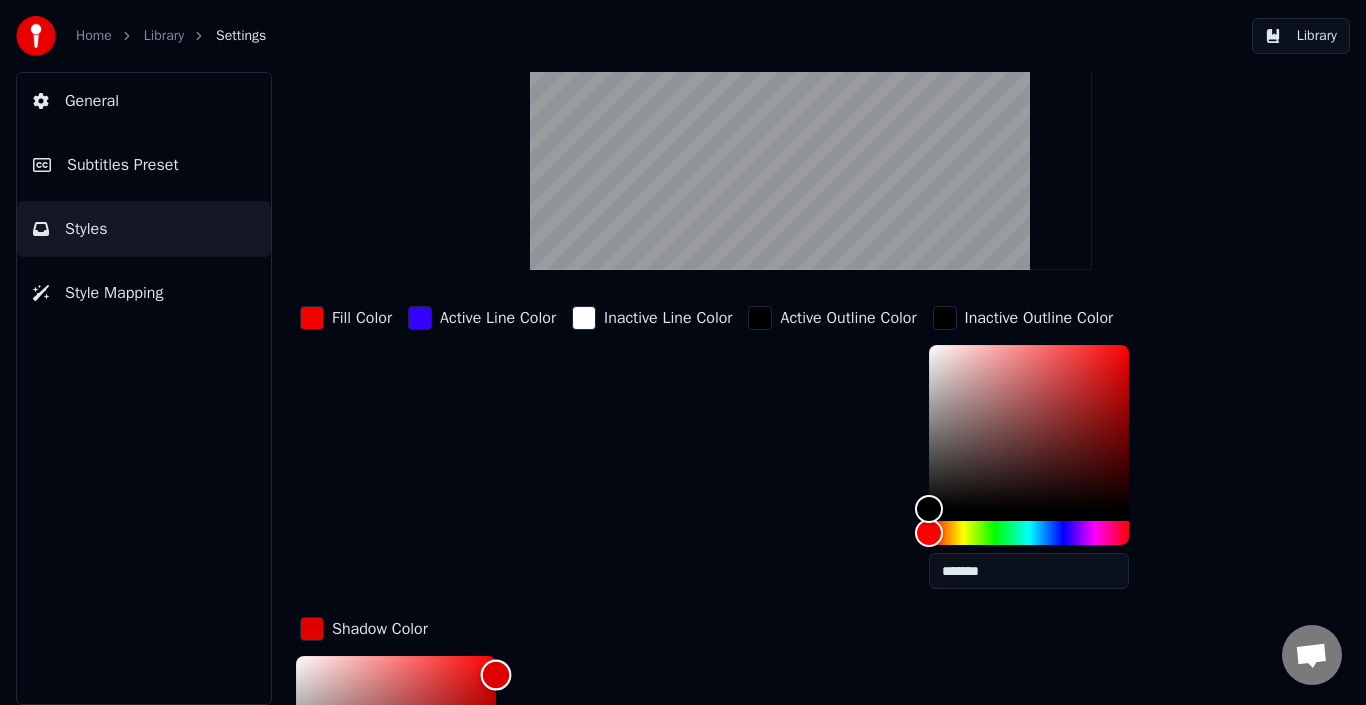 scroll, scrollTop: 178, scrollLeft: 0, axis: vertical 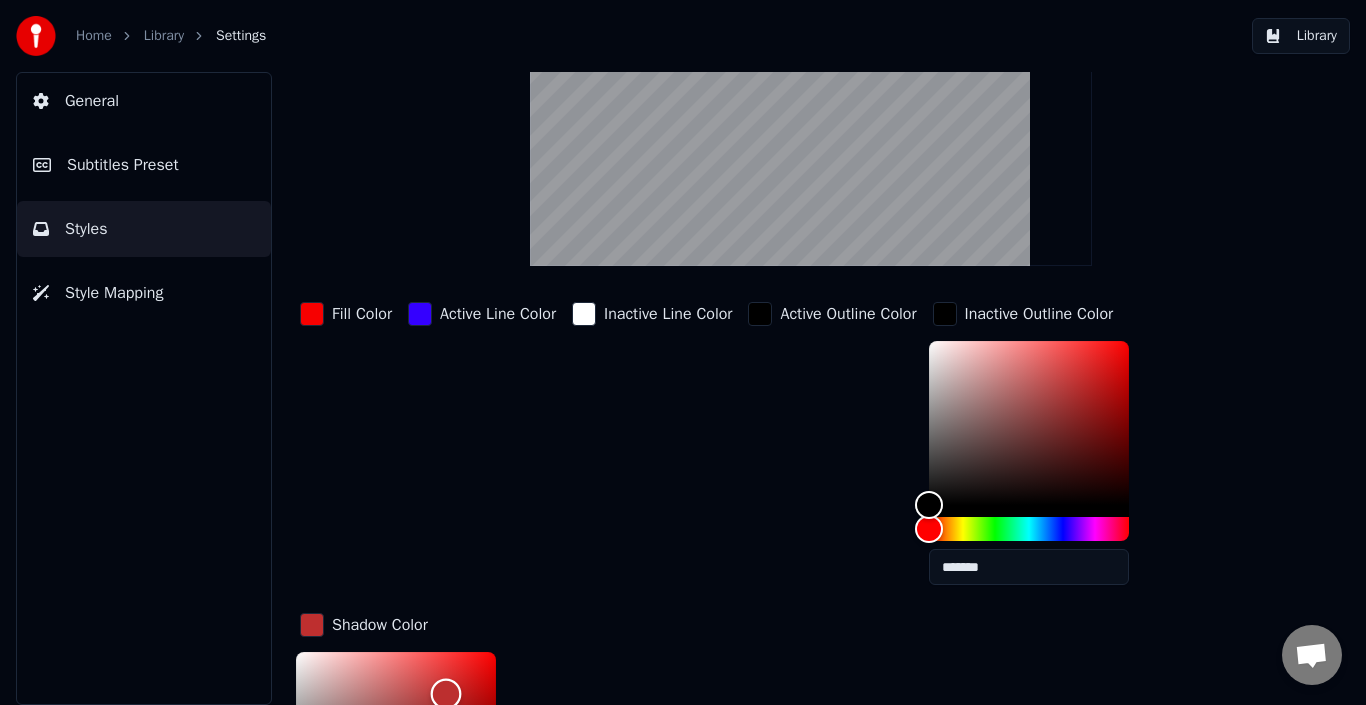 drag, startPoint x: 450, startPoint y: 665, endPoint x: 446, endPoint y: 693, distance: 28.284271 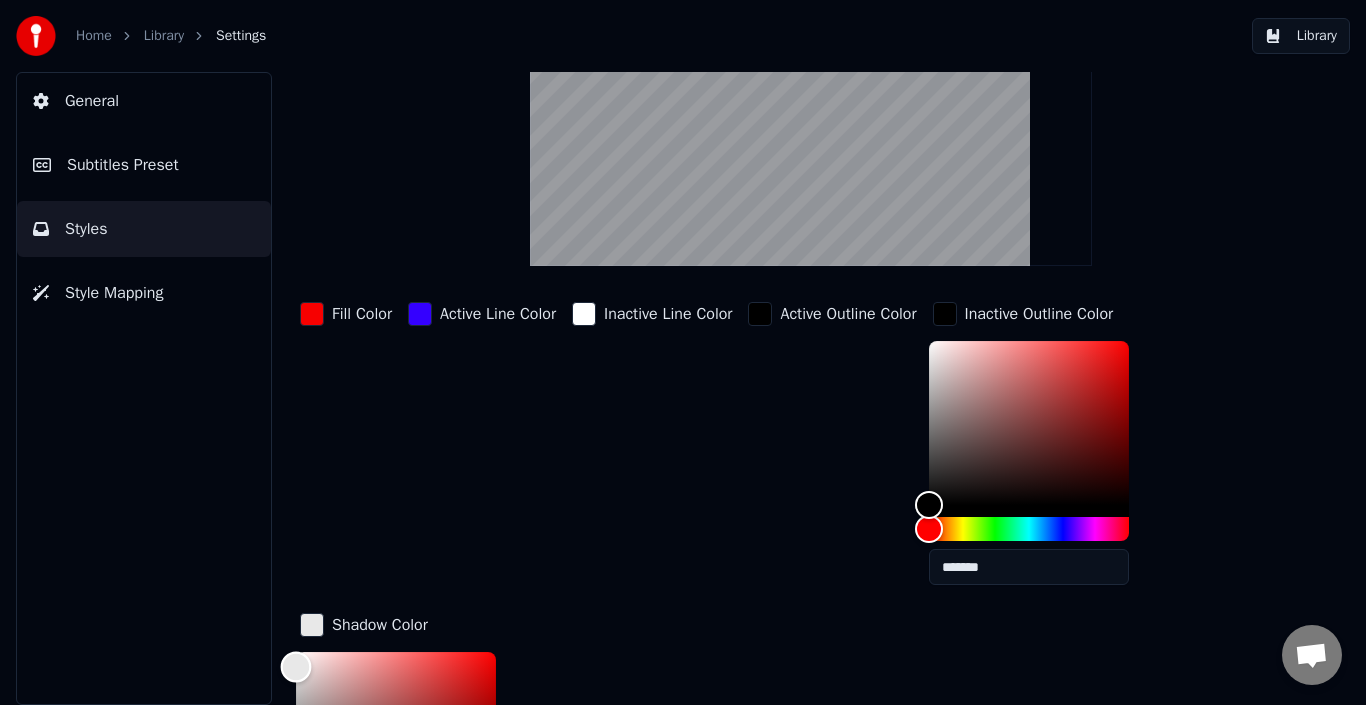 type on "*******" 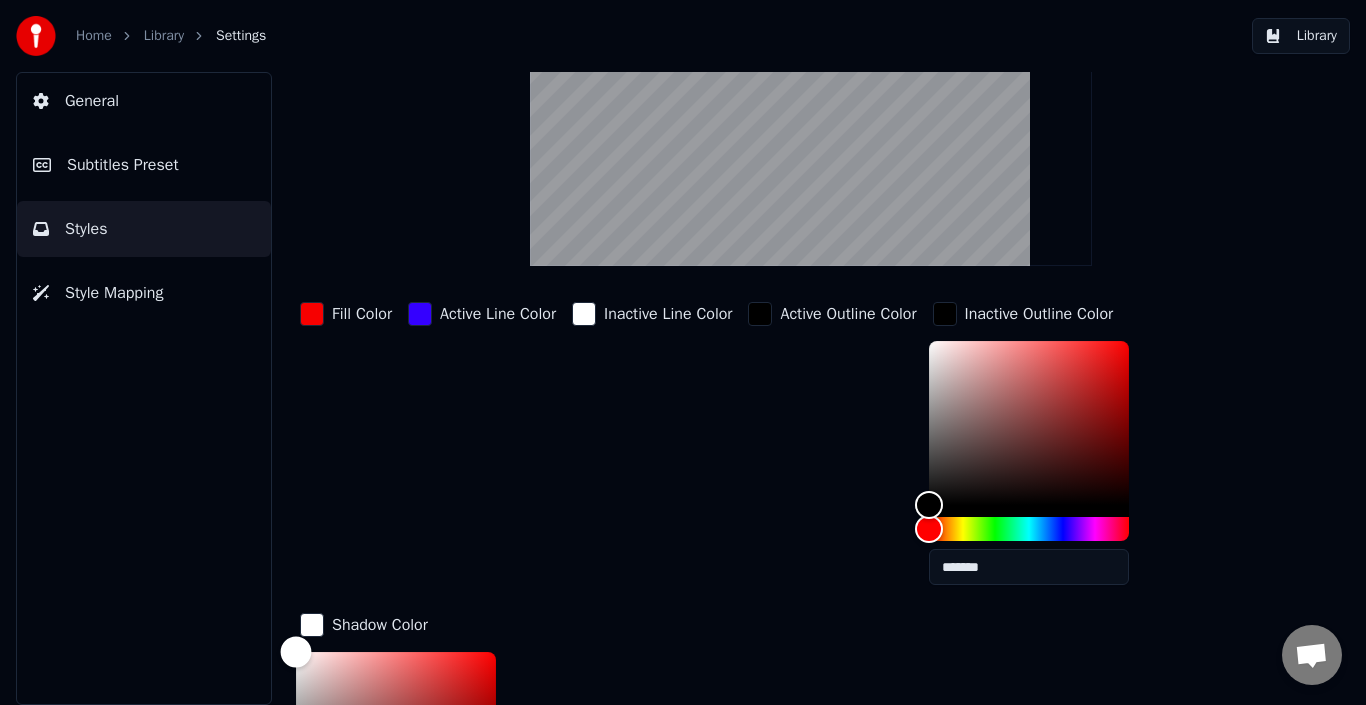 drag, startPoint x: 446, startPoint y: 693, endPoint x: 271, endPoint y: 524, distance: 243.28172 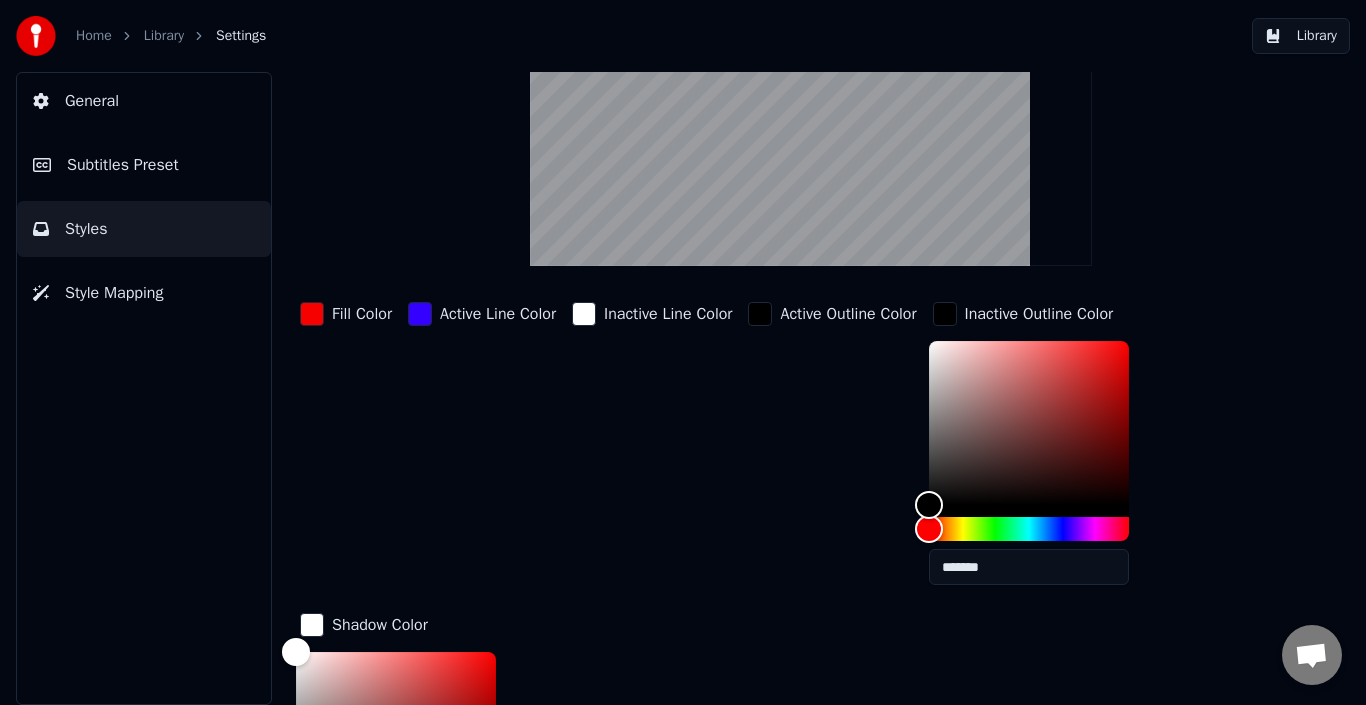 click on "Style Mapping" at bounding box center (144, 293) 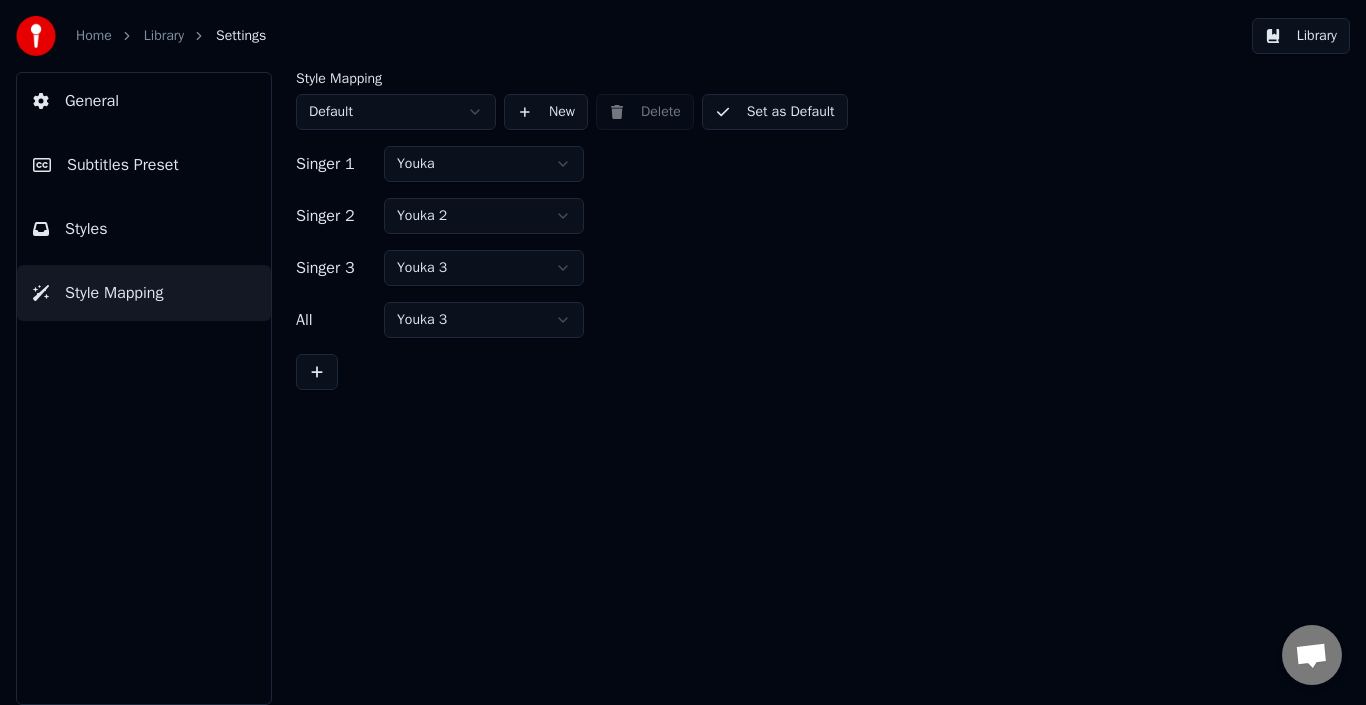scroll, scrollTop: 0, scrollLeft: 0, axis: both 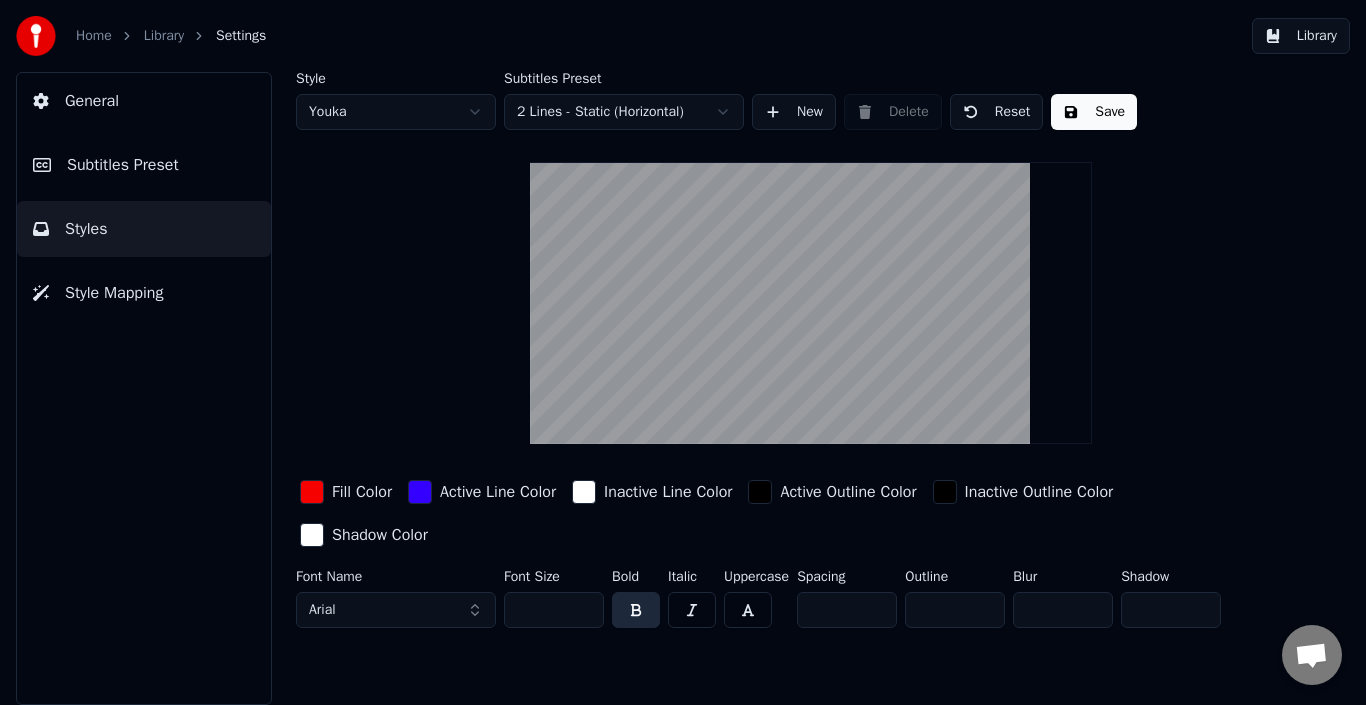 click at bounding box center (748, 610) 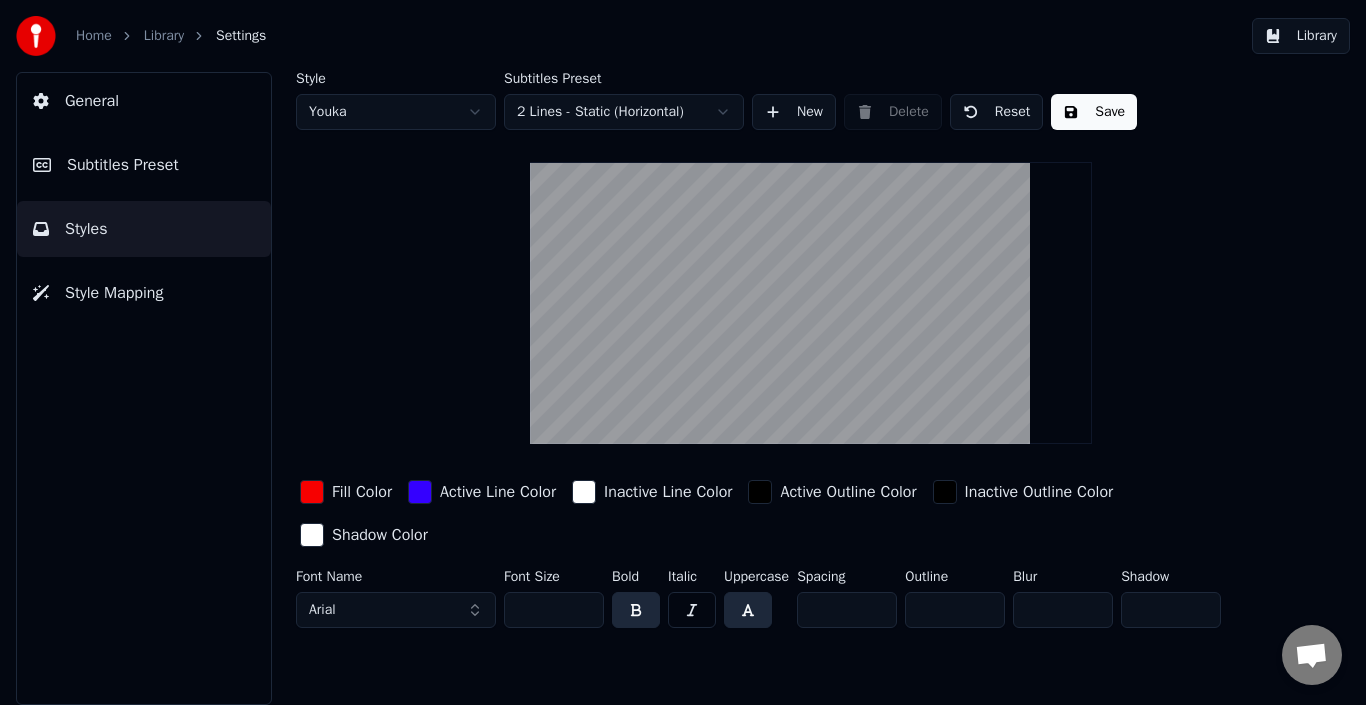 click on "Save" at bounding box center [1094, 112] 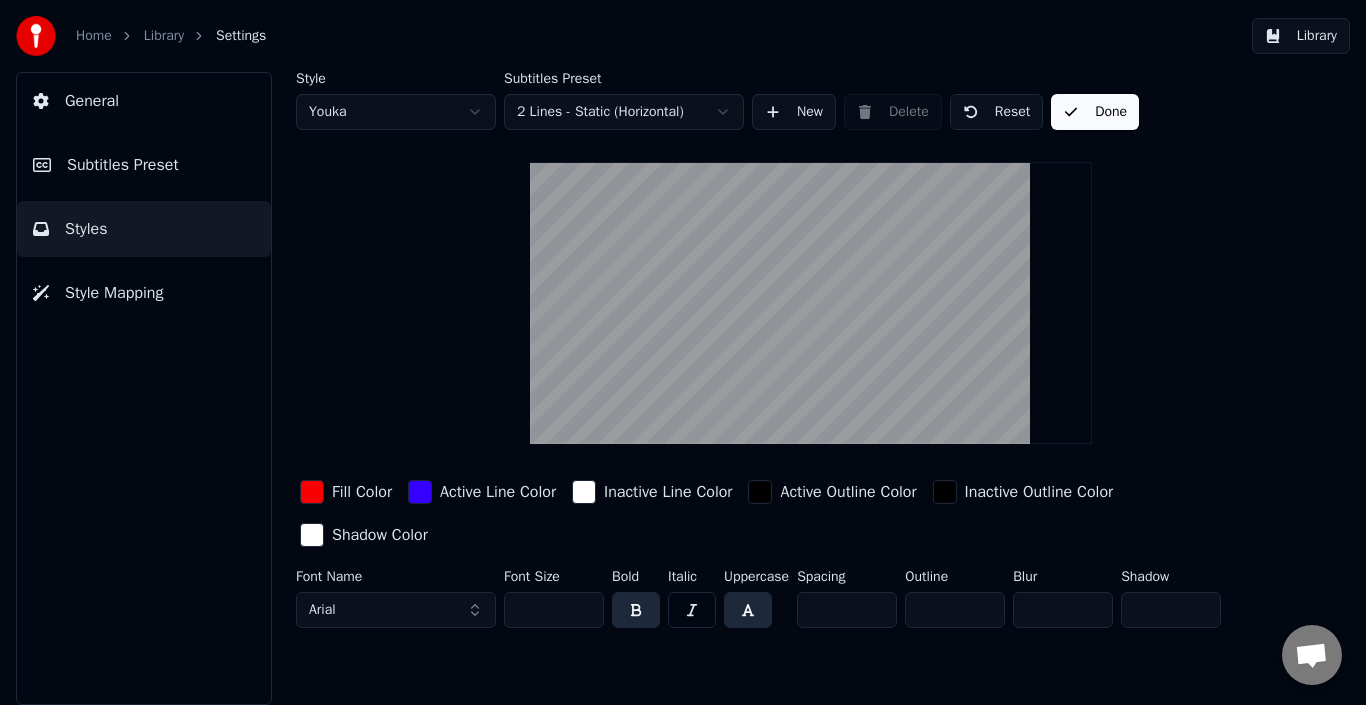 click on "Subtitles Preset" at bounding box center [144, 165] 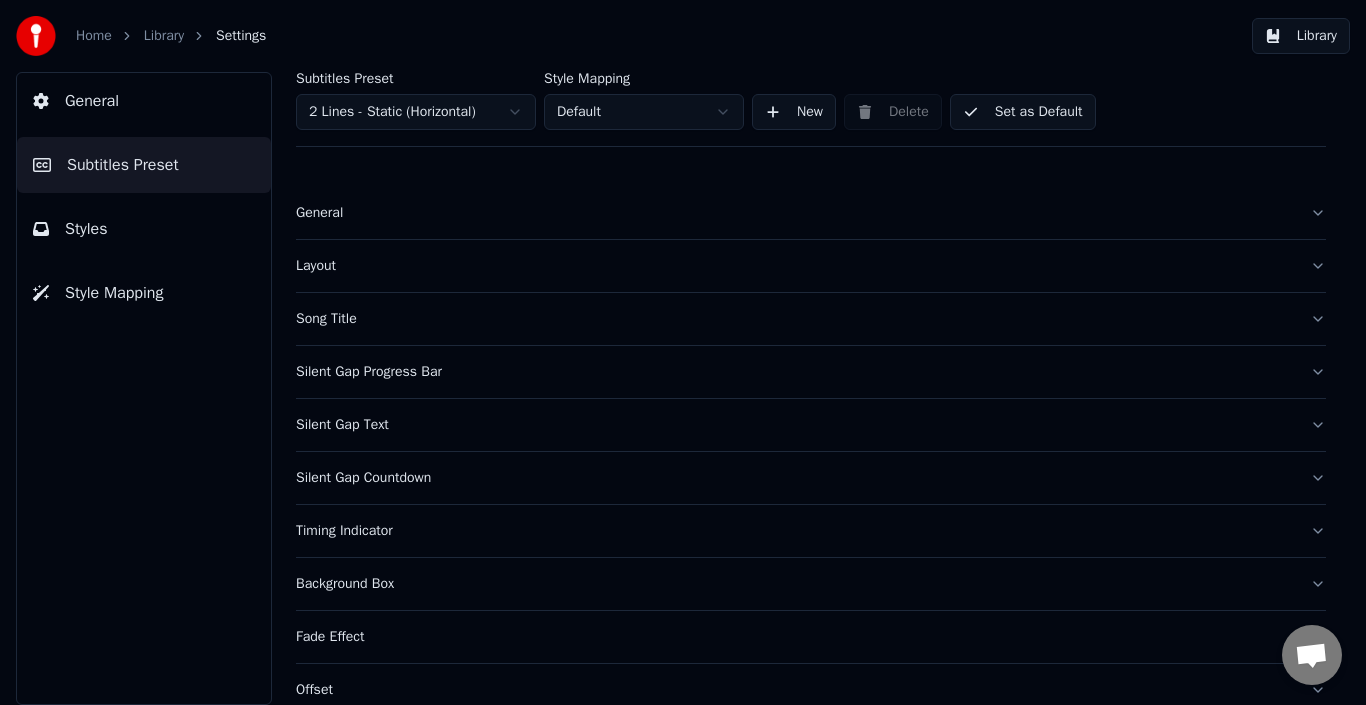 click on "General" at bounding box center (144, 101) 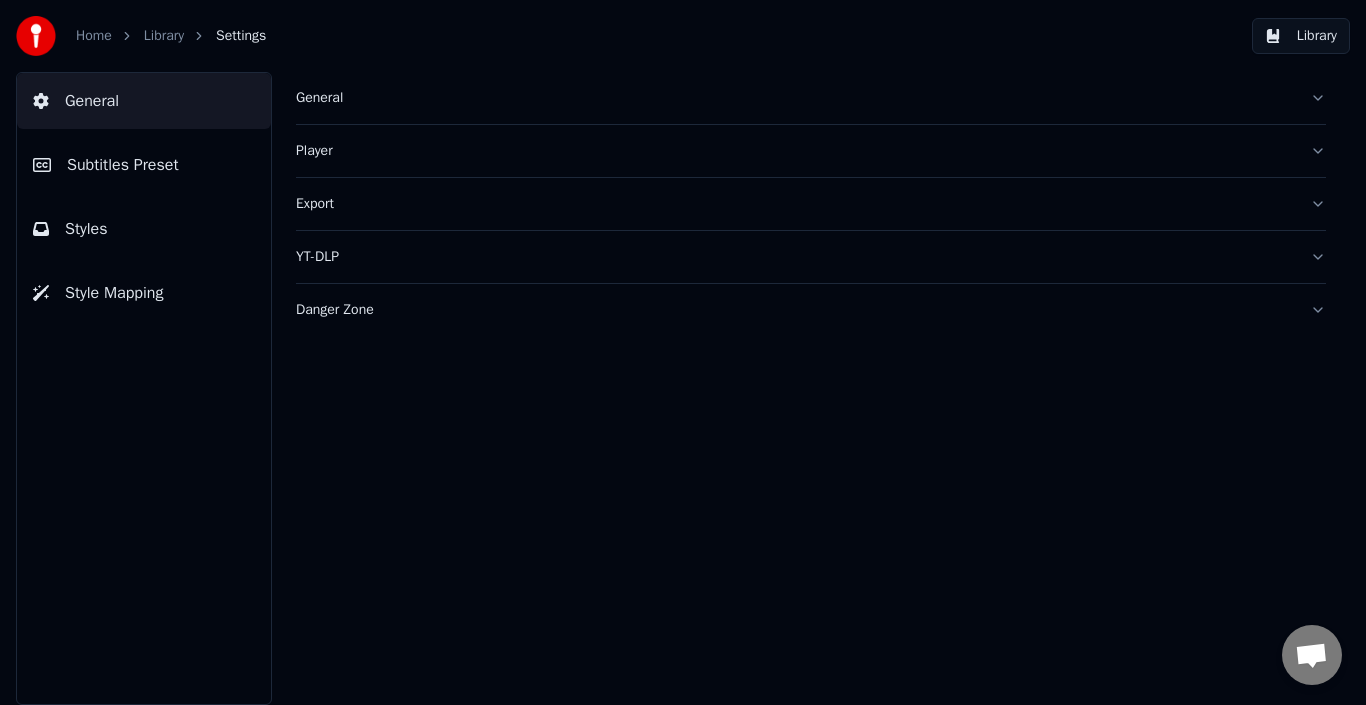 drag, startPoint x: 321, startPoint y: 64, endPoint x: 336, endPoint y: 95, distance: 34.43835 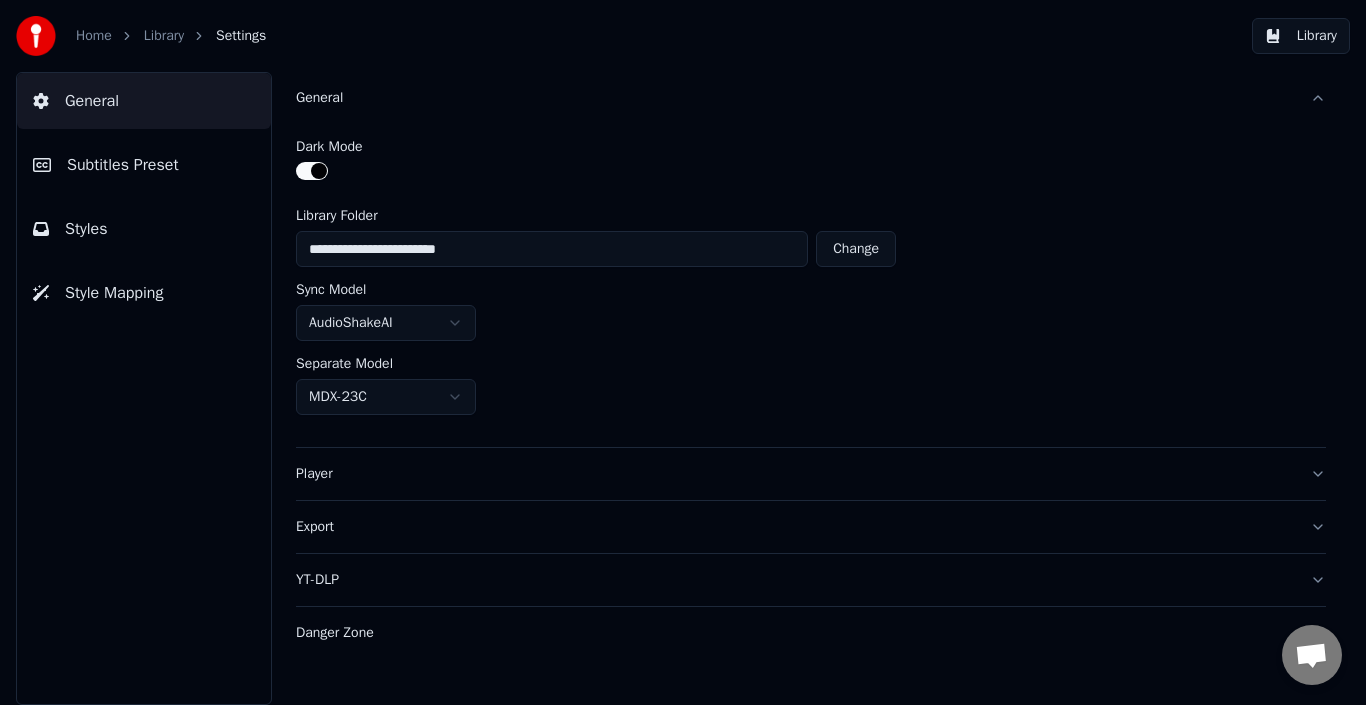 click on "Player" at bounding box center [795, 474] 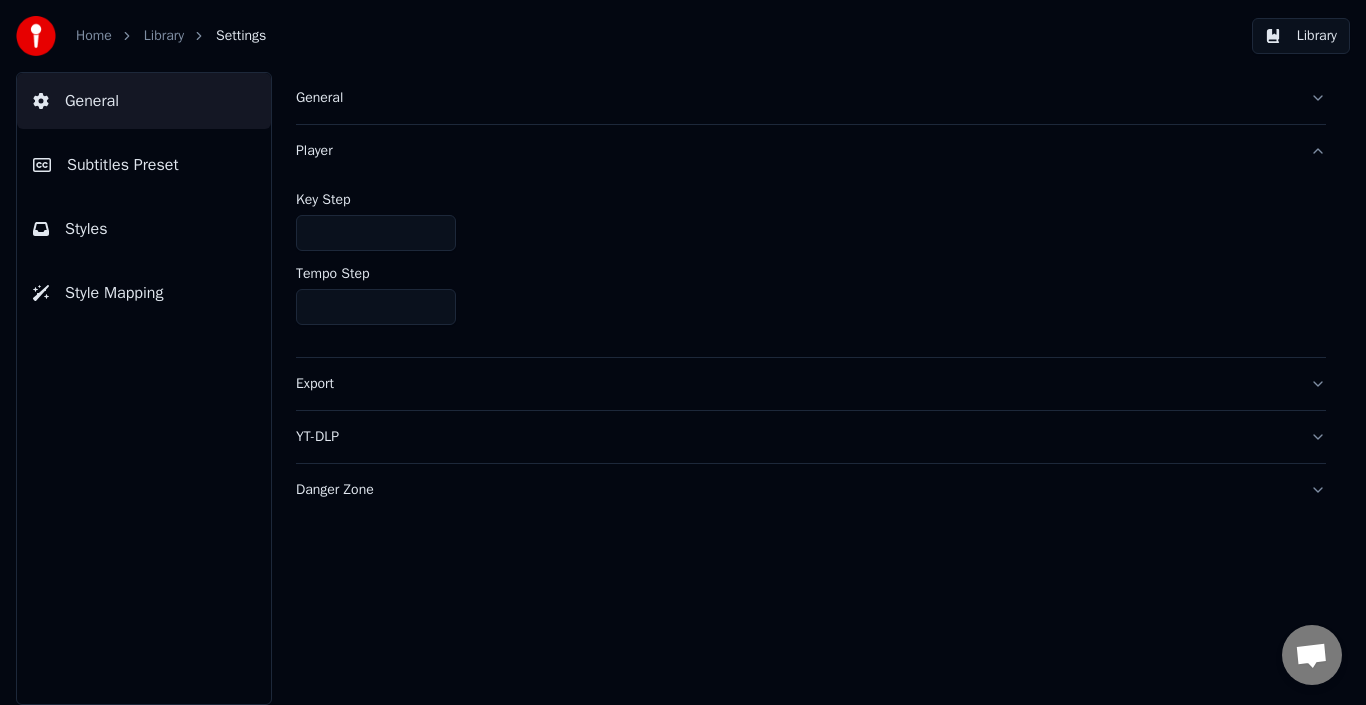 click on "Export" at bounding box center (795, 384) 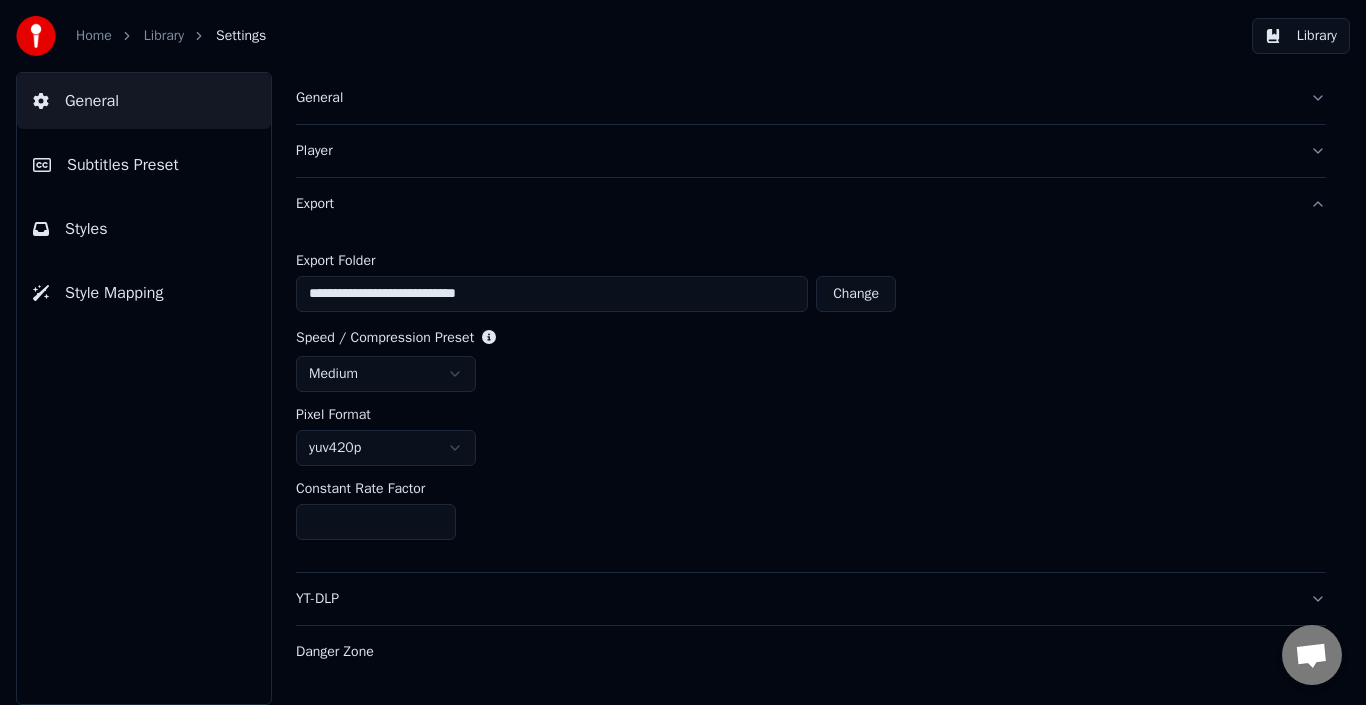 click on "YT-DLP" at bounding box center [811, 599] 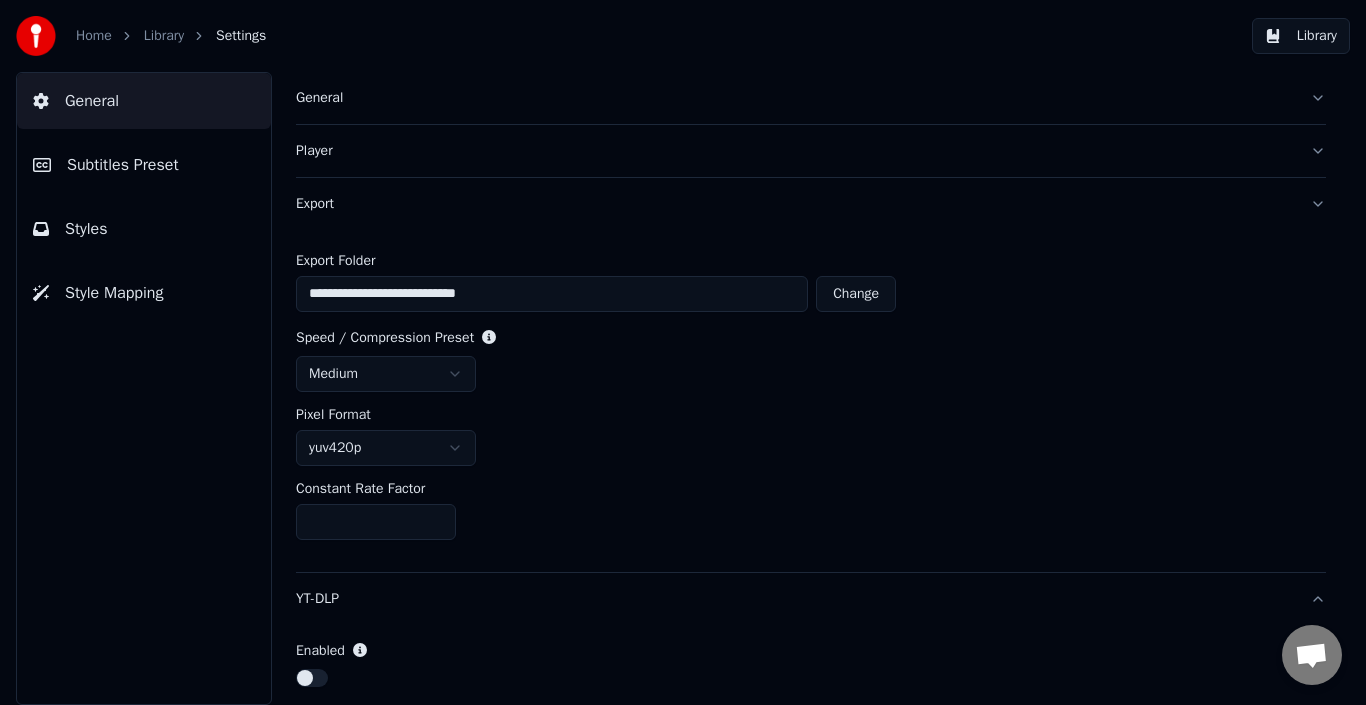 click on "**********" at bounding box center [811, 388] 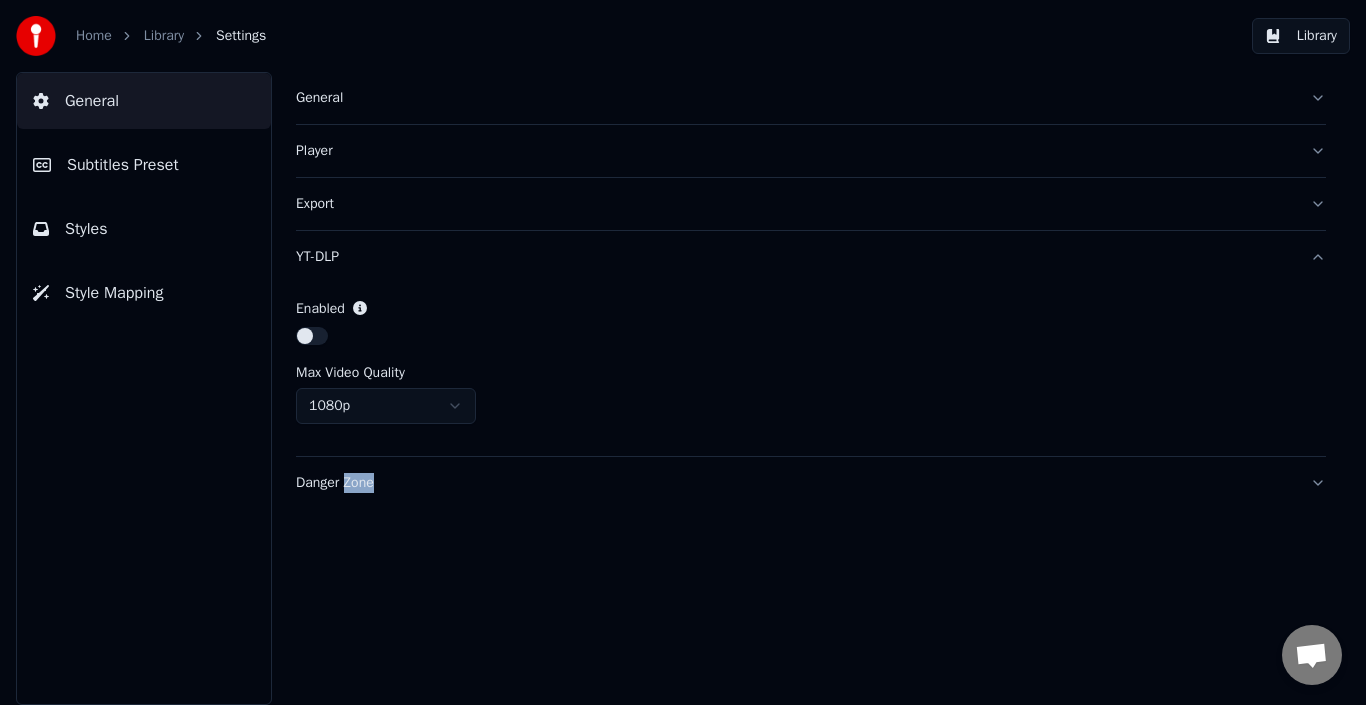 click on "Home Library Settings Library General Subtitles Preset Styles Style Mapping General Player Export YT-DLP Enabled Max Video Quality 1080p Danger Zone" at bounding box center (683, 352) 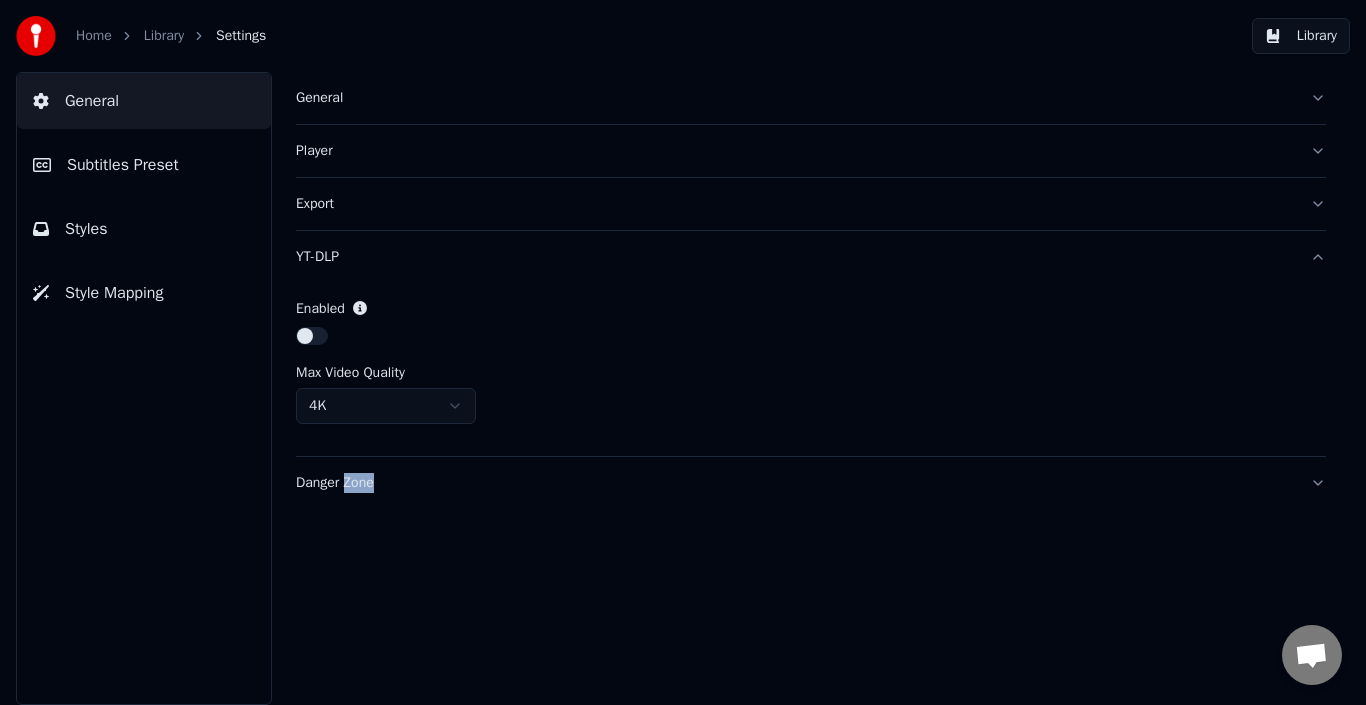 click at bounding box center (312, 336) 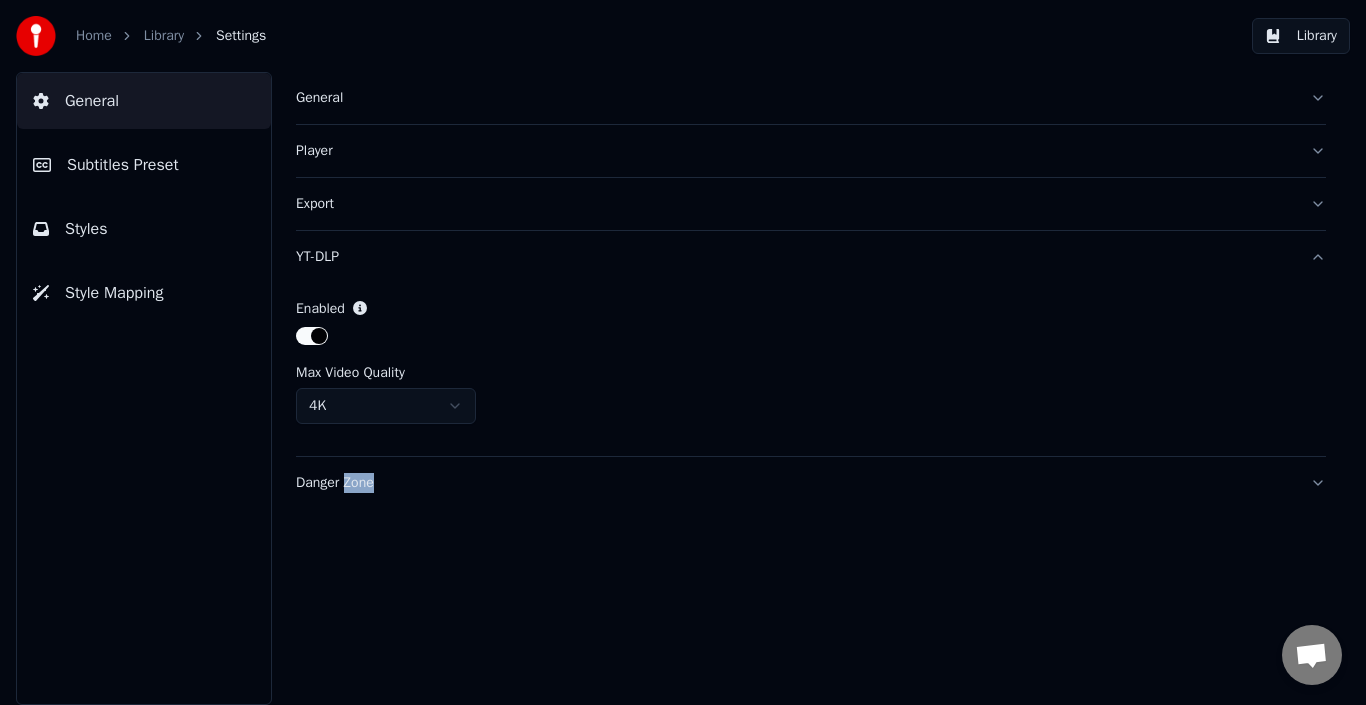 click 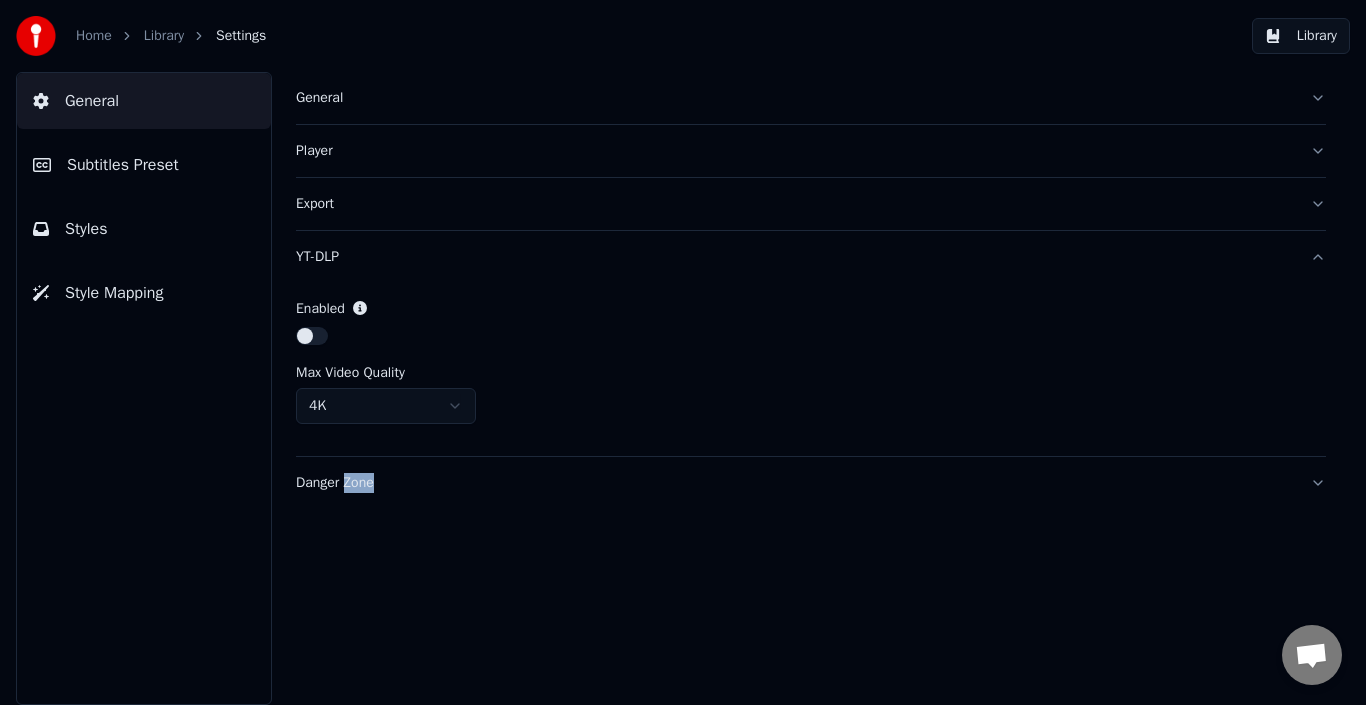 click at bounding box center [312, 336] 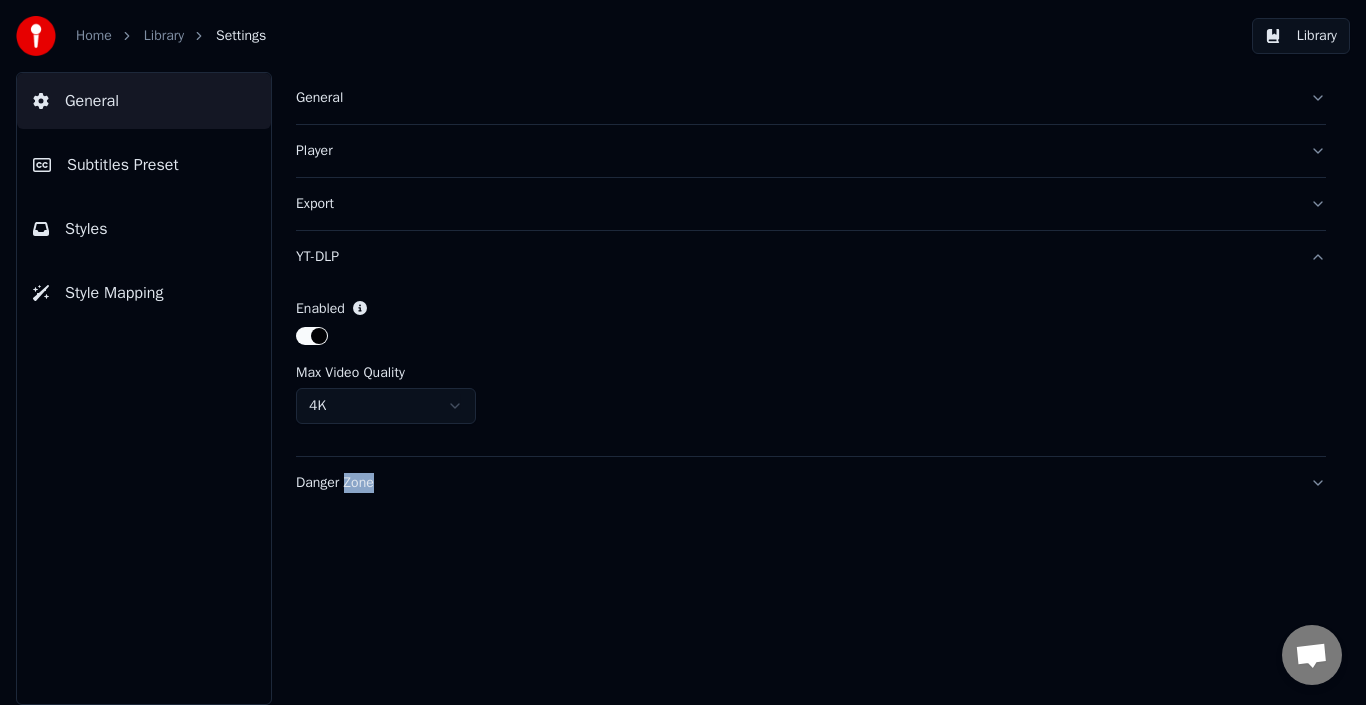 click on "Subtitles Preset" at bounding box center [144, 165] 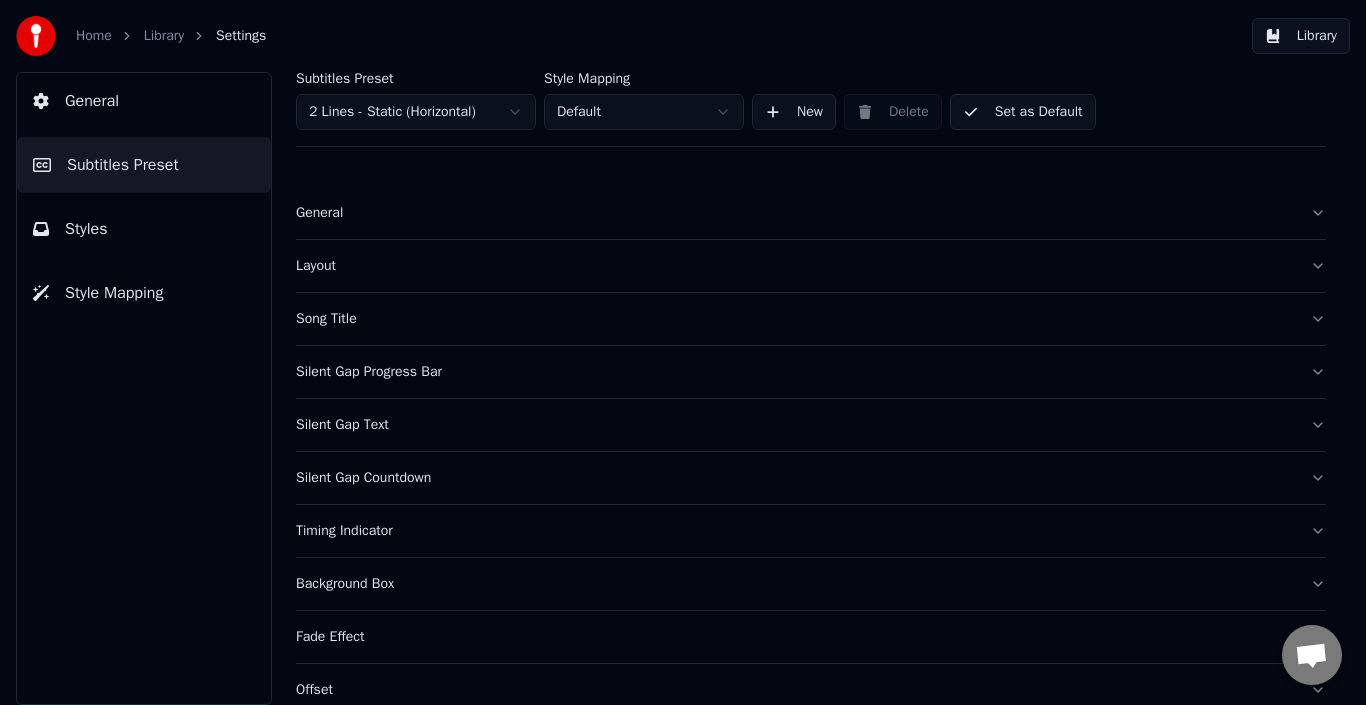 click on "Styles" at bounding box center [144, 229] 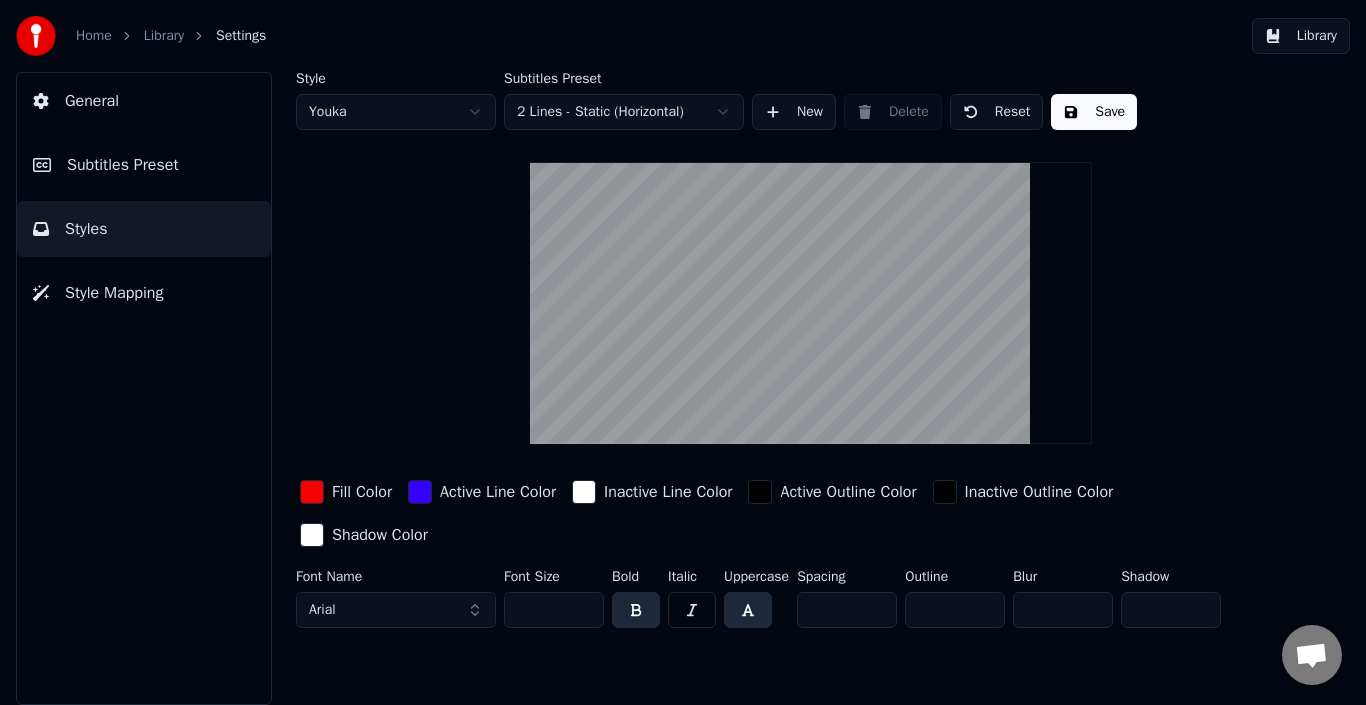 click on "Style Mapping" at bounding box center (144, 293) 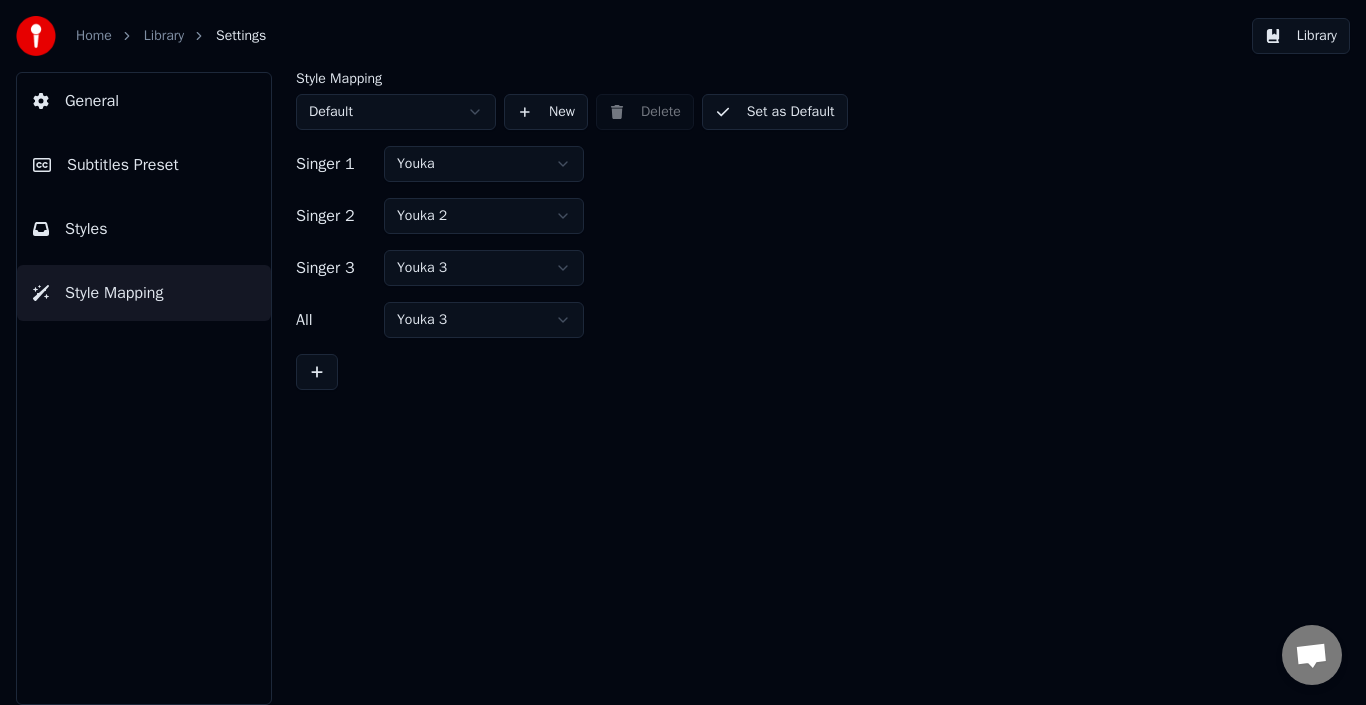 click on "Home Library Settings Library General Subtitles Preset Styles Style Mapping Style Mapping Default New Delete Set as Default Singer   1 Youka Singer   2 Youka 2 Singer   3 Youka 3 All Youka 3" at bounding box center [683, 352] 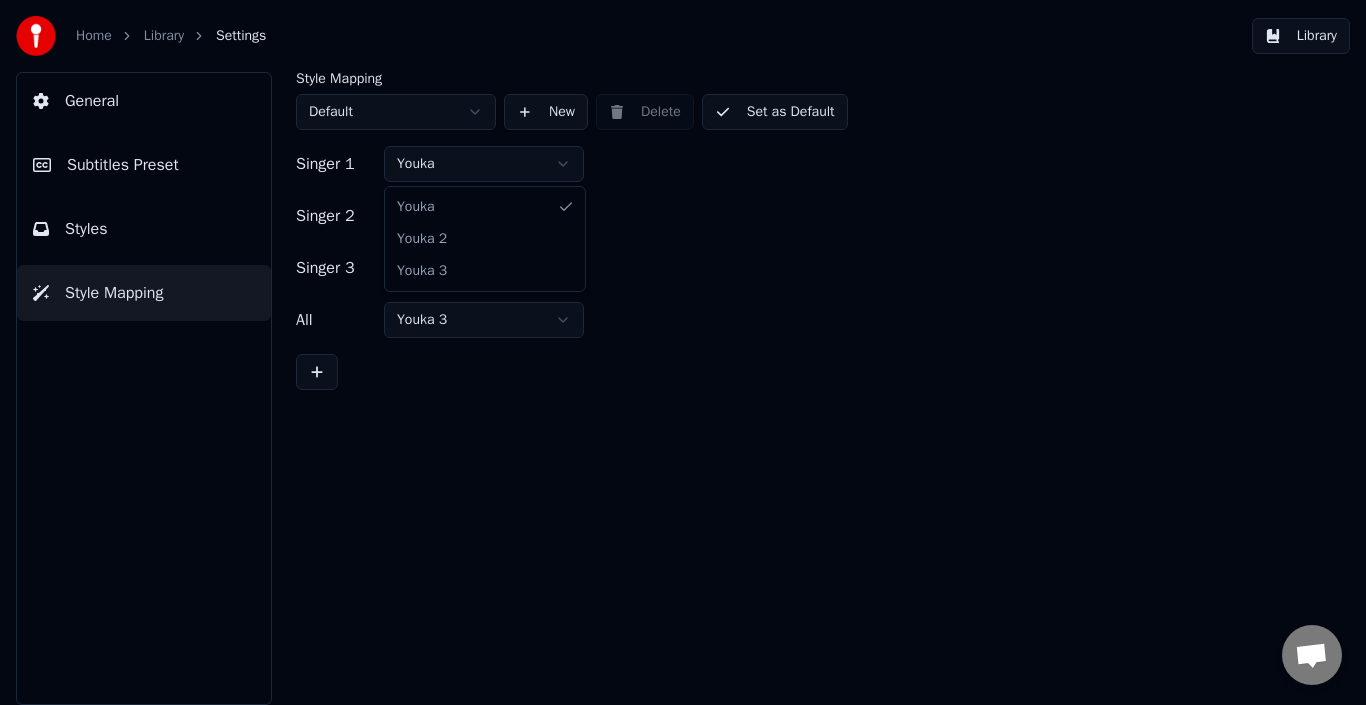 click on "Home Library Settings Library General Subtitles Preset Styles Style Mapping Style Mapping Default New Delete Set as Default Singer   1 Youka Singer   2 Youka 2 Singer   3 Youka 3 All Youka 3 [PERSON_NAME] 2 Youka 3" at bounding box center [683, 352] 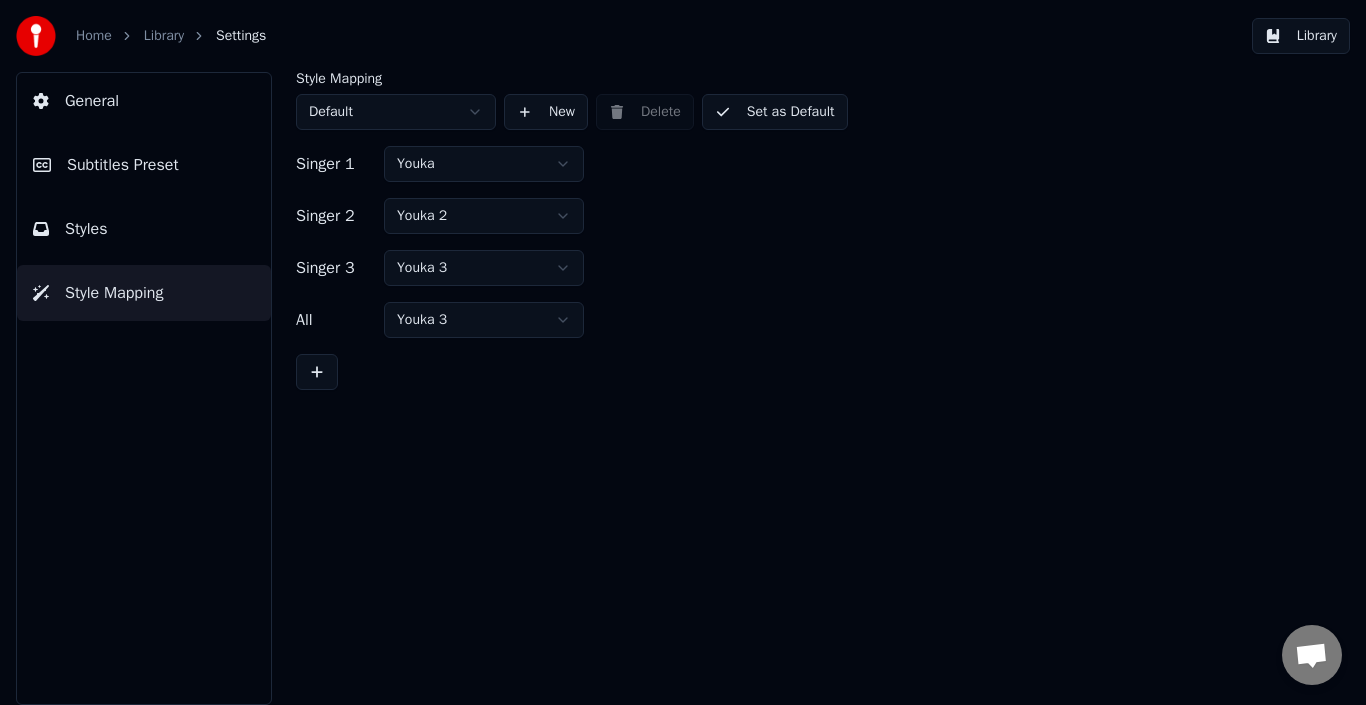click on "Library" at bounding box center (164, 36) 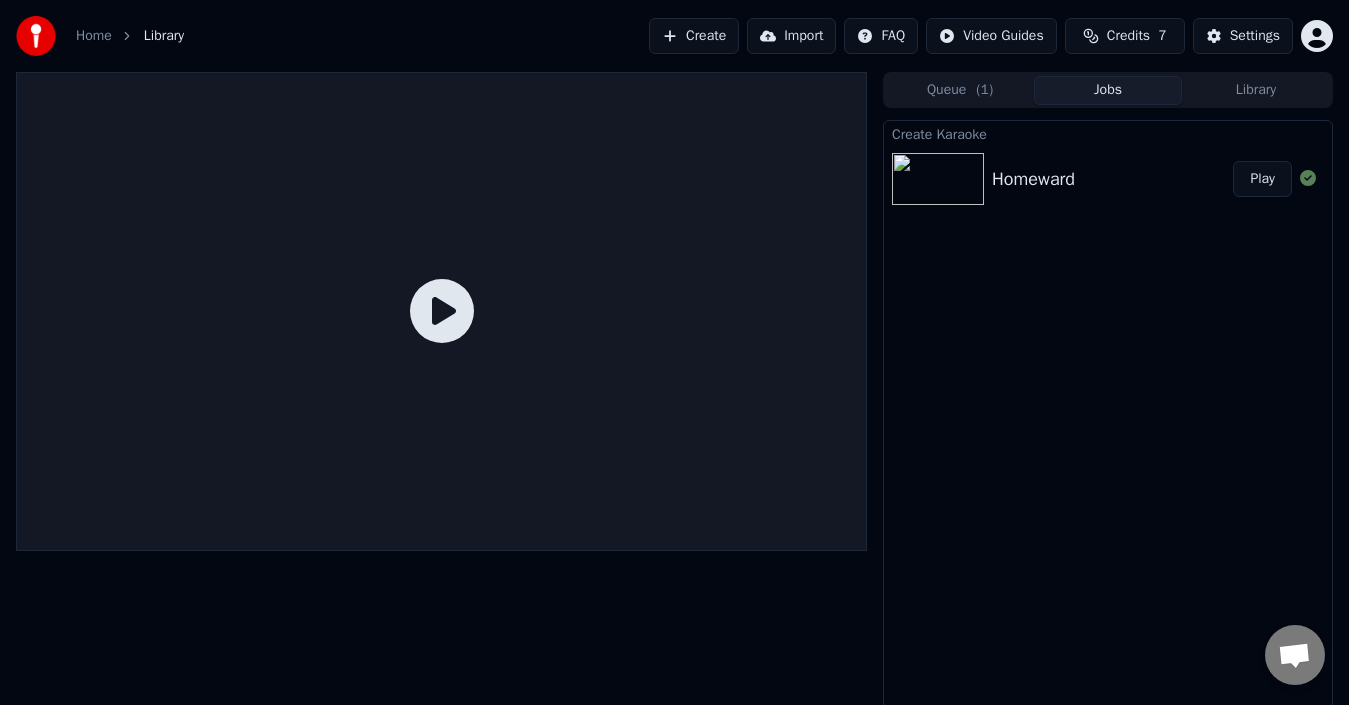click 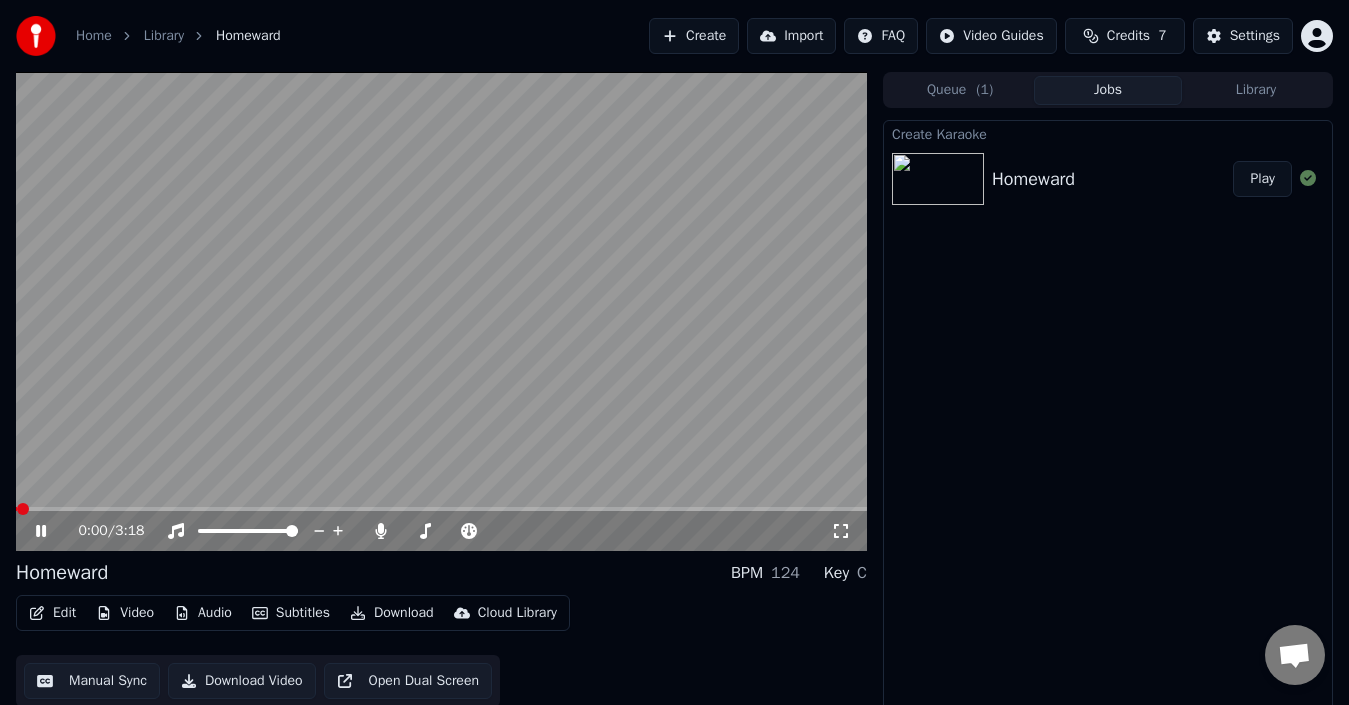 click on "0:00  /  3:18" at bounding box center (441, 531) 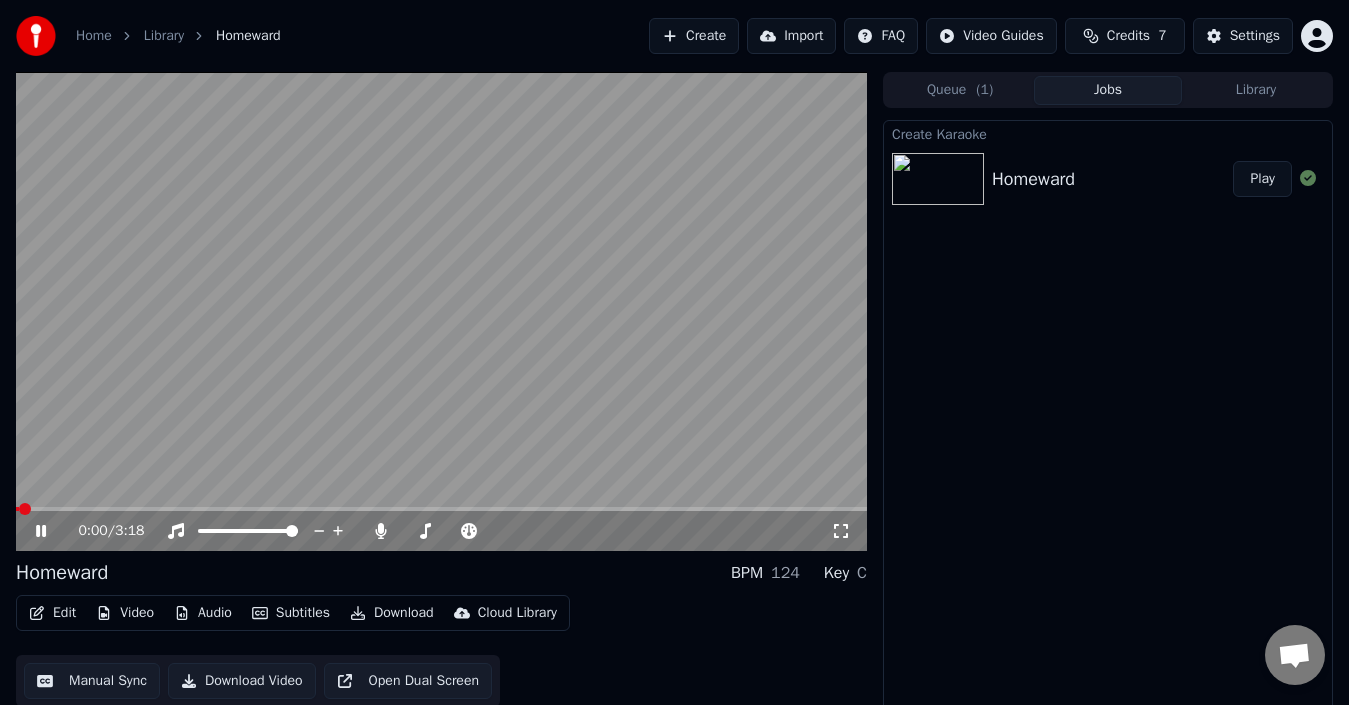 click on "0:00  /  3:18" at bounding box center [441, 529] 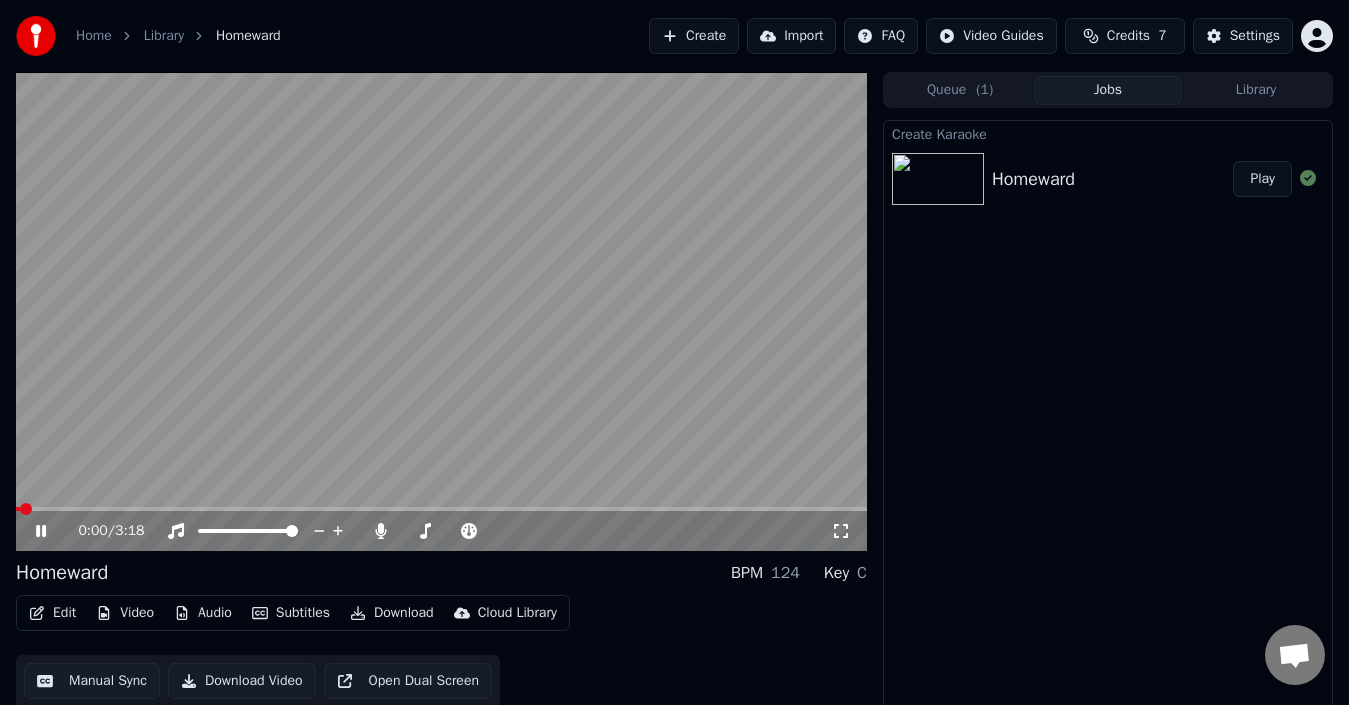 click at bounding box center [441, 311] 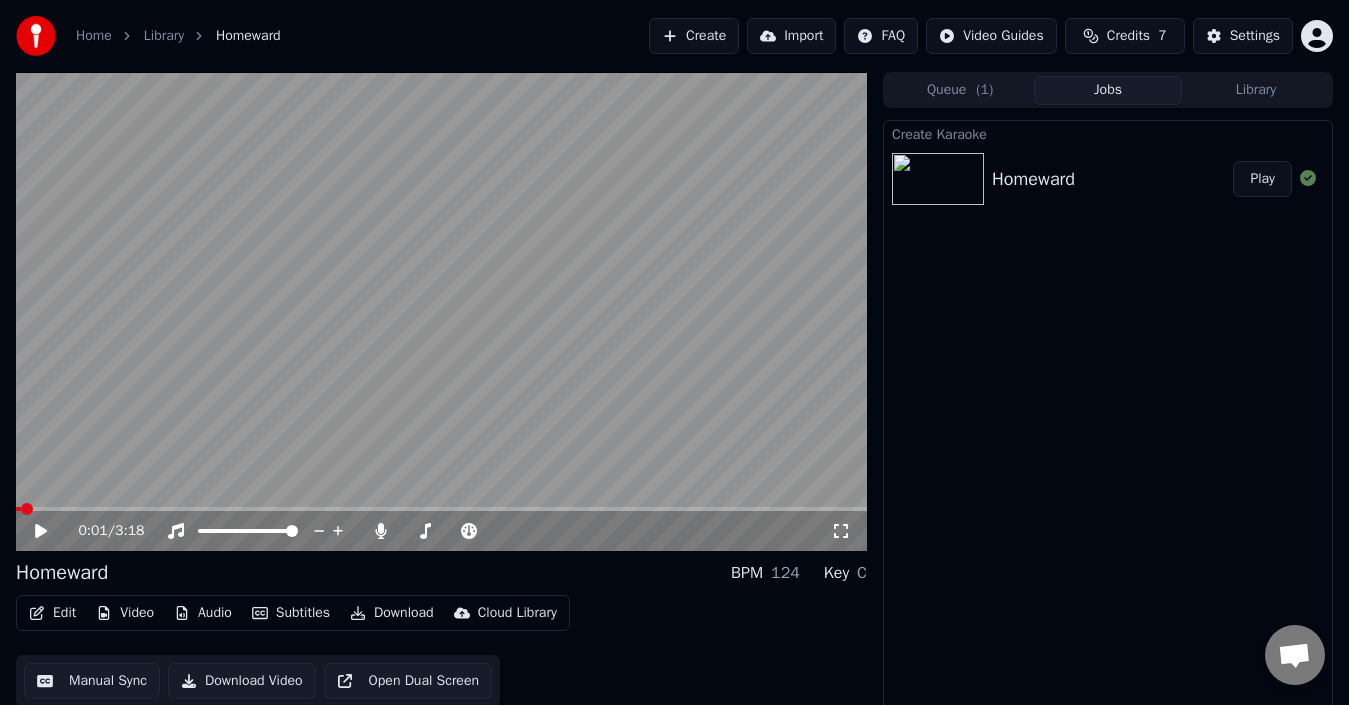 click on "0:01  /  3:18" at bounding box center [441, 531] 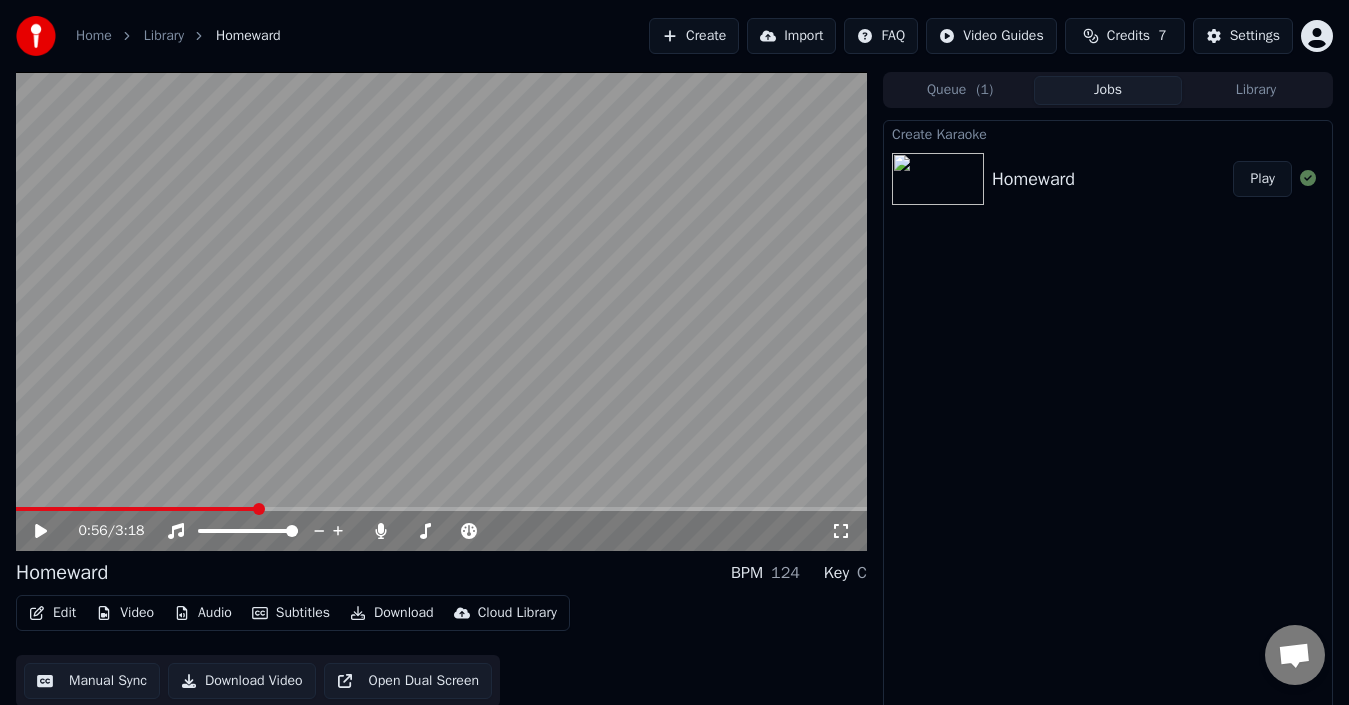 click at bounding box center (441, 311) 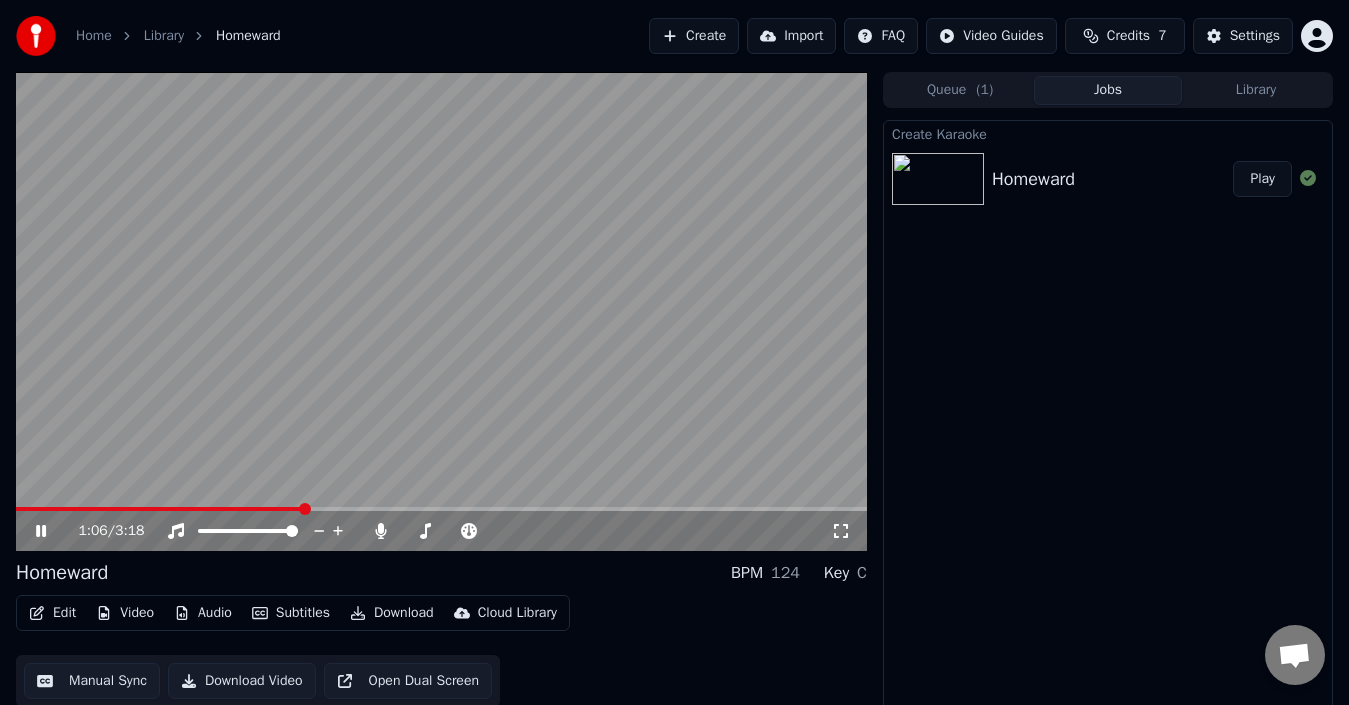 click on "Edit" at bounding box center [52, 613] 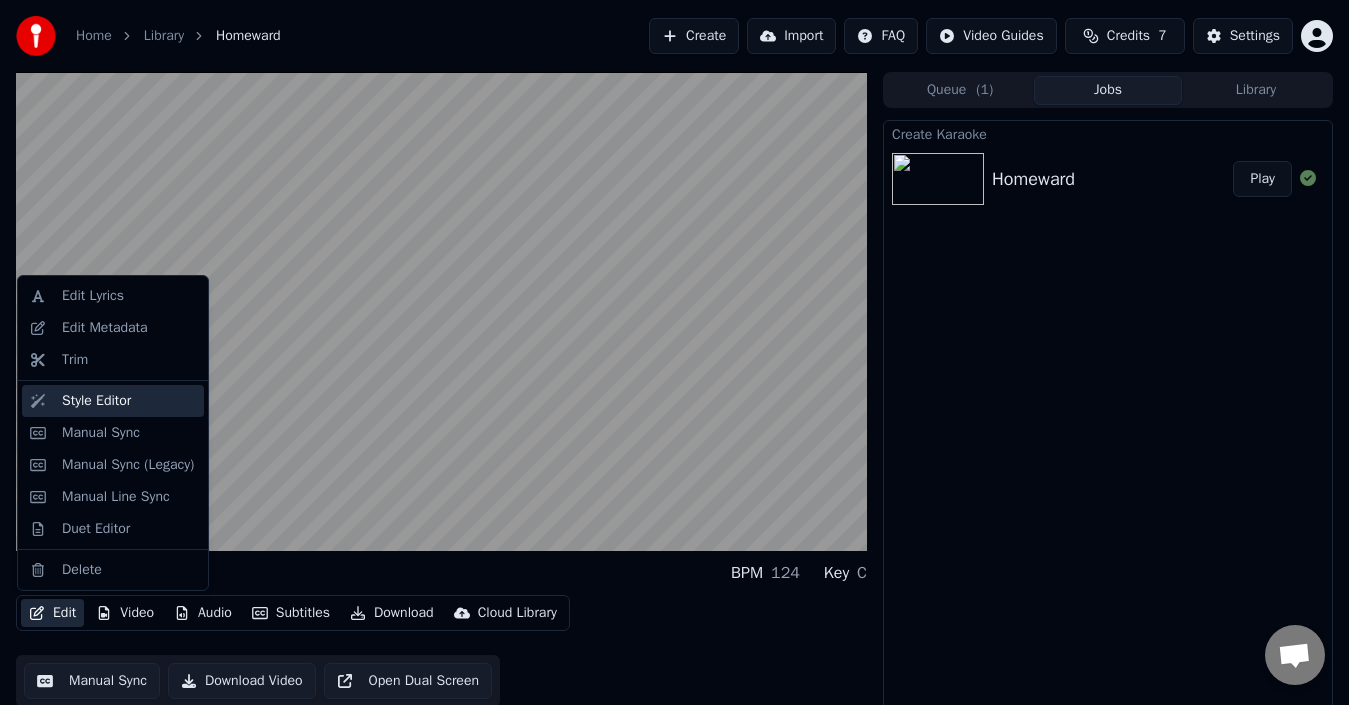 click on "Style Editor" at bounding box center [129, 401] 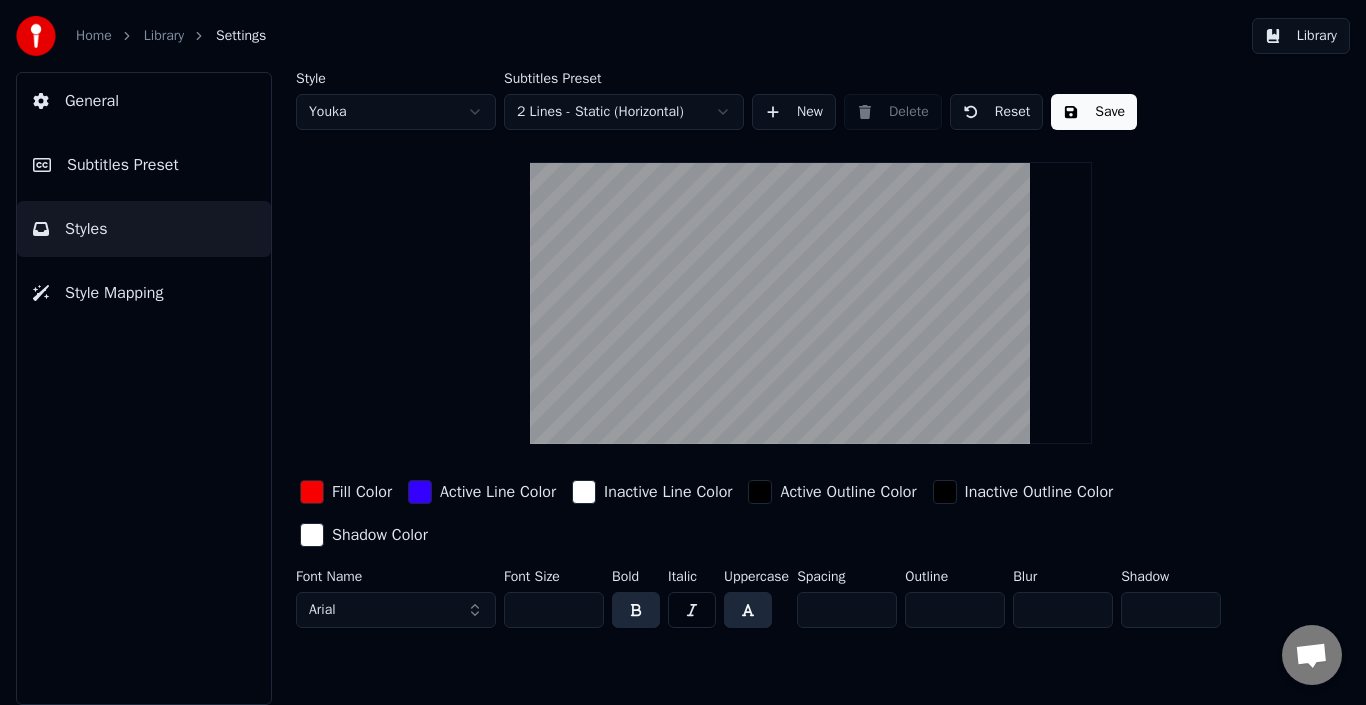 click on "Font Name Arial Font Size ** Bold Italic Uppercase Spacing * Outline * Blur * Shadow *" at bounding box center [774, 603] 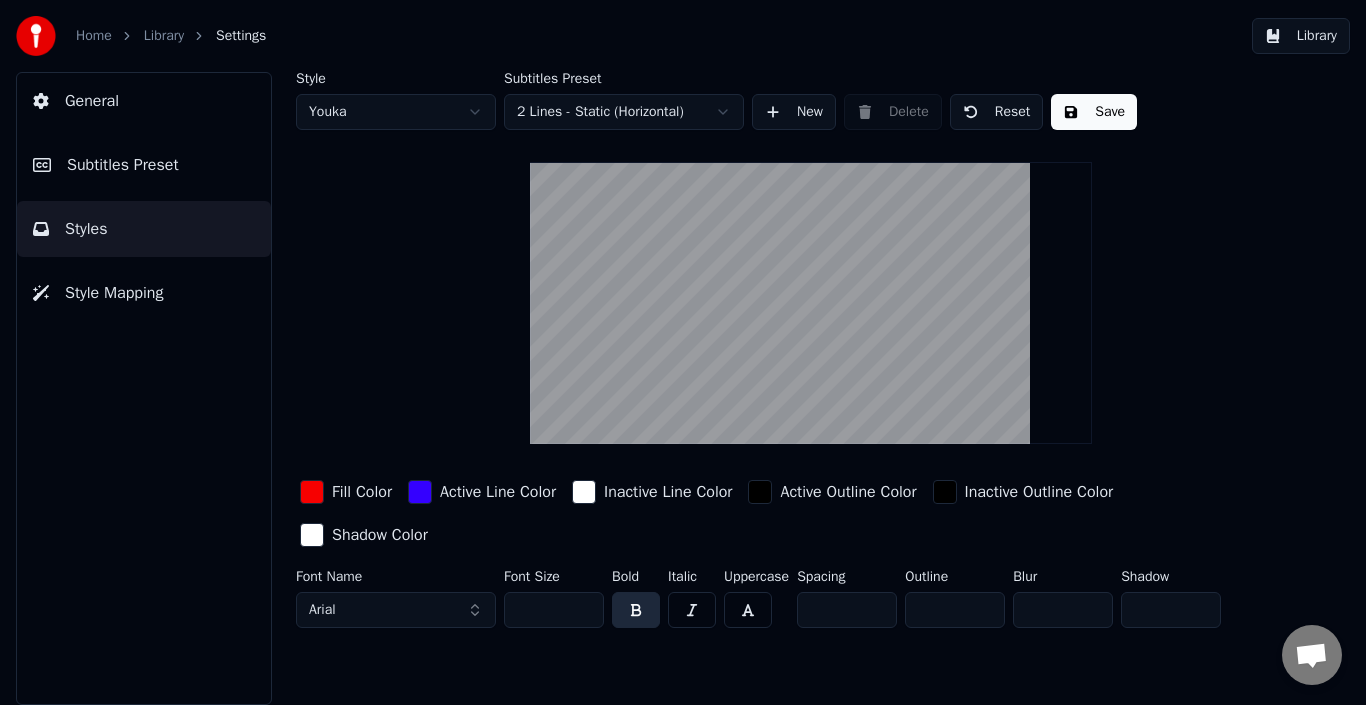click on "Save" at bounding box center (1094, 112) 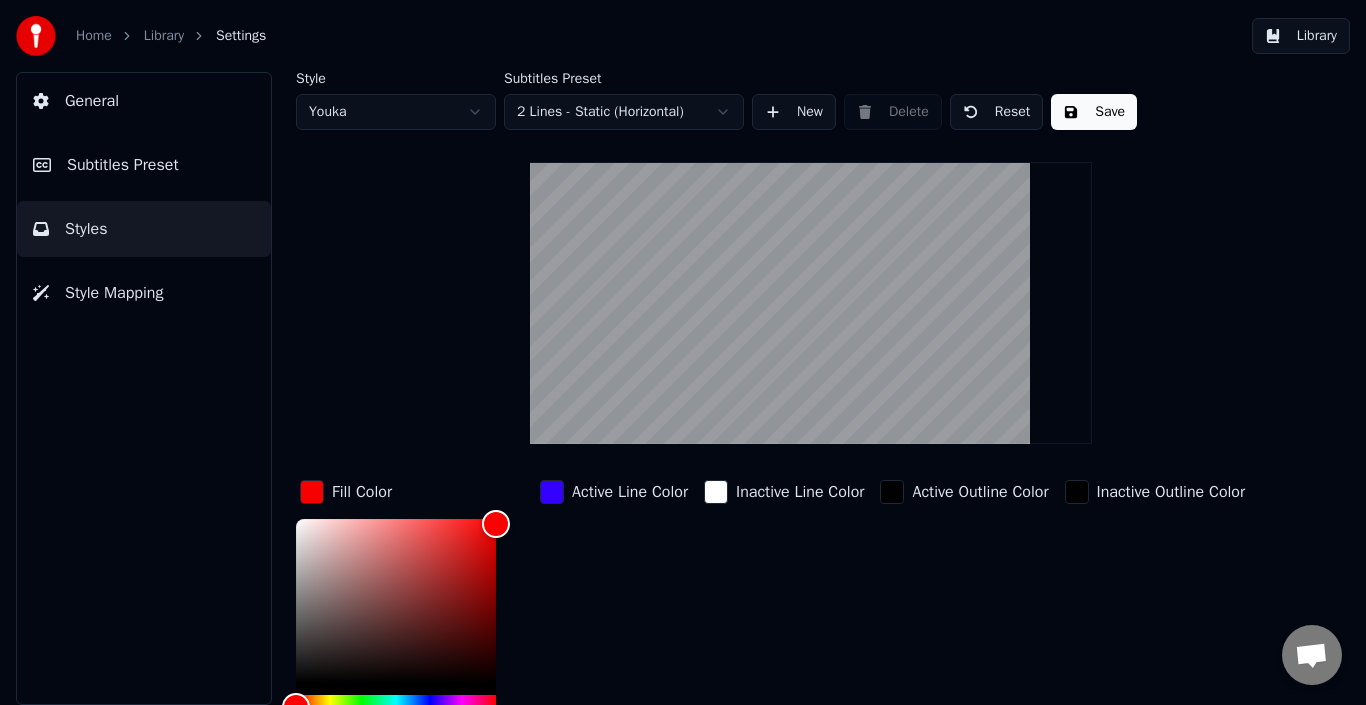 click on "Active Line Color" at bounding box center (630, 492) 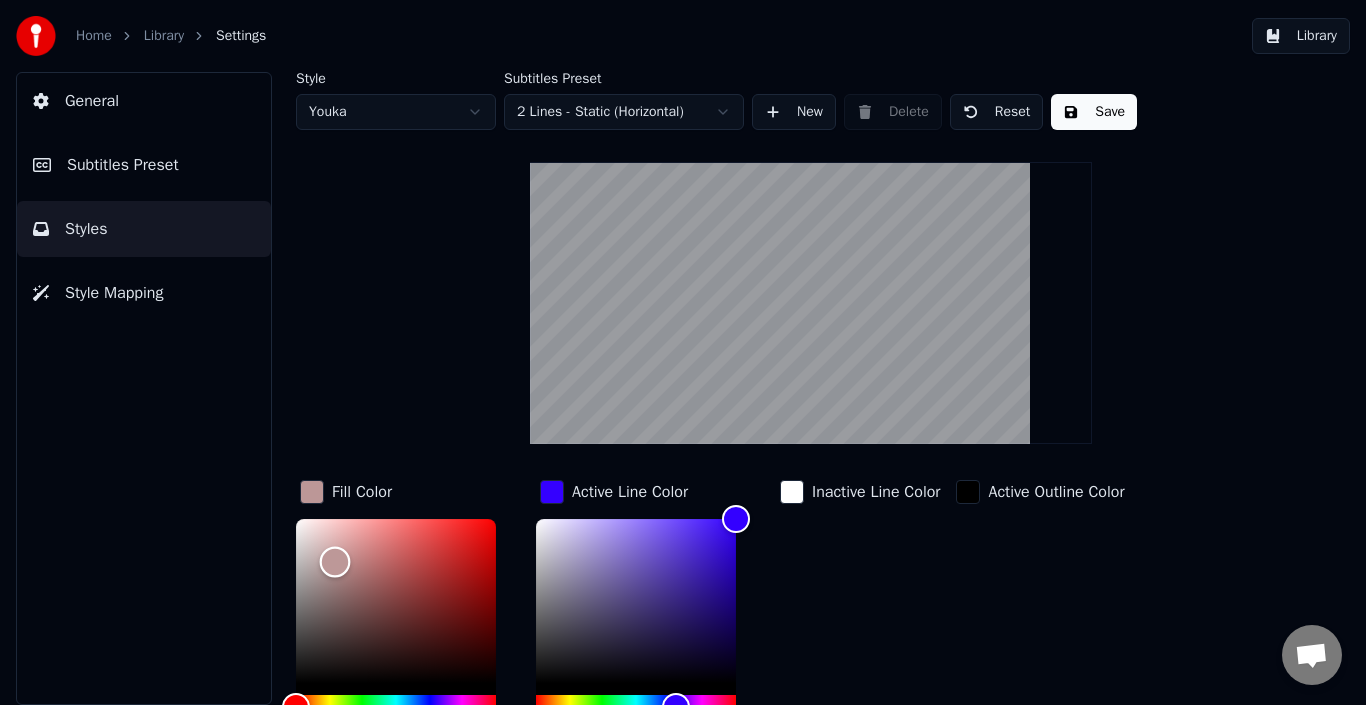 drag, startPoint x: 399, startPoint y: 542, endPoint x: 335, endPoint y: 561, distance: 66.760765 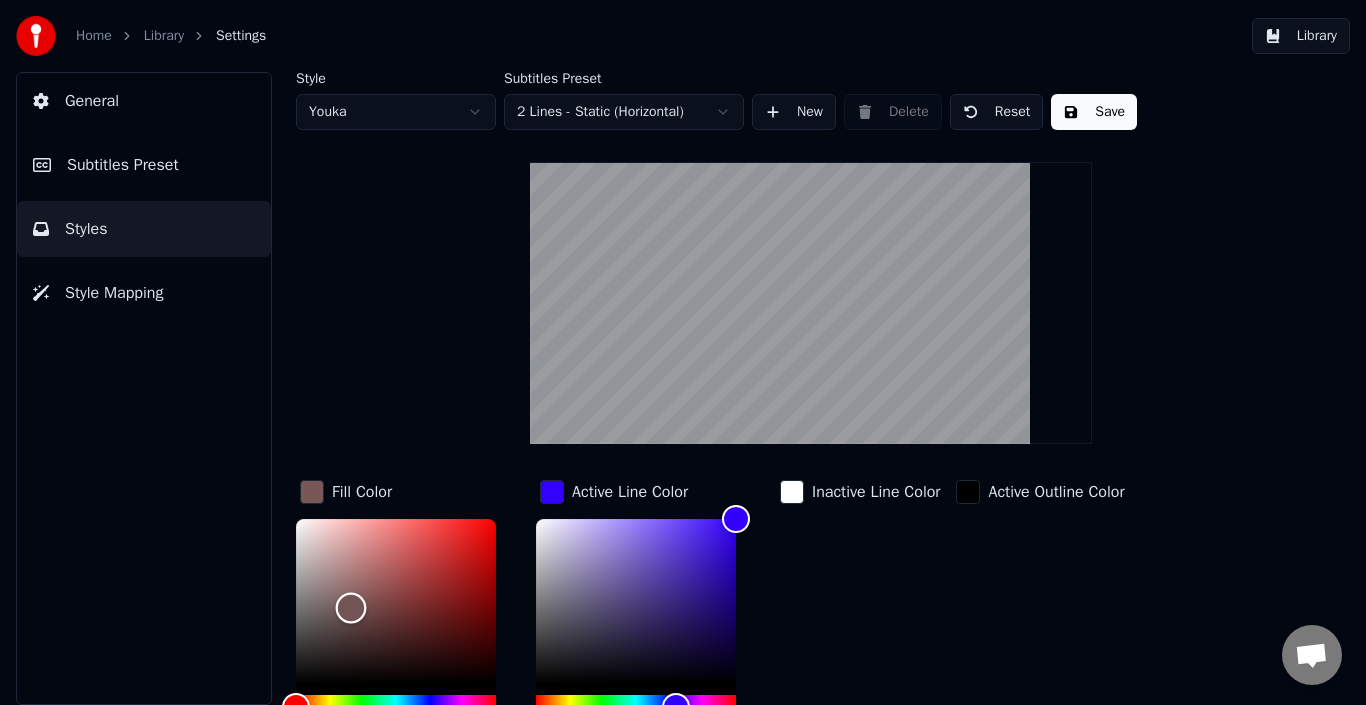 drag, startPoint x: 350, startPoint y: 564, endPoint x: 361, endPoint y: 623, distance: 60.016663 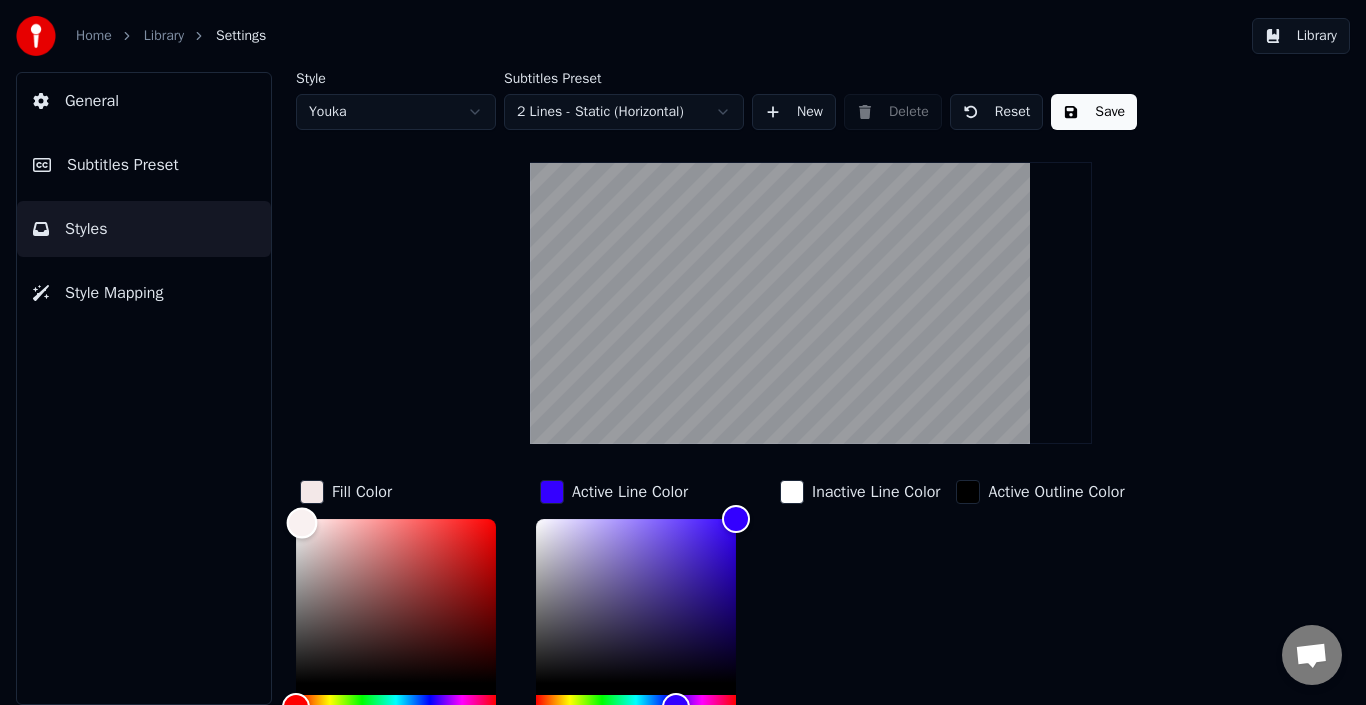 type on "*******" 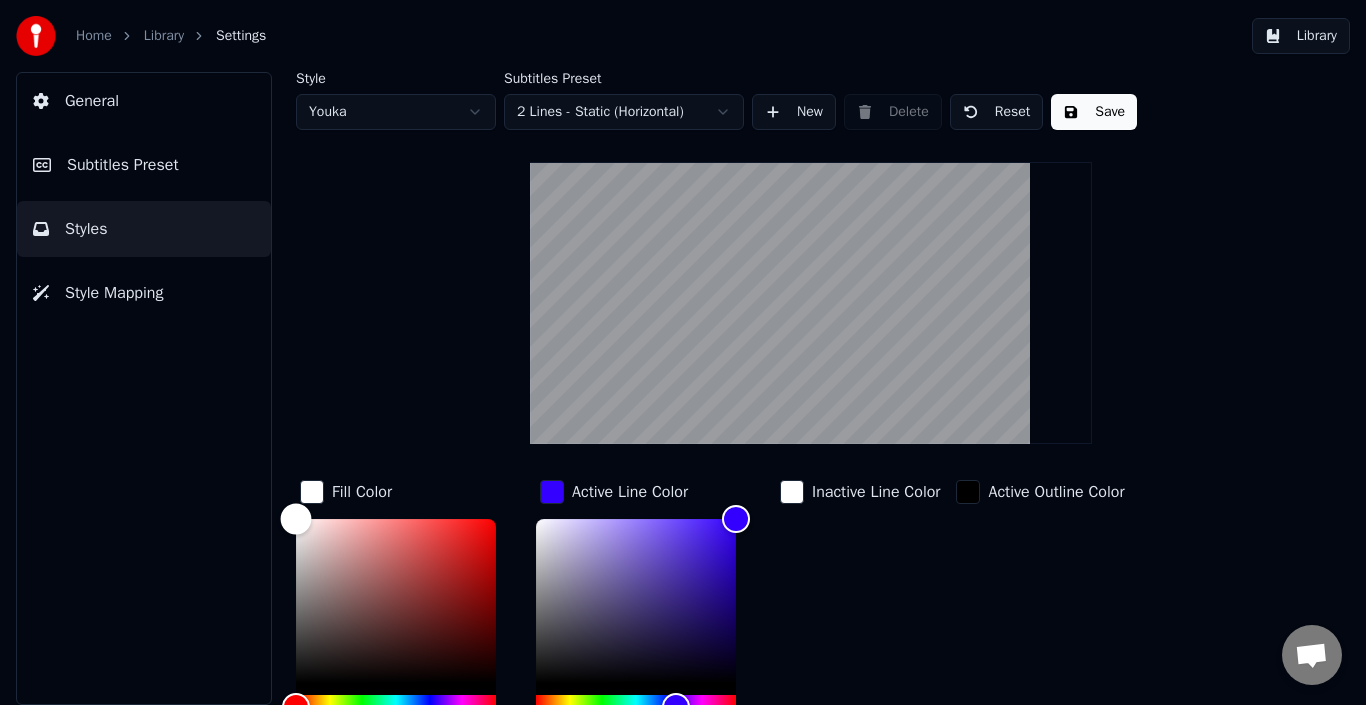 drag, startPoint x: 361, startPoint y: 623, endPoint x: 288, endPoint y: 508, distance: 136.21307 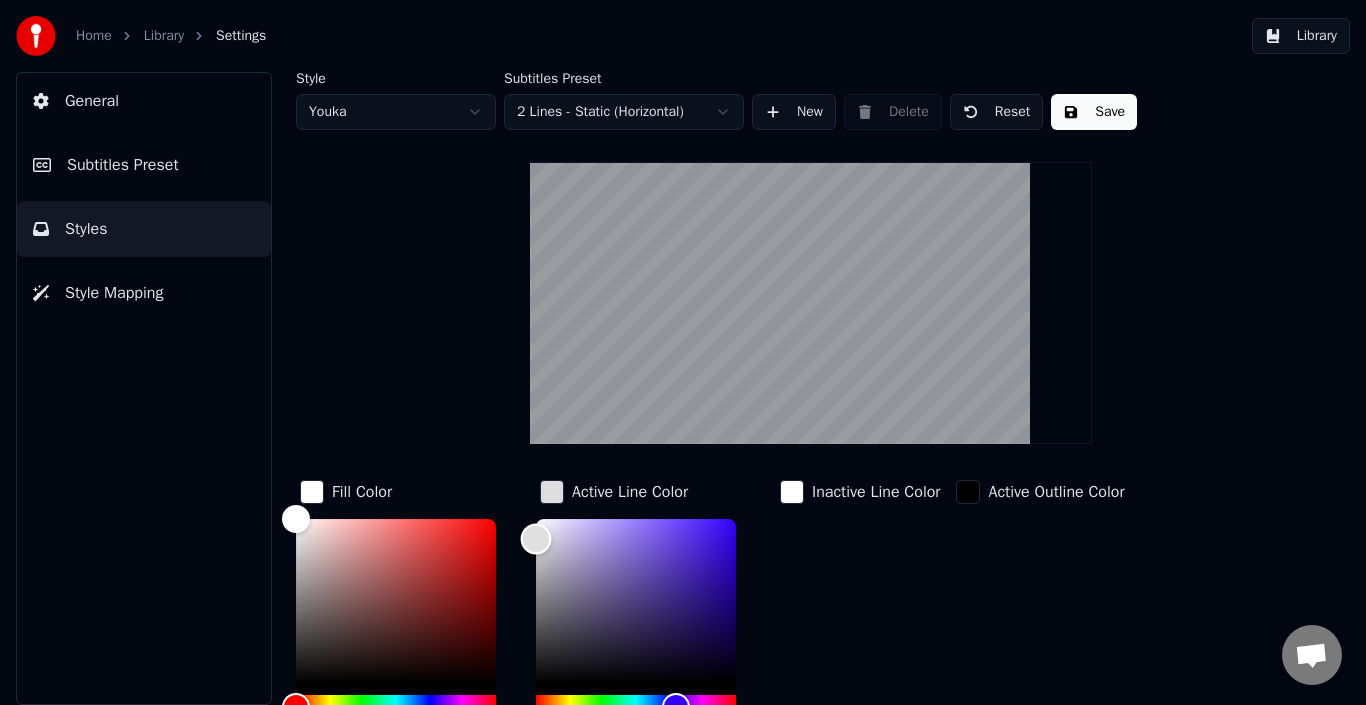 drag, startPoint x: 552, startPoint y: 549, endPoint x: 431, endPoint y: 520, distance: 124.42668 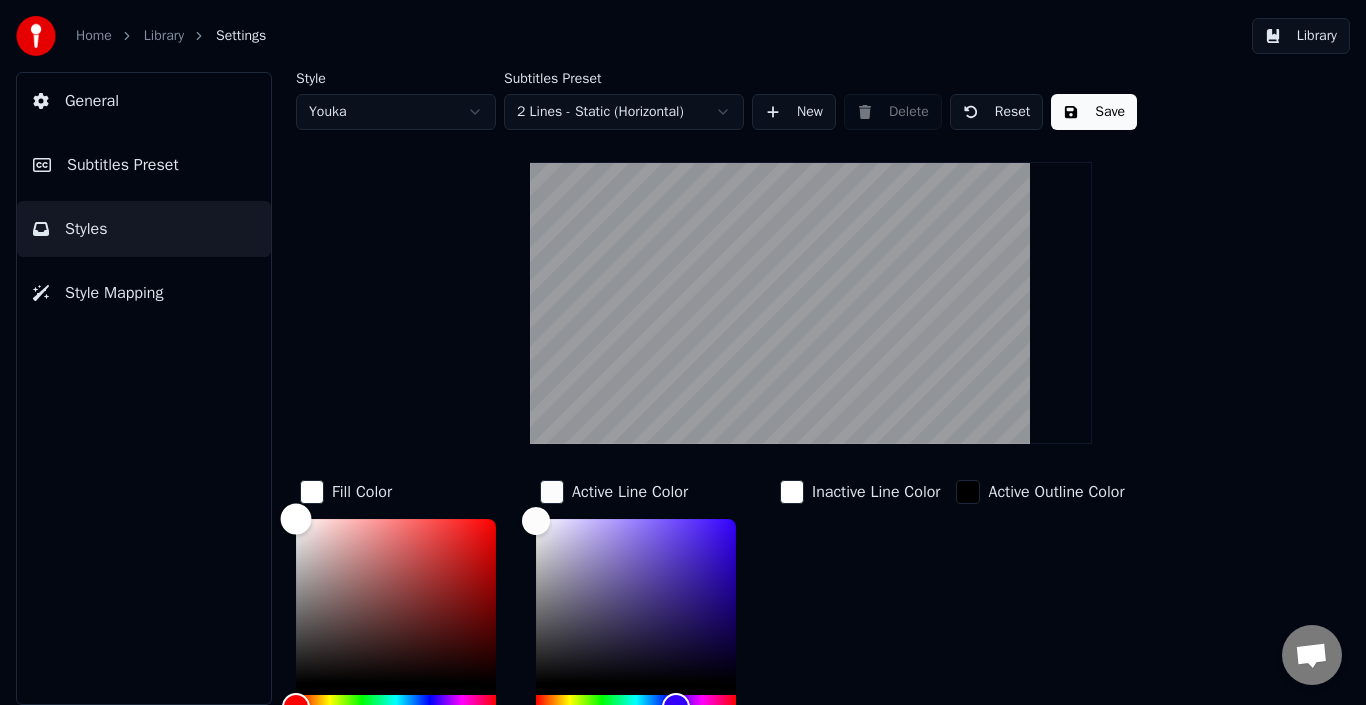 drag, startPoint x: 293, startPoint y: 517, endPoint x: 380, endPoint y: 546, distance: 91.706055 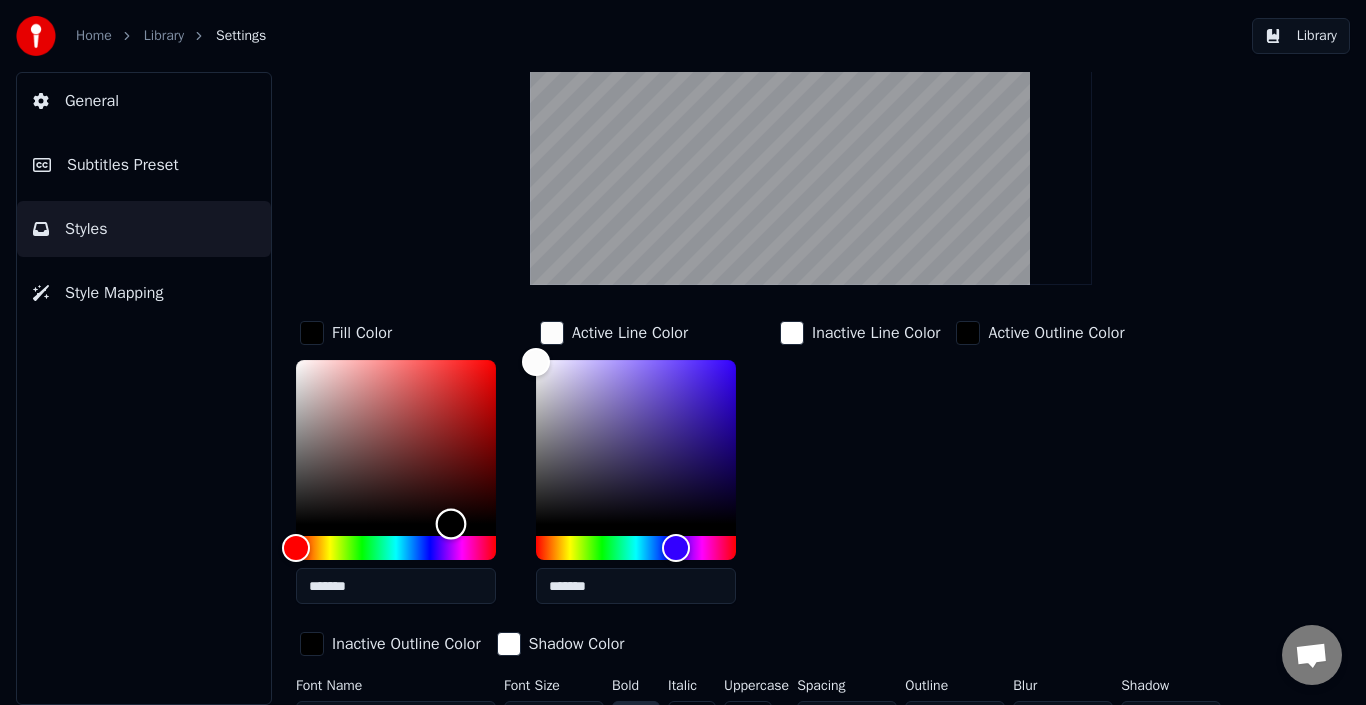 scroll, scrollTop: 158, scrollLeft: 0, axis: vertical 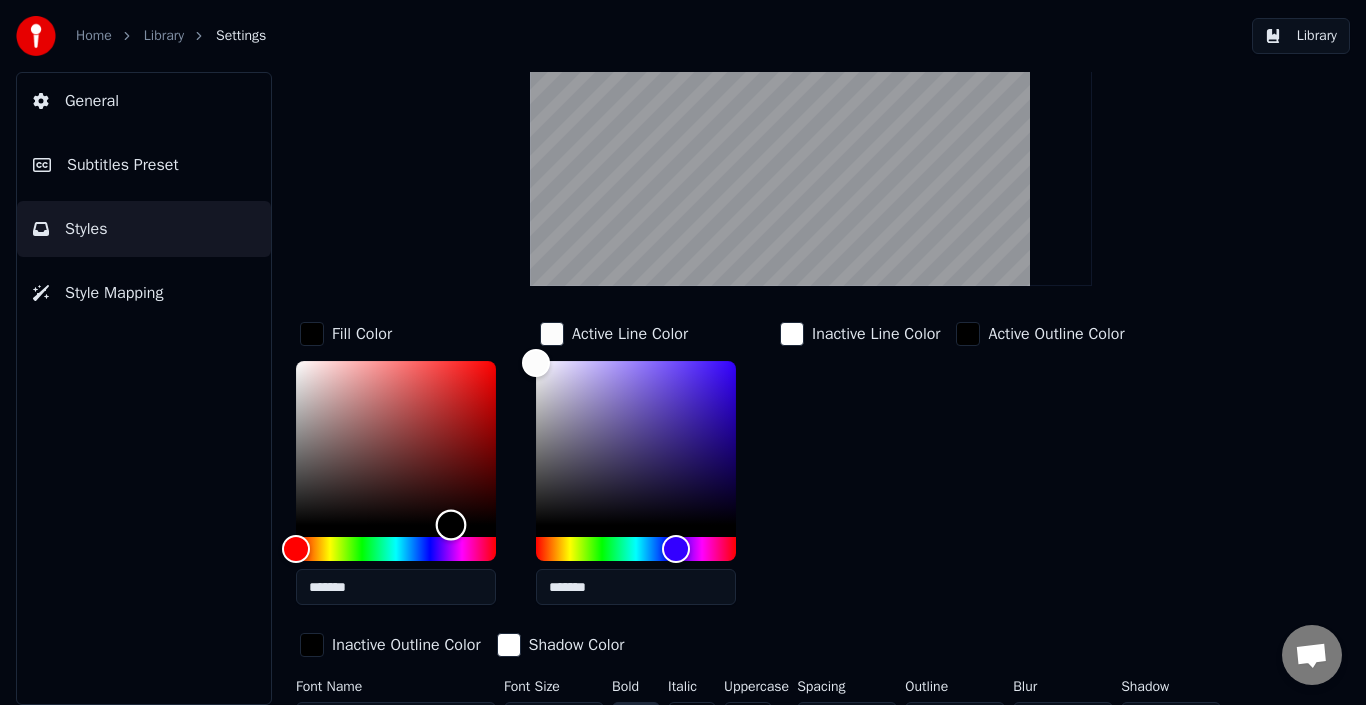 drag, startPoint x: 380, startPoint y: 546, endPoint x: 451, endPoint y: 594, distance: 85.70297 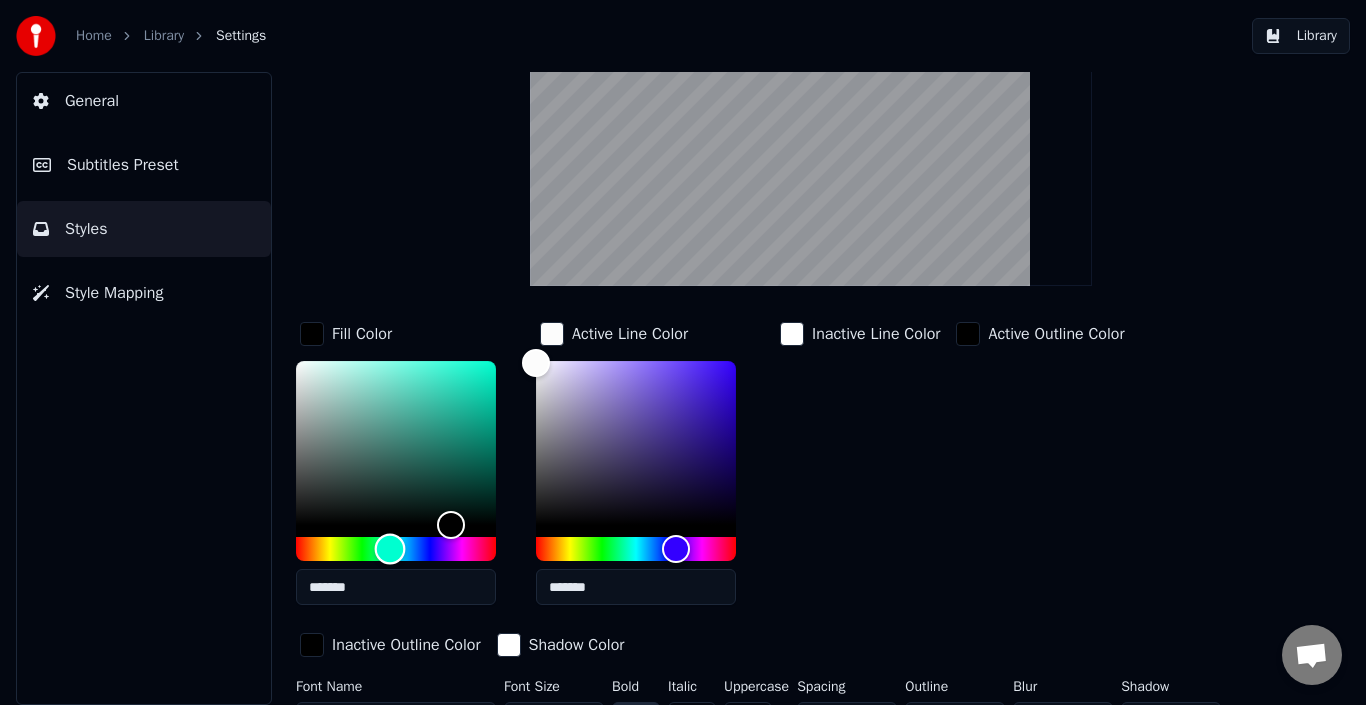 drag, startPoint x: 490, startPoint y: 546, endPoint x: 390, endPoint y: 529, distance: 101.43471 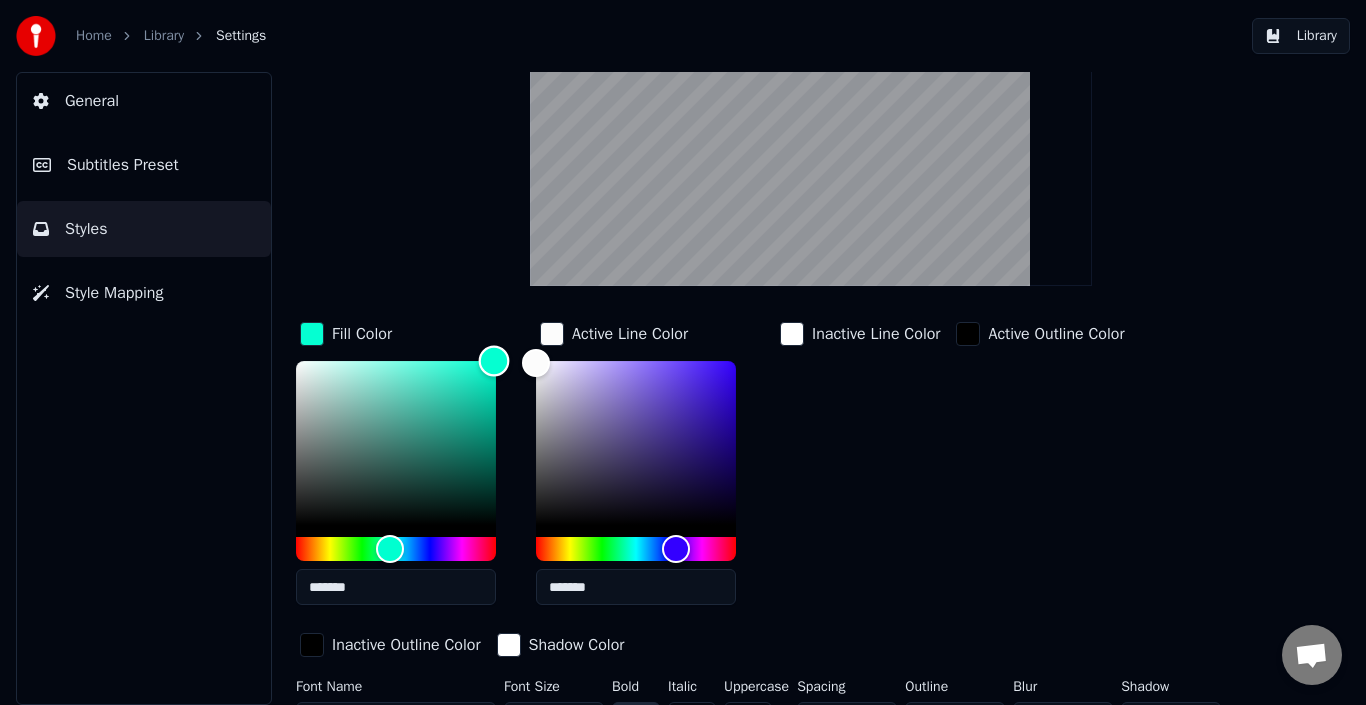type on "*******" 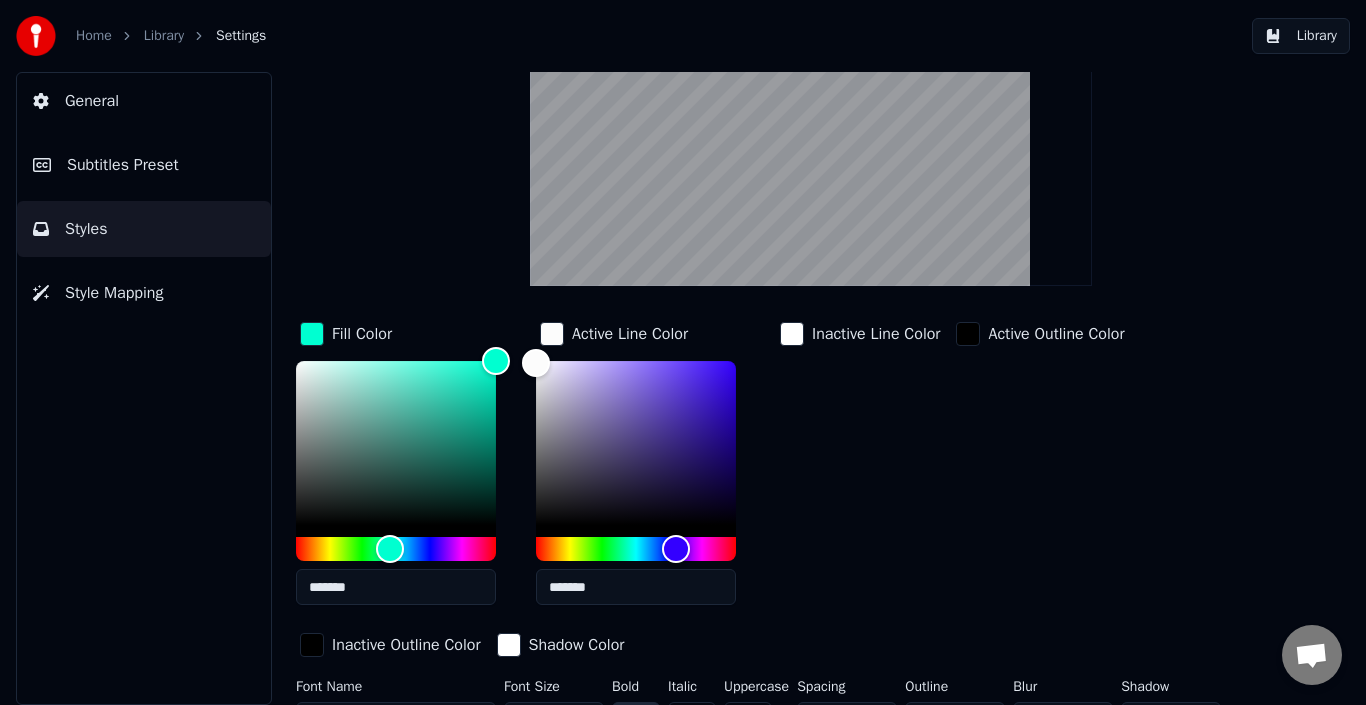 click on "Fill Color ******* Active Line Color ******* Inactive Line Color Active Outline Color Inactive Outline Color Shadow Color" at bounding box center (774, 491) 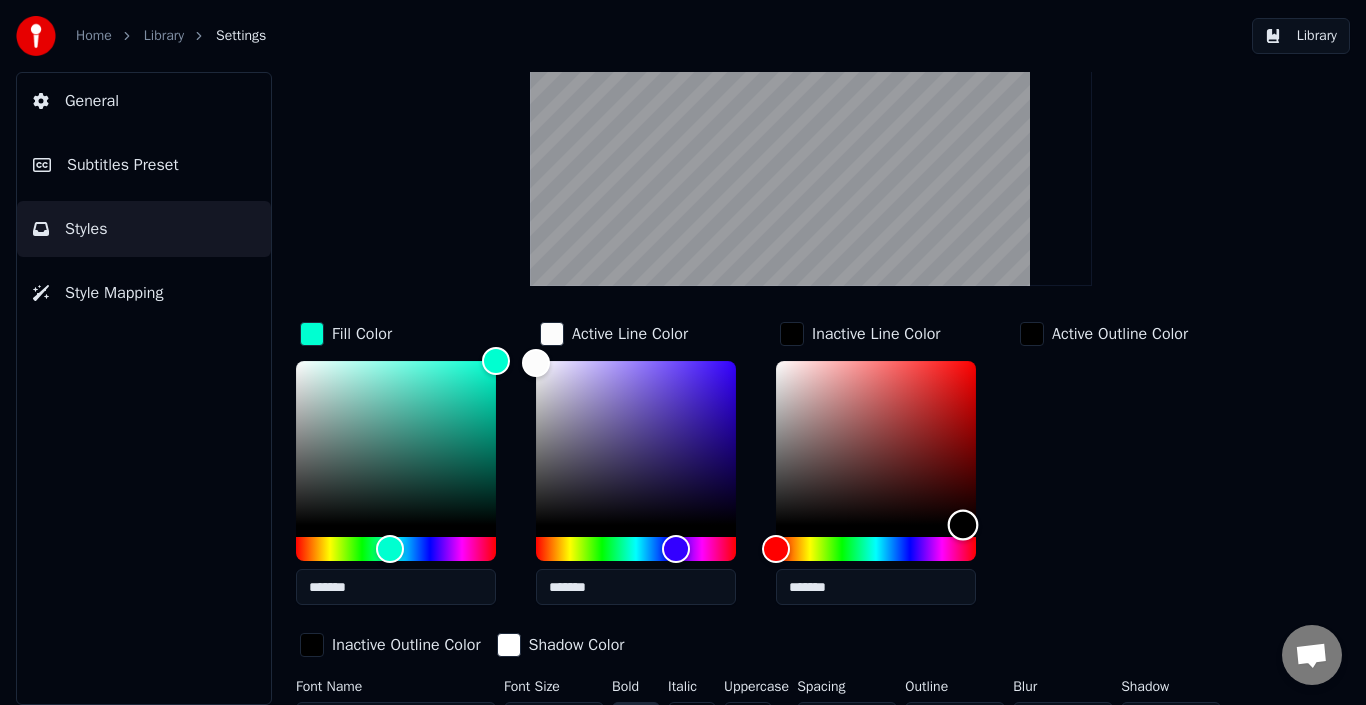 drag, startPoint x: 807, startPoint y: 417, endPoint x: 965, endPoint y: 553, distance: 208.47063 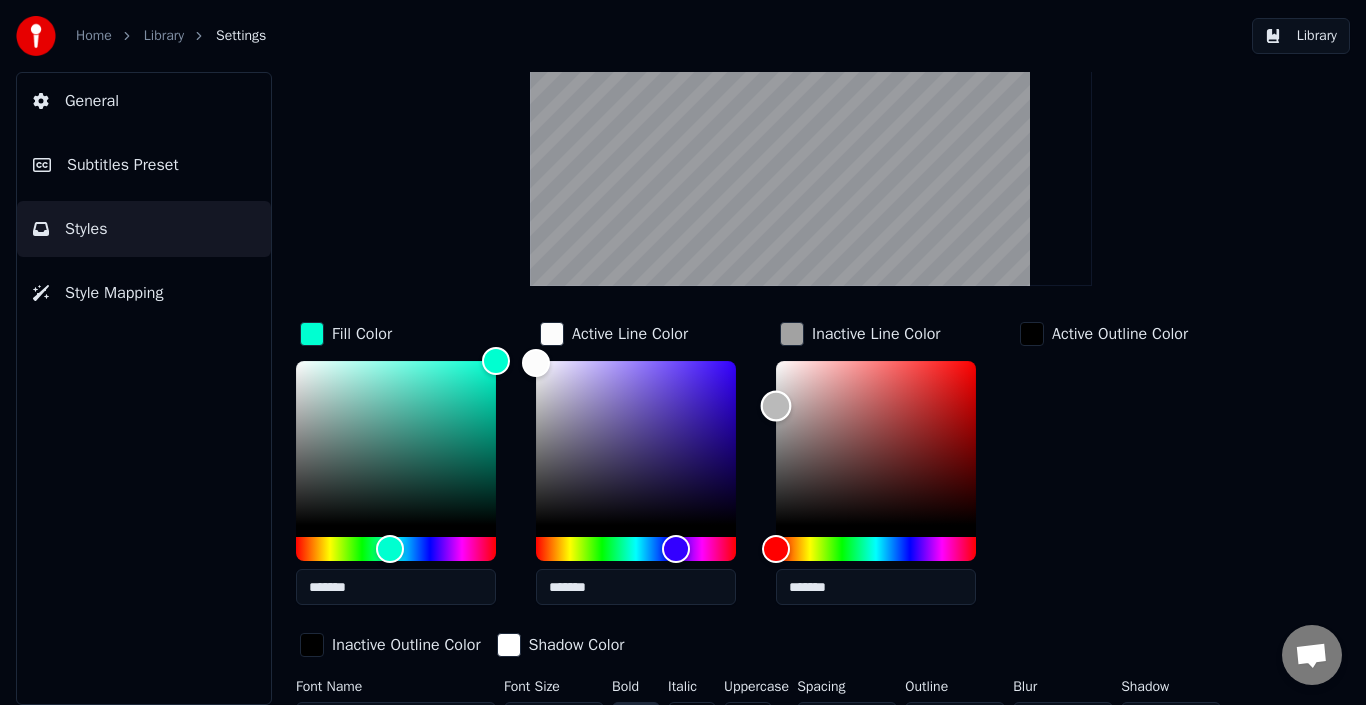 type on "*******" 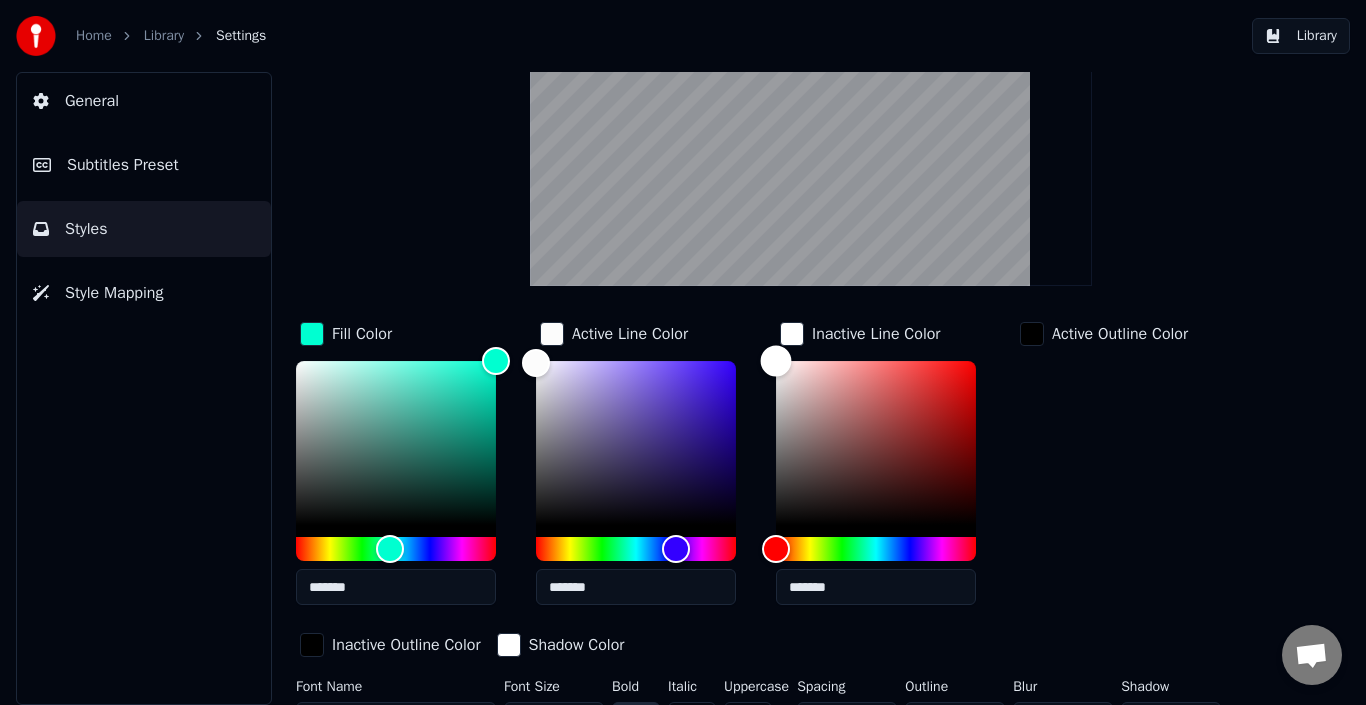 drag, startPoint x: 951, startPoint y: 521, endPoint x: 693, endPoint y: 307, distance: 335.20145 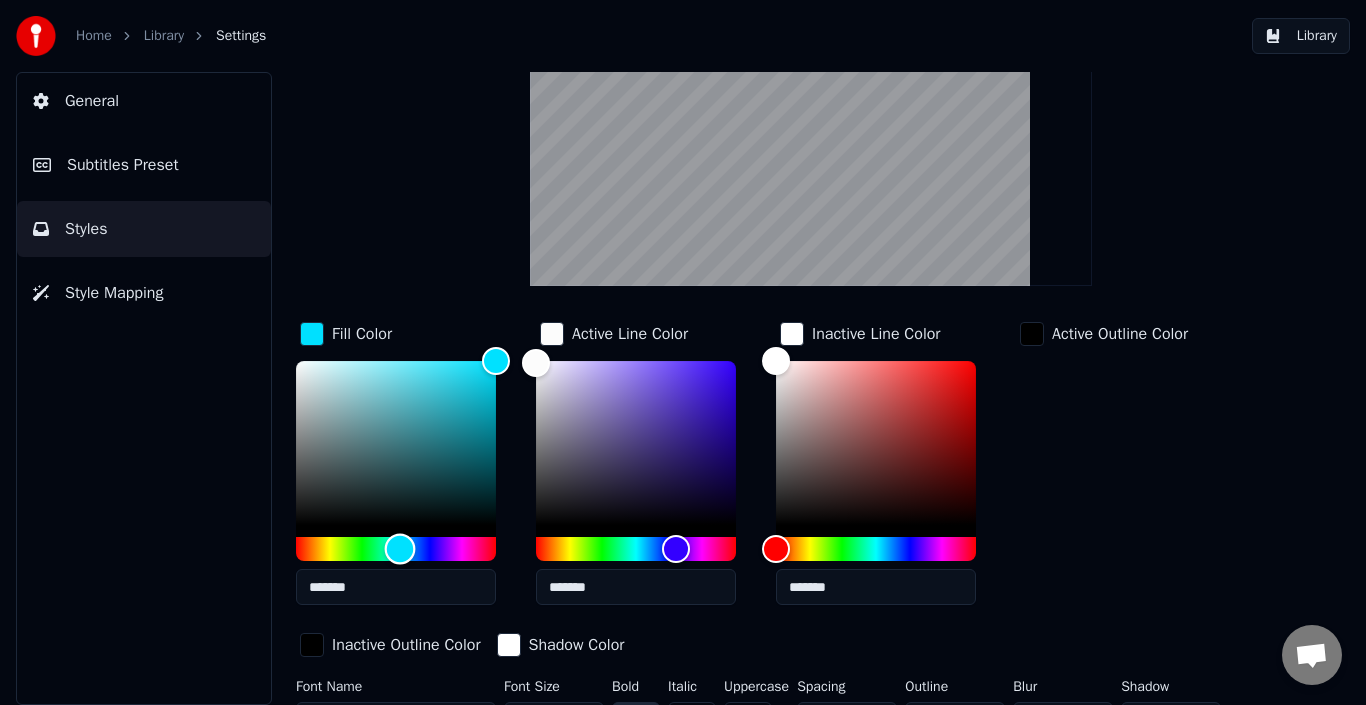 click at bounding box center [400, 549] 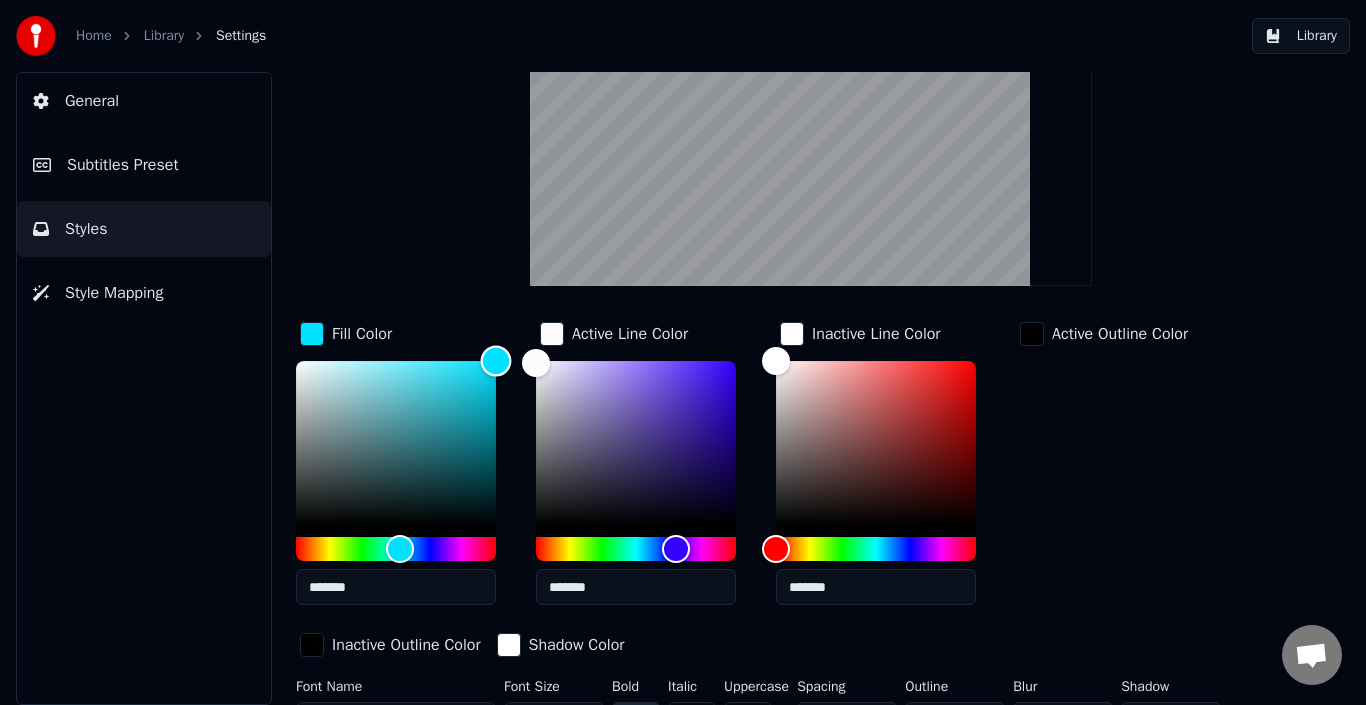 click at bounding box center [396, 443] 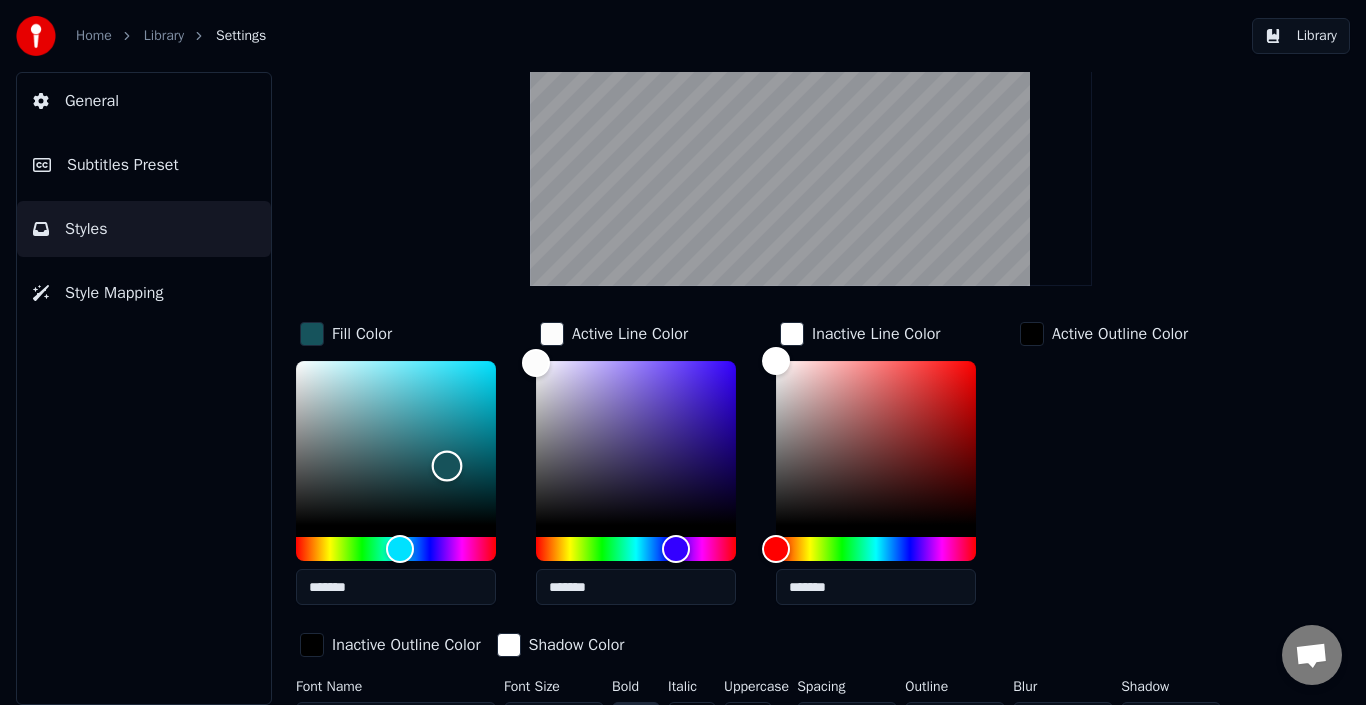 type on "*******" 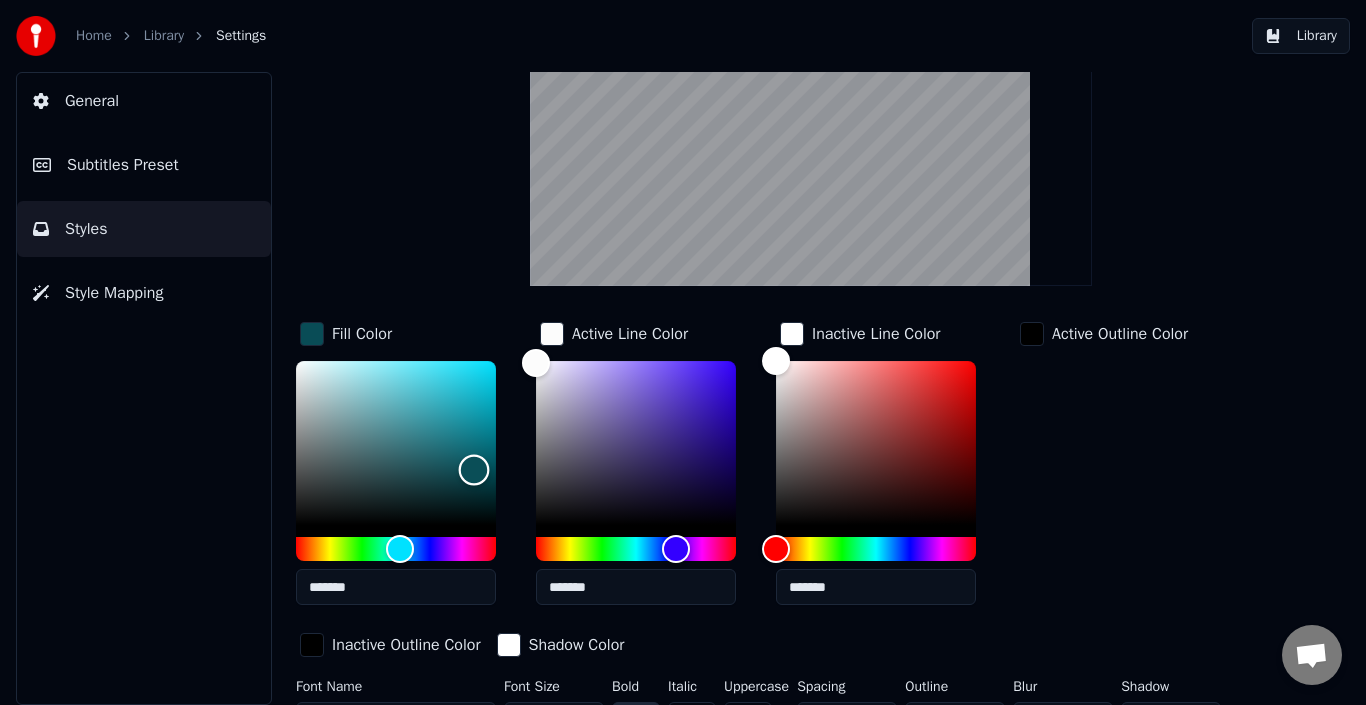 click at bounding box center [396, 443] 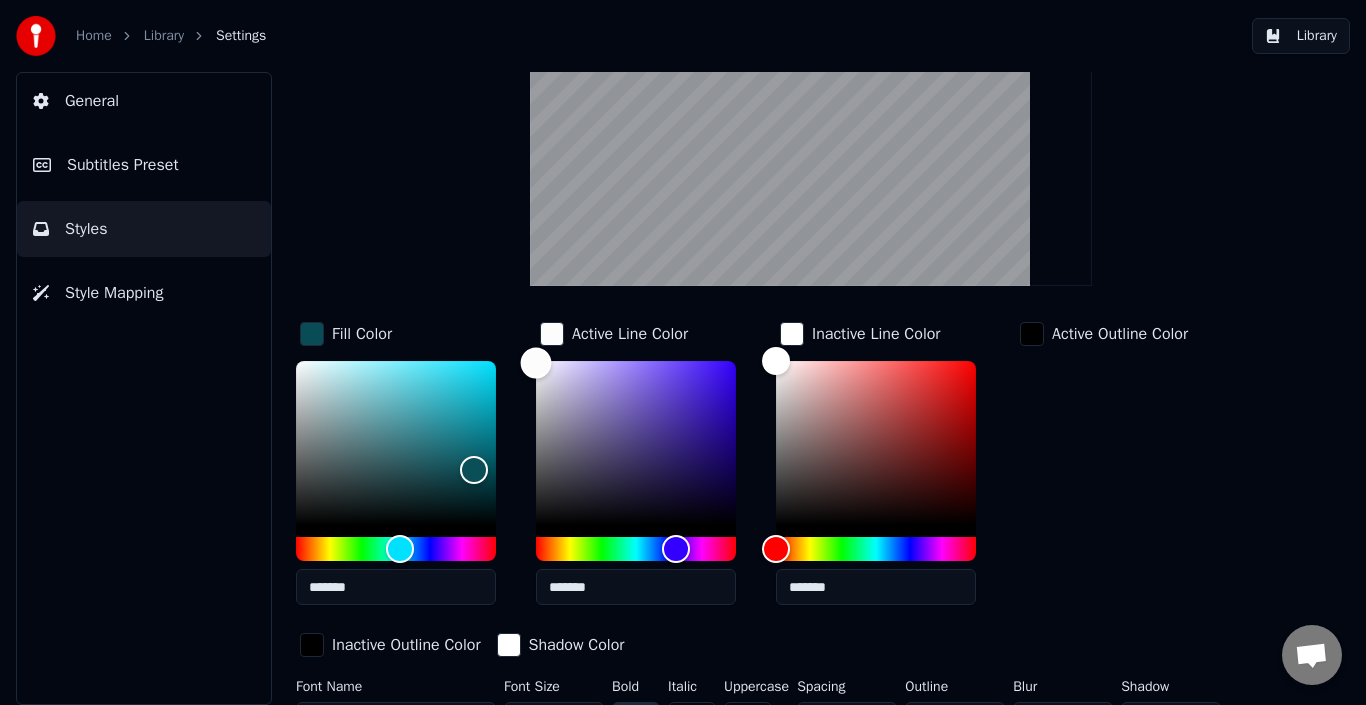 click at bounding box center [636, 443] 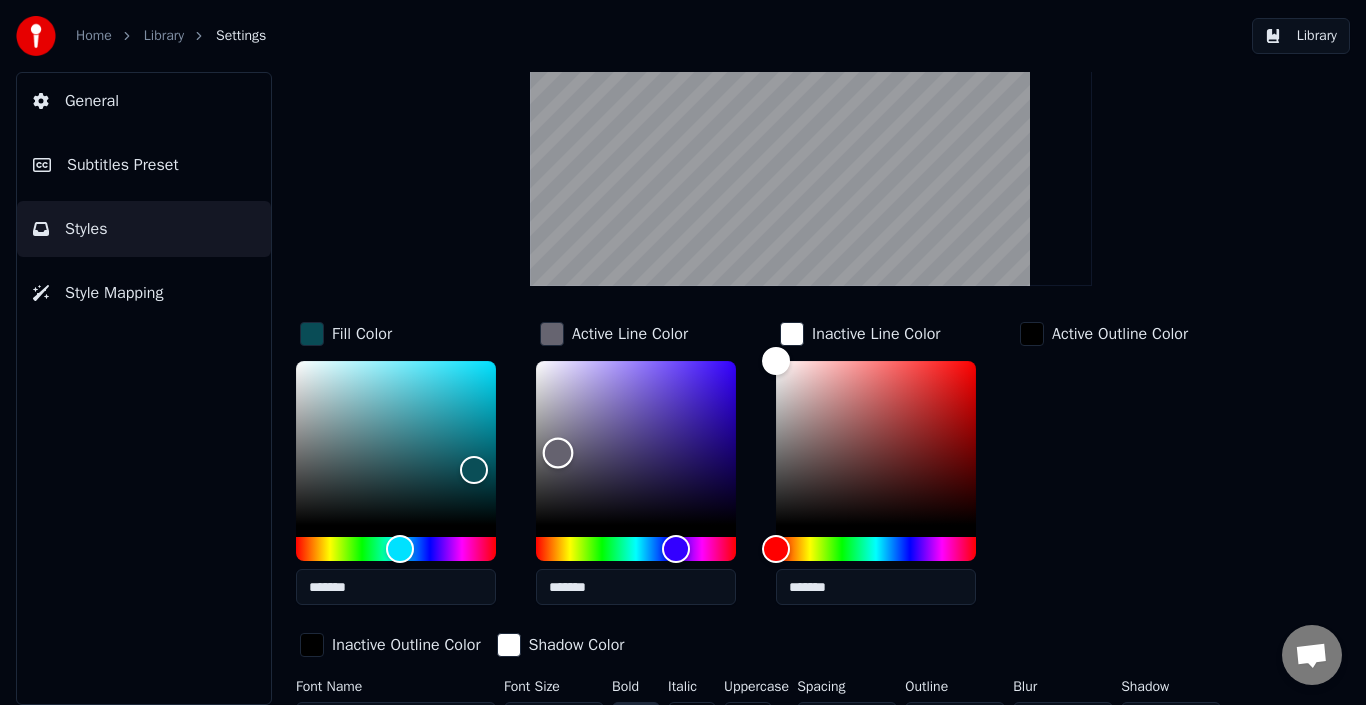 type on "*******" 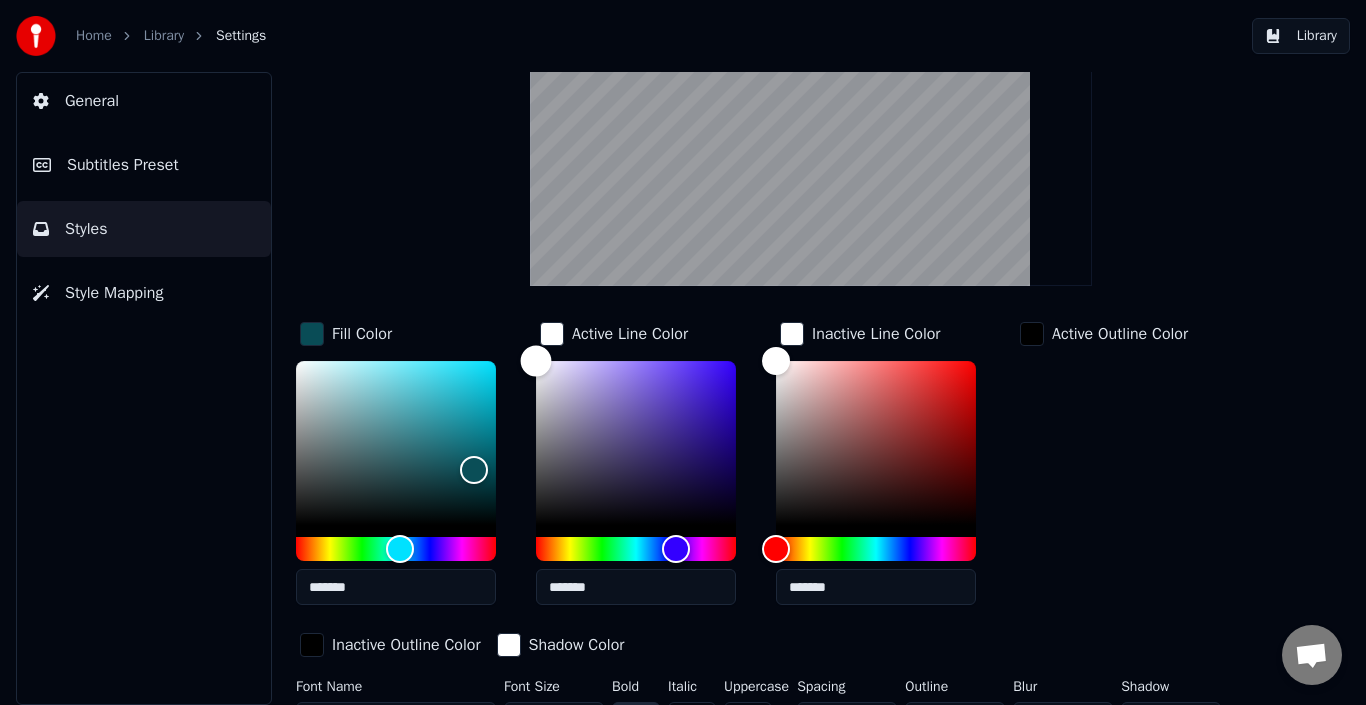 drag, startPoint x: 555, startPoint y: 418, endPoint x: 470, endPoint y: 238, distance: 199.06029 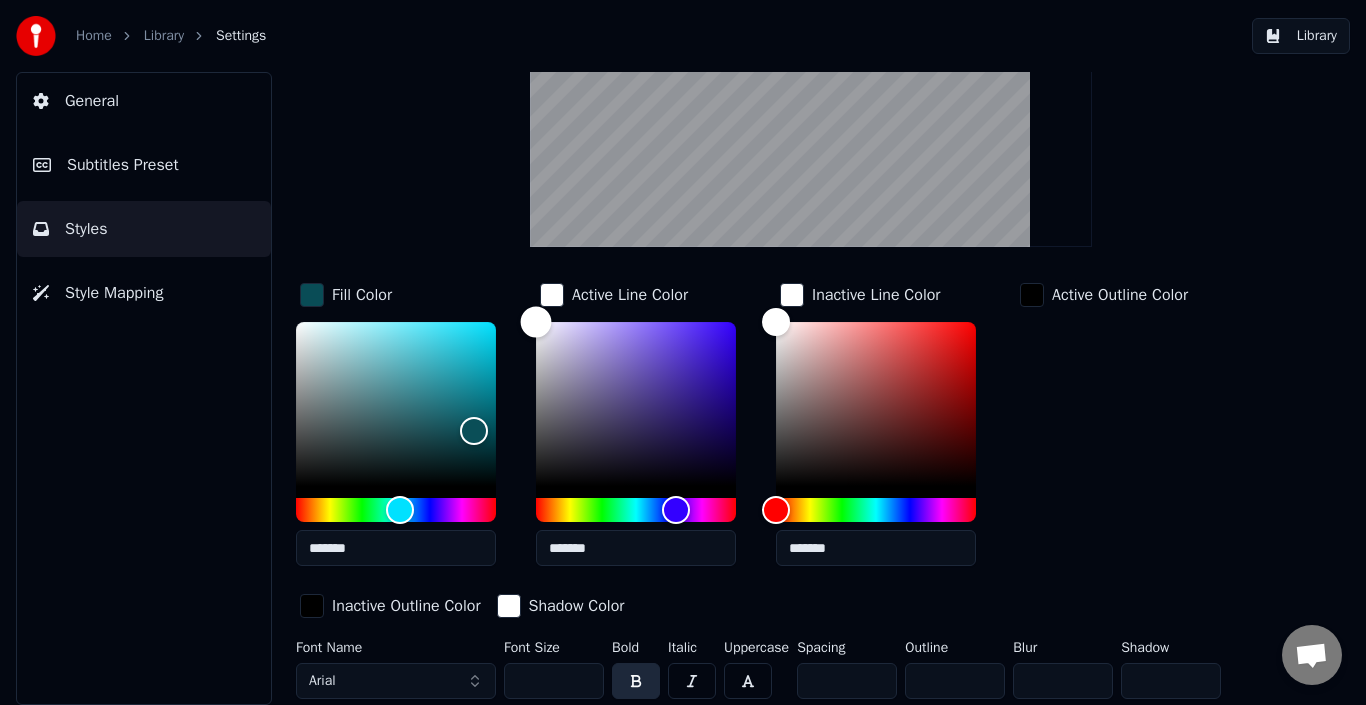 scroll, scrollTop: 0, scrollLeft: 0, axis: both 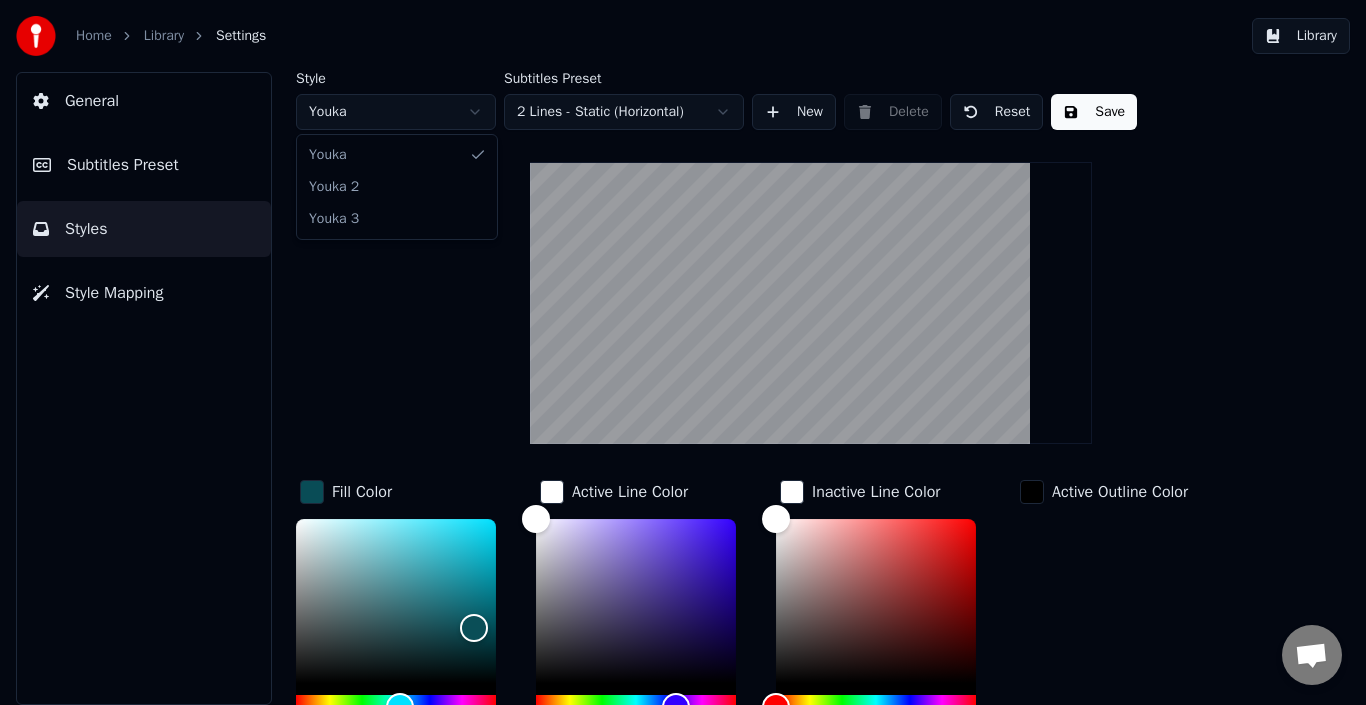 click on "Home Library Settings Library General Subtitles Preset Styles Style Mapping Style Youka Subtitles Preset 2 Lines - Static (Horizontal) New Delete Reset Save Fill Color ******* Active Line Color ******* Inactive Line Color ******* Active Outline Color Inactive Outline Color Shadow Color Font Name Arial Font Size ** Bold Italic Uppercase Spacing * Outline * Blur * Shadow * Youka Youka 2 Youka 3" at bounding box center (683, 352) 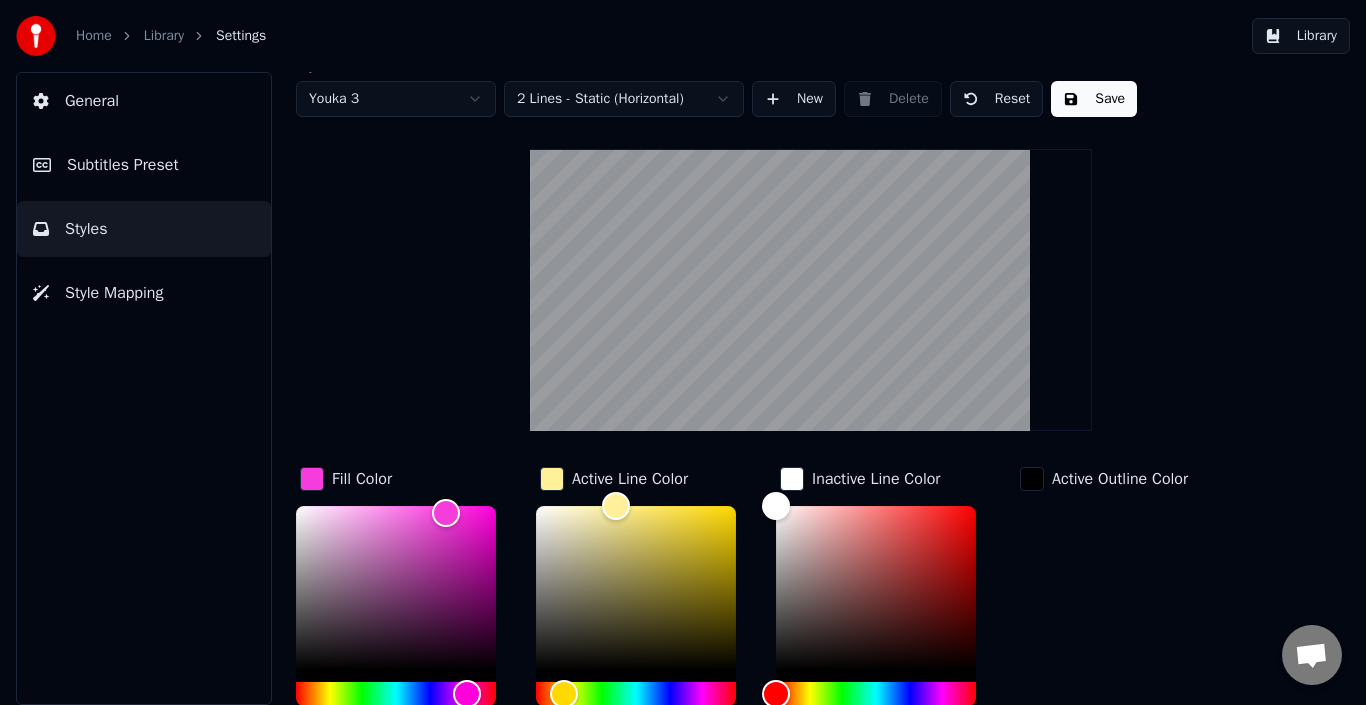 scroll, scrollTop: 0, scrollLeft: 0, axis: both 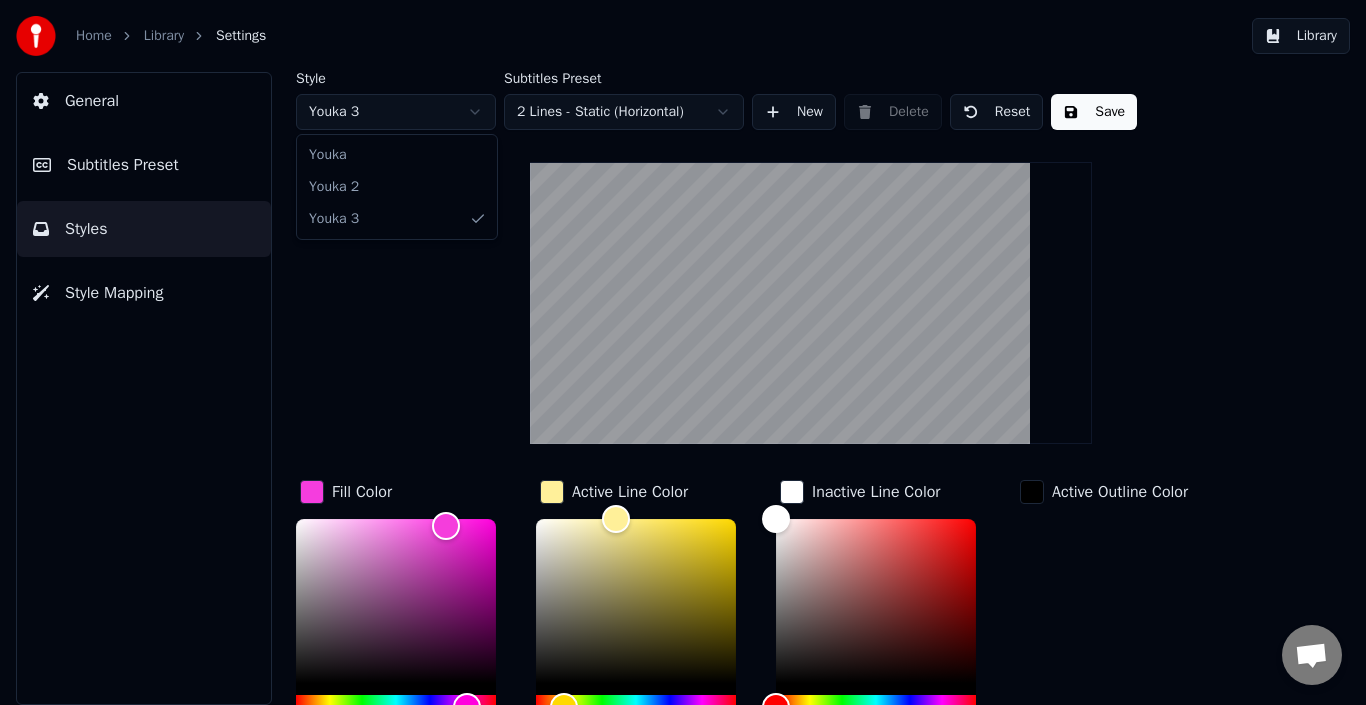 click on "Home Library Settings Library General Subtitles Preset Styles Style Mapping Style Youka 3 Subtitles Preset 2 Lines - Static (Horizontal) New Delete Reset Save Fill Color ******* Active Line Color ******* Inactive Line Color ******* Active Outline Color Inactive Outline Color Shadow Color Font Name Arial Bold Font Size ** Bold Italic Uppercase Spacing * Outline * Blur * Shadow * Youka Youka 2 Youka 3" at bounding box center (683, 352) 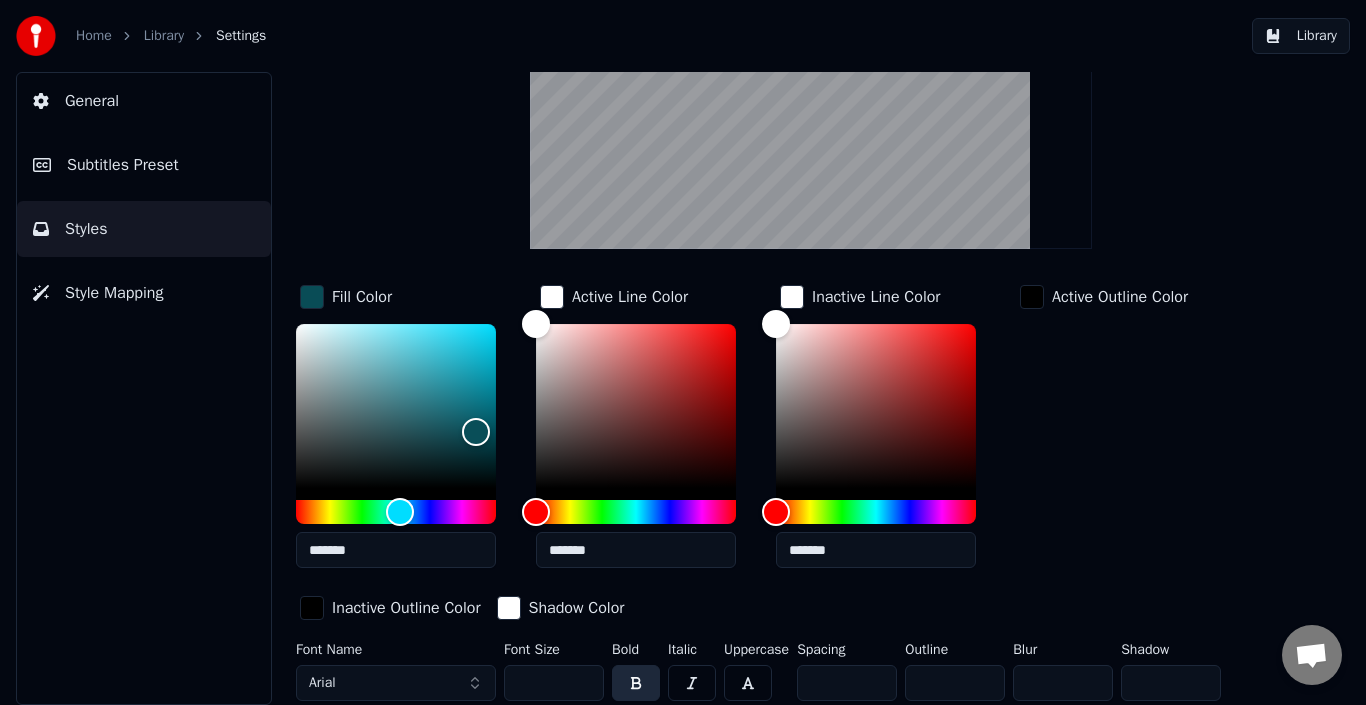 click on "Active Outline Color" at bounding box center (1120, 297) 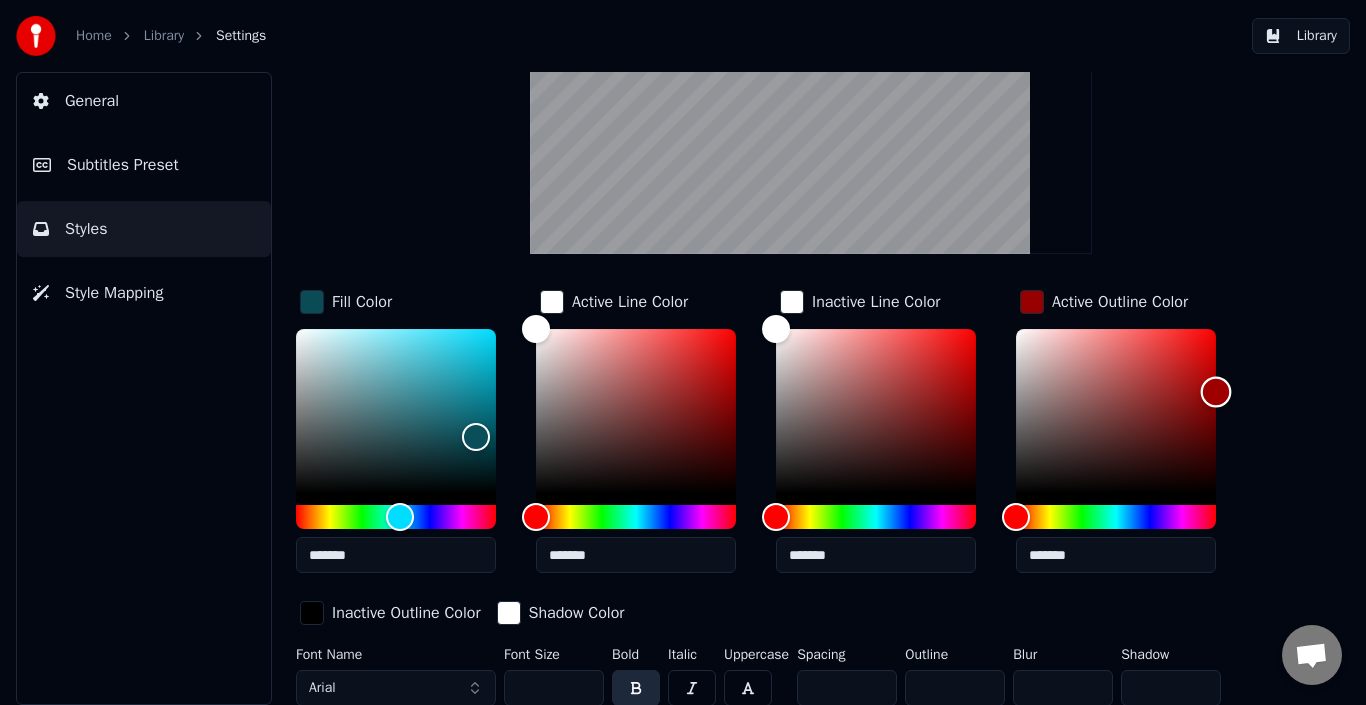 drag, startPoint x: 1076, startPoint y: 414, endPoint x: 1293, endPoint y: 254, distance: 269.60898 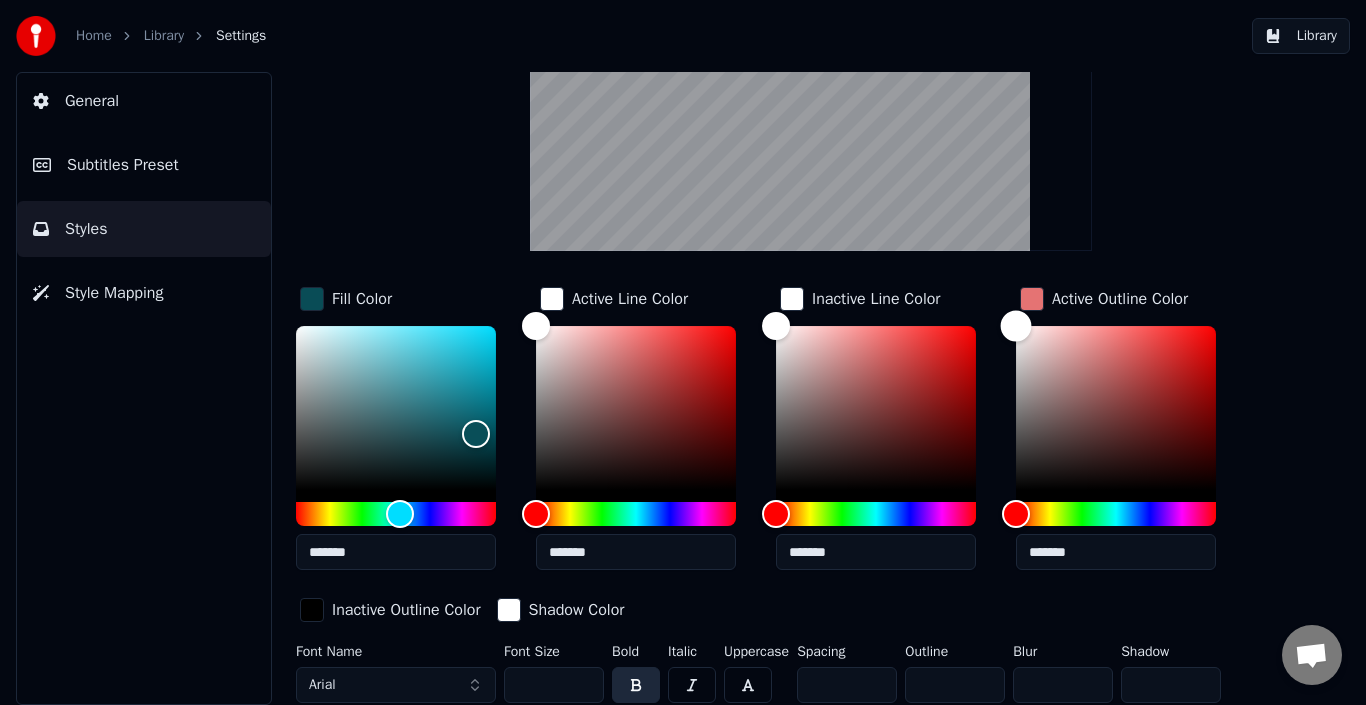 type on "*******" 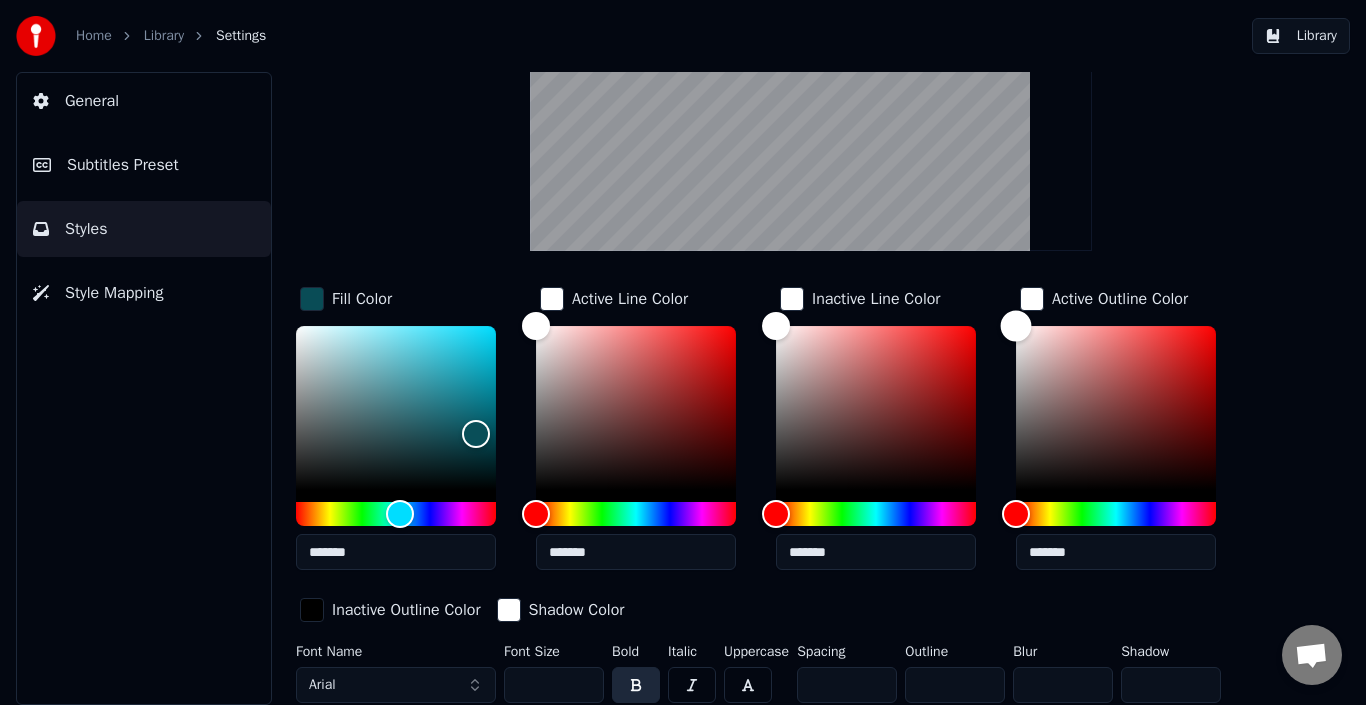 drag, startPoint x: 1186, startPoint y: 352, endPoint x: 890, endPoint y: 244, distance: 315.08728 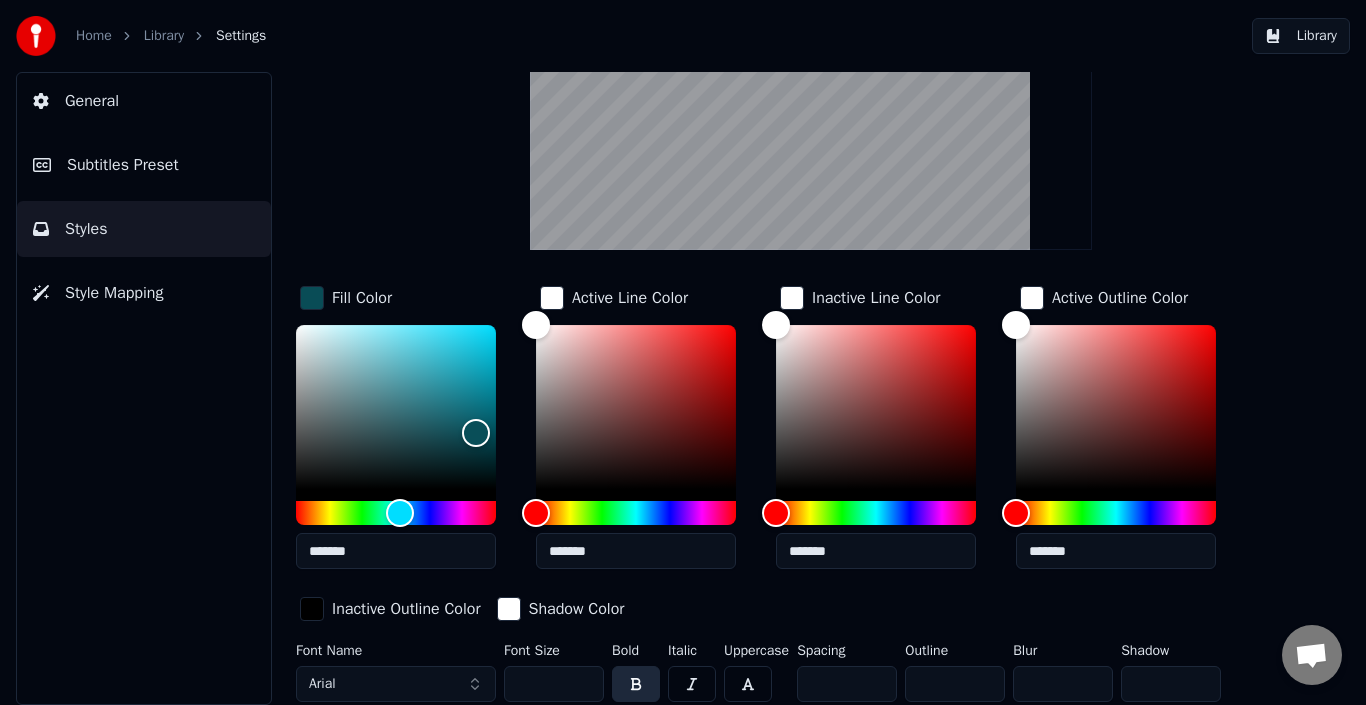 click on "Active Outline Color" at bounding box center (1120, 298) 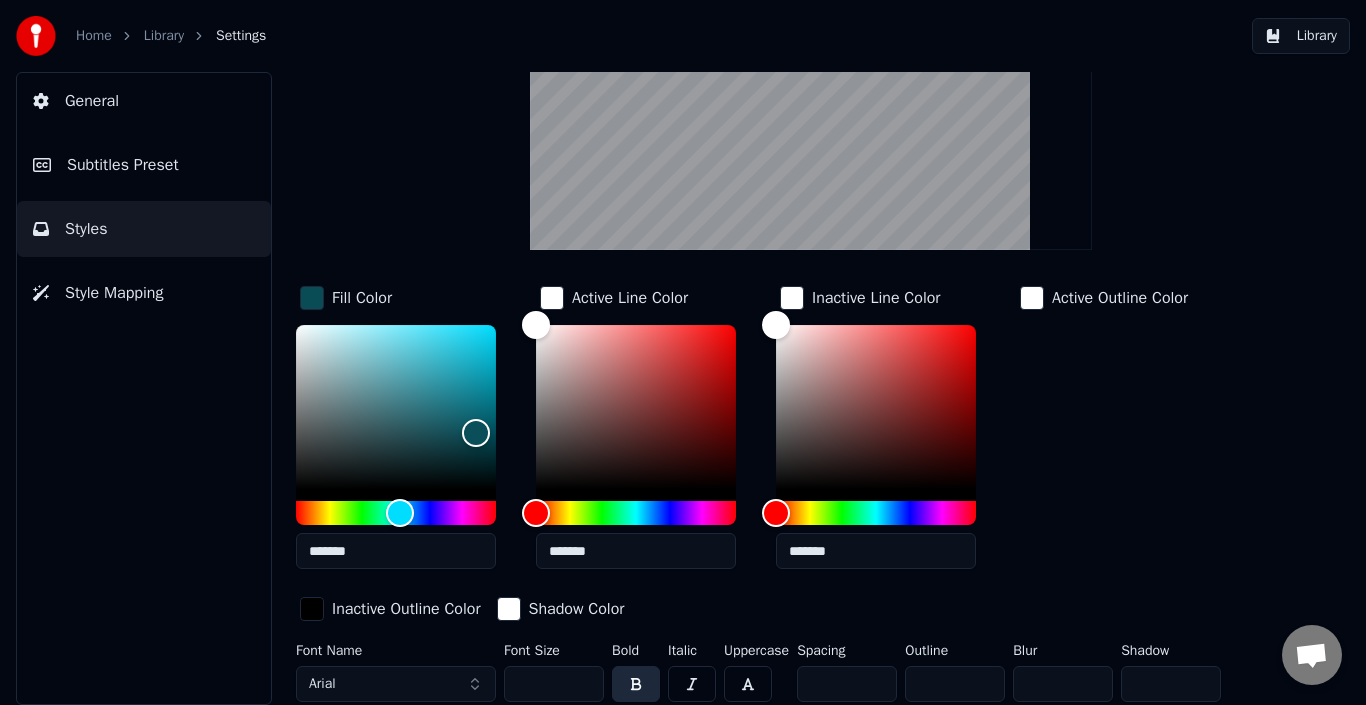 click on "Active Outline Color" at bounding box center (1120, 298) 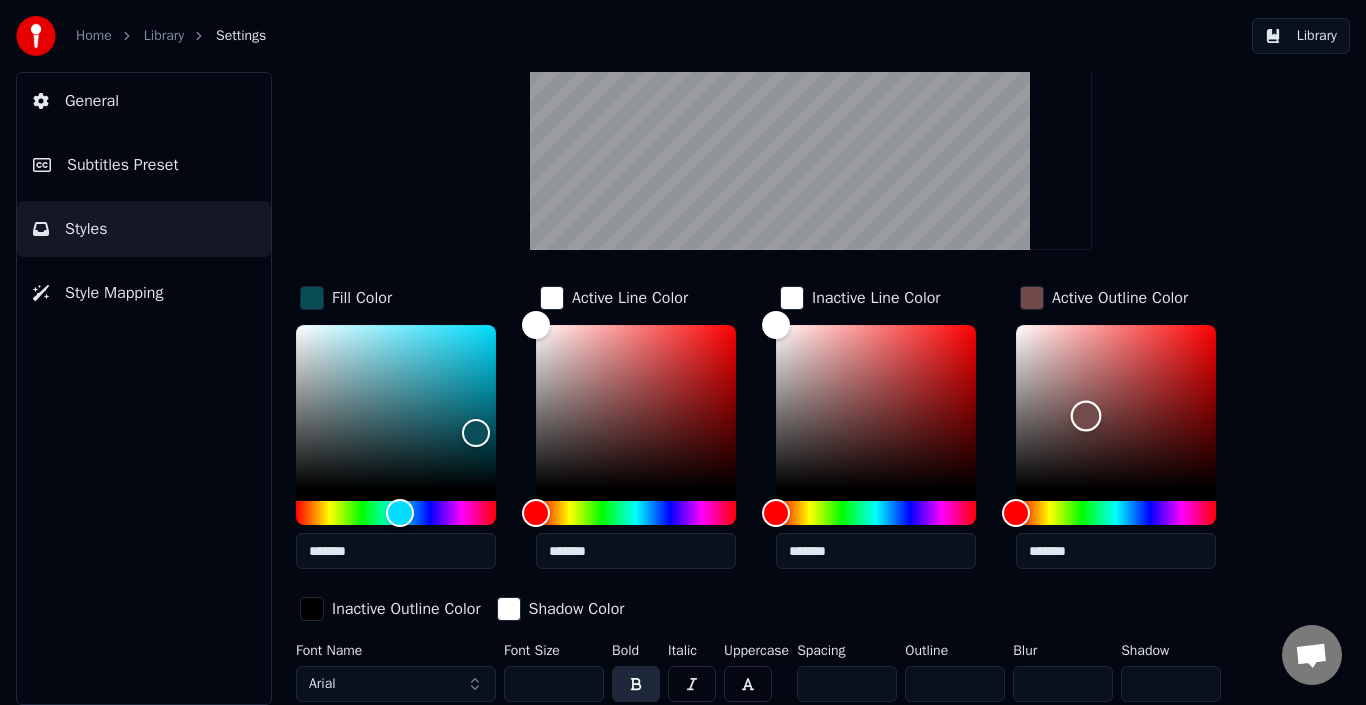 type on "*******" 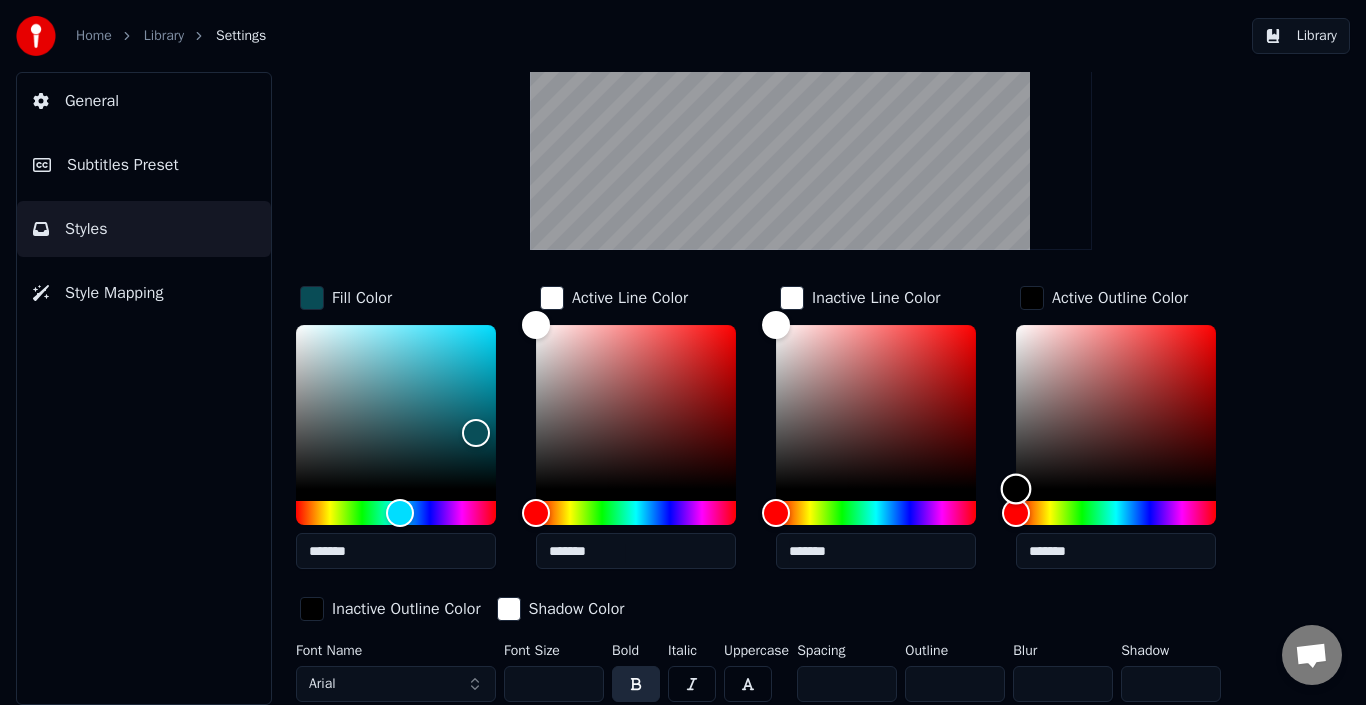 drag, startPoint x: 1086, startPoint y: 418, endPoint x: 909, endPoint y: 608, distance: 259.67096 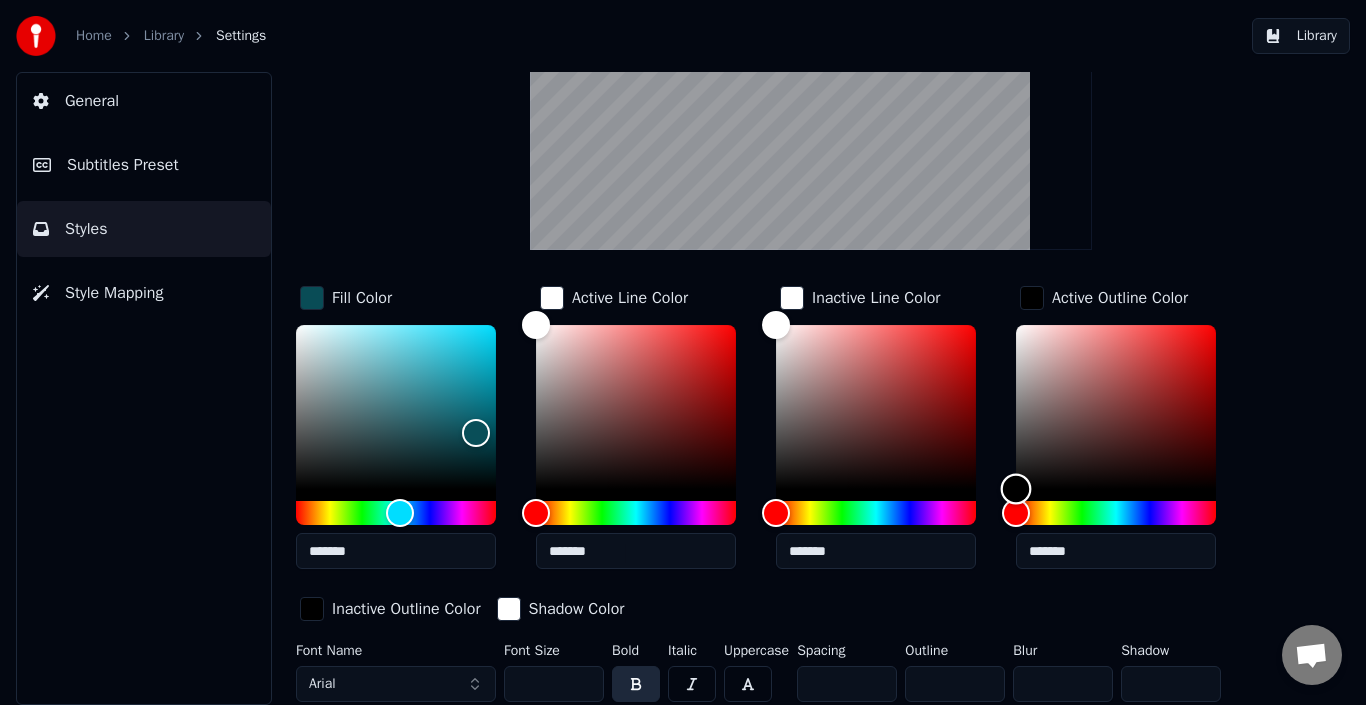 click on "Fill Color ******* Active Line Color ******* Inactive Line Color ******* Active Outline Color ******* Inactive Outline Color Shadow Color" at bounding box center (774, 455) 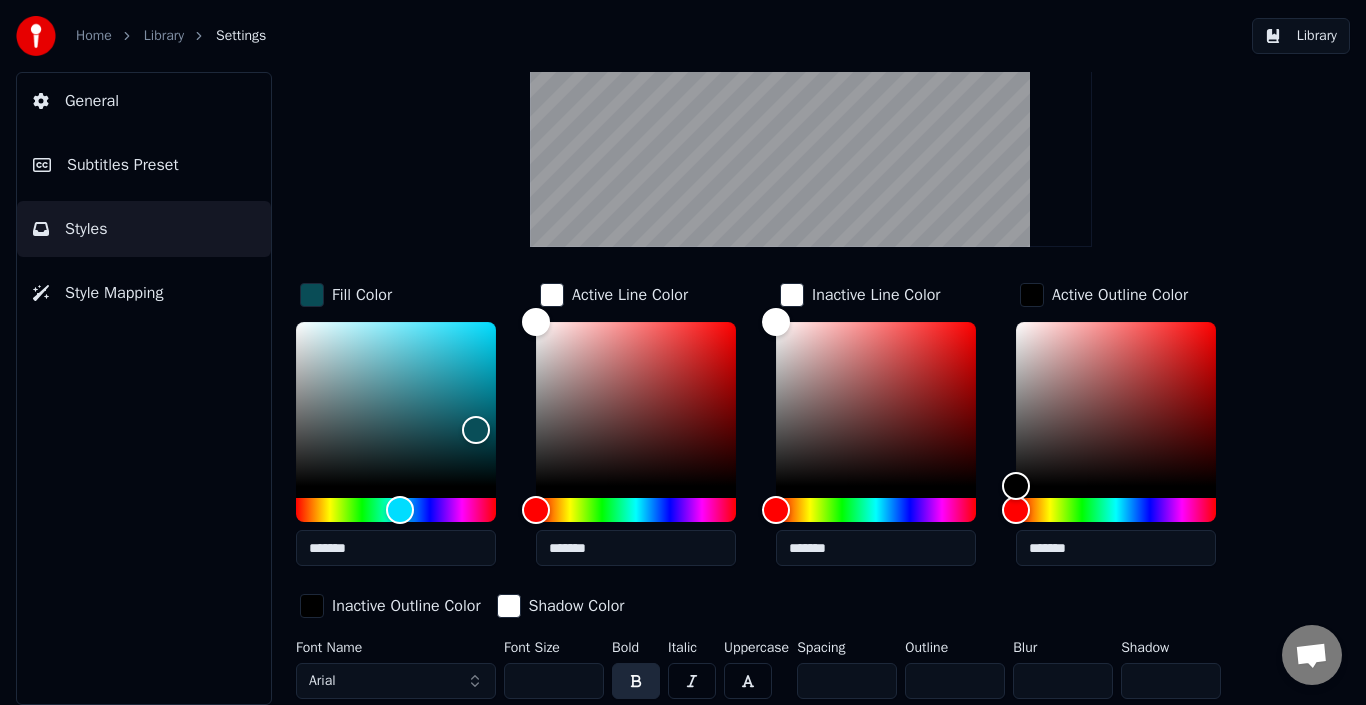 click at bounding box center [748, 681] 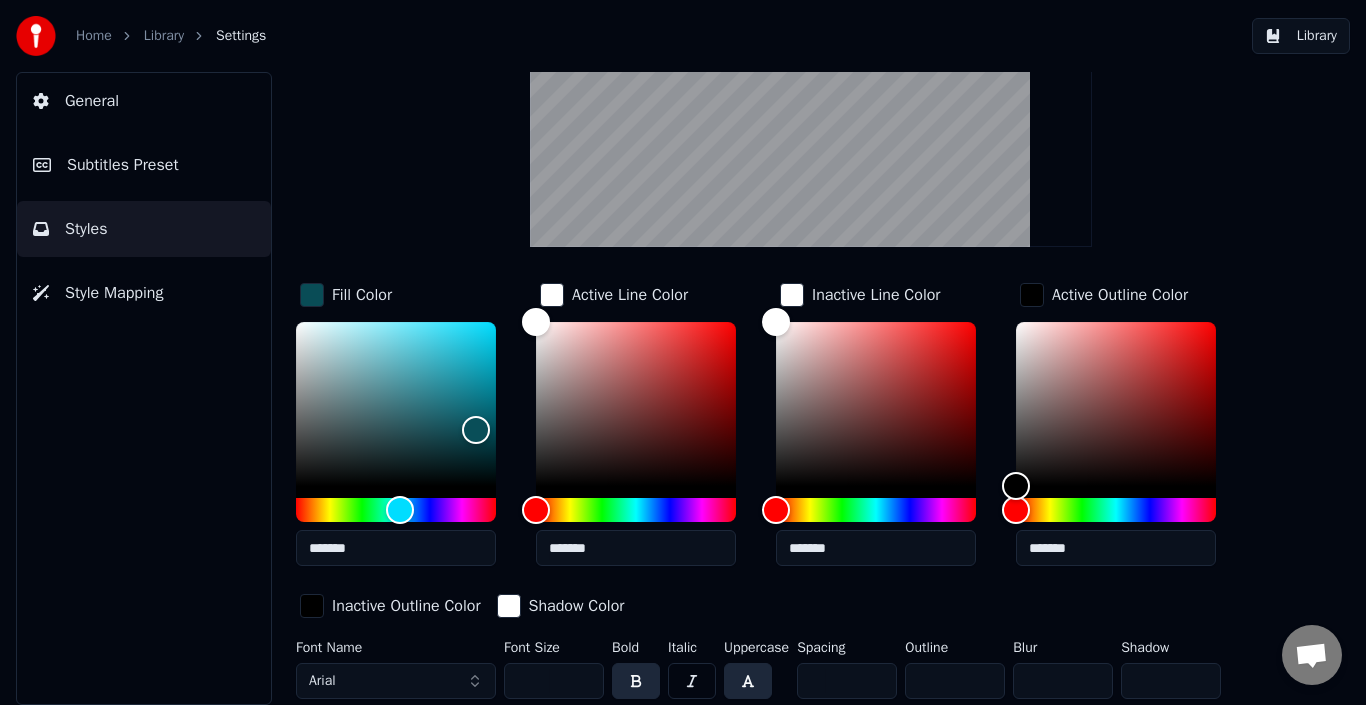 click at bounding box center (748, 681) 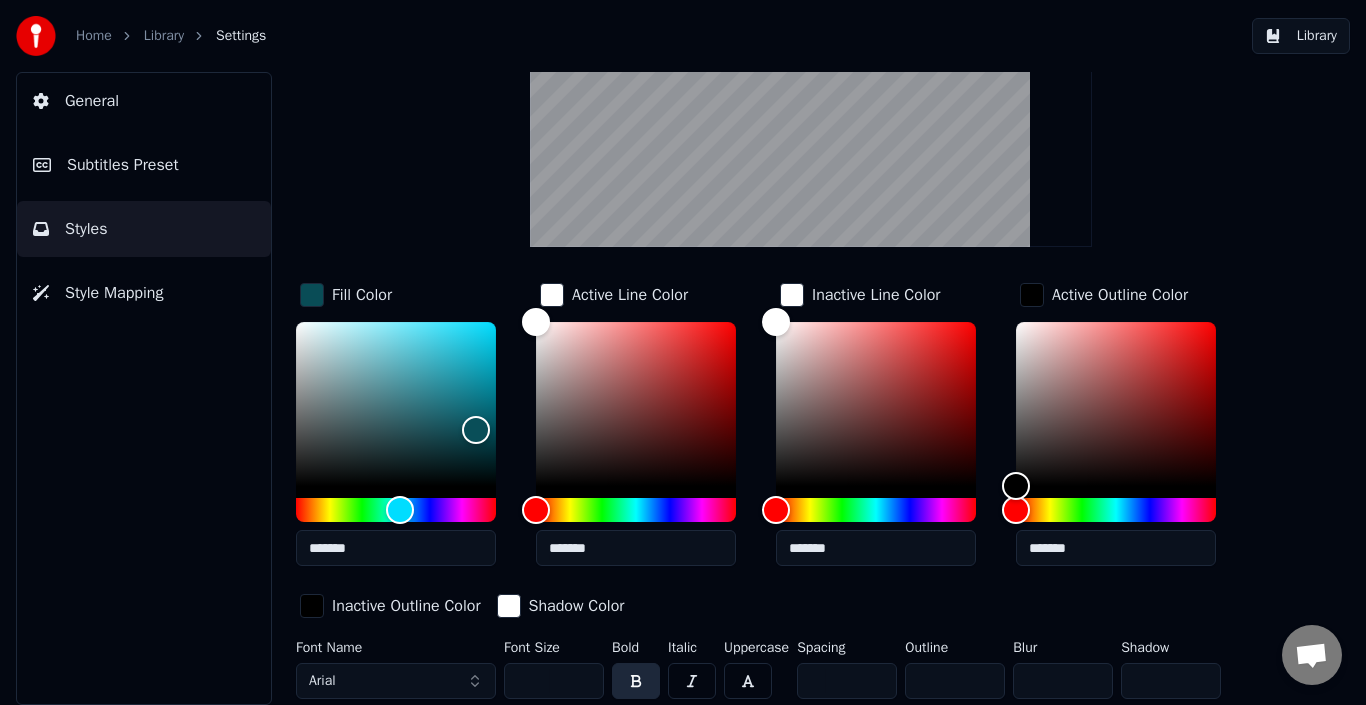 click at bounding box center (636, 681) 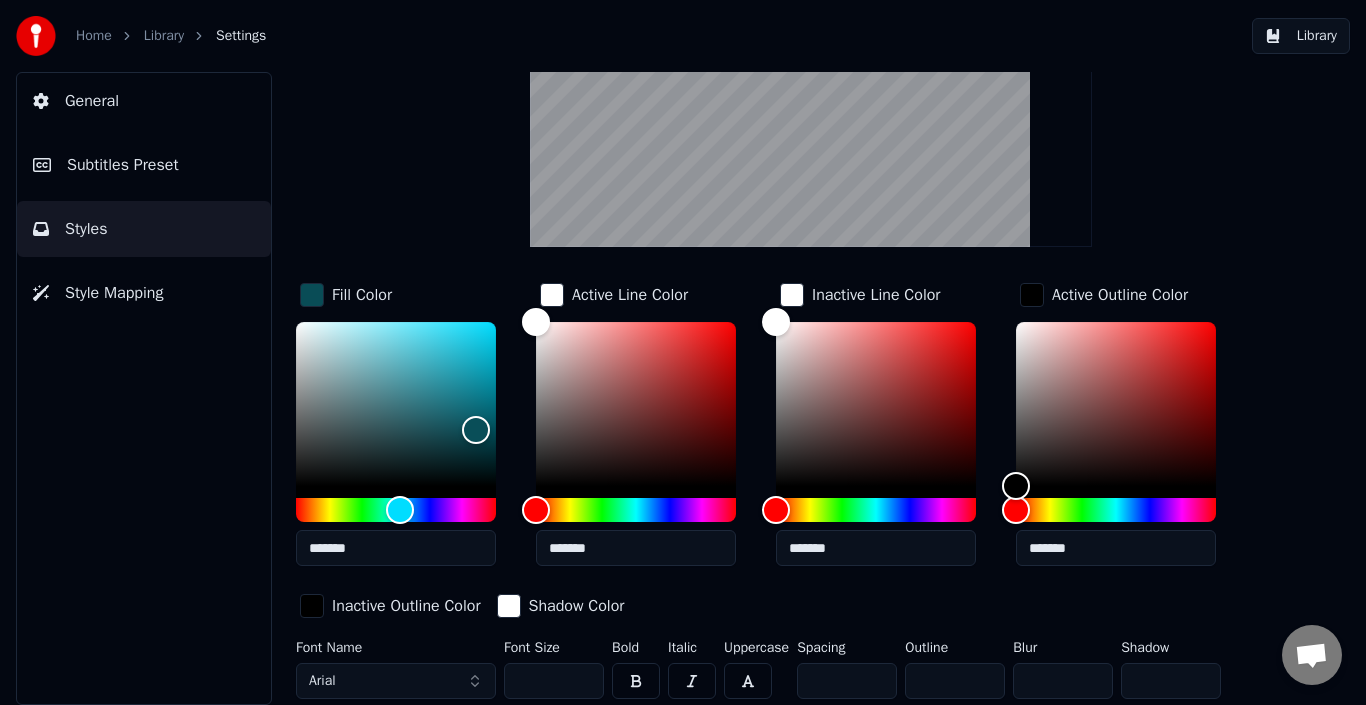 click at bounding box center [636, 681] 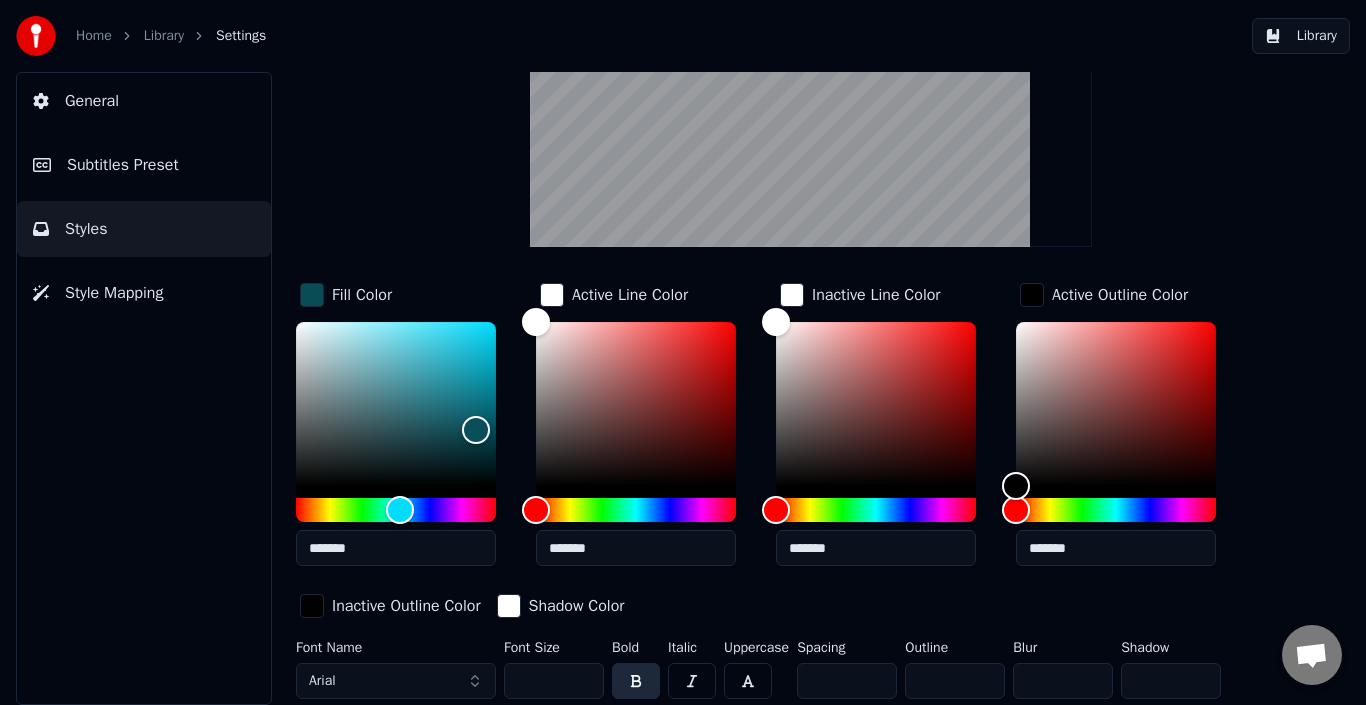 scroll, scrollTop: 0, scrollLeft: 0, axis: both 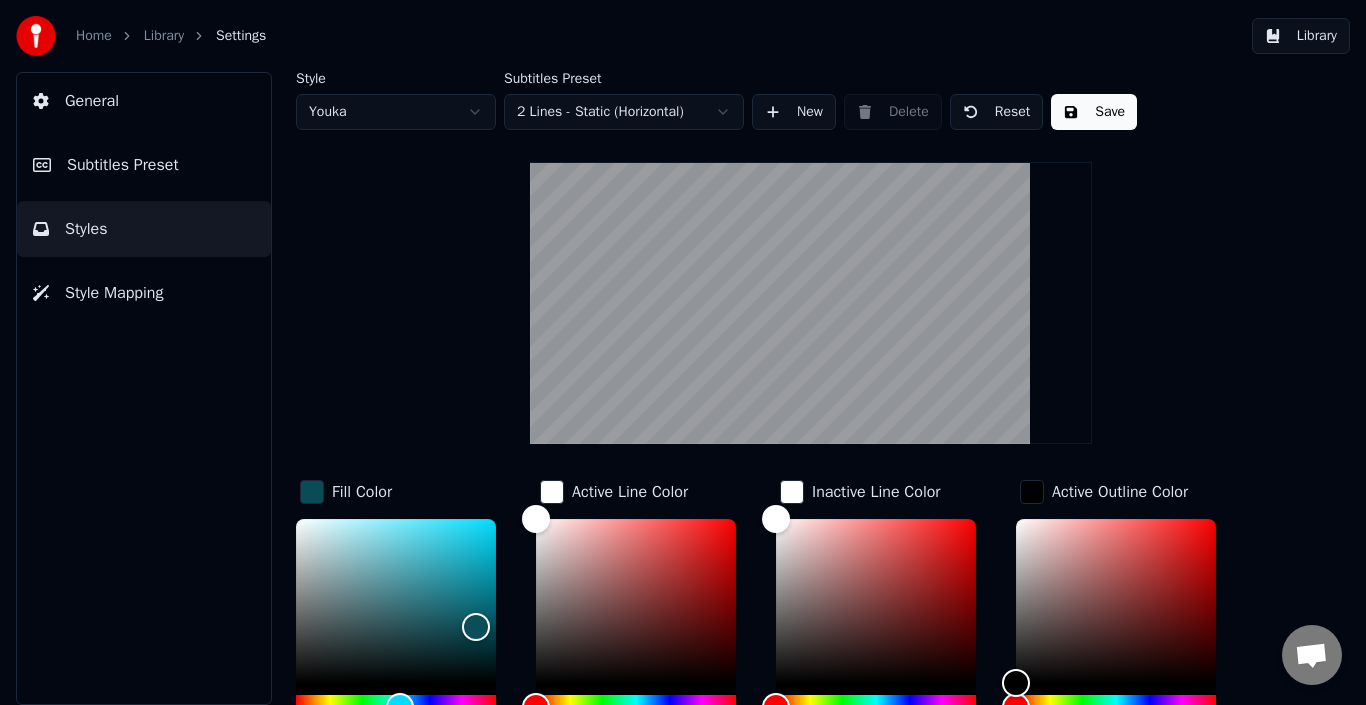 click on "General" at bounding box center [144, 101] 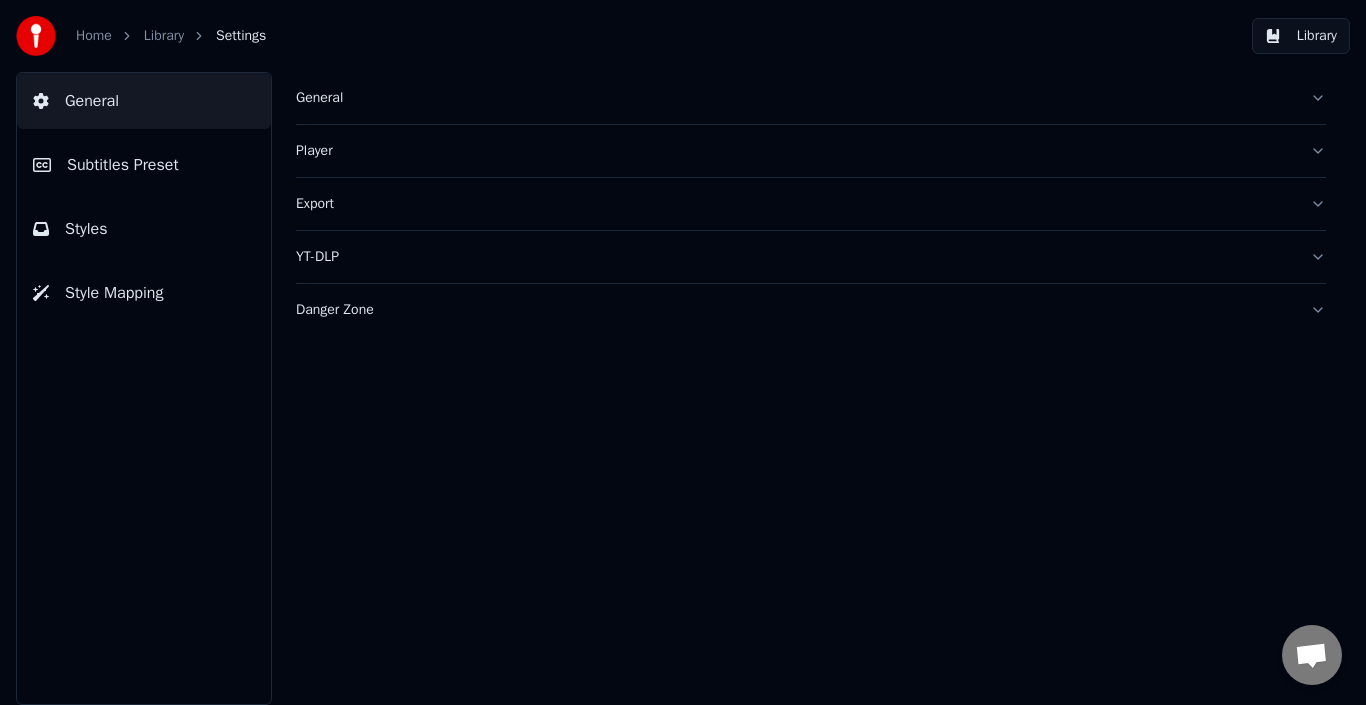click on "Library" at bounding box center [164, 36] 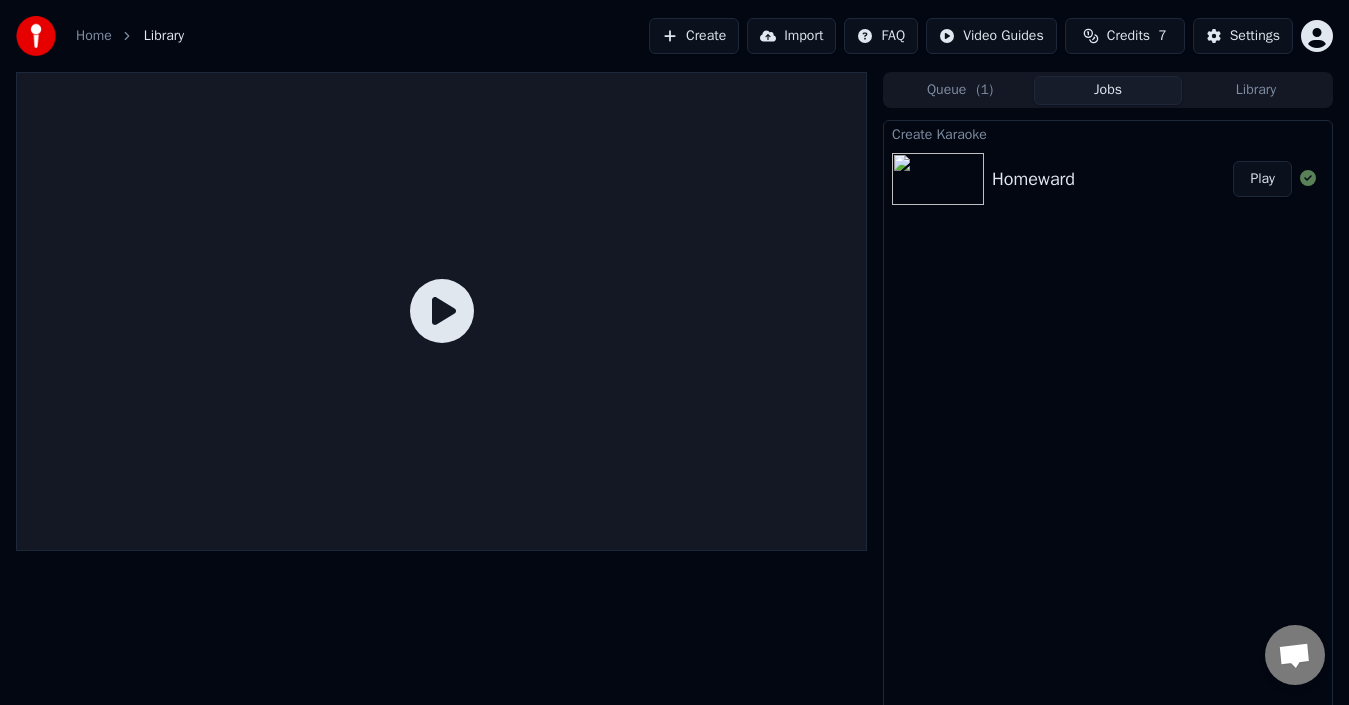 drag, startPoint x: 1264, startPoint y: 173, endPoint x: 1254, endPoint y: 175, distance: 10.198039 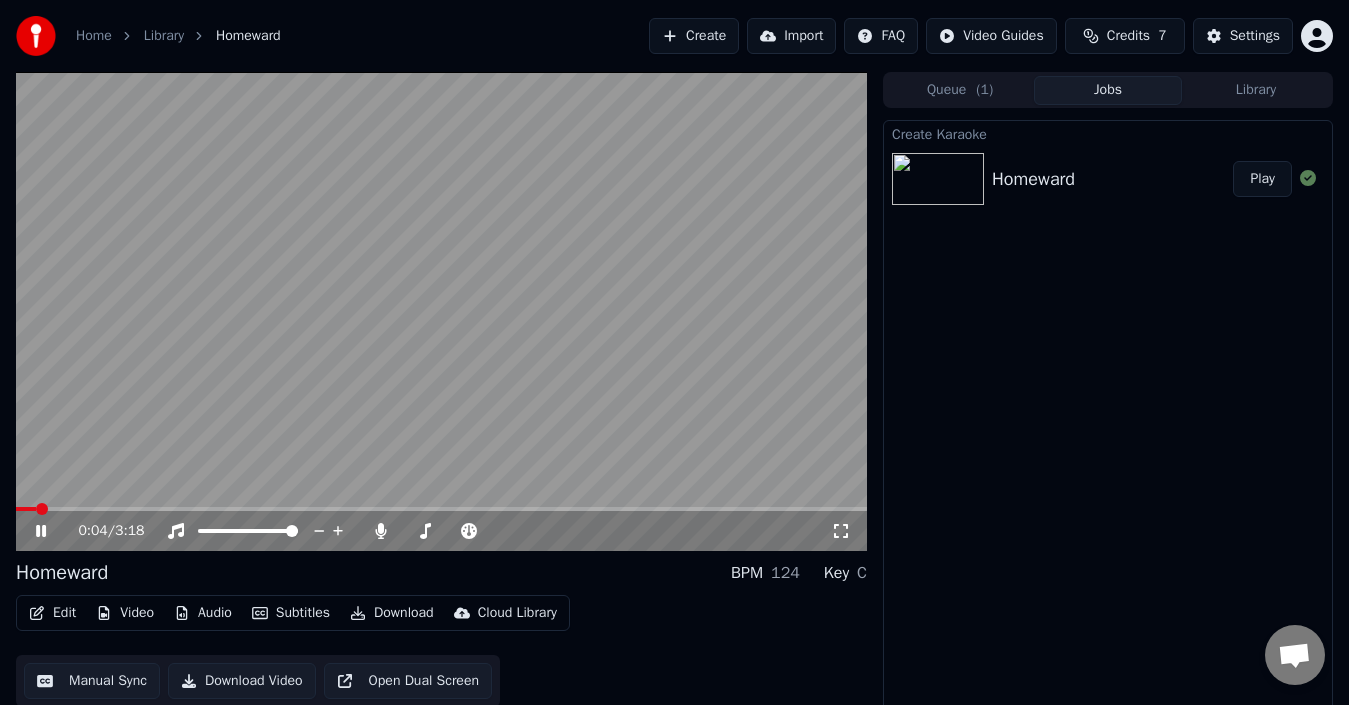click at bounding box center [441, 311] 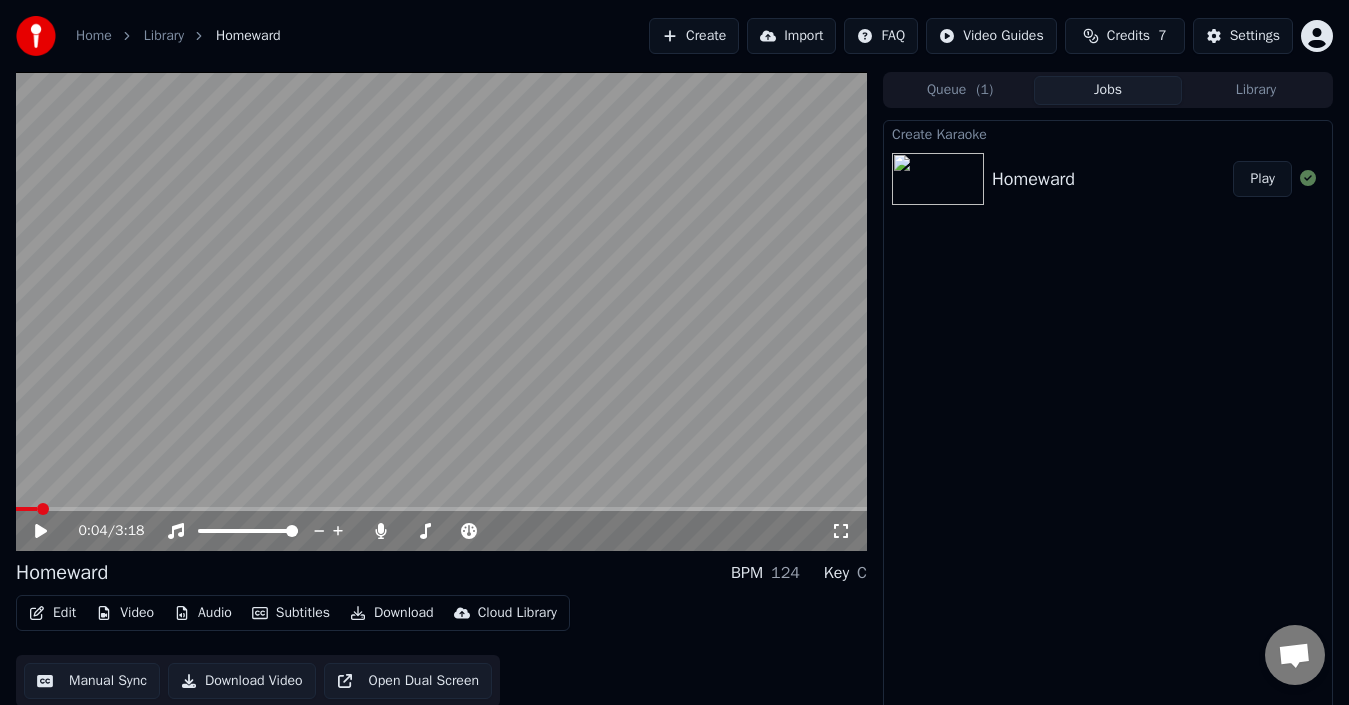 click at bounding box center (441, 311) 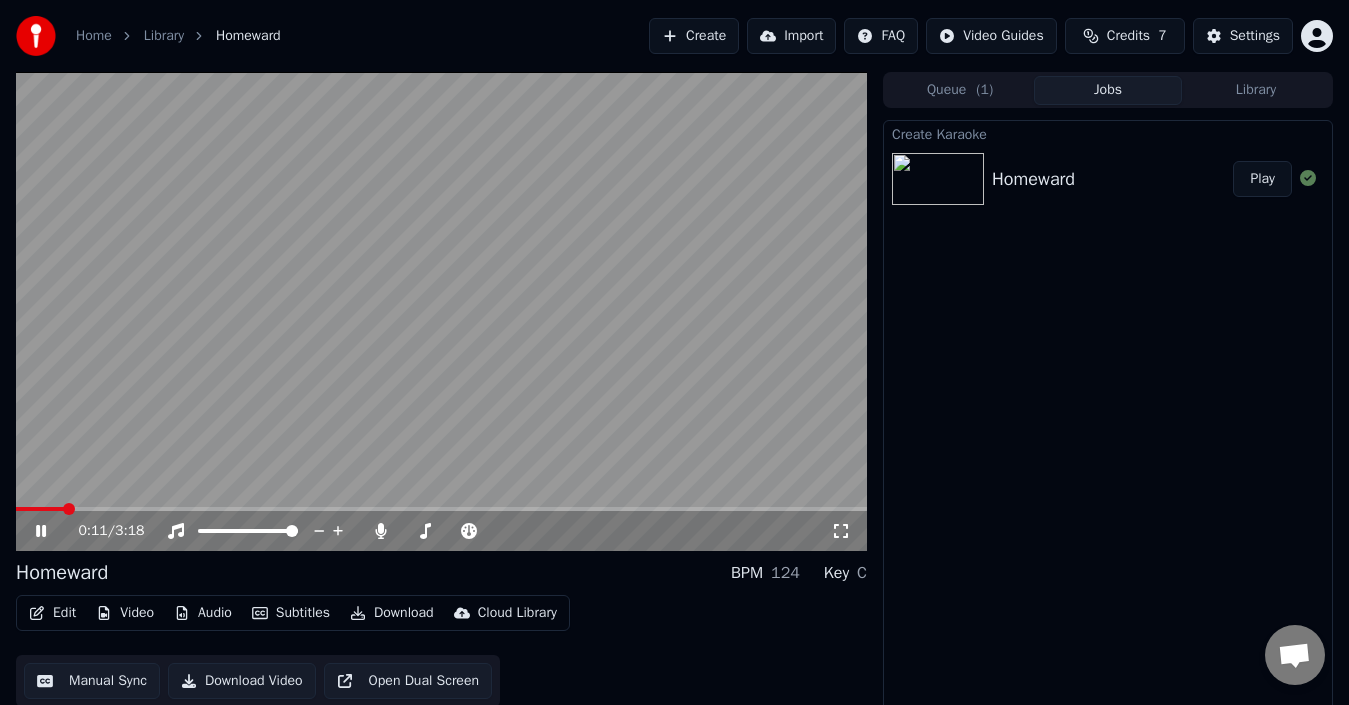 click on "Edit" at bounding box center (52, 613) 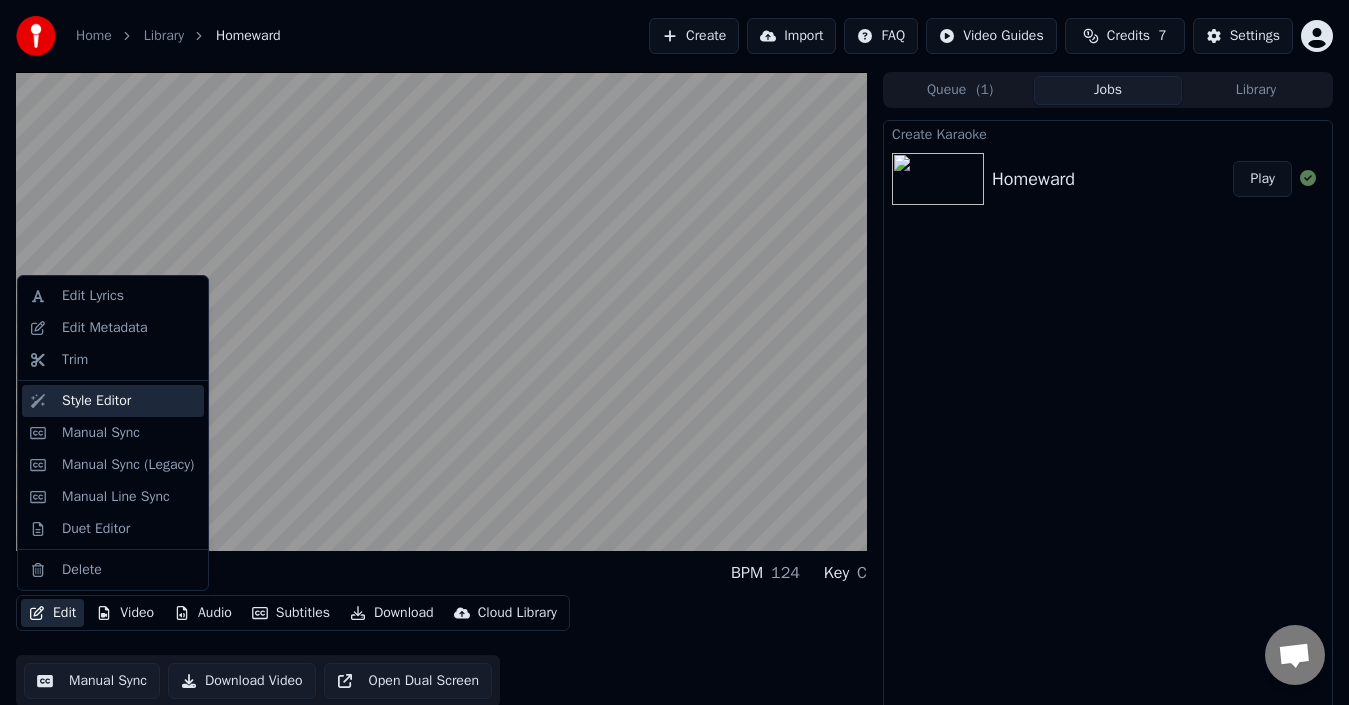 click on "Style Editor" at bounding box center (113, 401) 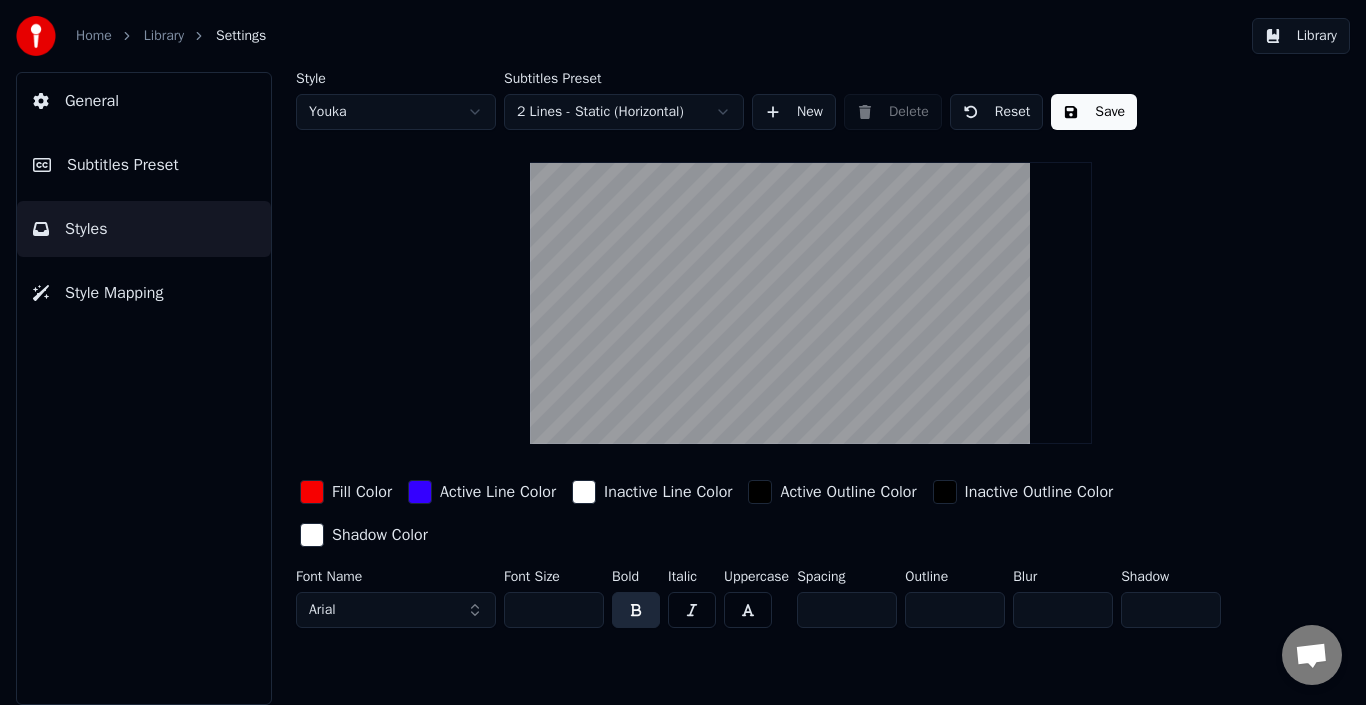 click on "Fill Color" at bounding box center (362, 492) 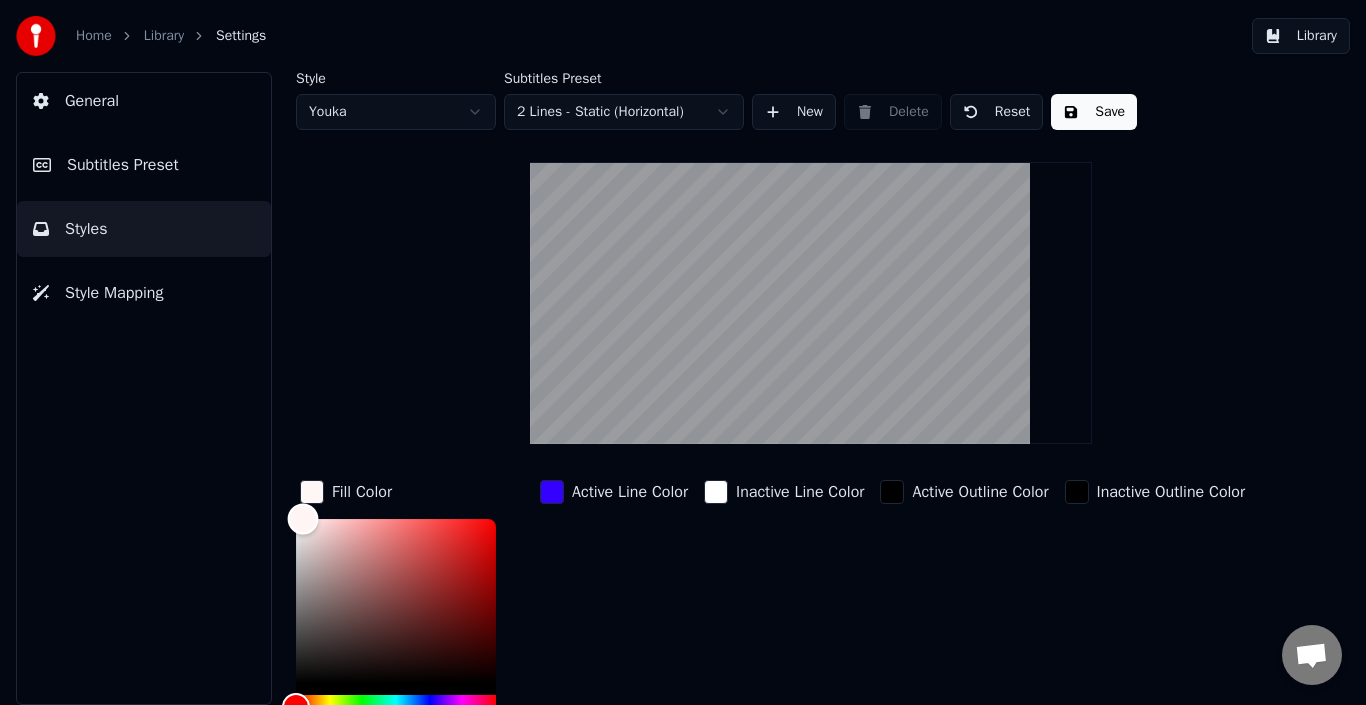 drag, startPoint x: 347, startPoint y: 542, endPoint x: 303, endPoint y: 498, distance: 62.225395 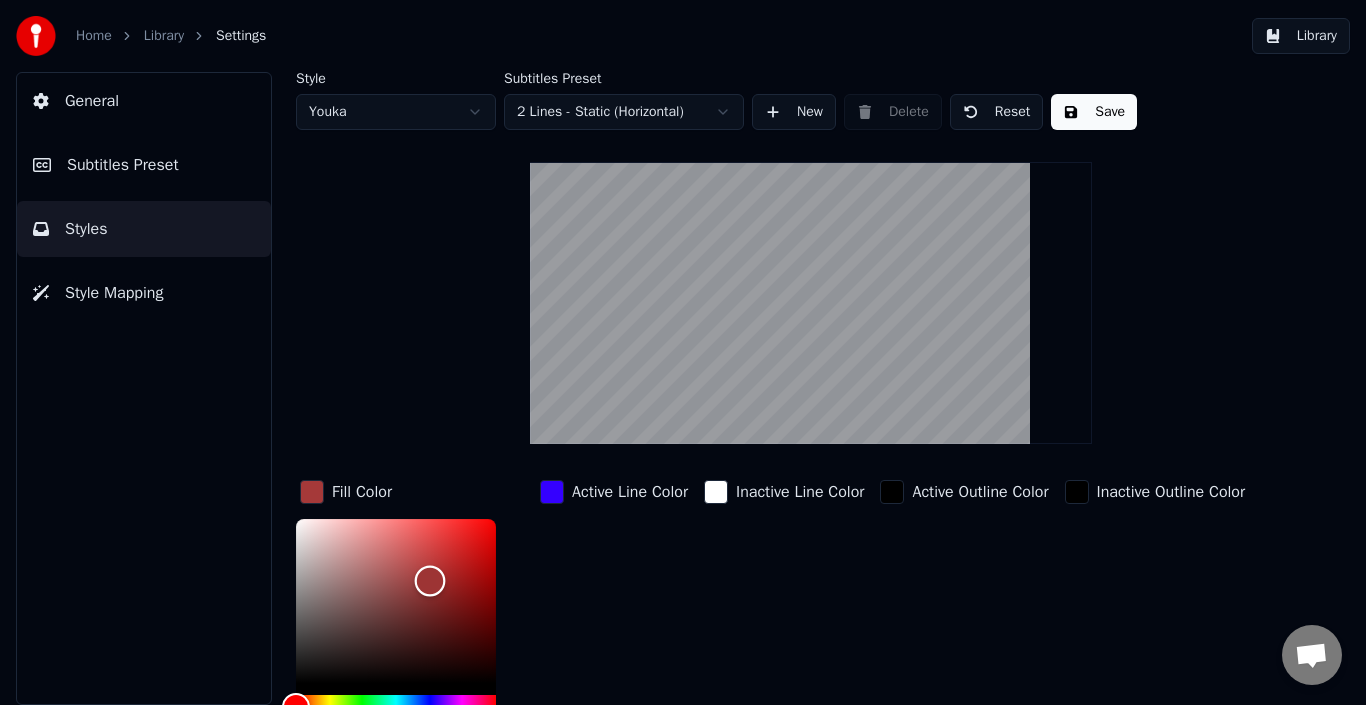 drag, startPoint x: 393, startPoint y: 548, endPoint x: 431, endPoint y: 581, distance: 50.32892 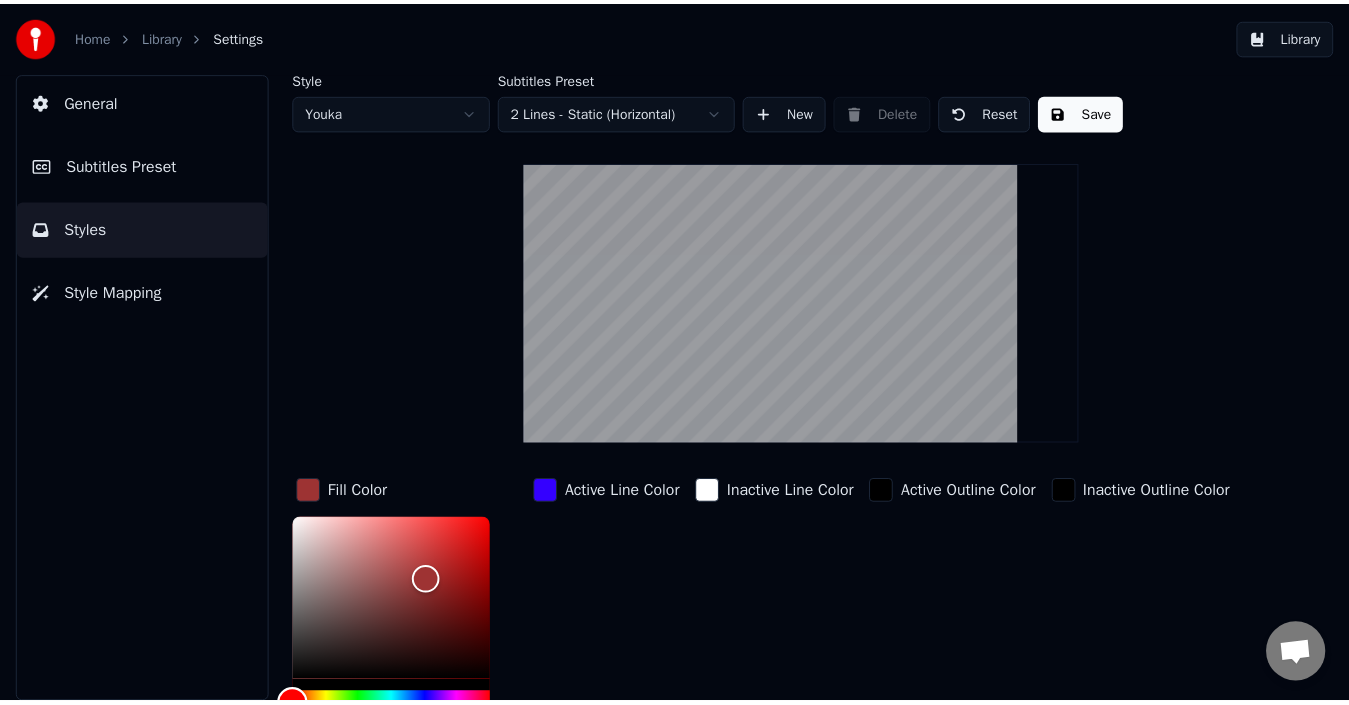 scroll, scrollTop: 13, scrollLeft: 0, axis: vertical 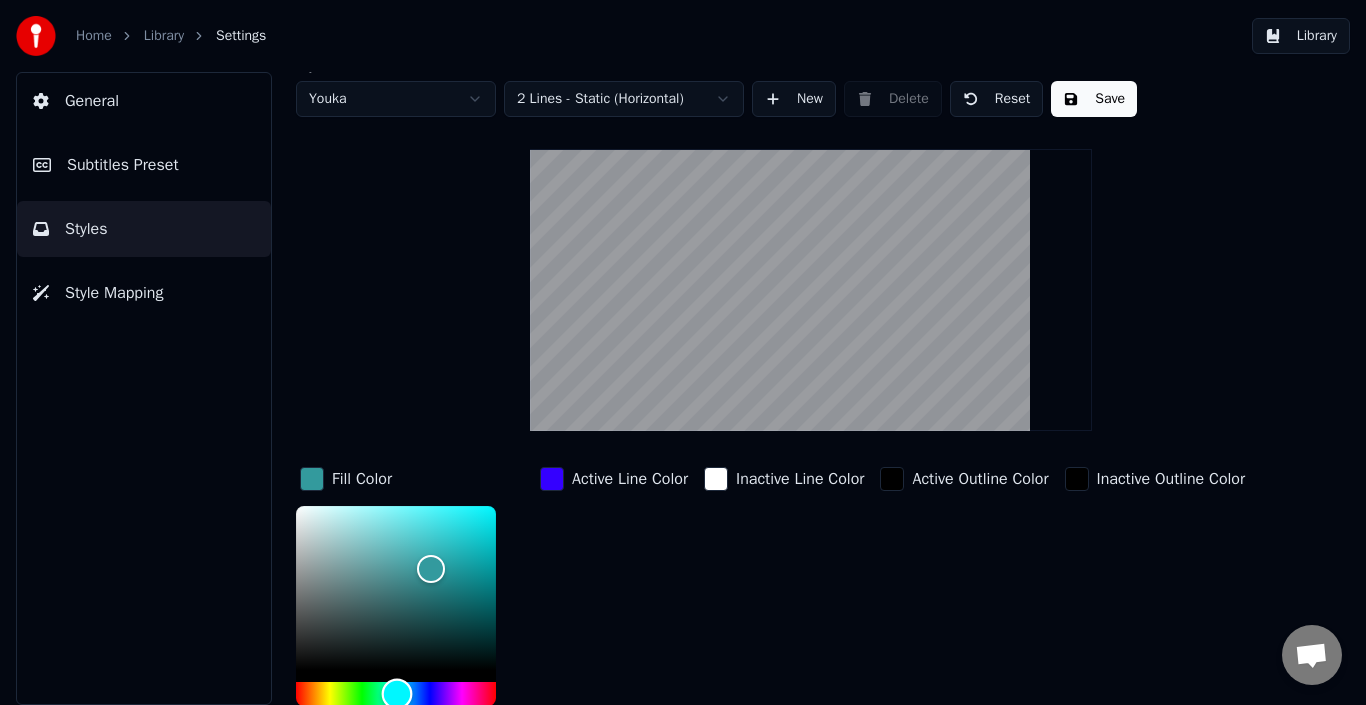 drag, startPoint x: 413, startPoint y: 697, endPoint x: 419, endPoint y: 619, distance: 78.23043 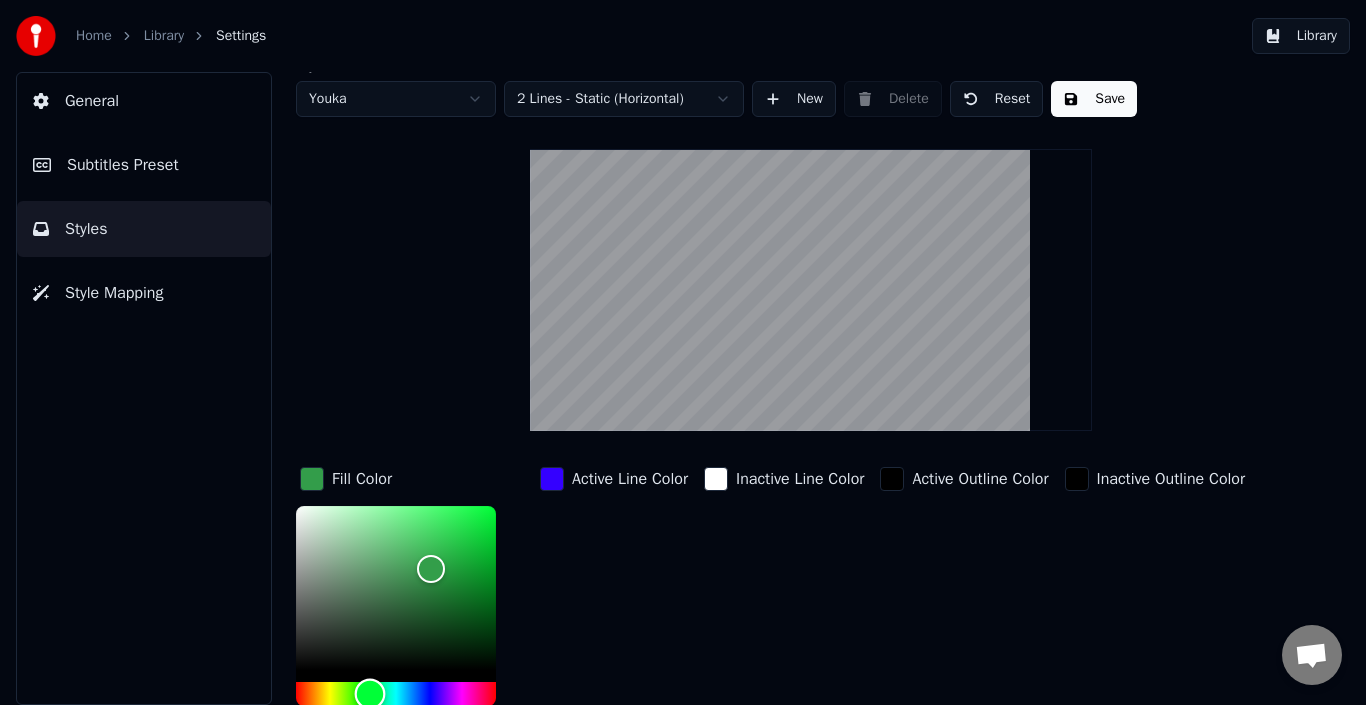 drag, startPoint x: 392, startPoint y: 683, endPoint x: 370, endPoint y: 681, distance: 22.090721 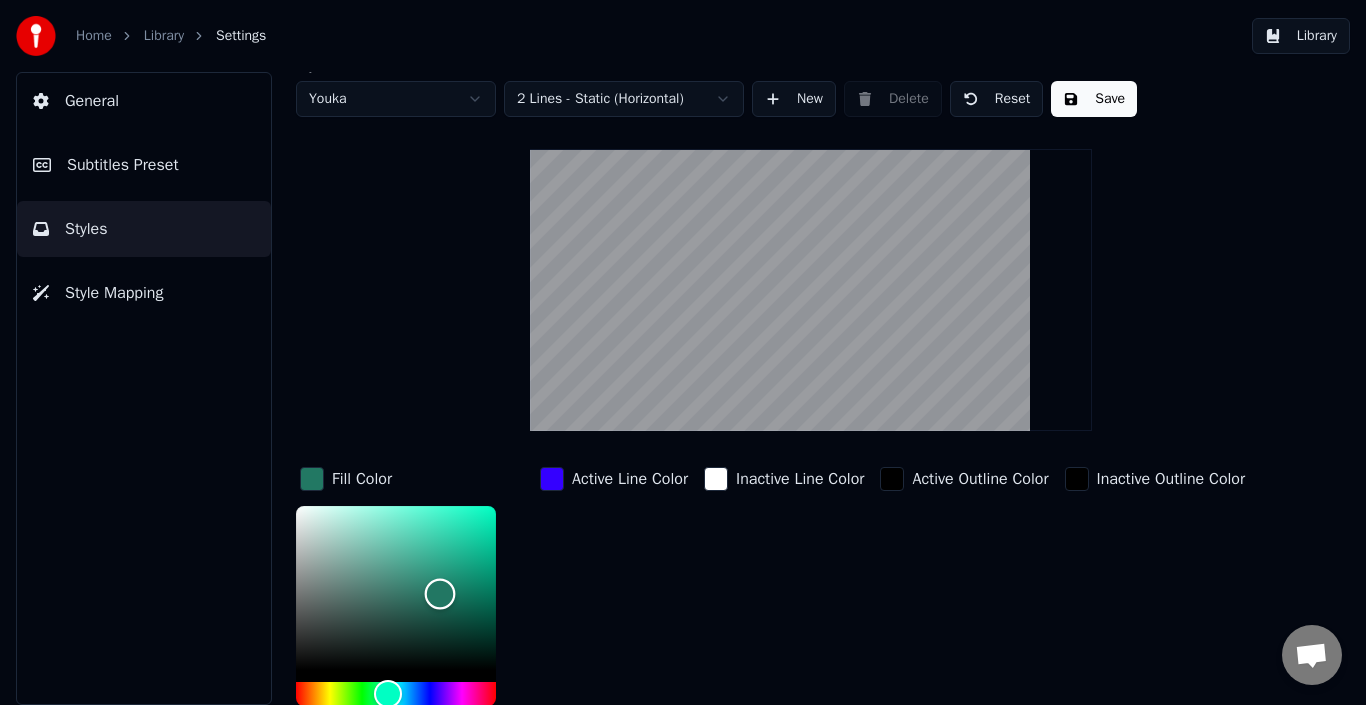 drag, startPoint x: 430, startPoint y: 575, endPoint x: 440, endPoint y: 593, distance: 20.59126 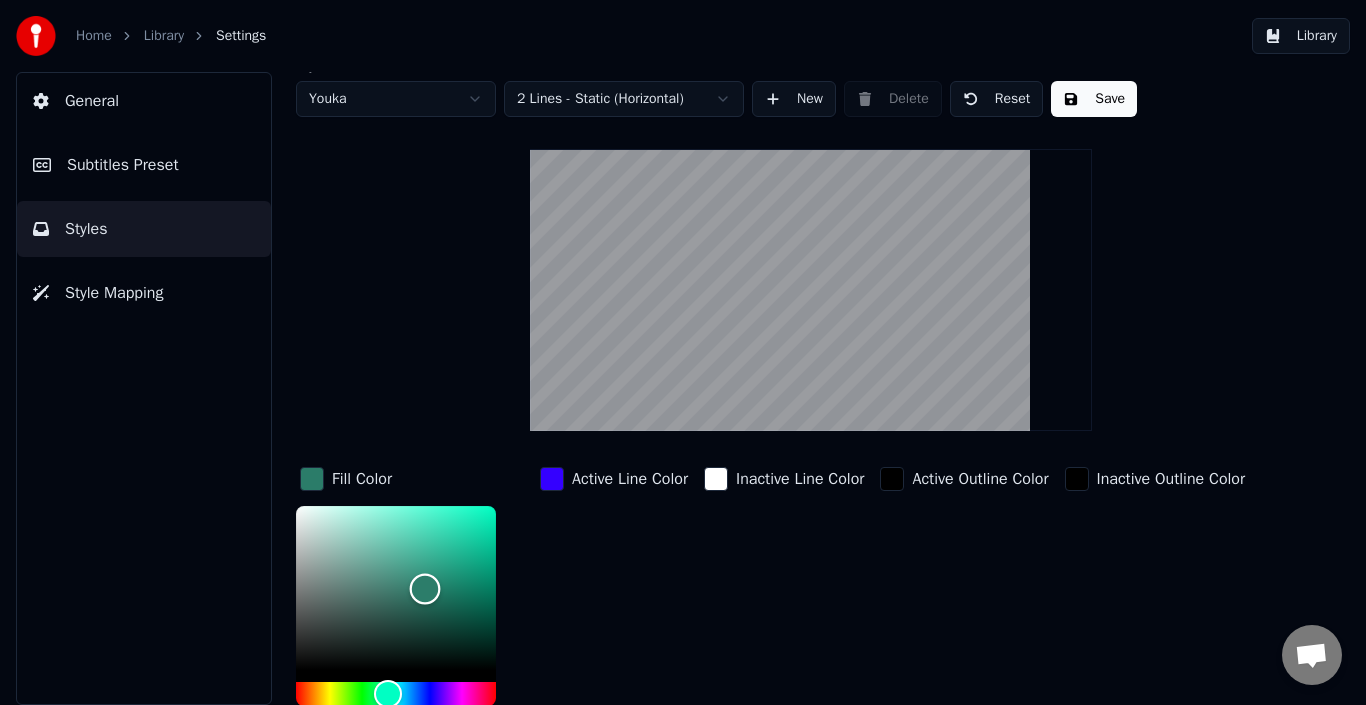 drag, startPoint x: 440, startPoint y: 593, endPoint x: 425, endPoint y: 588, distance: 15.811388 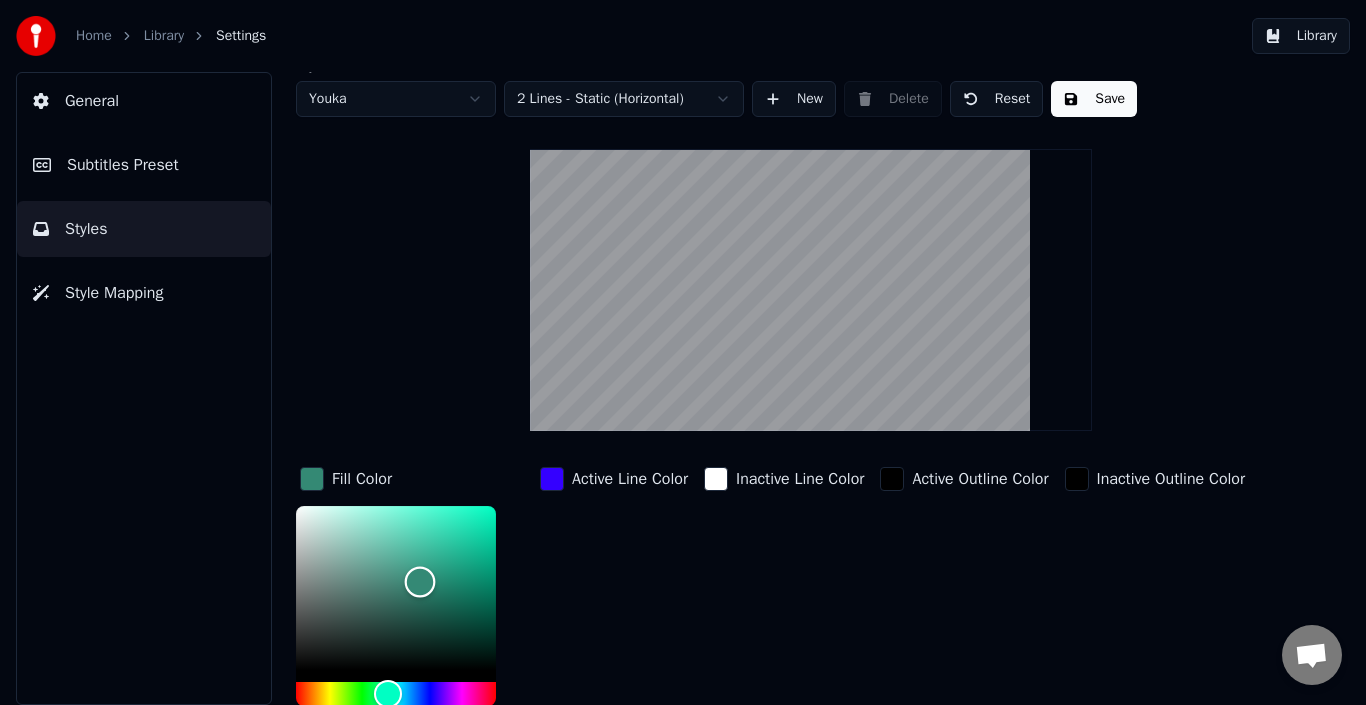 type on "*******" 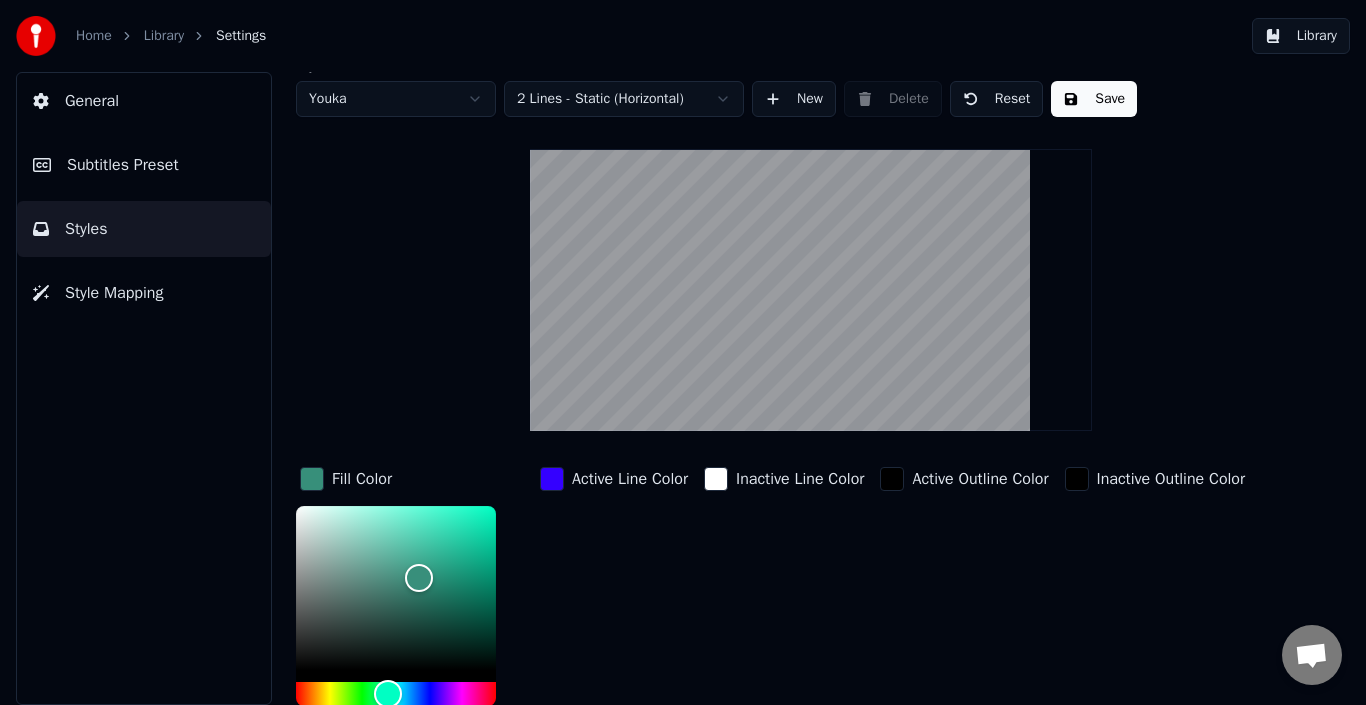 click on "Active Line Color" at bounding box center (614, 479) 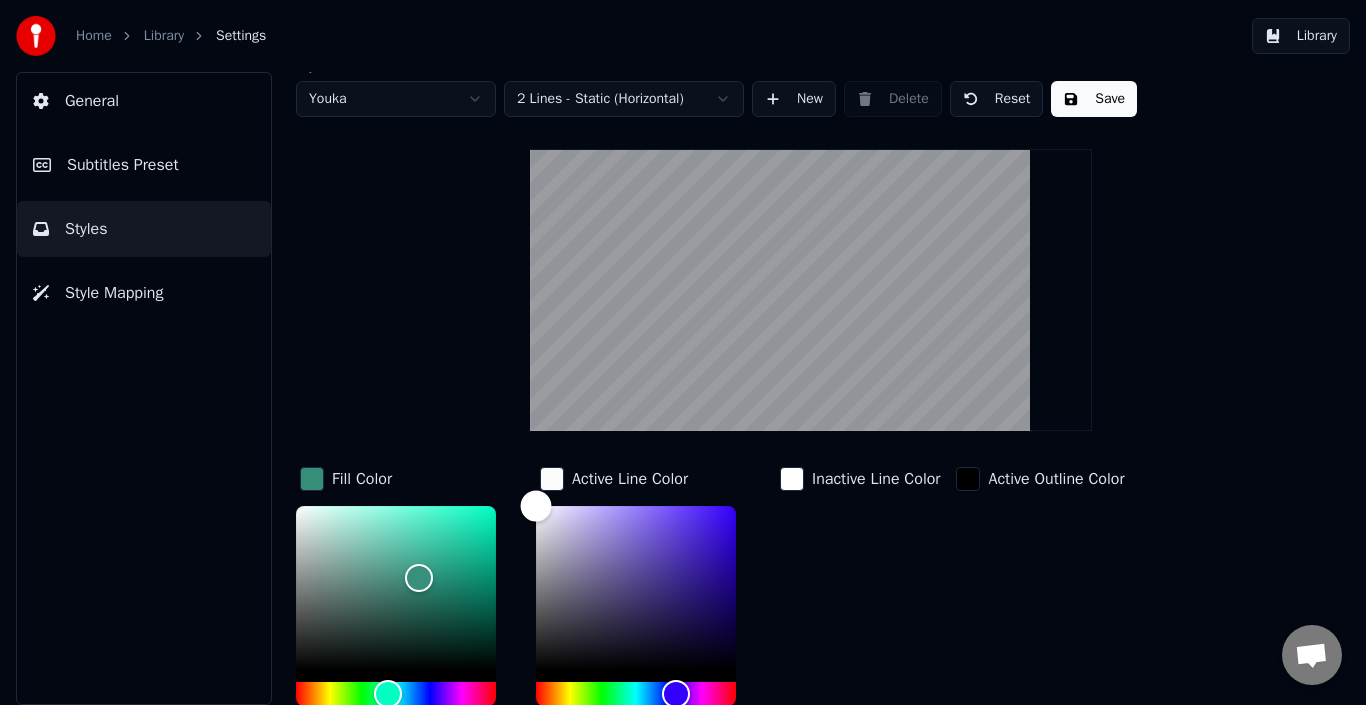 drag, startPoint x: 573, startPoint y: 526, endPoint x: 517, endPoint y: 499, distance: 62.169125 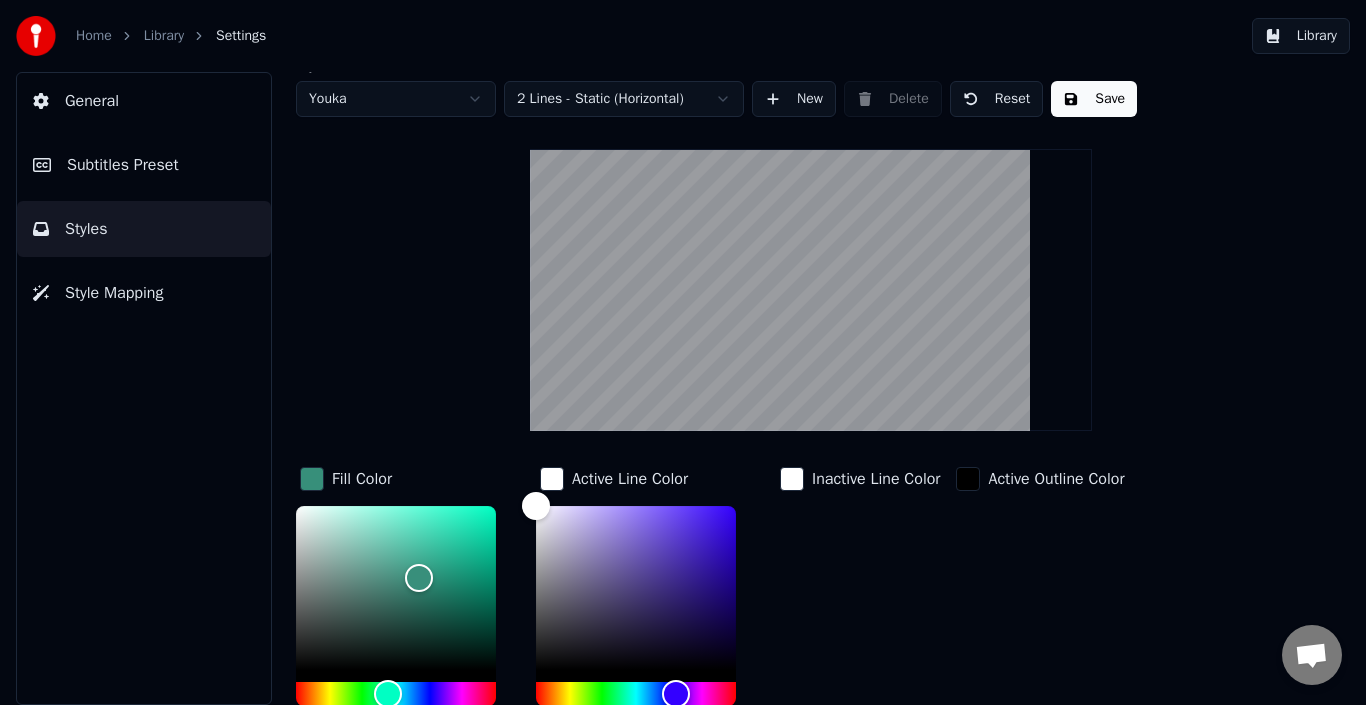 click on "Inactive Line Color" at bounding box center (876, 479) 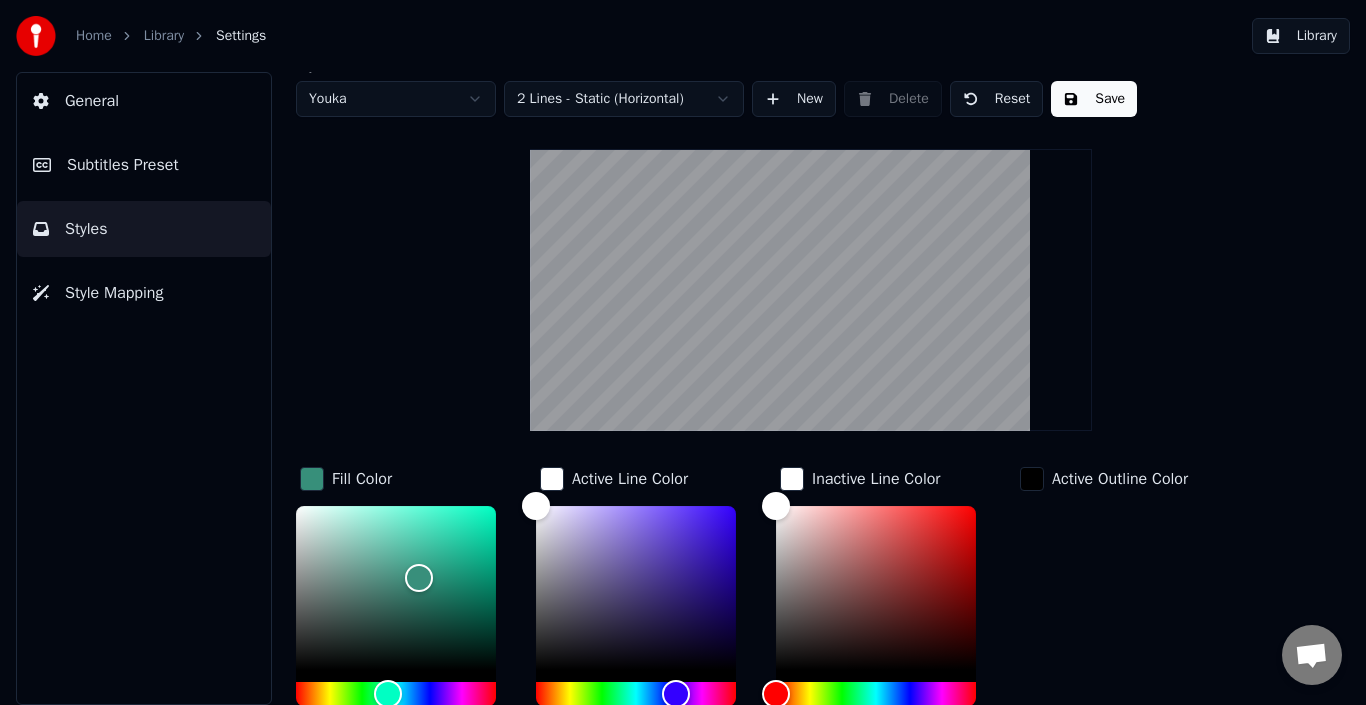 click on "Save" at bounding box center (1094, 99) 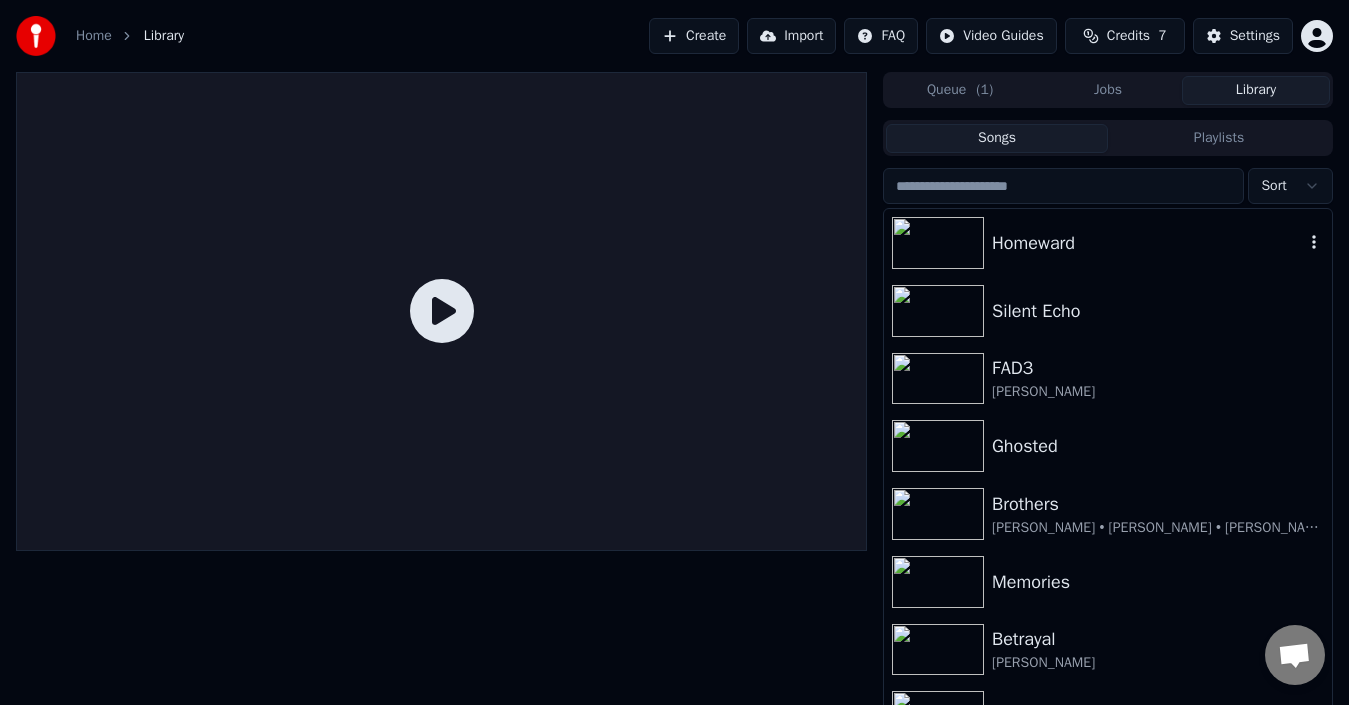 click on "Homeward" at bounding box center (1148, 243) 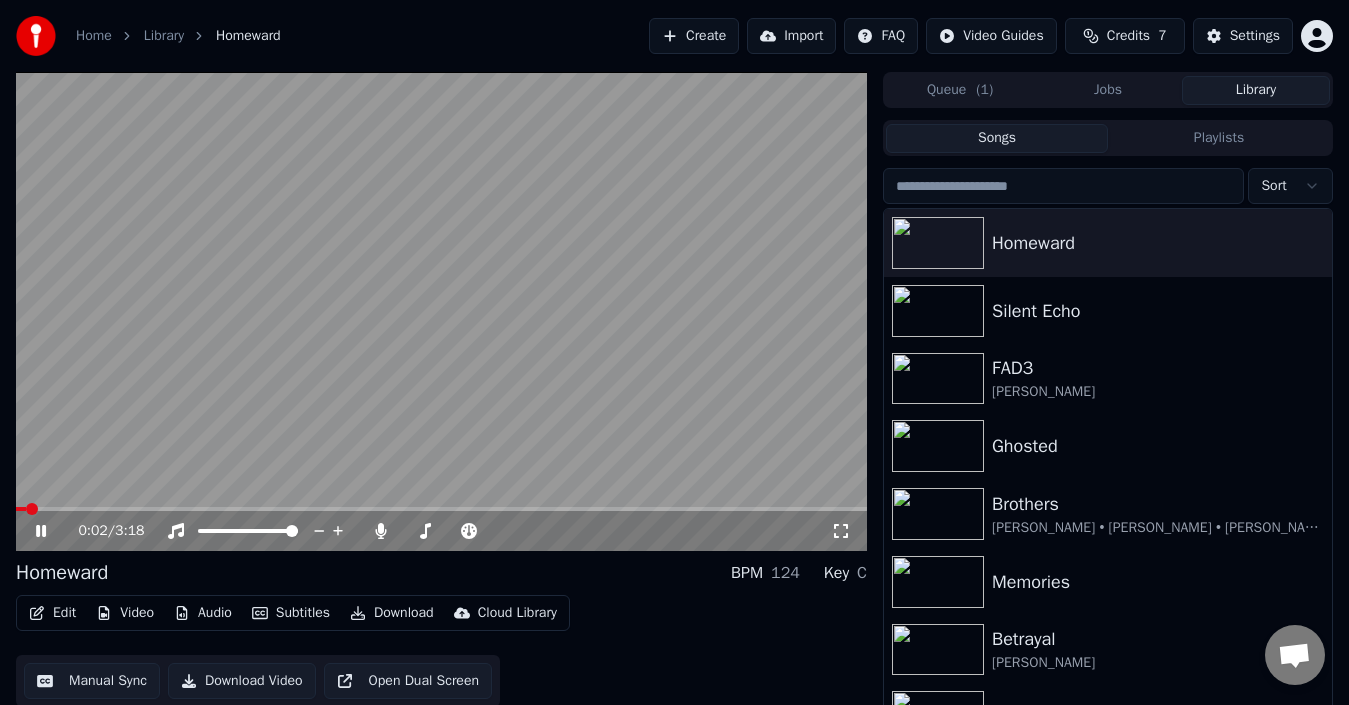 click at bounding box center [441, 311] 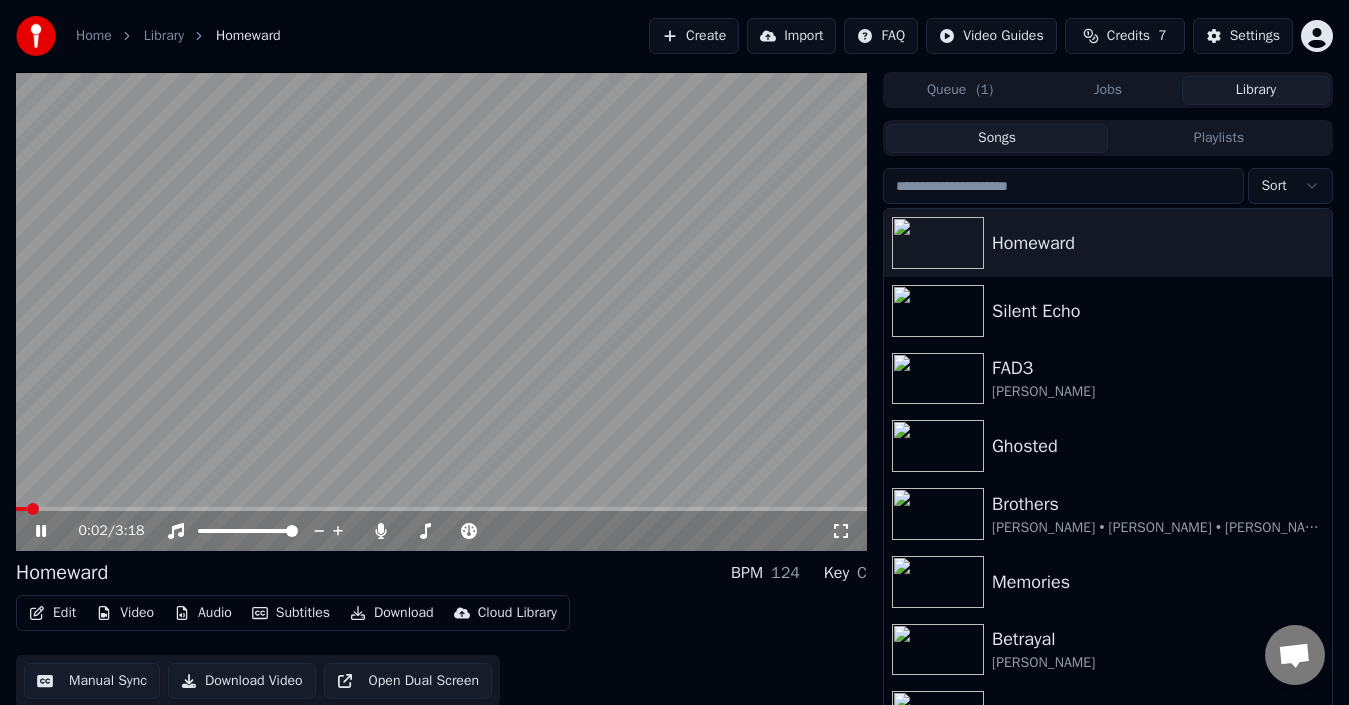 click on "0:02  /  3:18" at bounding box center (441, 531) 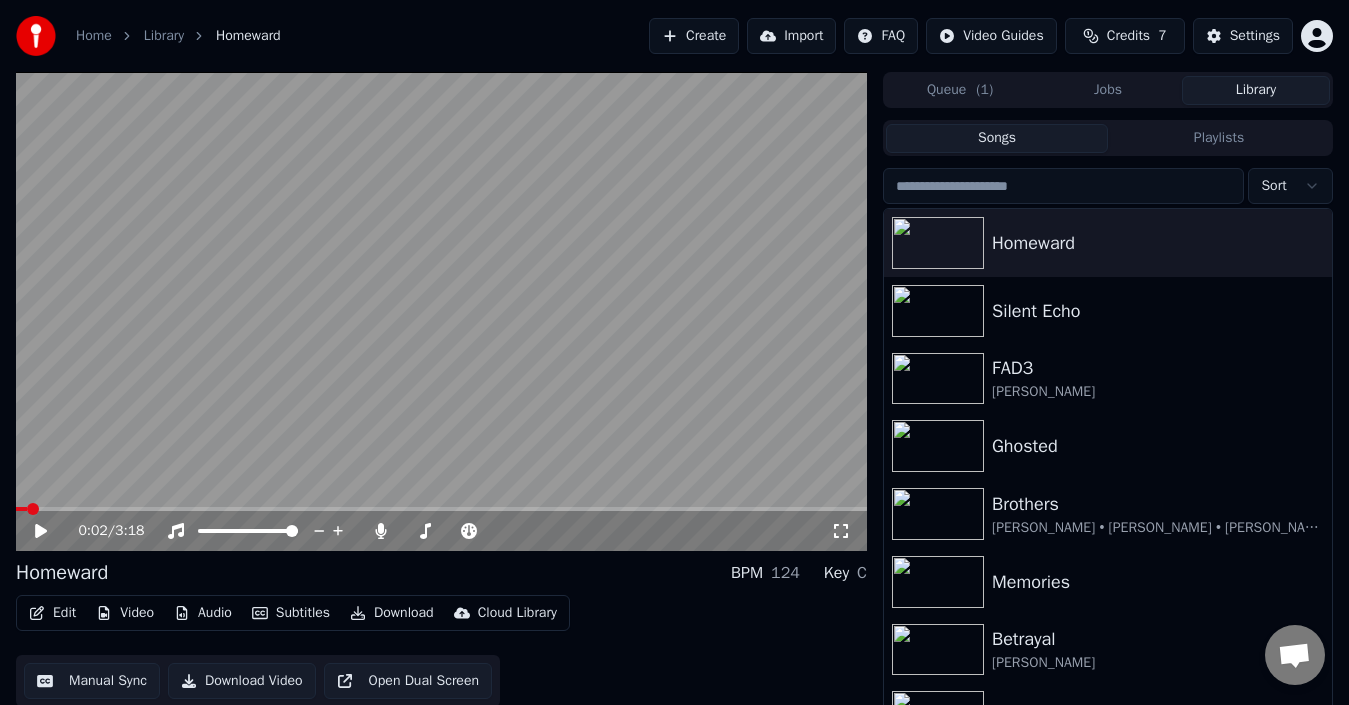 click on "0:02  /  3:18" at bounding box center (441, 531) 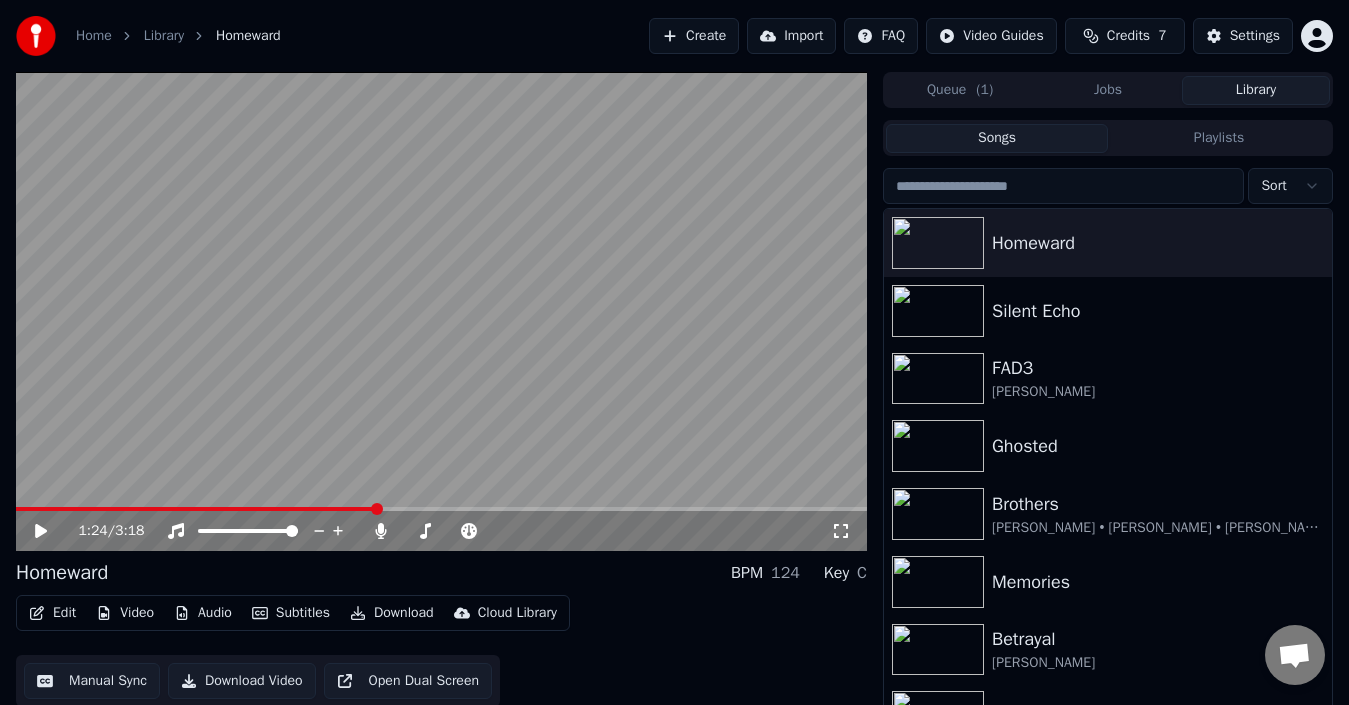 click at bounding box center (441, 509) 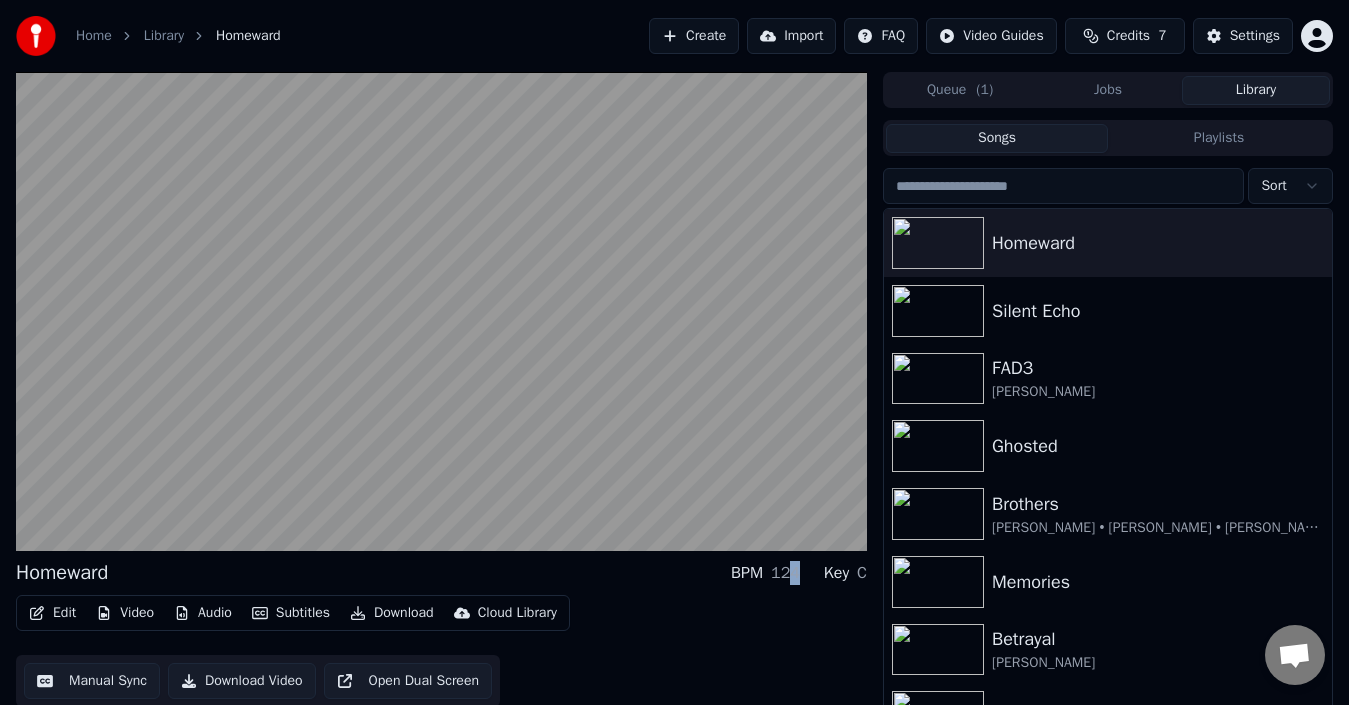 click on "124" at bounding box center [785, 573] 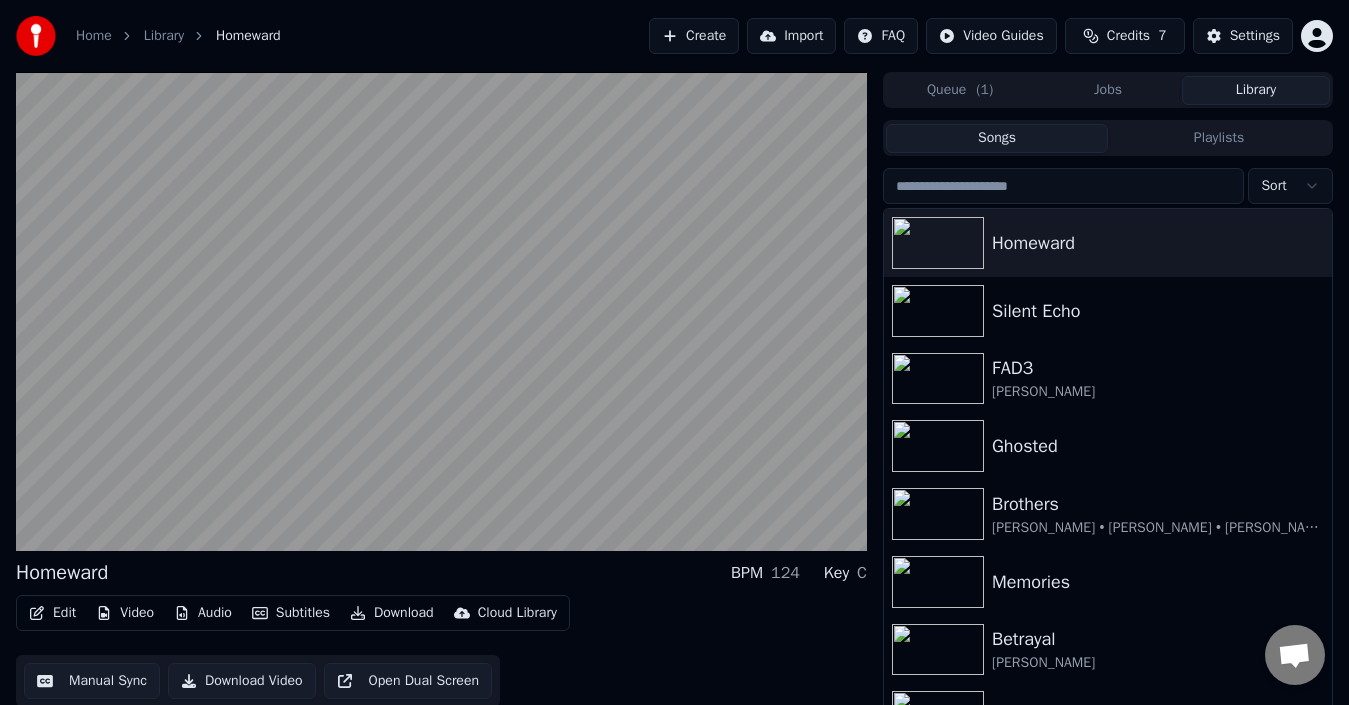 click on "Edit Video Audio Subtitles Download Cloud Library Manual Sync Download Video Open Dual Screen" at bounding box center [441, 651] 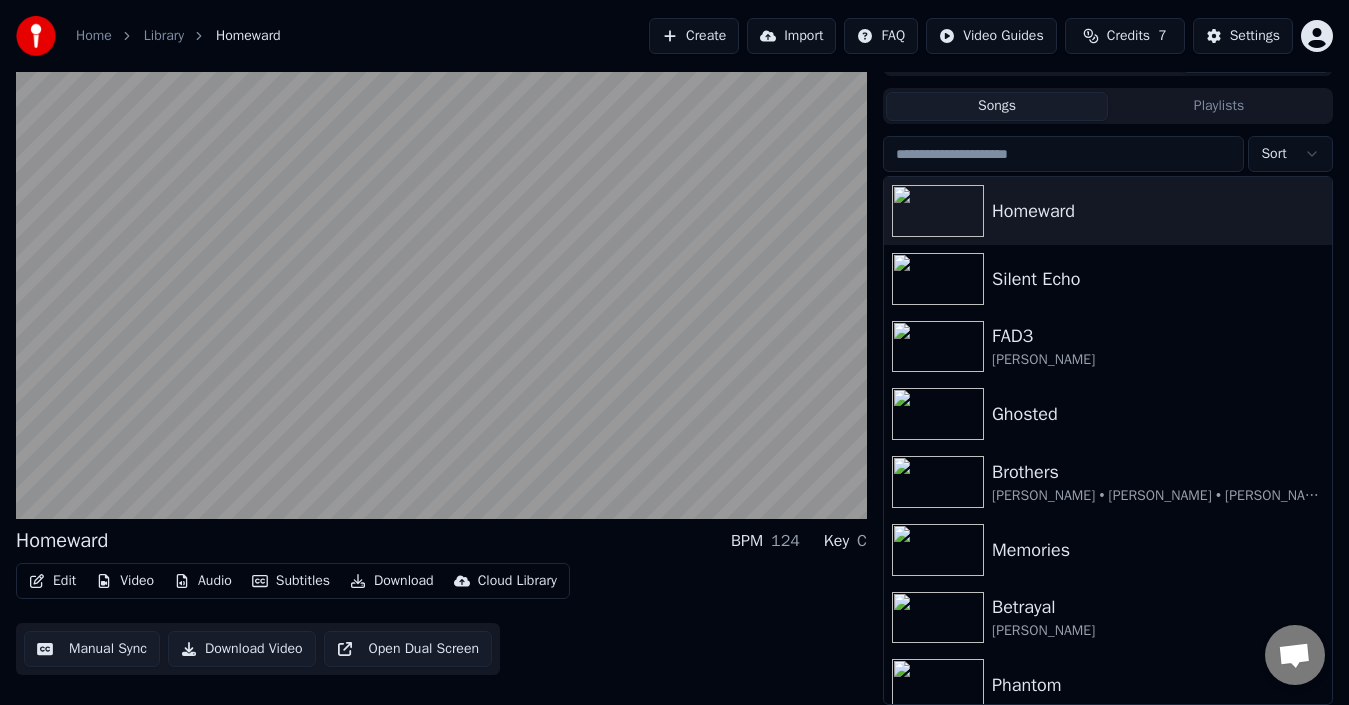 click on "Subtitles" at bounding box center (291, 581) 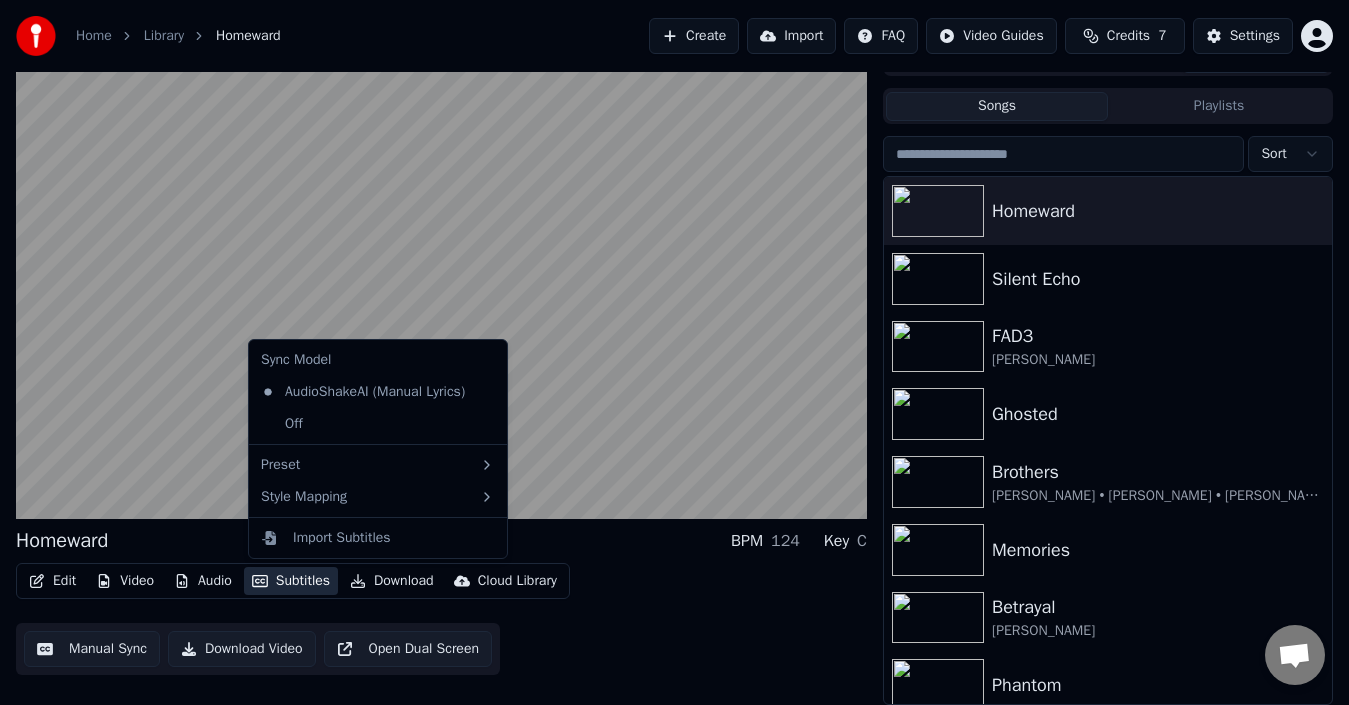 click on "Subtitles" at bounding box center (291, 581) 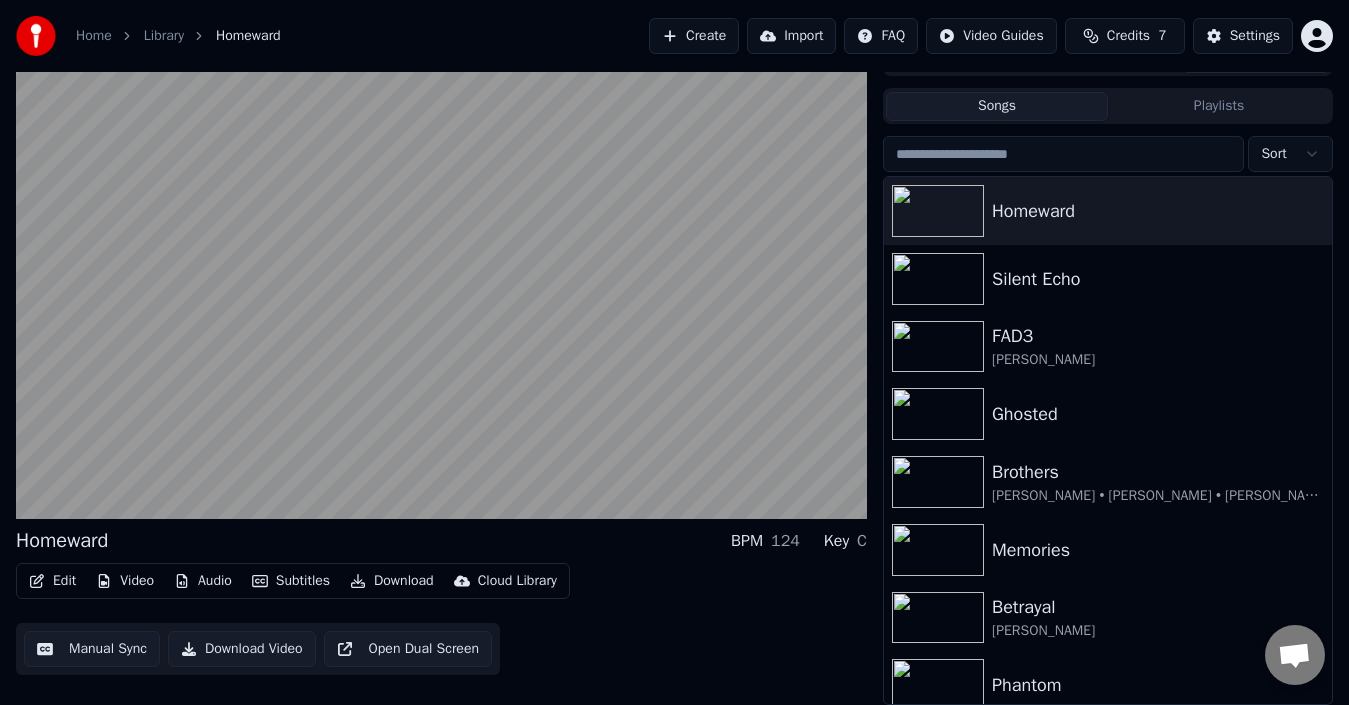 click on "Edit" at bounding box center (52, 581) 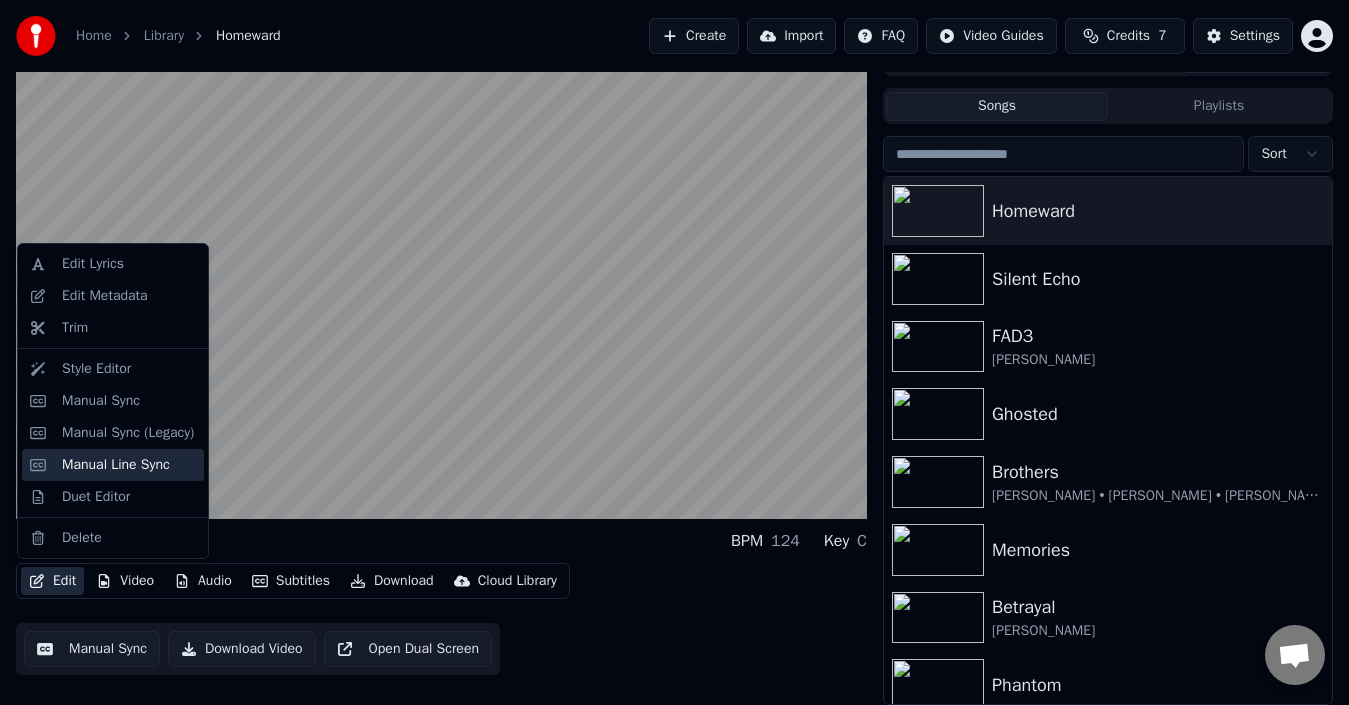click on "Manual Line Sync" at bounding box center (113, 465) 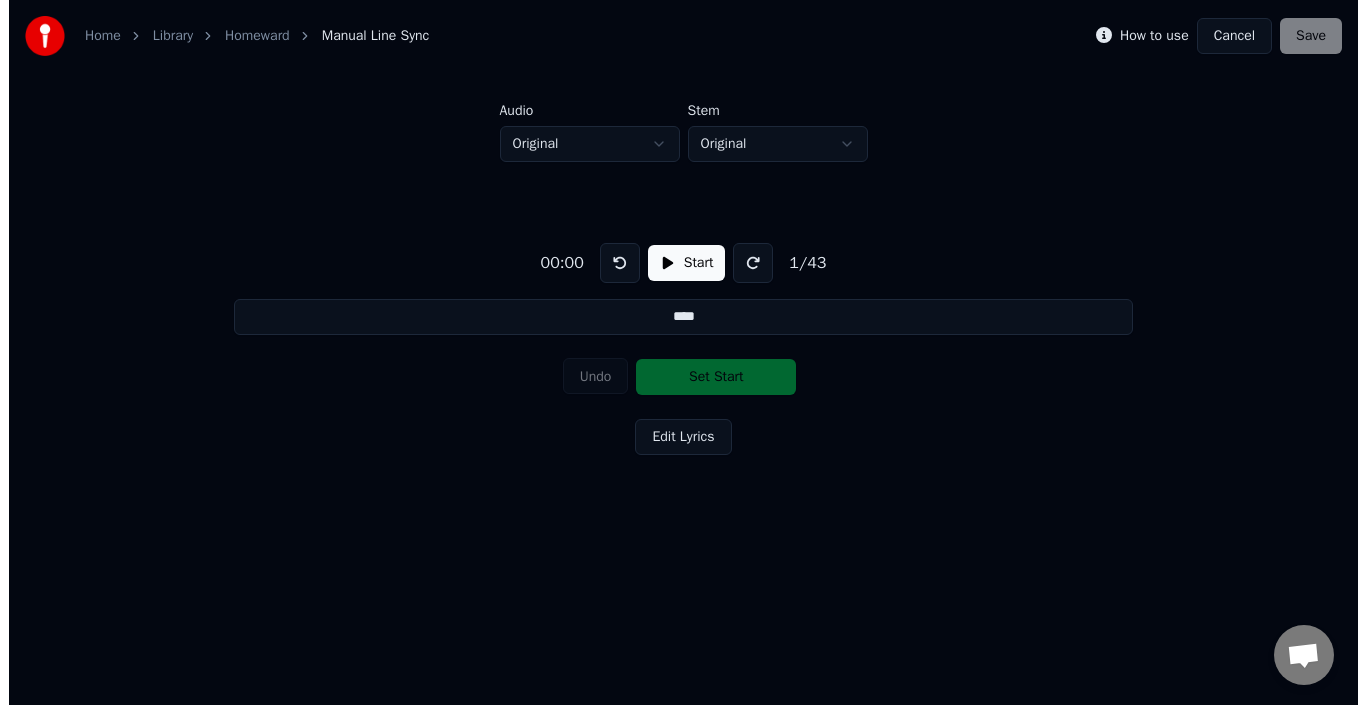 scroll, scrollTop: 0, scrollLeft: 0, axis: both 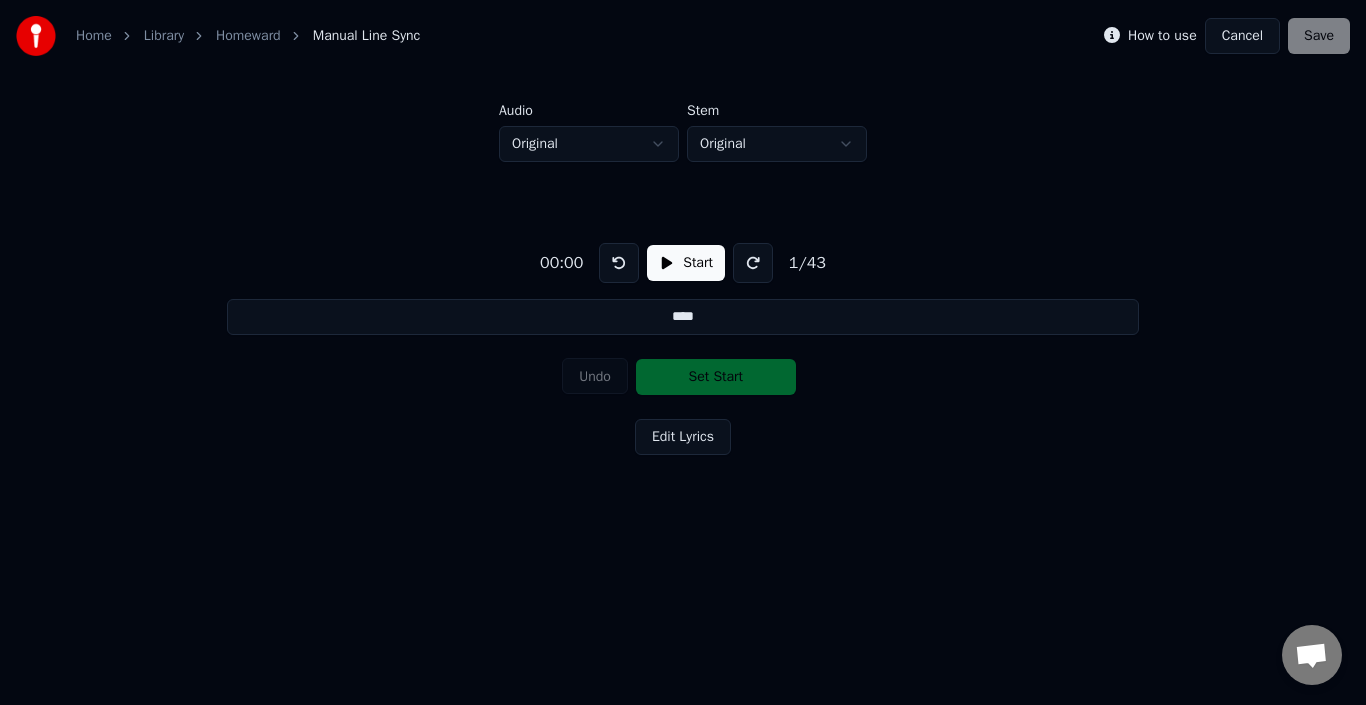 click on "Cancel" at bounding box center [1242, 36] 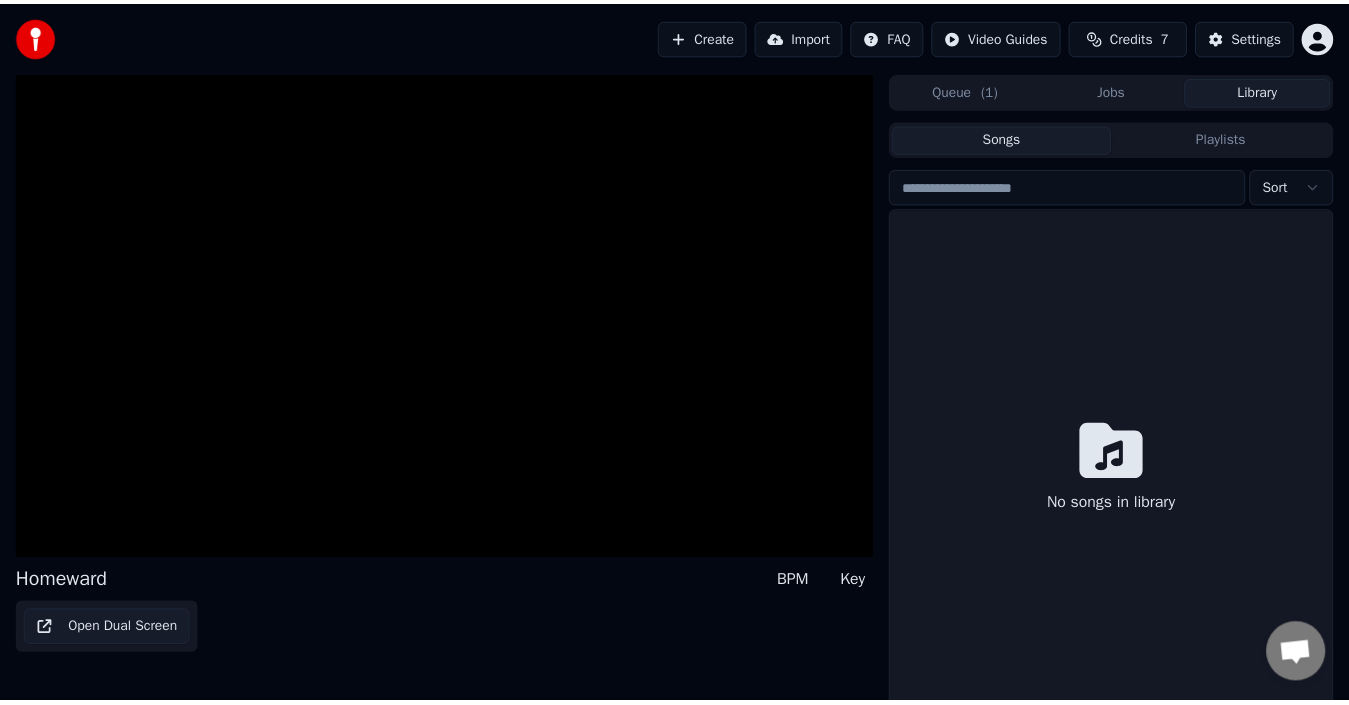 scroll, scrollTop: 32, scrollLeft: 0, axis: vertical 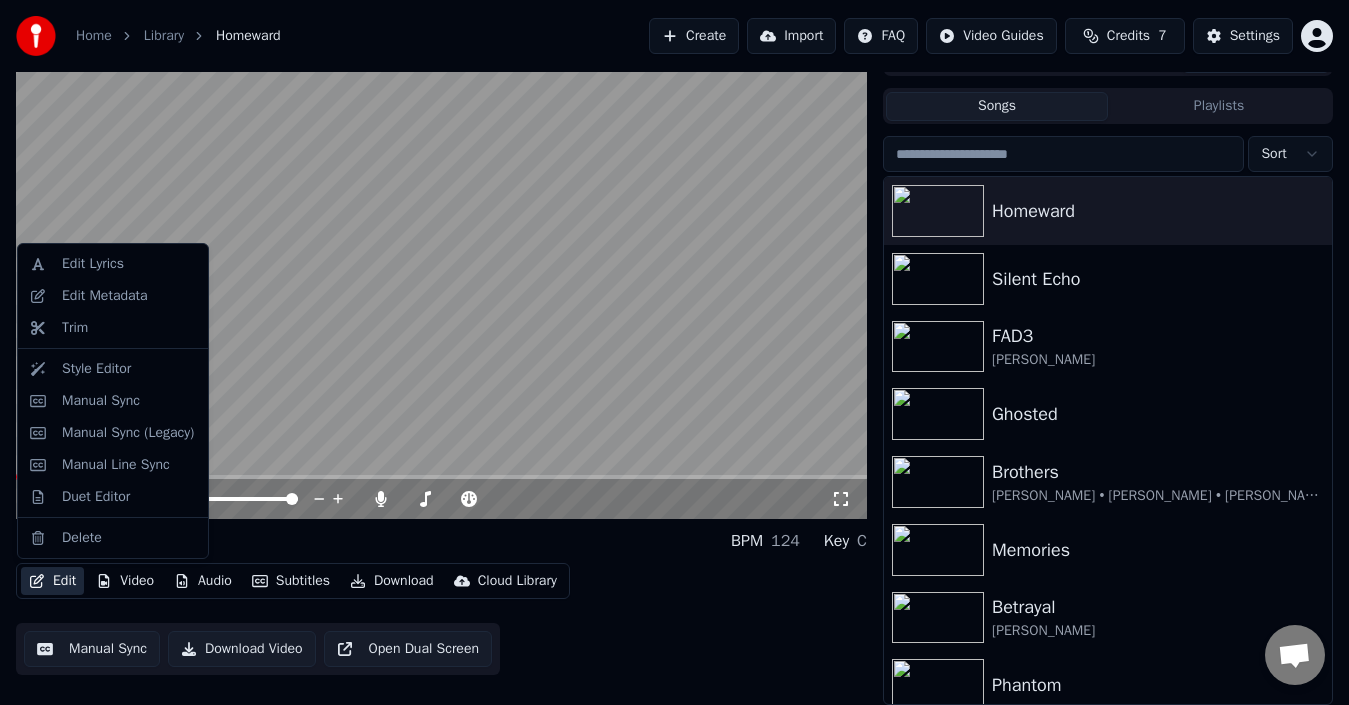 click on "Edit" at bounding box center (52, 581) 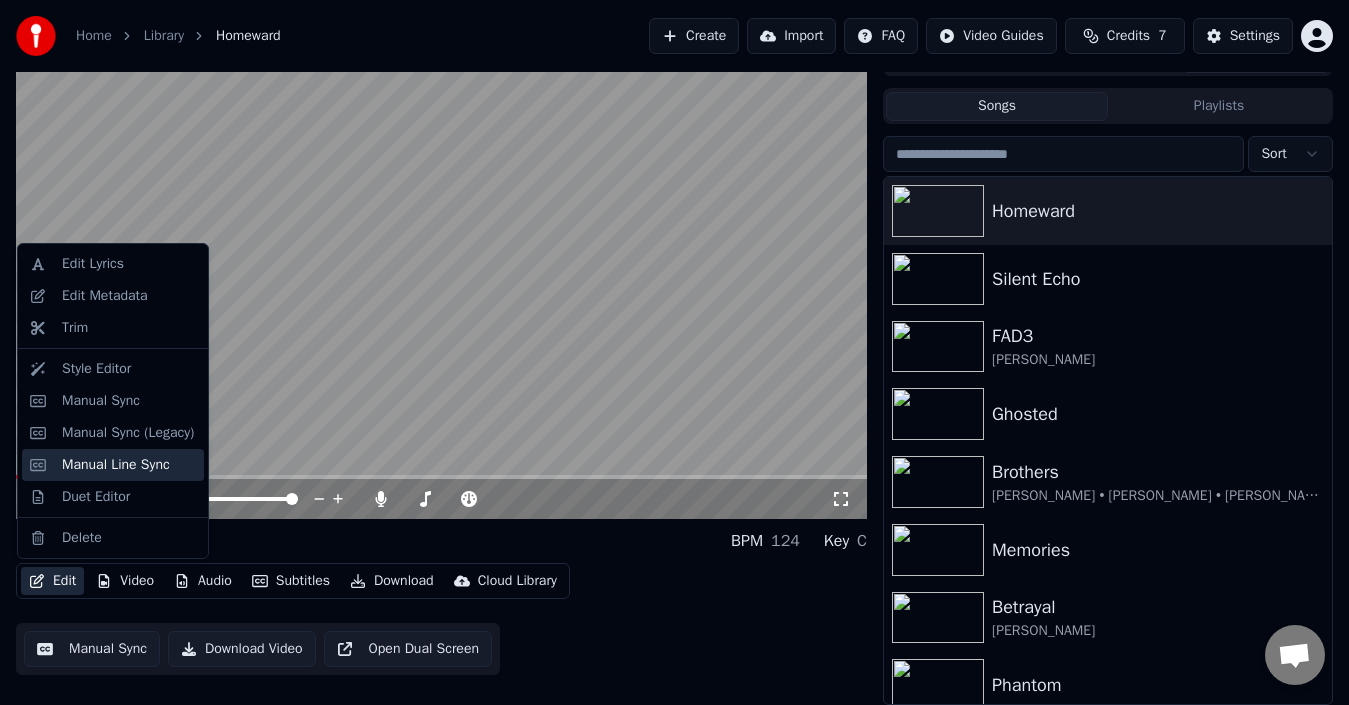 click on "Manual Line Sync" at bounding box center [116, 465] 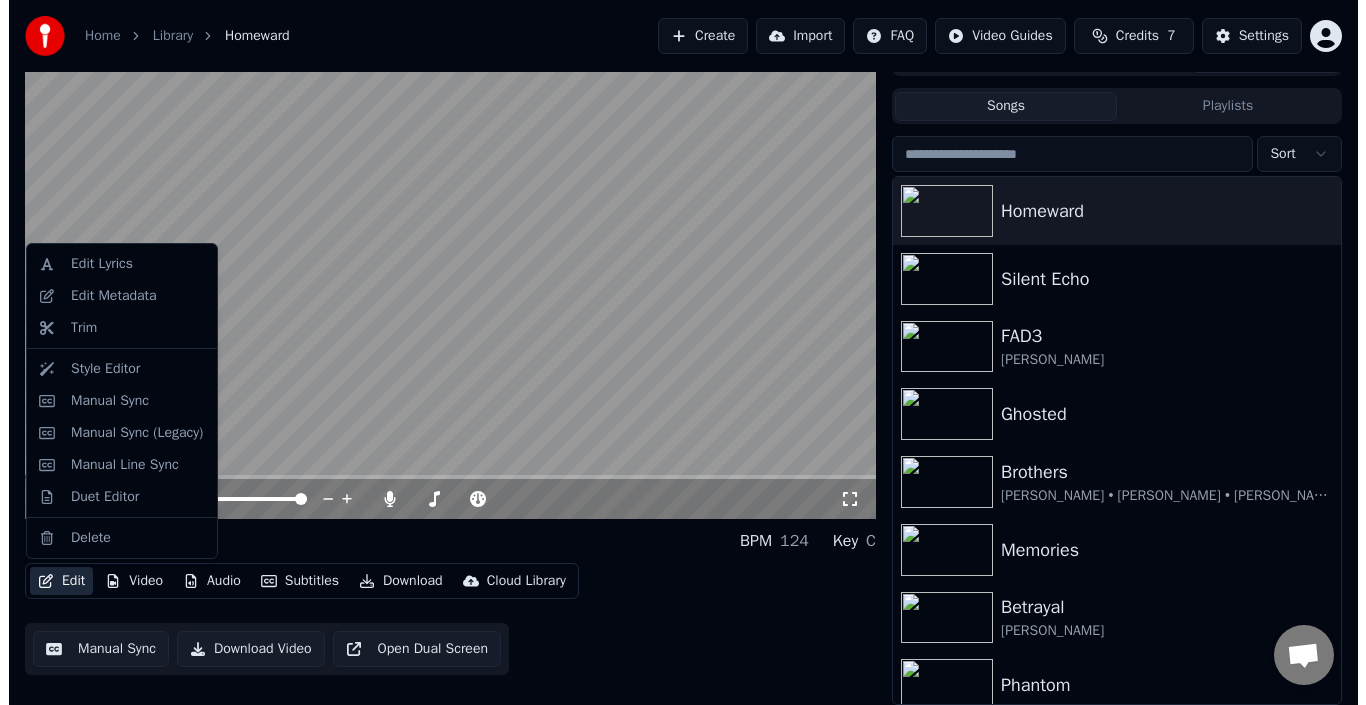 scroll, scrollTop: 0, scrollLeft: 0, axis: both 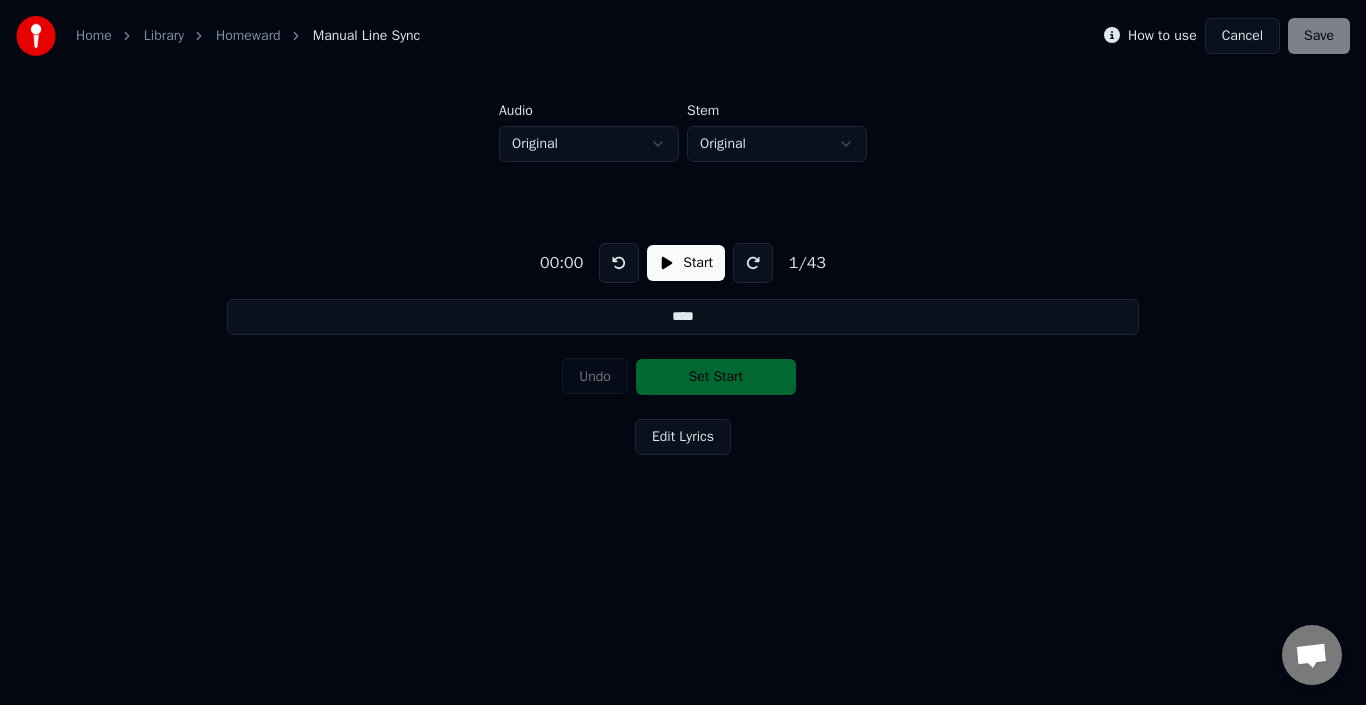 click on "Cancel" at bounding box center [1242, 36] 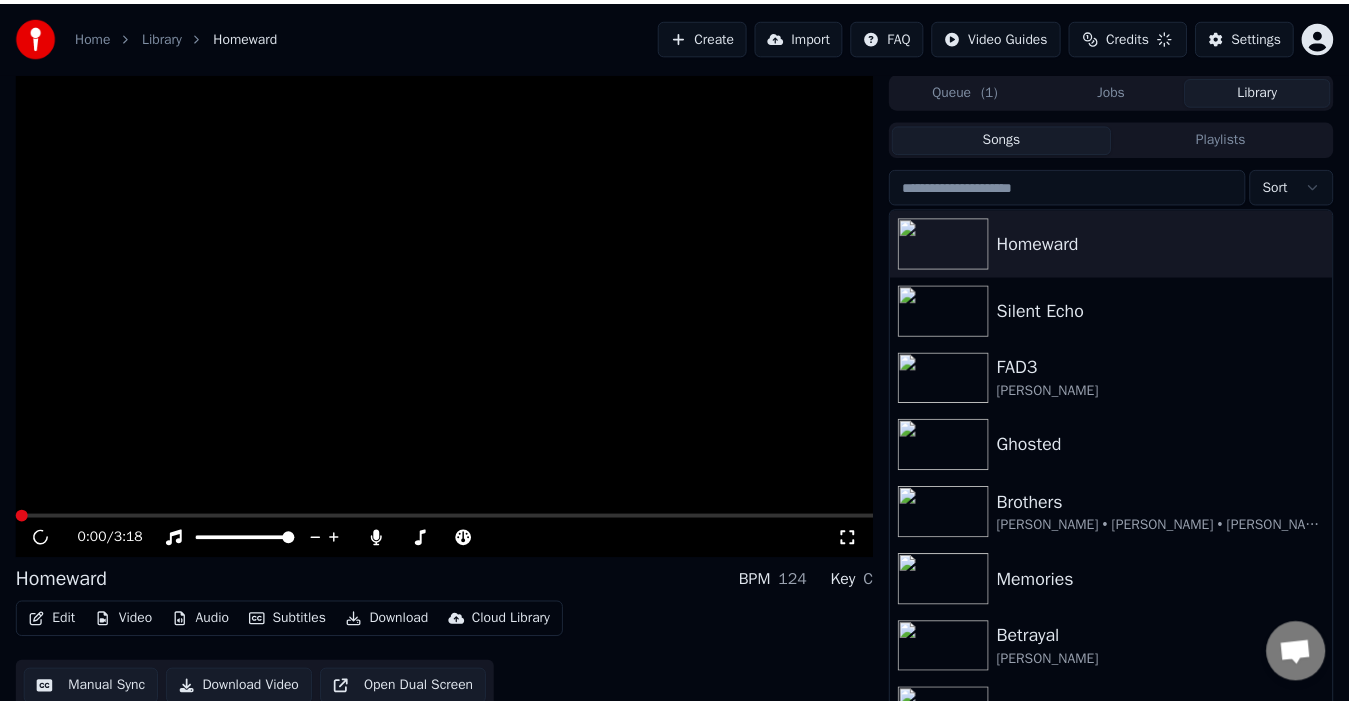 scroll, scrollTop: 32, scrollLeft: 0, axis: vertical 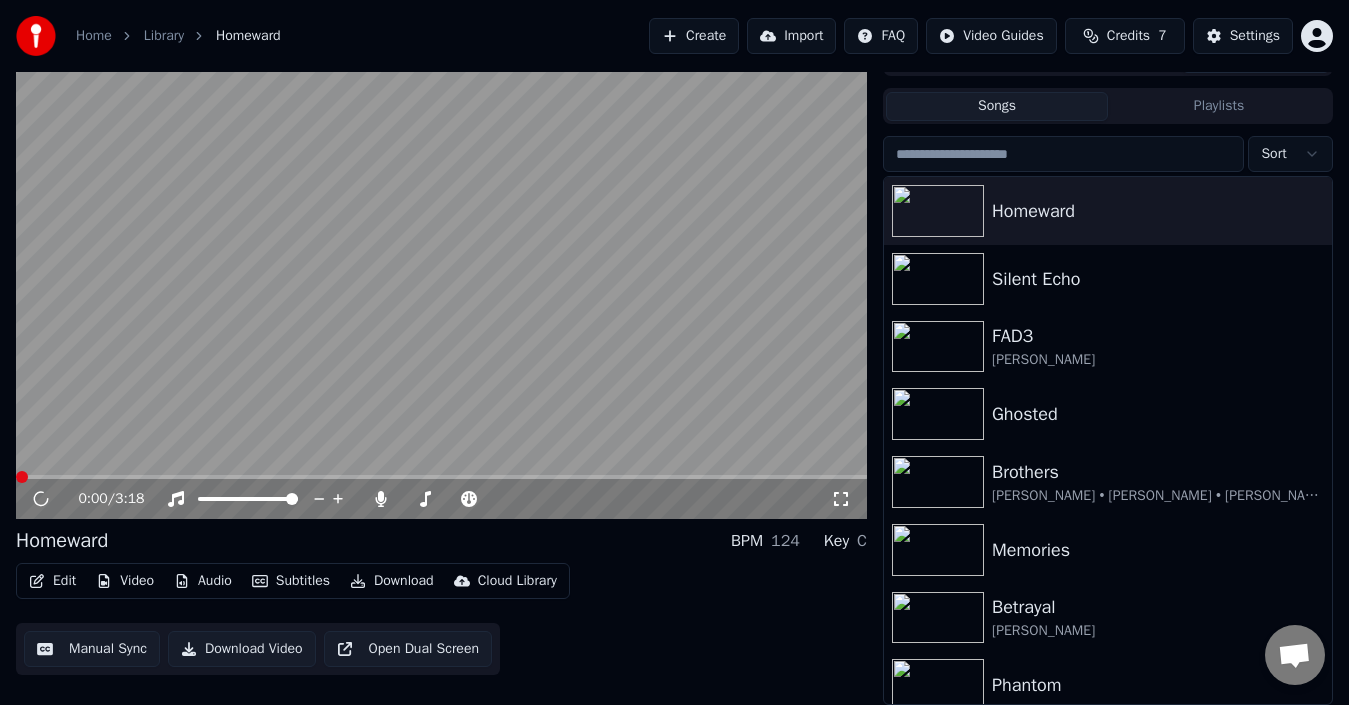 click on "Edit" at bounding box center (52, 581) 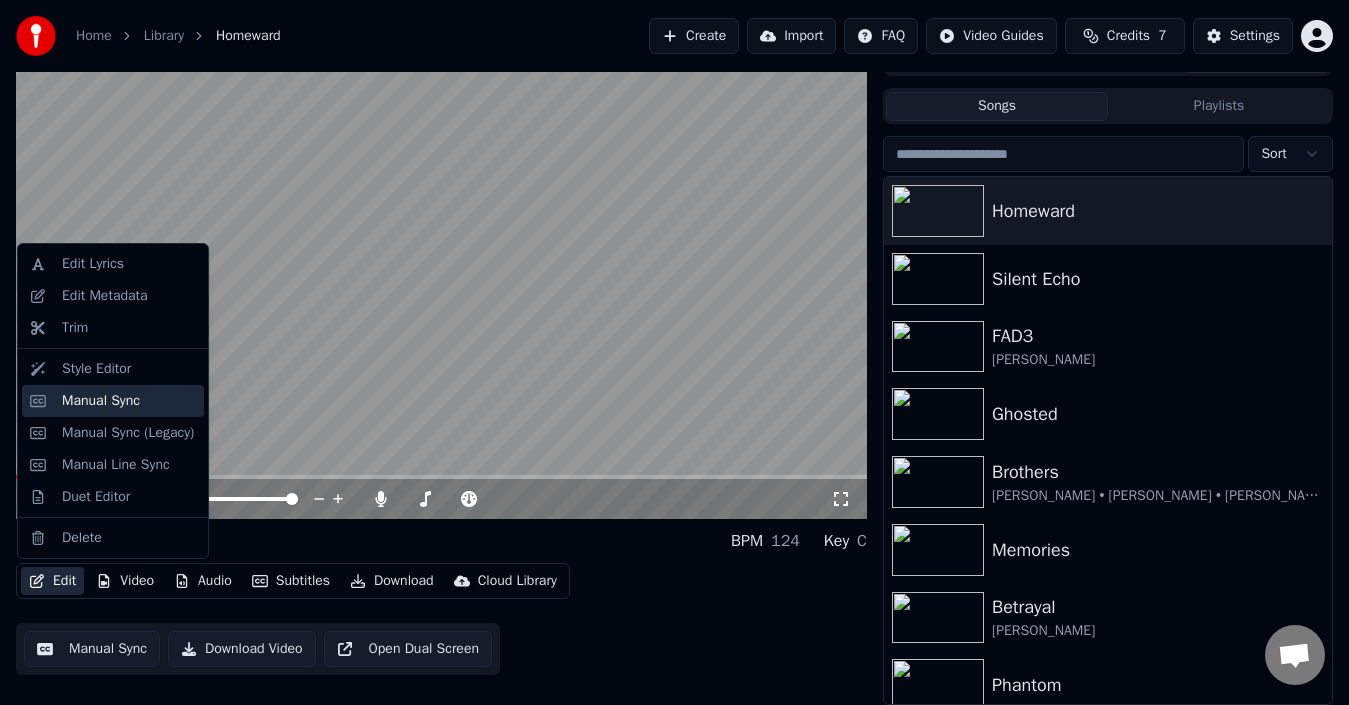 click on "Manual Sync" at bounding box center (101, 401) 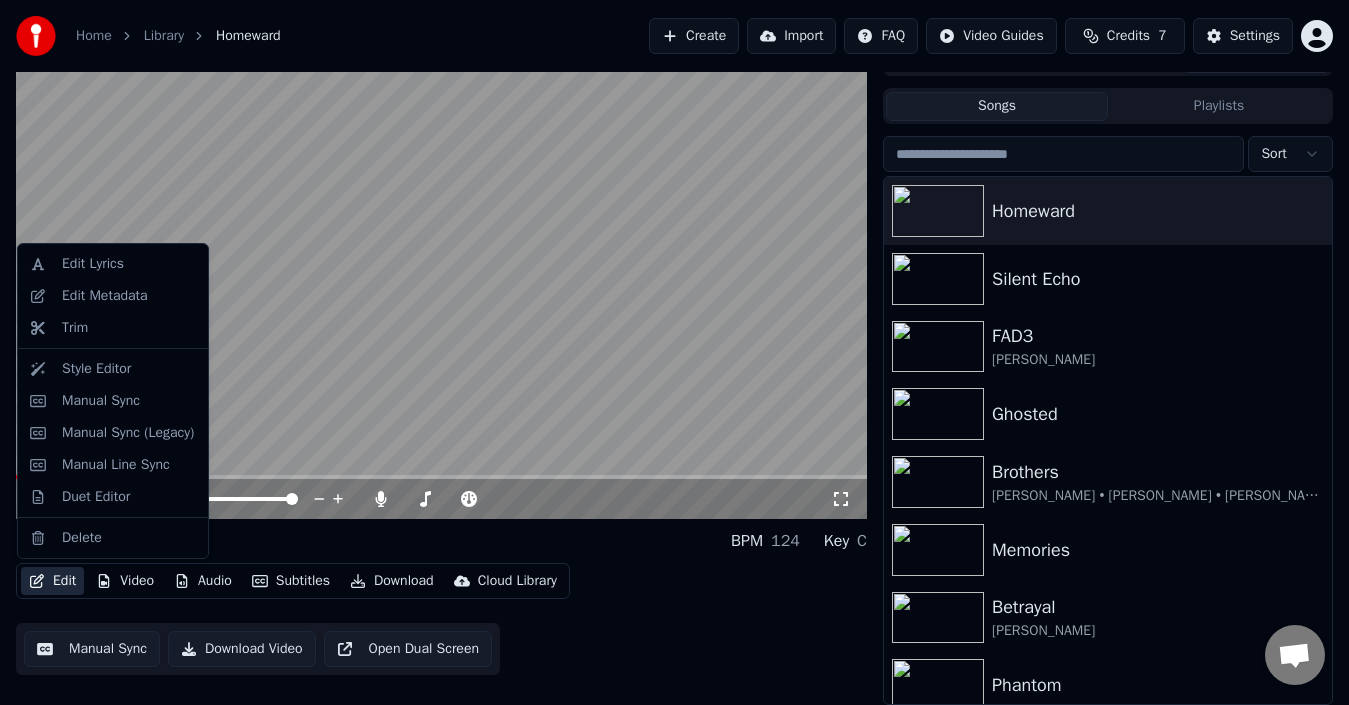 scroll, scrollTop: 0, scrollLeft: 0, axis: both 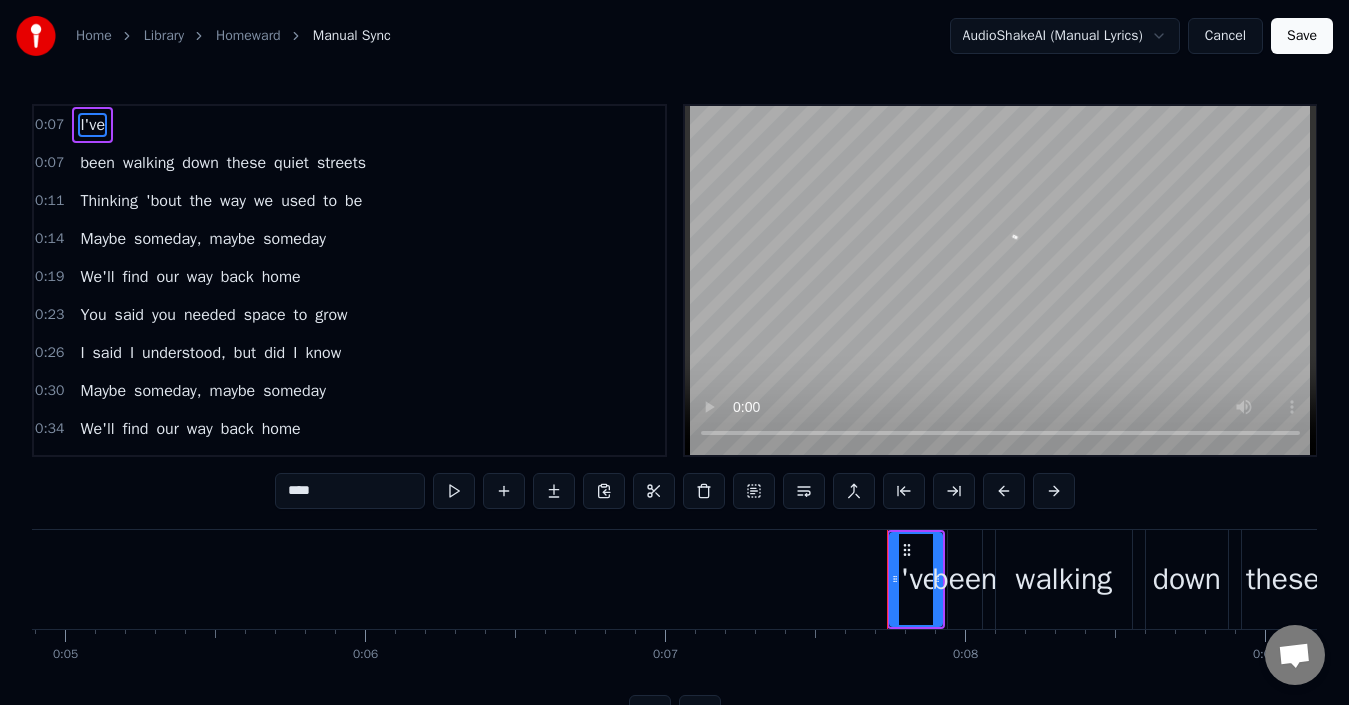 click on "Home Library Homeward Manual Sync AudioShakeAI (Manual Lyrics) Cancel Save 0:07 I've 0:07 been walking down these quiet streets 0:11 Thinking 'bout the way we used to be 0:14 Maybe someday, maybe someday 0:19 We'll find our way back home 0:23 You said you needed space to grow 0:26 I said I understood, but did I know 0:30 Maybe someday, maybe someday 0:34 We'll find our way back home 0:41 Maybe someday we'll sit and talk 0:45 About the roads we chose to walk 0:49 Maybe someday the hurt will fade 0:53 And we'll remember why we stayed 0:57 Maybe someday, maybe someday 1:01 We'll find our way back home 1:12 I see you in the grocery store 1:16 You smile but don't say much no more 1:19 Maybe someday, maybe someday 1:24 We'll find our way back home 1:28 I heard you got that job you wanted 1:32 Wonder if you still feel haunted 1:35 Maybe someday, maybe someday 1:39 We'll find our way back home 1:42 Maybe someday we'll sit and talk 1:46 About the roads we chose to walk 1:50 Maybe someday the hurt will fade 1:54 And we" at bounding box center (674, 365) 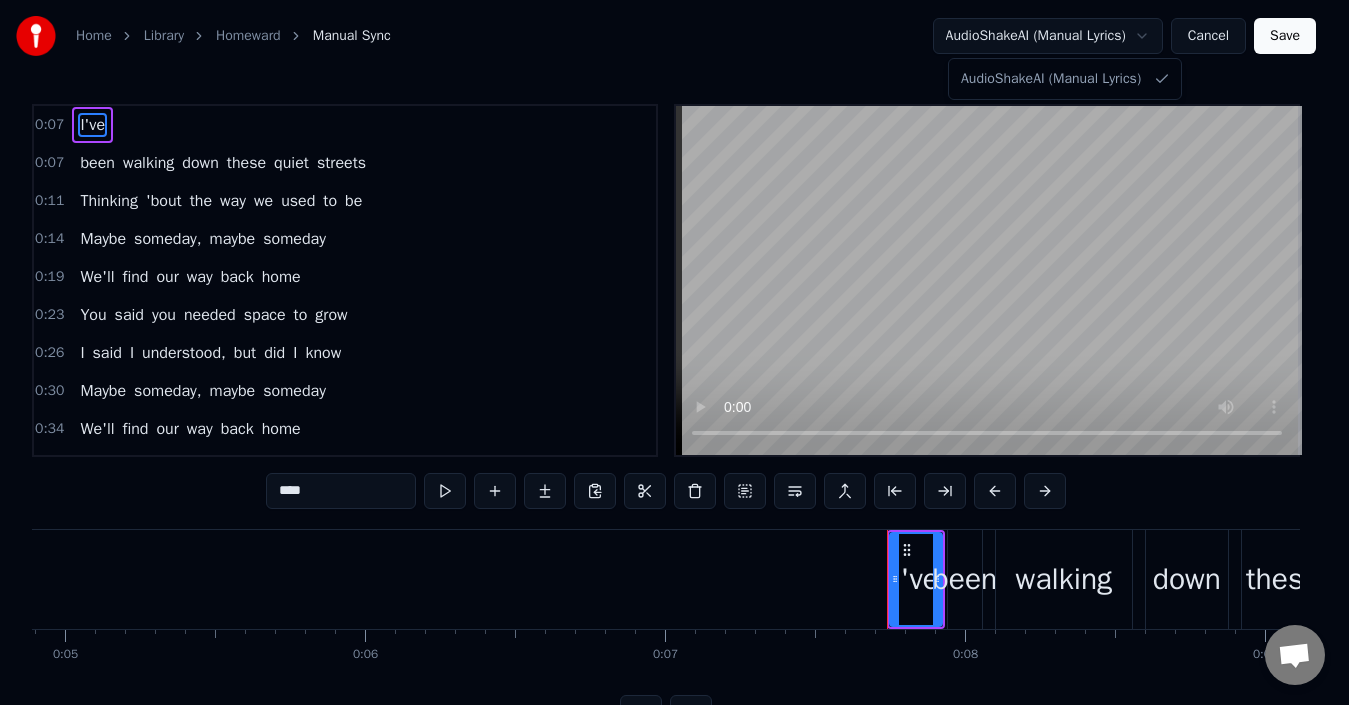 scroll, scrollTop: 0, scrollLeft: 2221, axis: horizontal 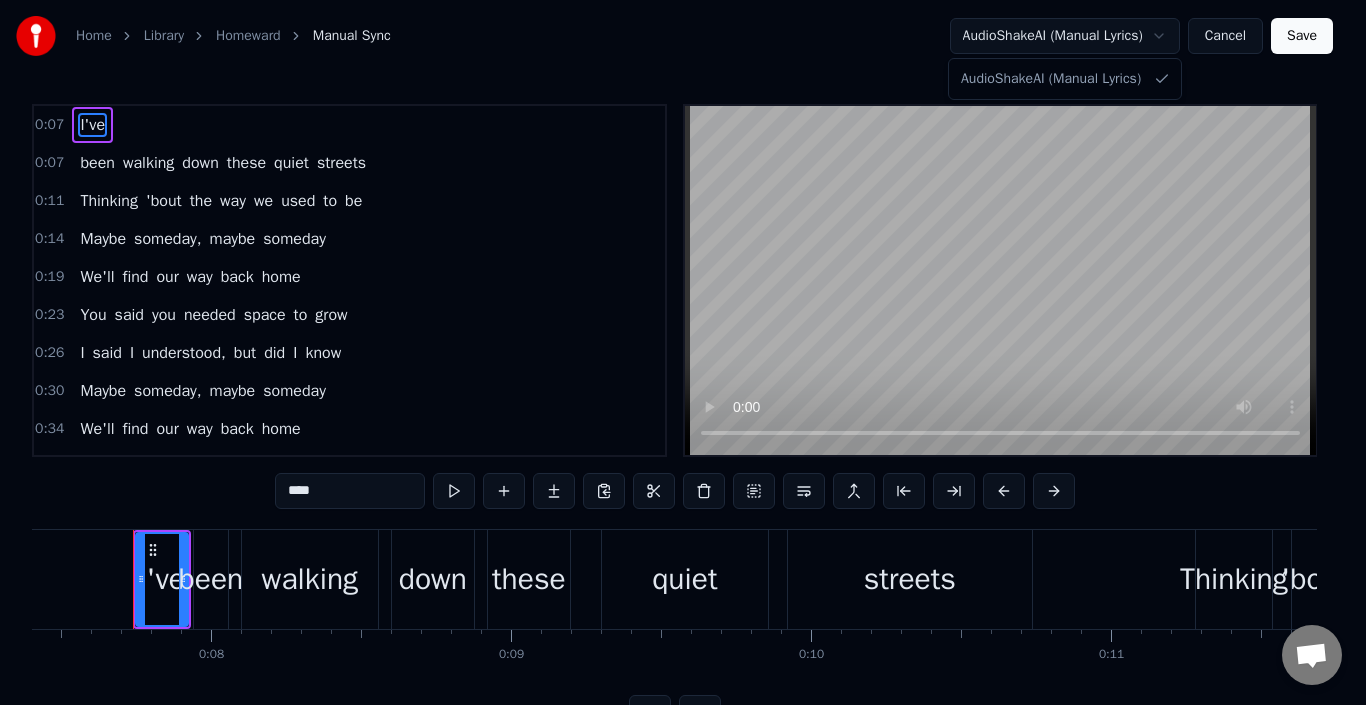 click on "Home Library Homeward Manual Sync AudioShakeAI (Manual Lyrics) Cancel Save 0:07 I've 0:07 been walking down these quiet streets 0:11 Thinking 'bout the way we used to be 0:14 Maybe someday, maybe someday 0:19 We'll find our way back home 0:23 You said you needed space to grow 0:26 I said I understood, but did I know 0:30 Maybe someday, maybe someday 0:34 We'll find our way back home 0:41 Maybe someday we'll sit and talk 0:45 About the roads we chose to walk 0:49 Maybe someday the hurt will fade 0:53 And we'll remember why we stayed 0:57 Maybe someday, maybe someday 1:01 We'll find our way back home 1:12 I see you in the grocery store 1:16 You smile but don't say much no more 1:19 Maybe someday, maybe someday 1:24 We'll find our way back home 1:28 I heard you got that job you wanted 1:32 Wonder if you still feel haunted 1:35 Maybe someday, maybe someday 1:39 We'll find our way back home 1:42 Maybe someday we'll sit and talk 1:46 About the roads we chose to walk 1:50 Maybe someday the hurt will fade 1:54 And we" at bounding box center (683, 381) 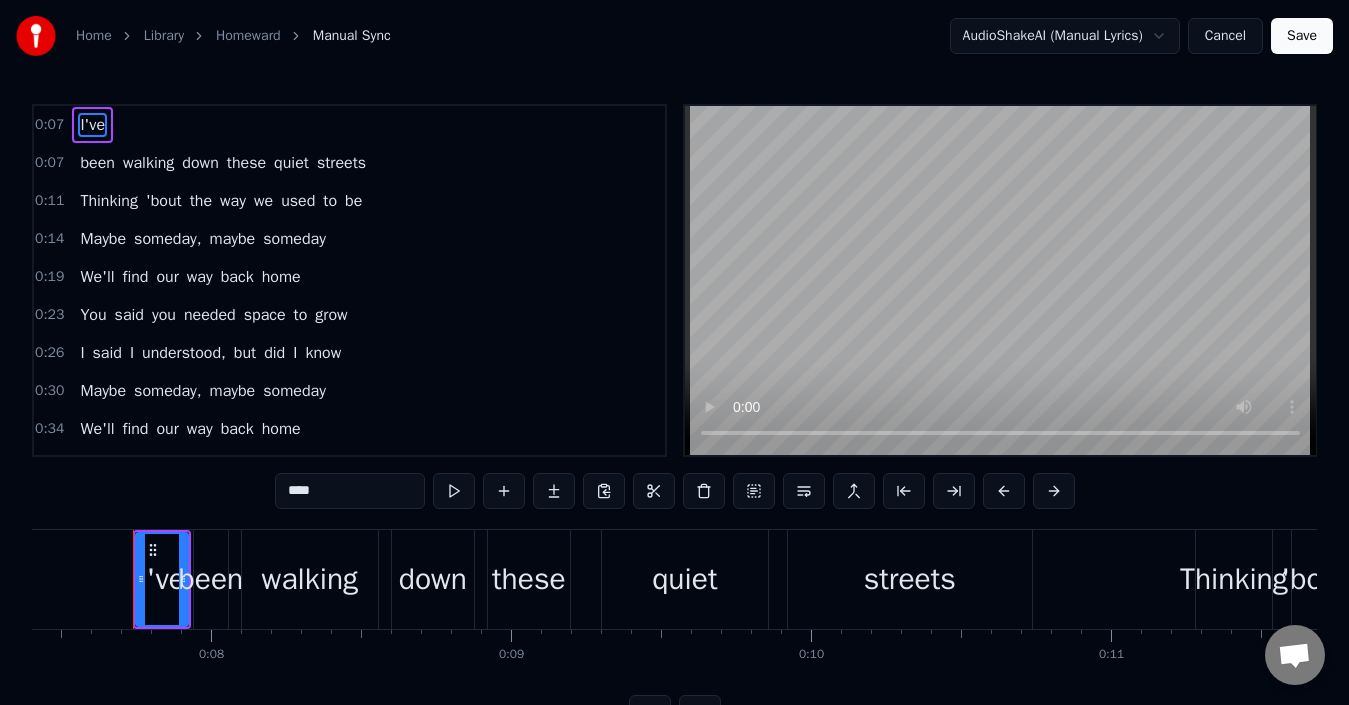 click on "Cancel" at bounding box center [1225, 36] 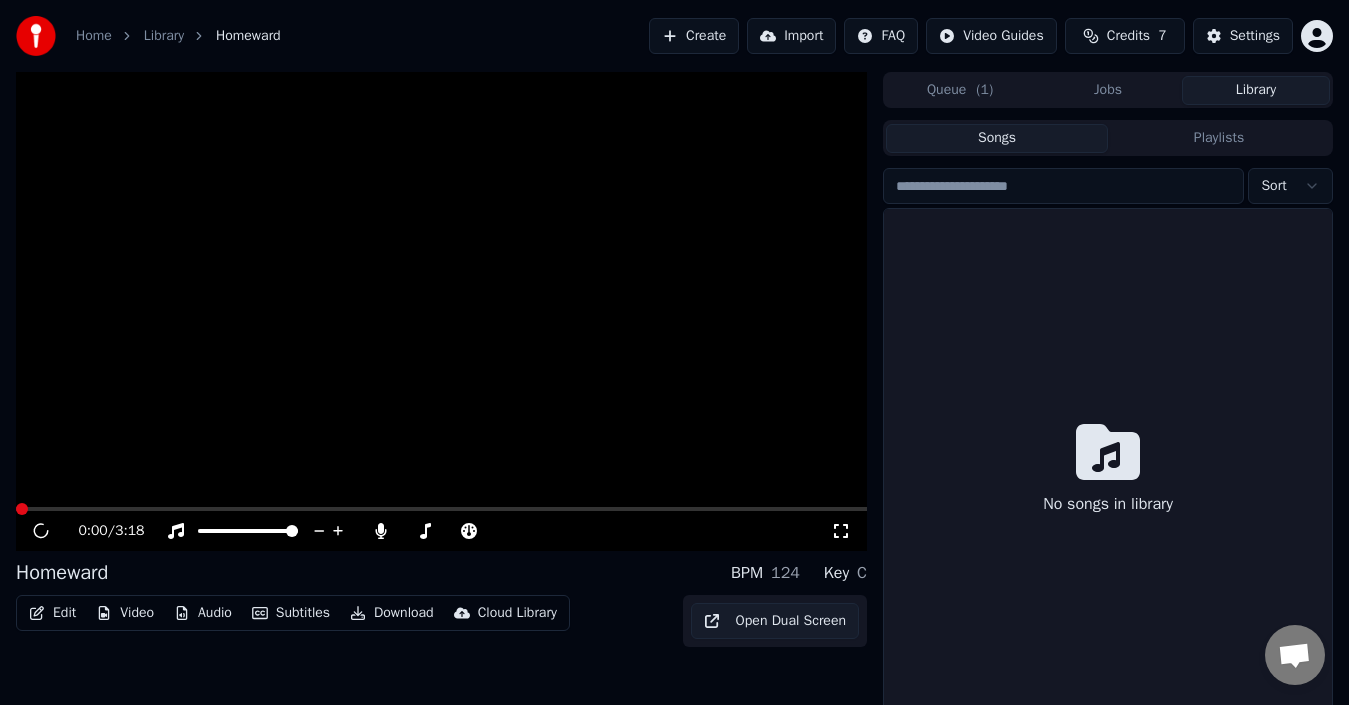 scroll, scrollTop: 32, scrollLeft: 0, axis: vertical 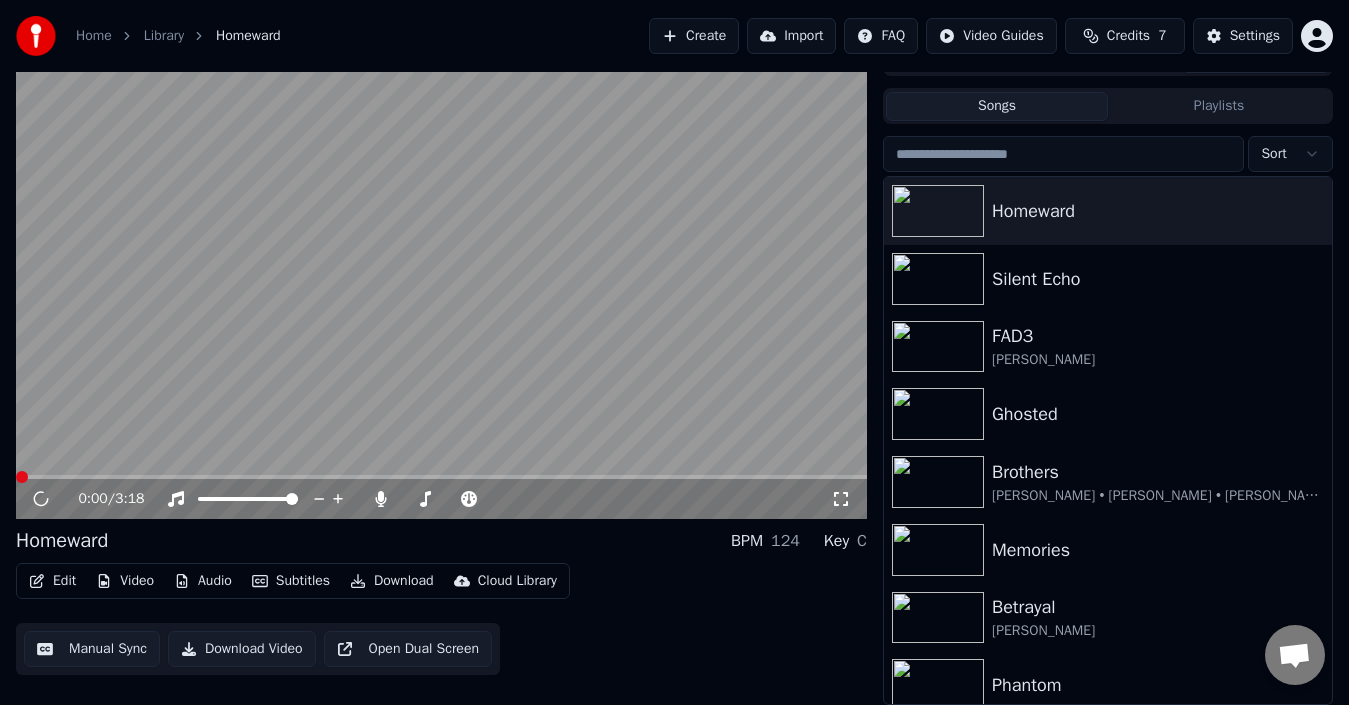click 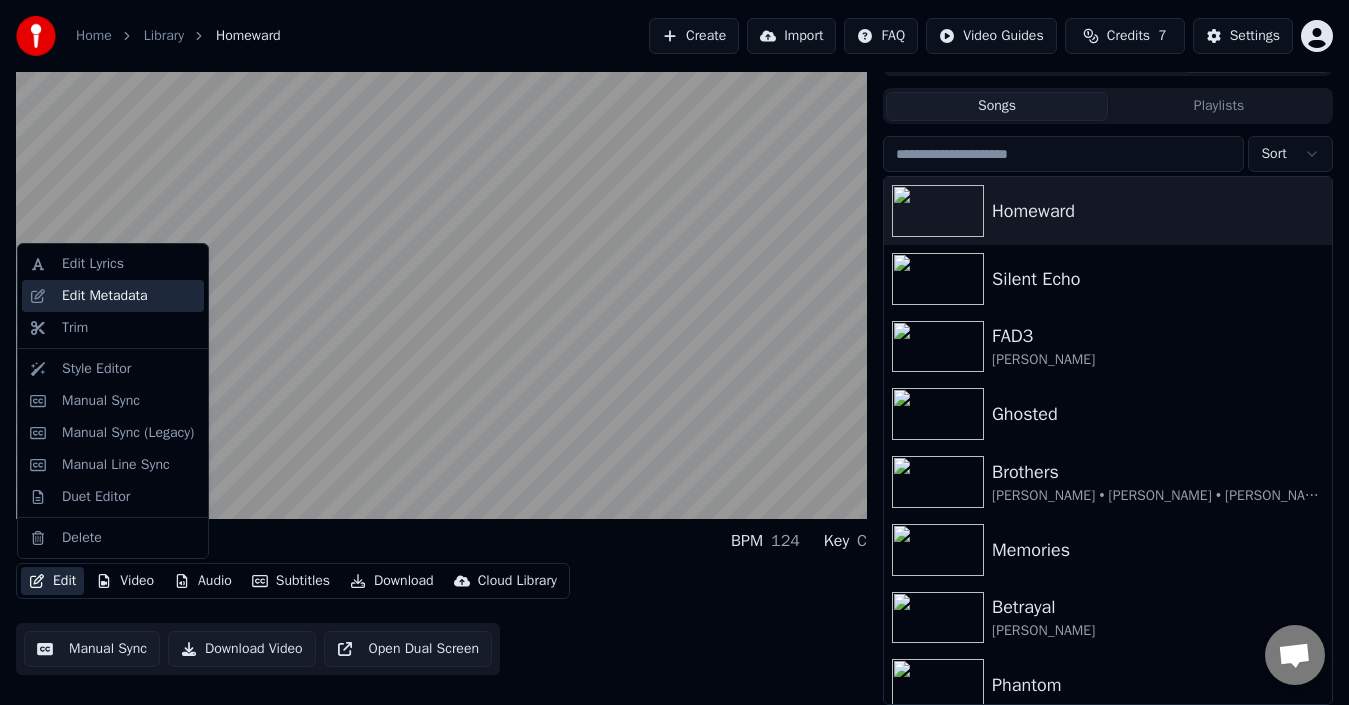 click on "Edit Metadata" at bounding box center (105, 296) 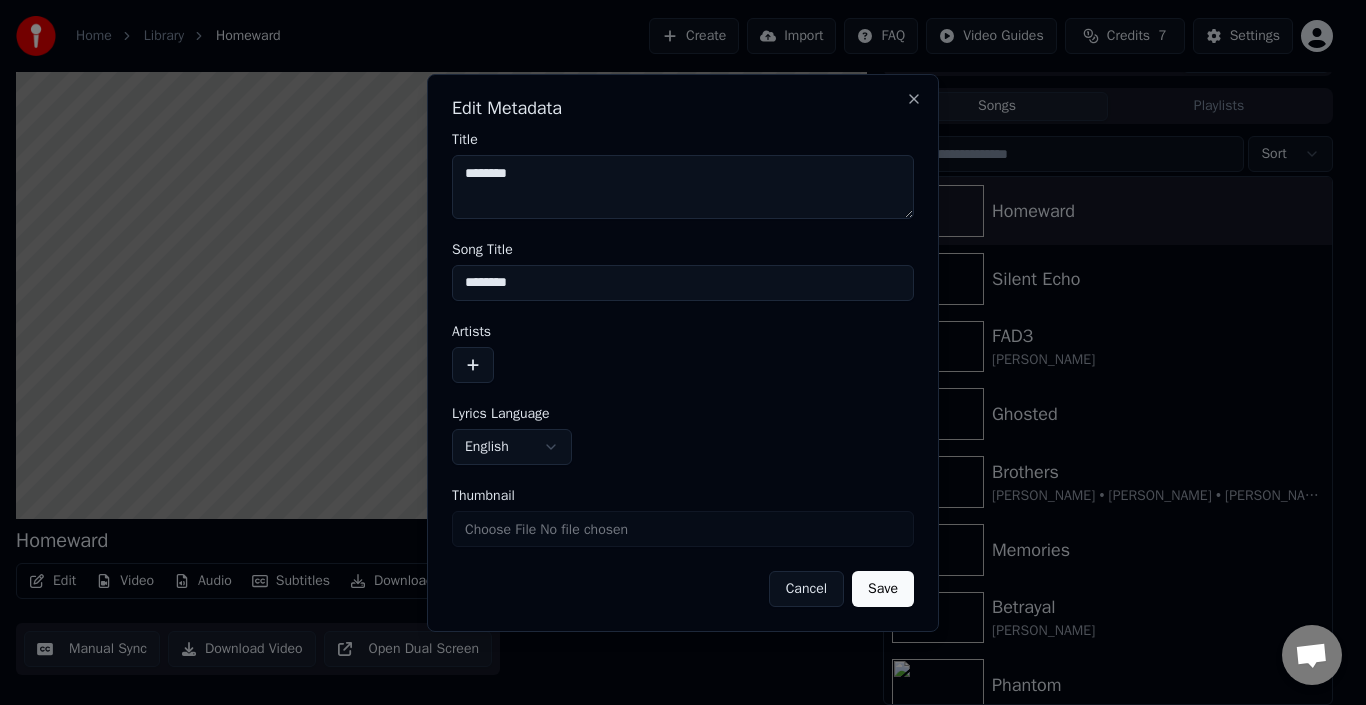click on "Cancel" at bounding box center [806, 589] 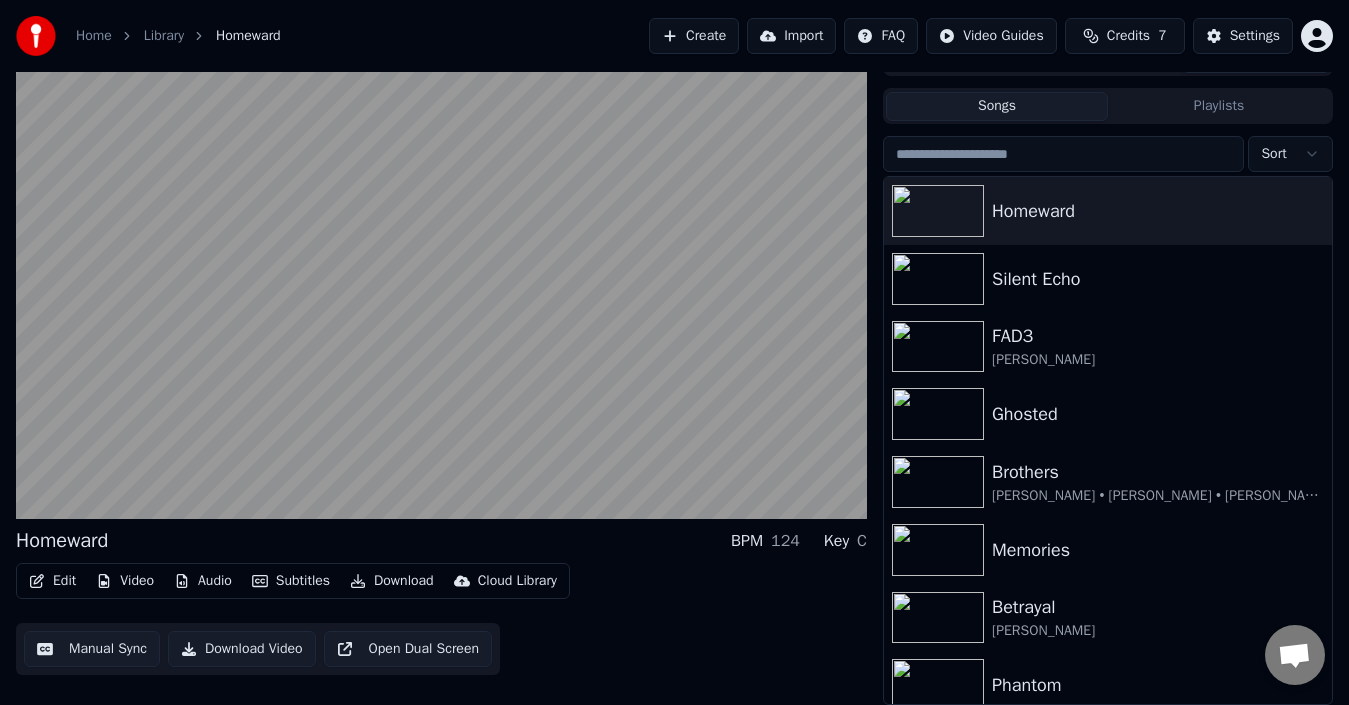 click on "Edit" at bounding box center (52, 581) 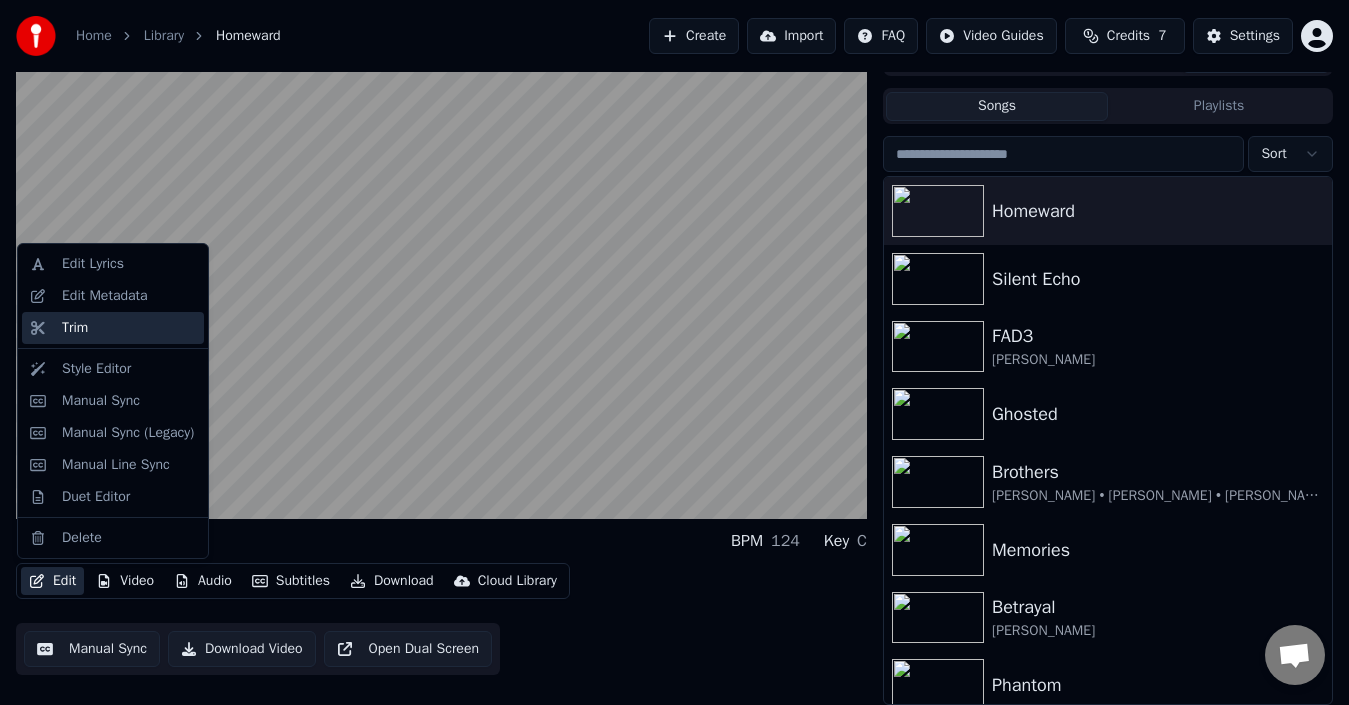 click on "Trim" at bounding box center (113, 328) 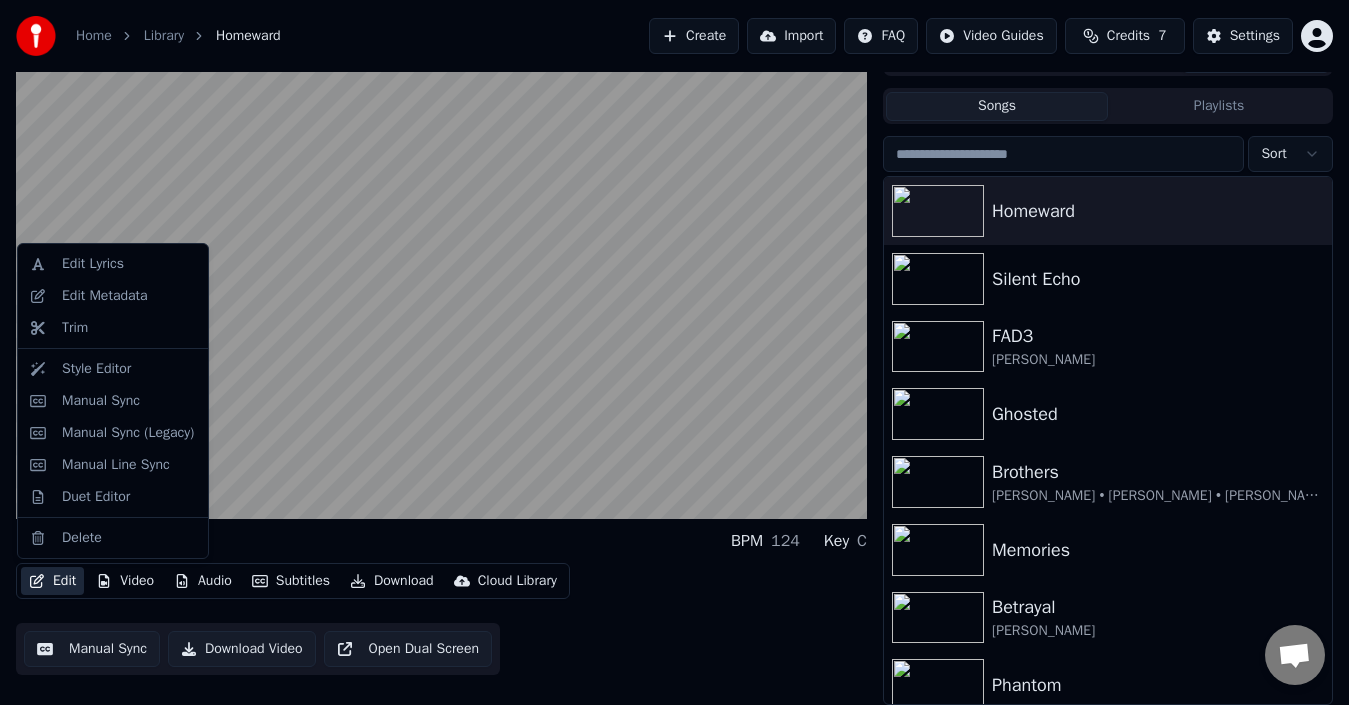 scroll, scrollTop: 0, scrollLeft: 0, axis: both 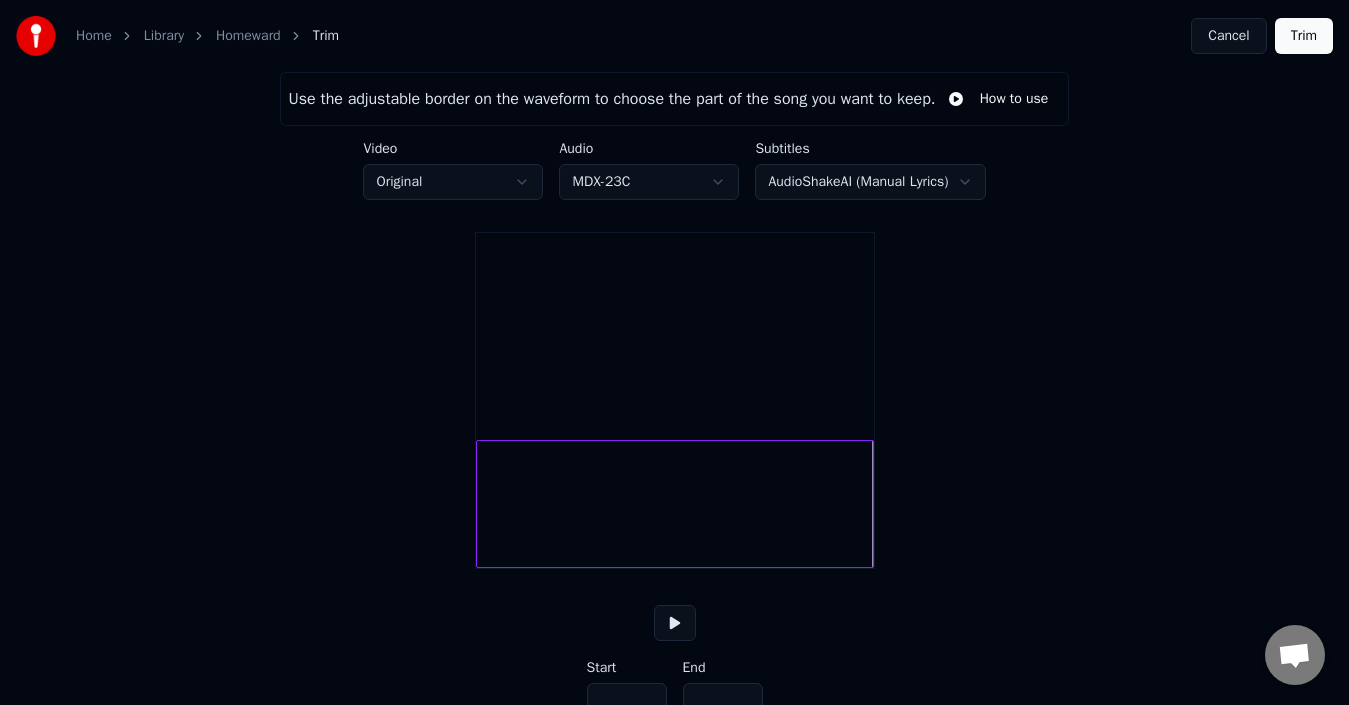 click on "Home Library Homeward Trim Cancel Trim" at bounding box center [674, 36] 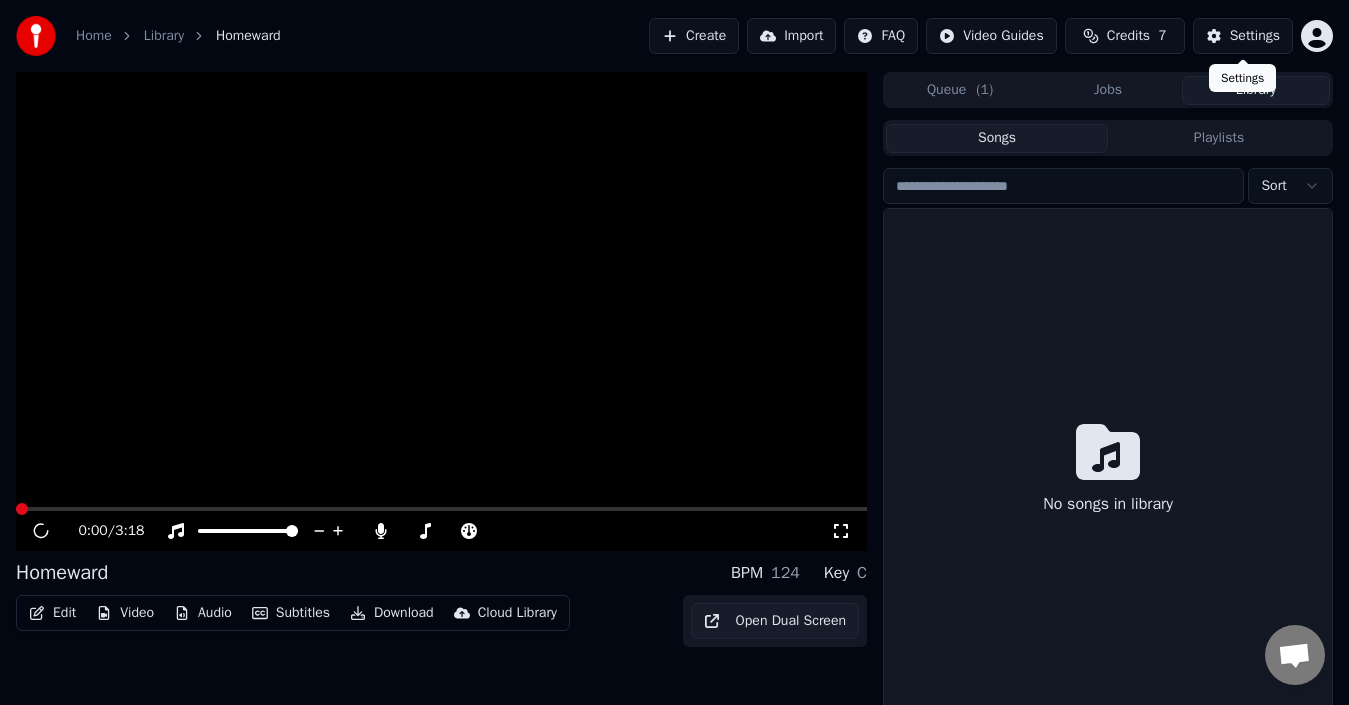 scroll, scrollTop: 32, scrollLeft: 0, axis: vertical 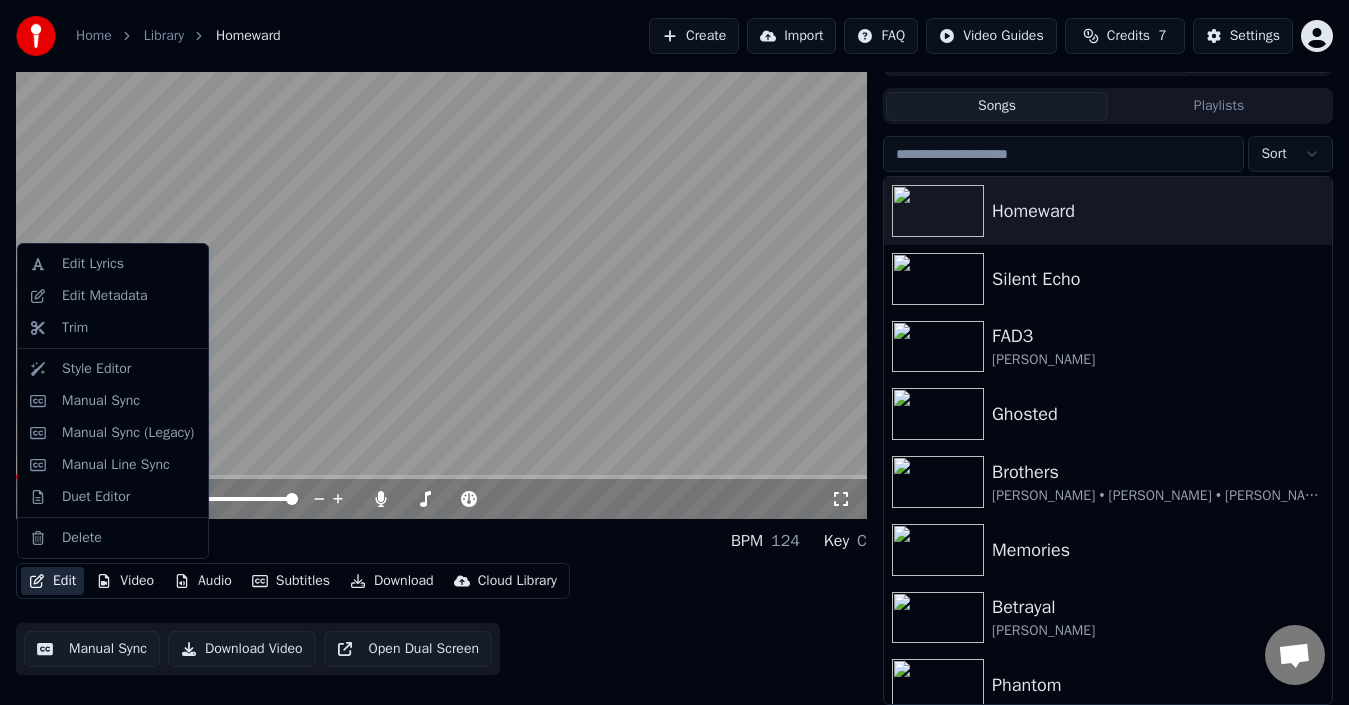 click 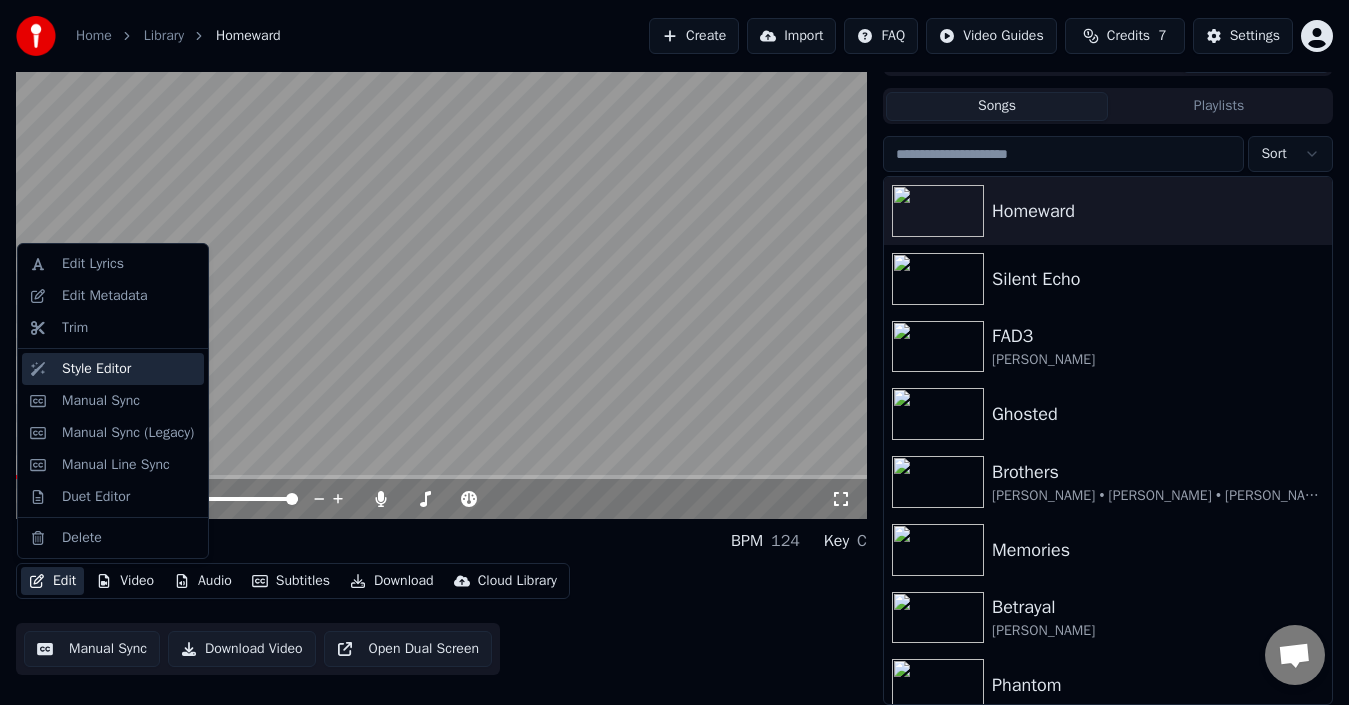 click on "Style Editor" at bounding box center [96, 369] 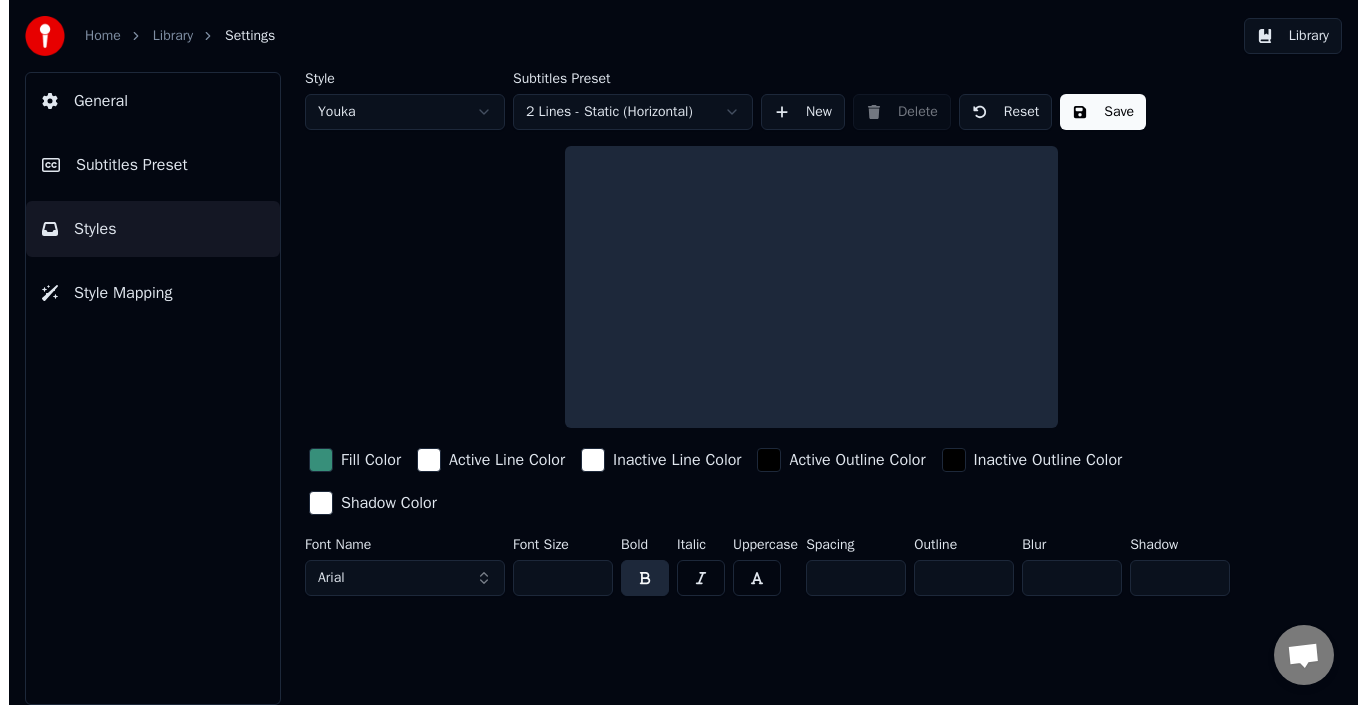 scroll, scrollTop: 0, scrollLeft: 0, axis: both 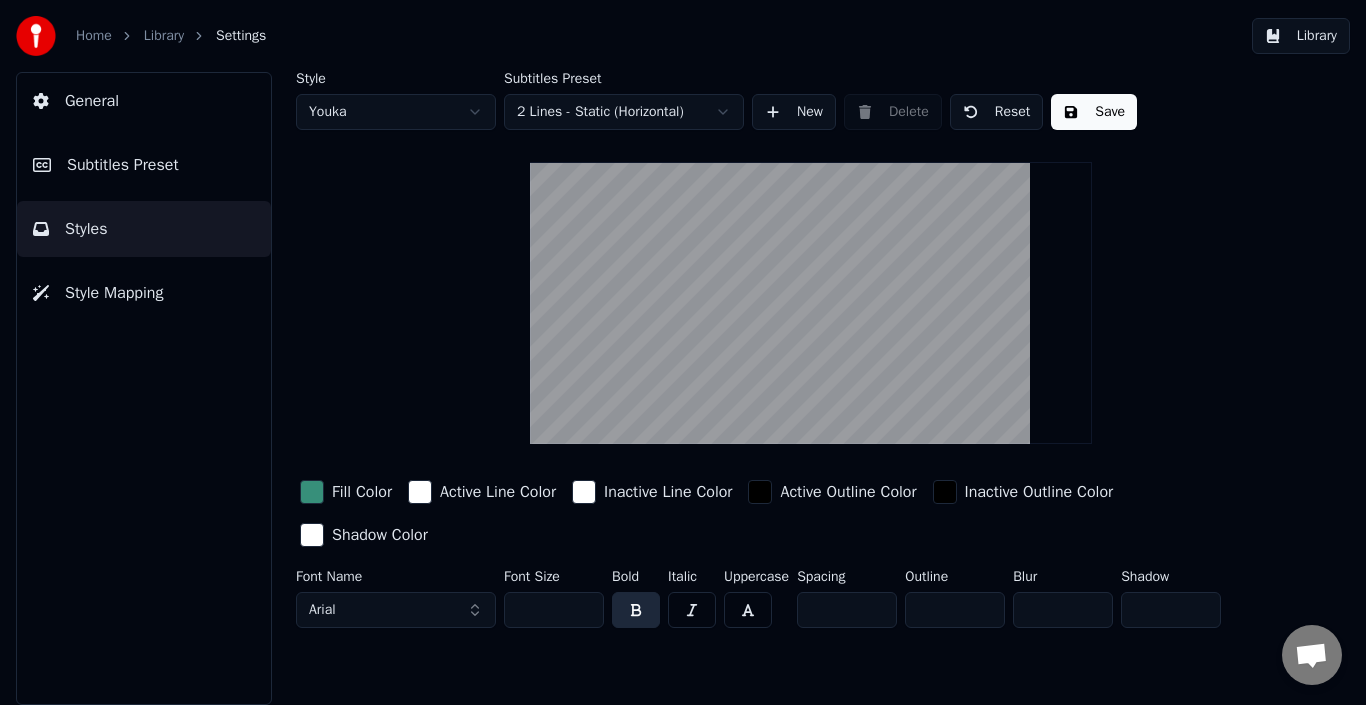 click on "New" at bounding box center [794, 112] 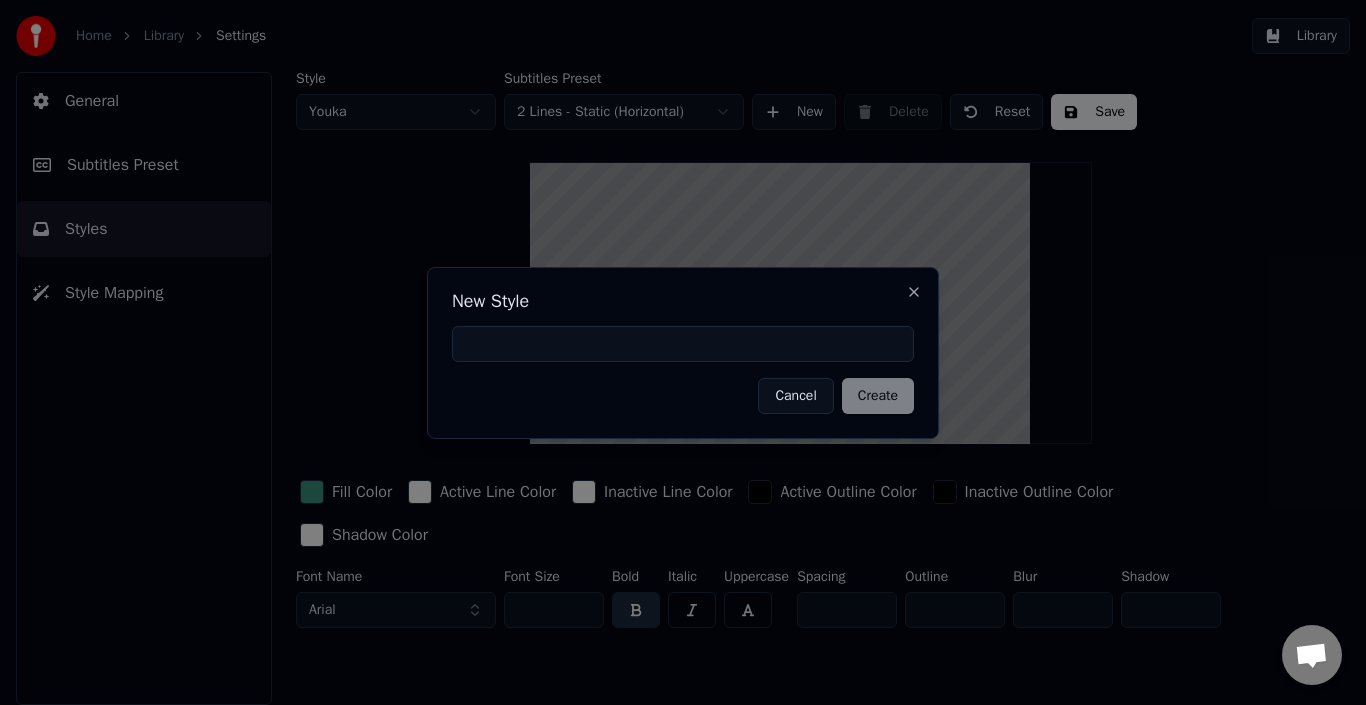 click at bounding box center (683, 344) 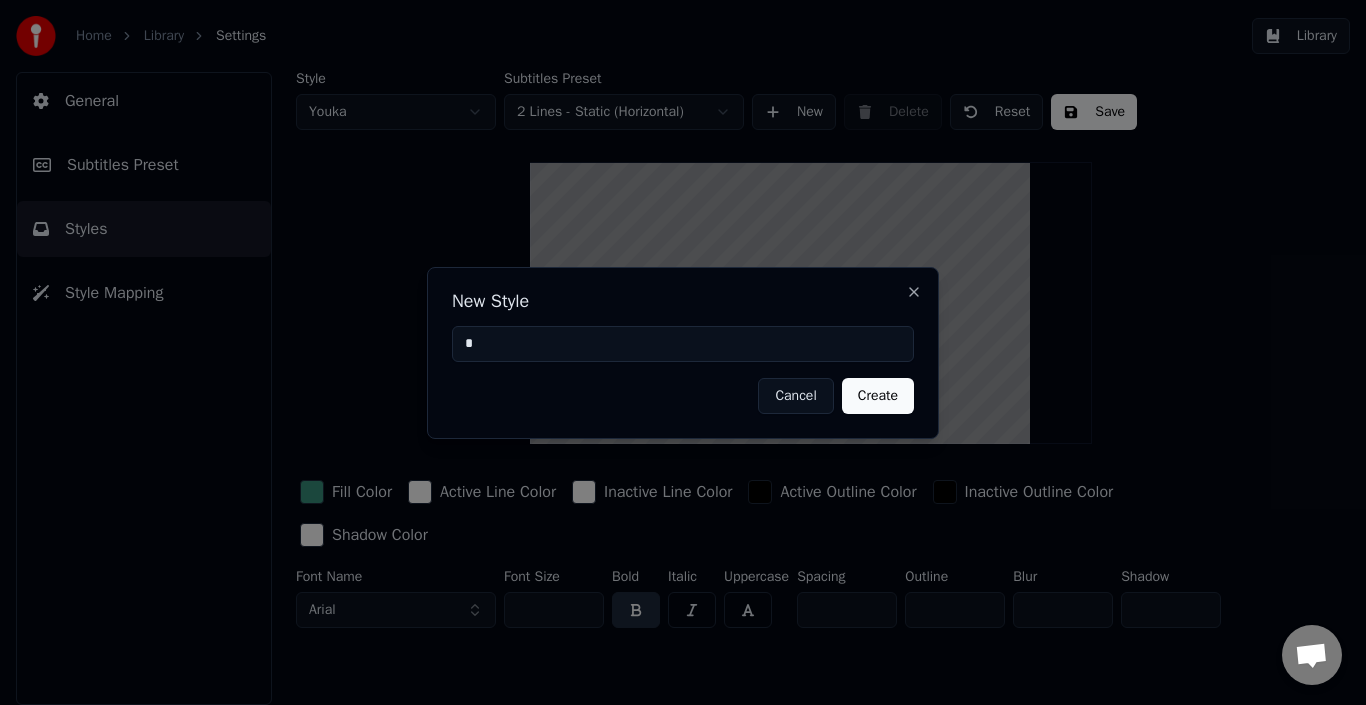 type on "*" 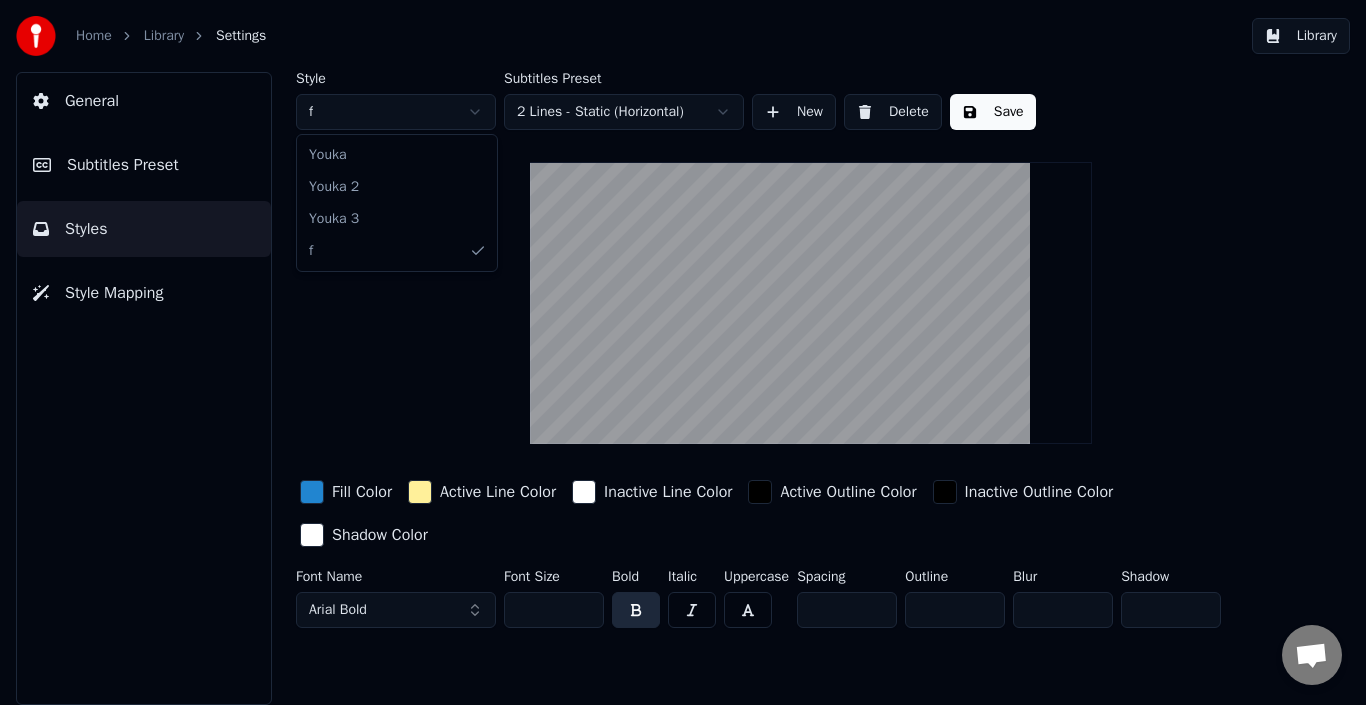 click on "Home Library Settings Library General Subtitles Preset Styles Style Mapping Style f Subtitles Preset 2 Lines - Static (Horizontal) New Delete Save Fill Color Active Line Color Inactive Line Color Active Outline Color Inactive Outline Color Shadow Color Font Name Arial Bold Font Size ** Bold Italic Uppercase Spacing * Outline * Blur * Shadow * Youka Youka 2 Youka 3 f" at bounding box center [683, 352] 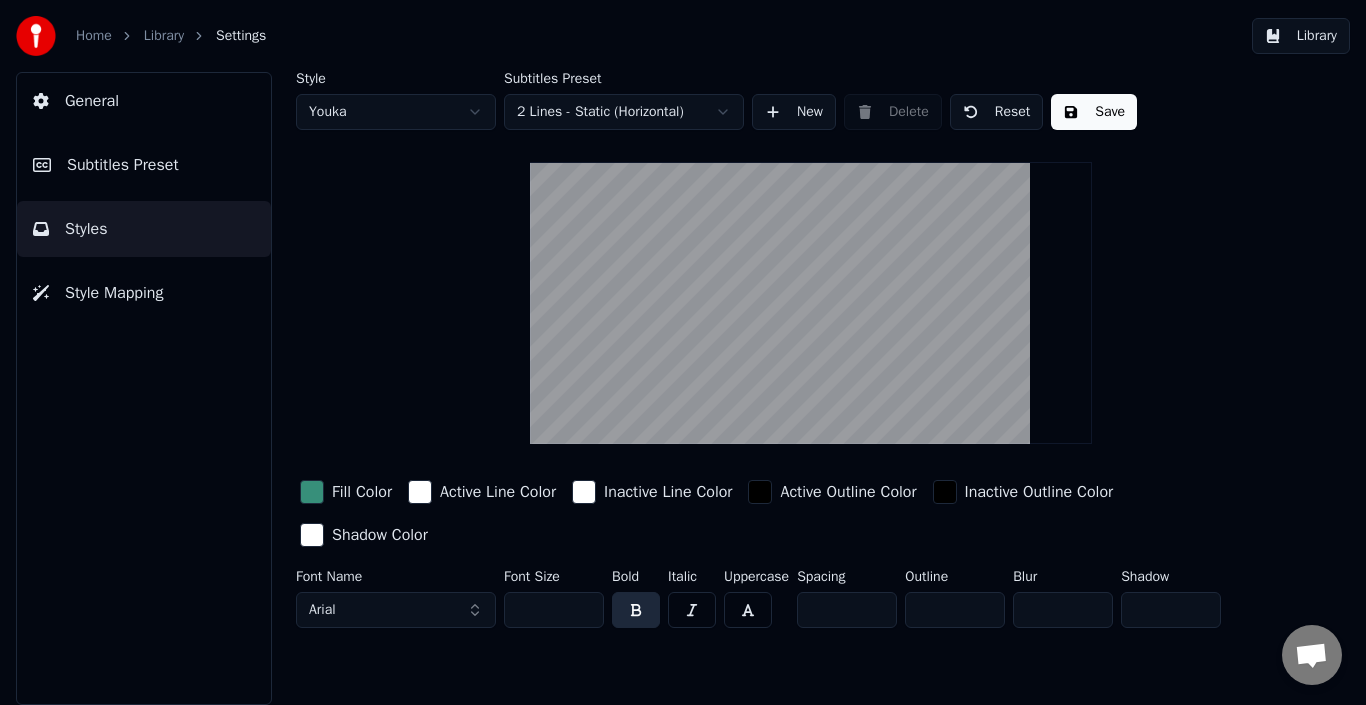 click on "Shadow Color" at bounding box center (380, 535) 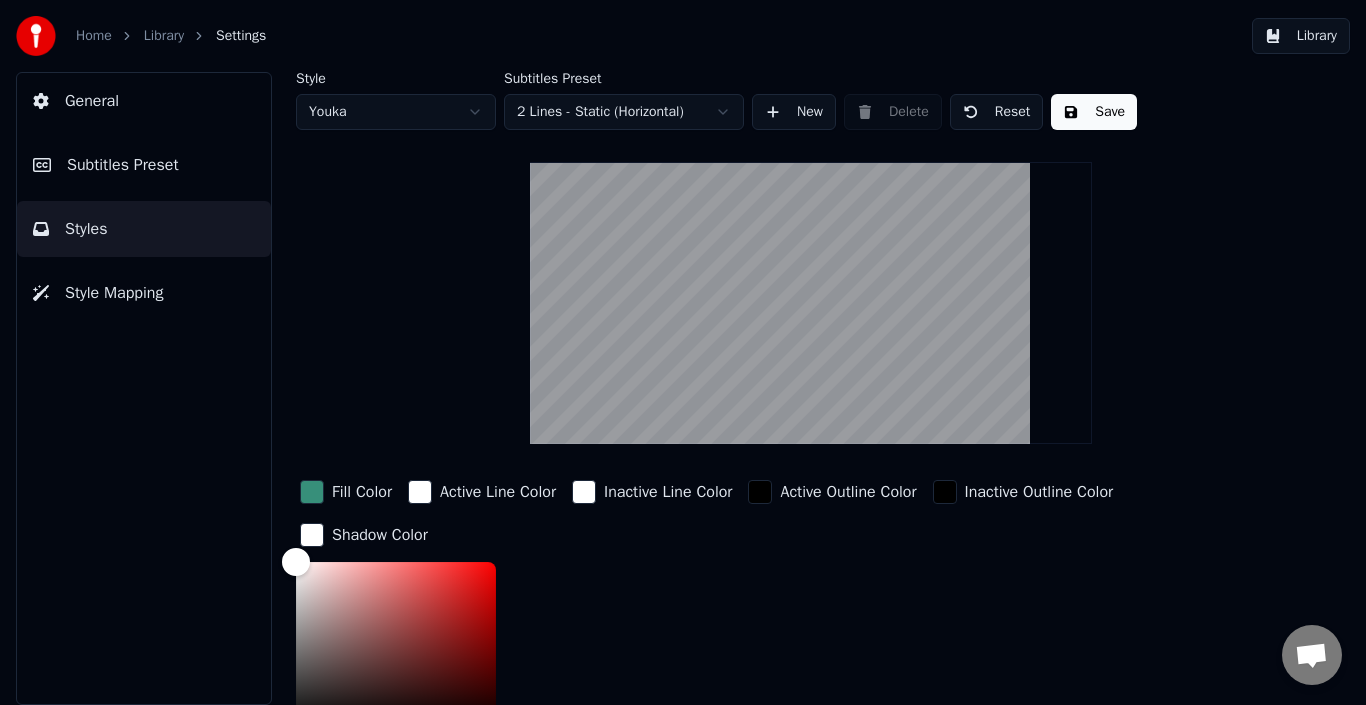scroll, scrollTop: 197, scrollLeft: 0, axis: vertical 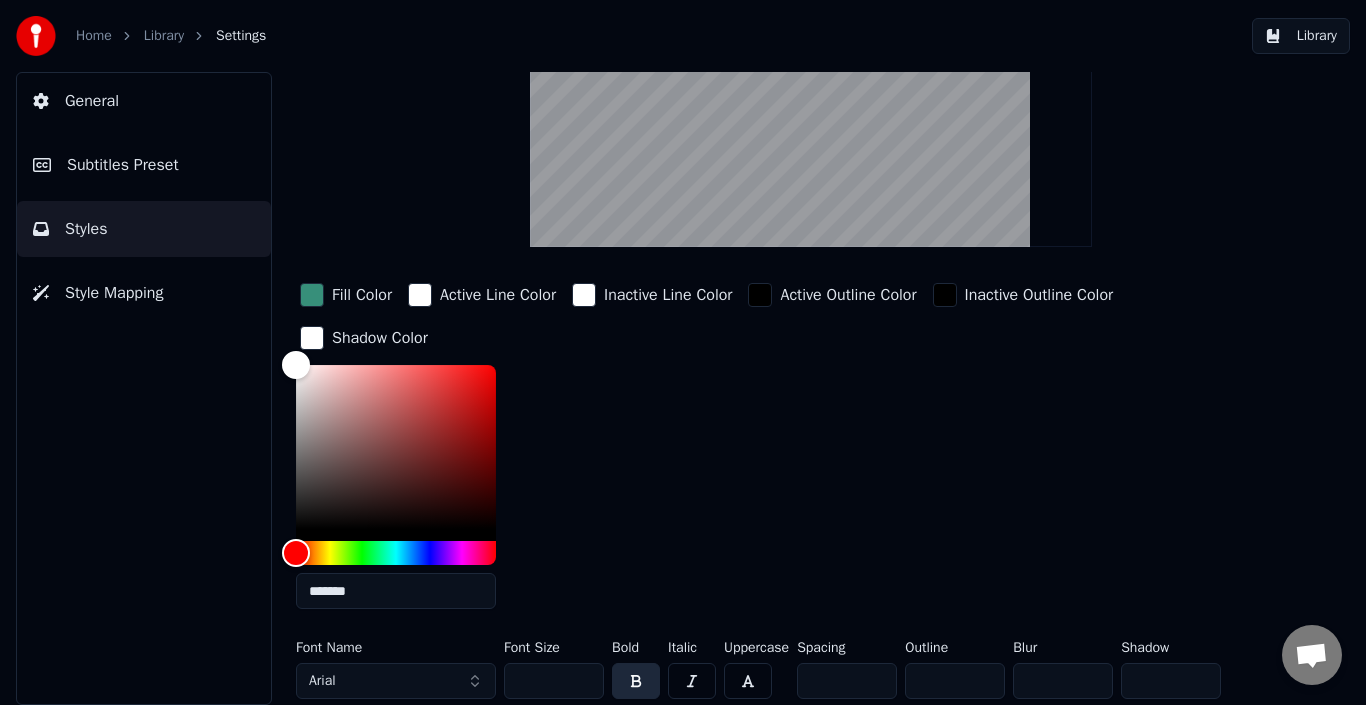 click on "Active Line Color" at bounding box center [482, 295] 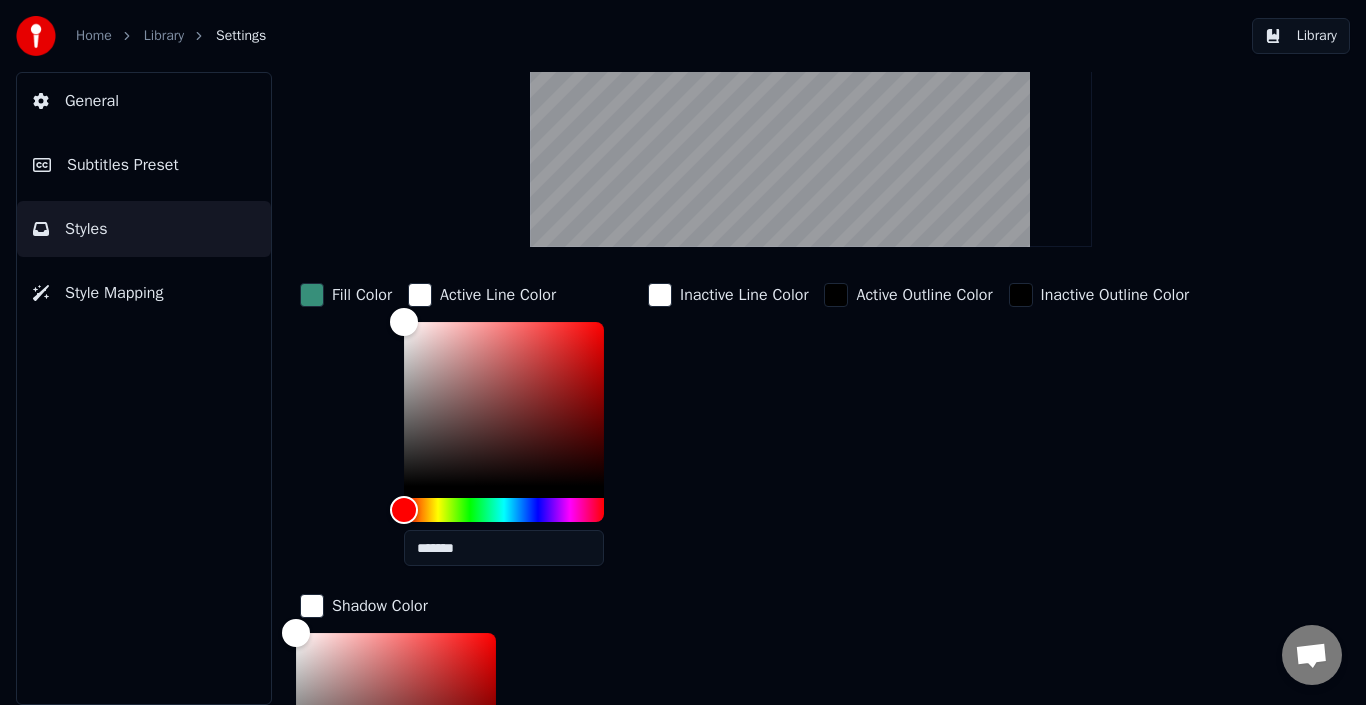 click on "Inactive Line Color" at bounding box center [728, 430] 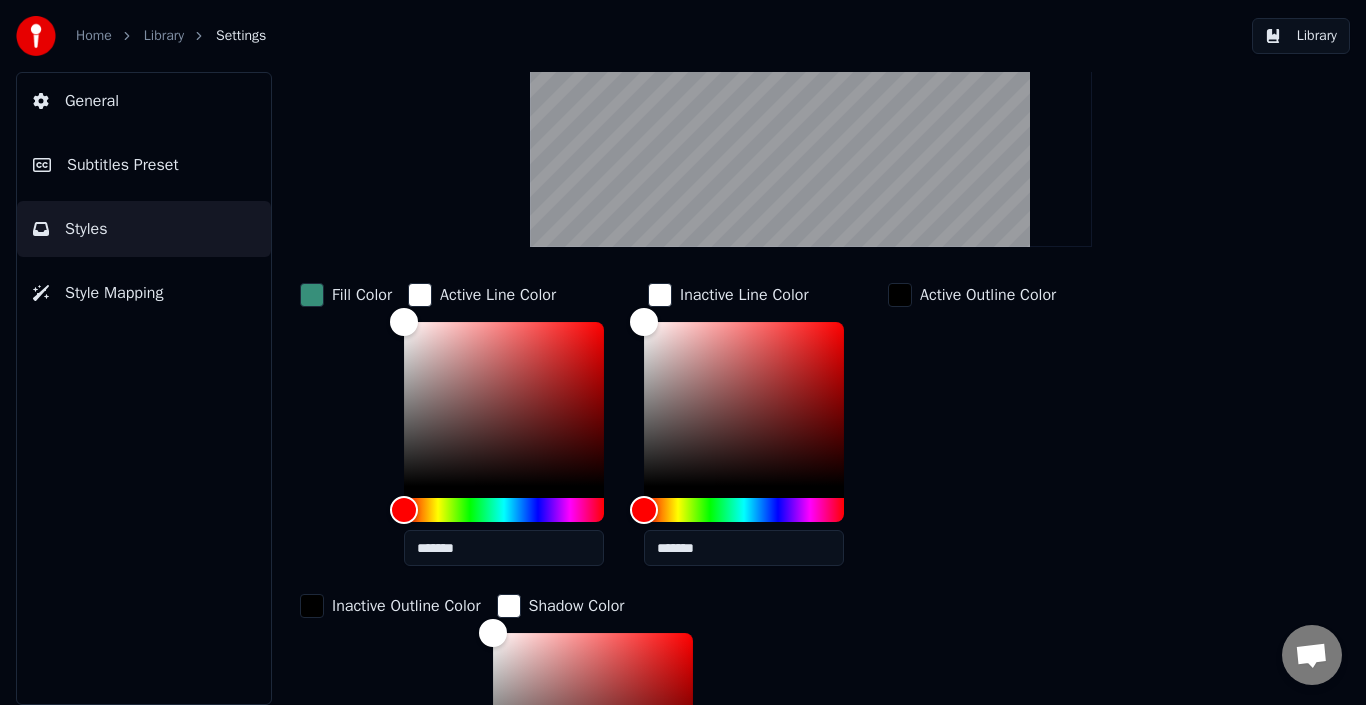 click on "Inactive Line Color" at bounding box center [744, 295] 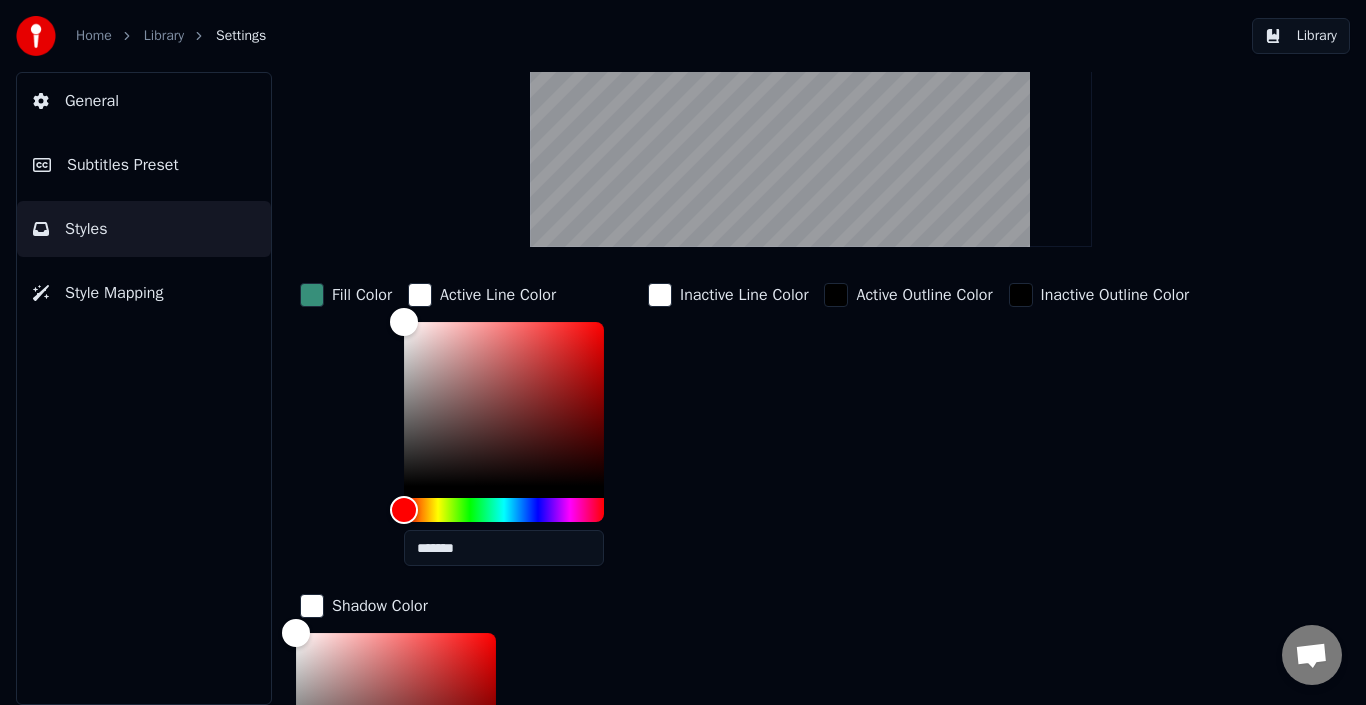 drag, startPoint x: 898, startPoint y: 298, endPoint x: 1000, endPoint y: 299, distance: 102.0049 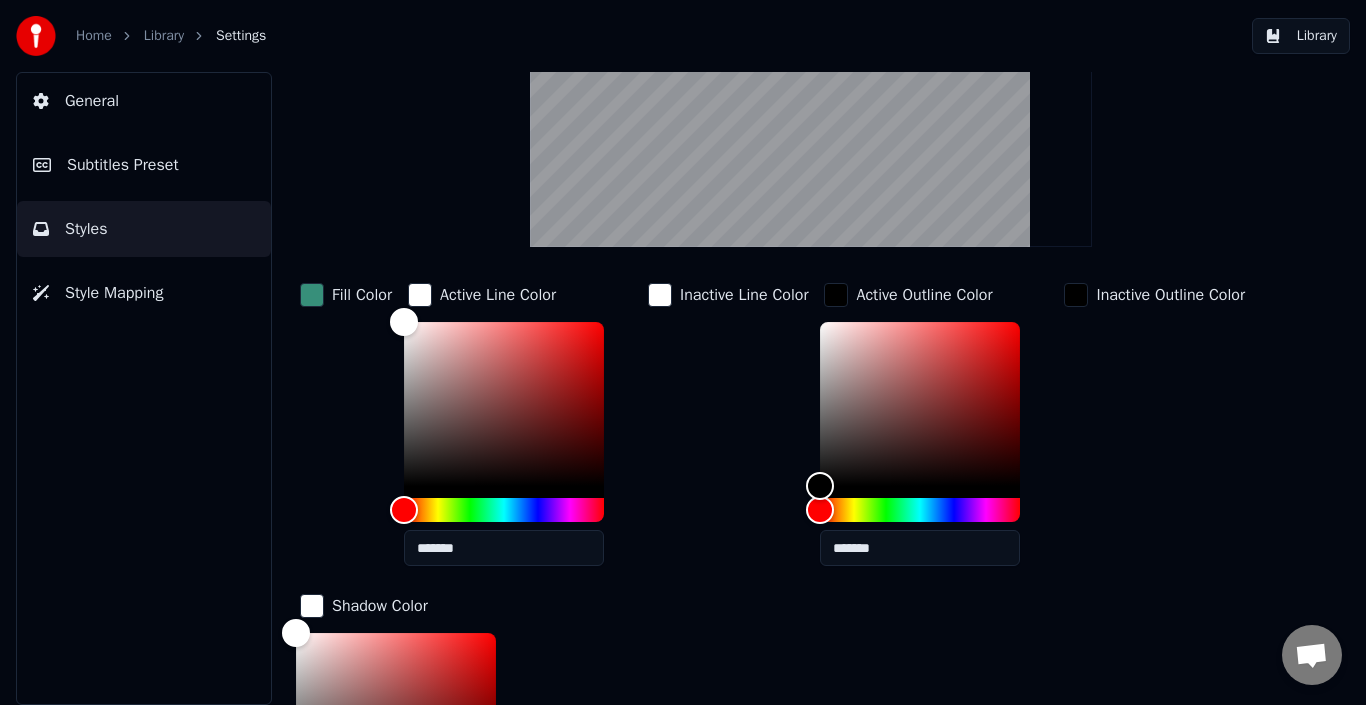 drag, startPoint x: 749, startPoint y: 298, endPoint x: 629, endPoint y: 307, distance: 120.33703 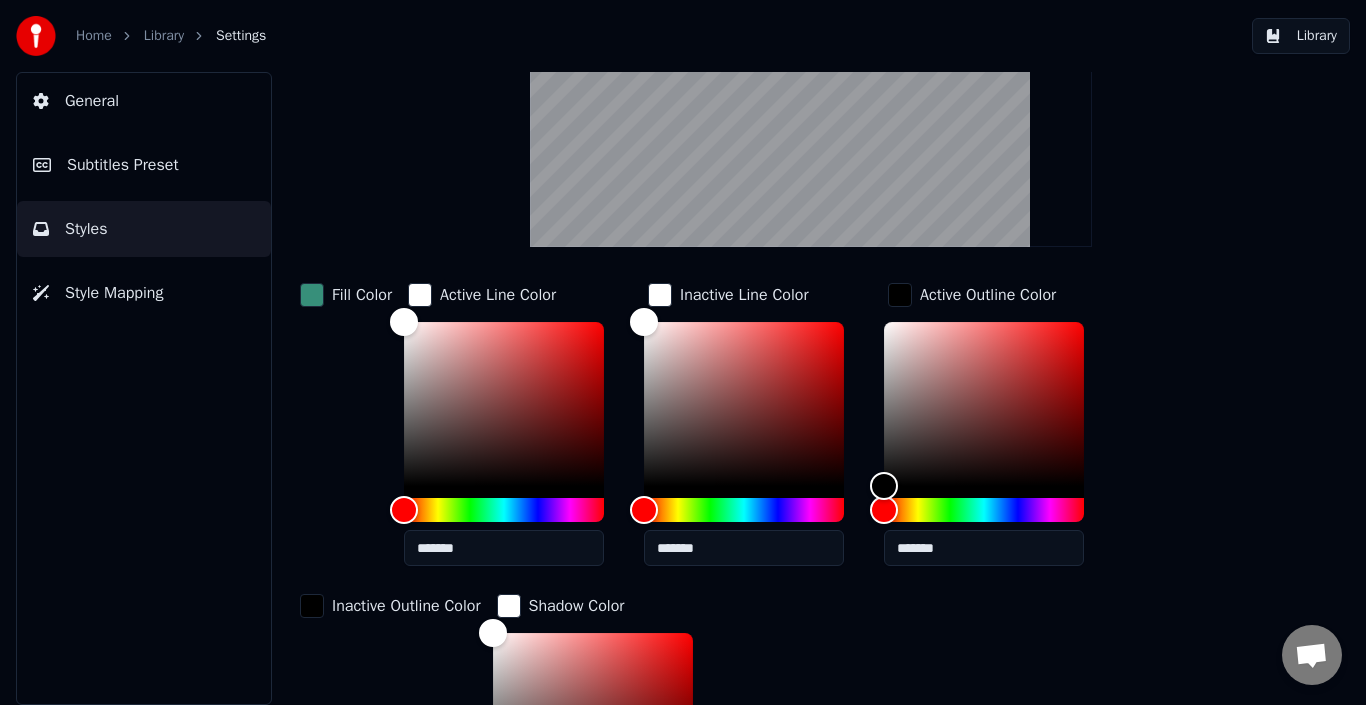 click on "Fill Color" at bounding box center [346, 295] 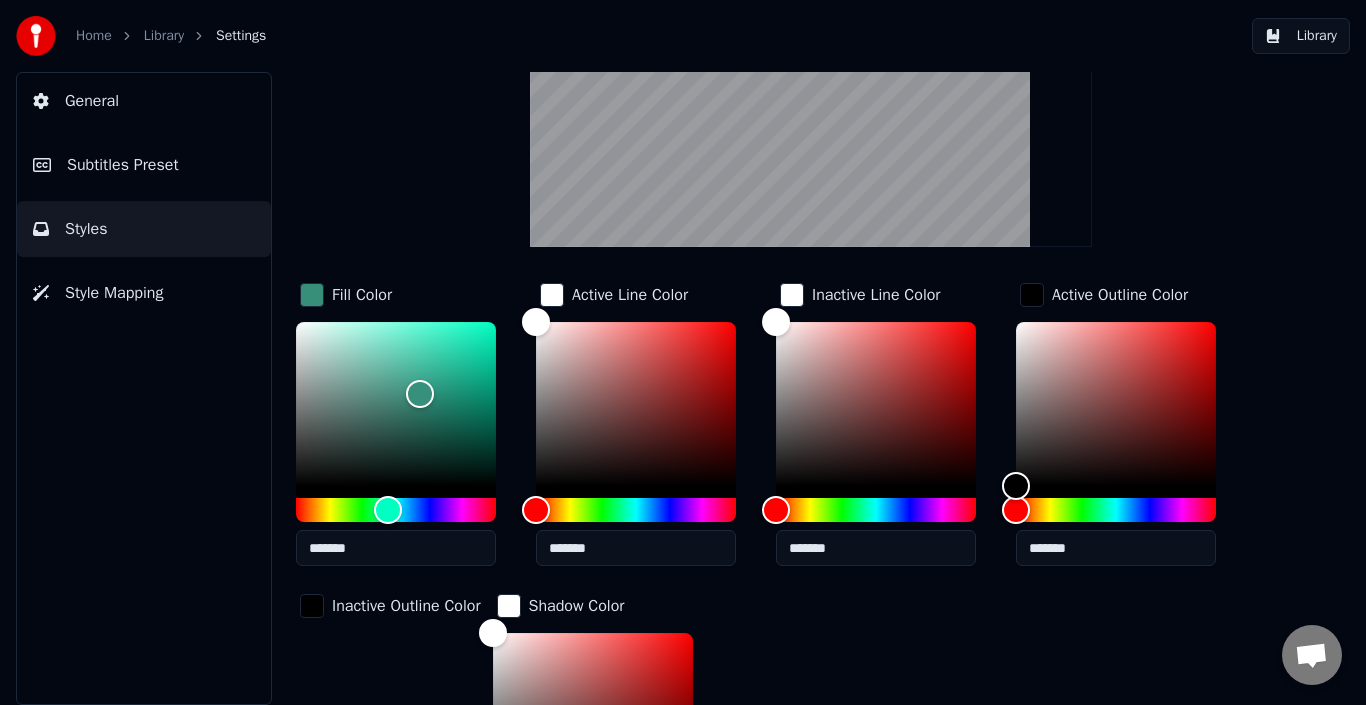 scroll, scrollTop: 465, scrollLeft: 0, axis: vertical 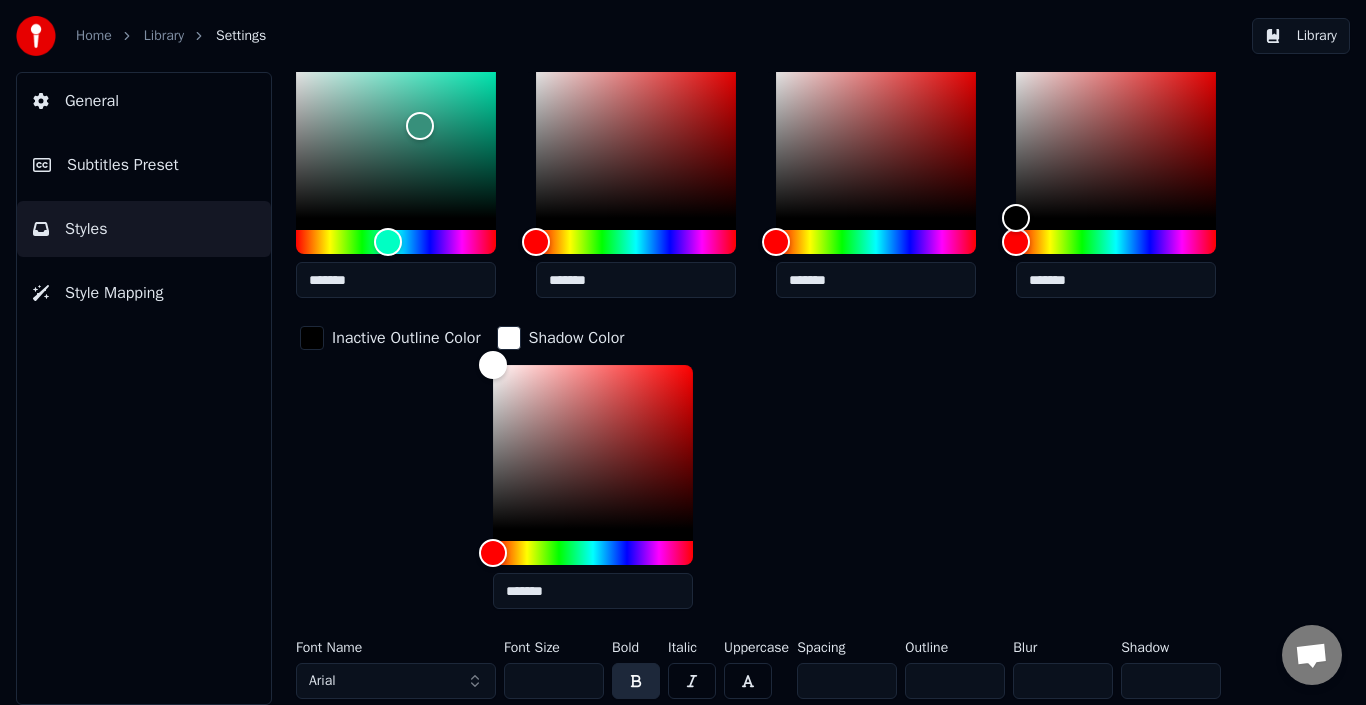 click at bounding box center [312, 338] 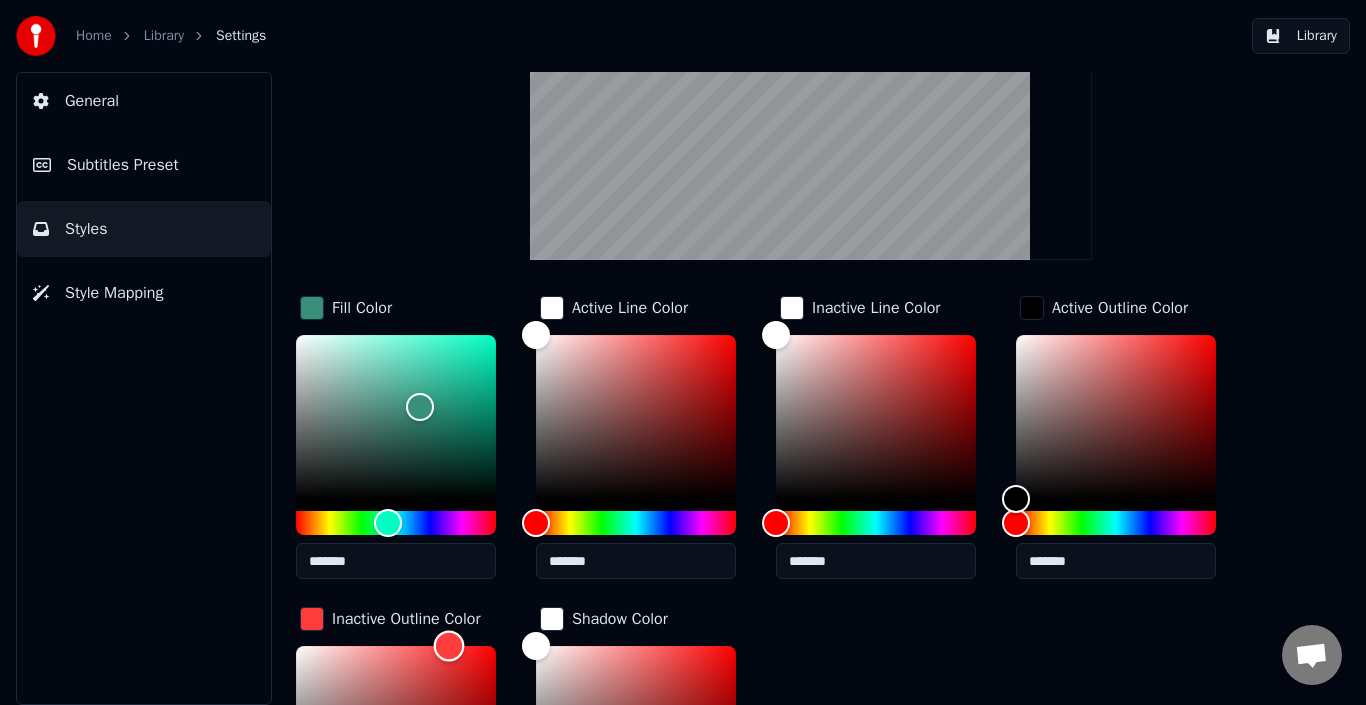 scroll, scrollTop: 182, scrollLeft: 0, axis: vertical 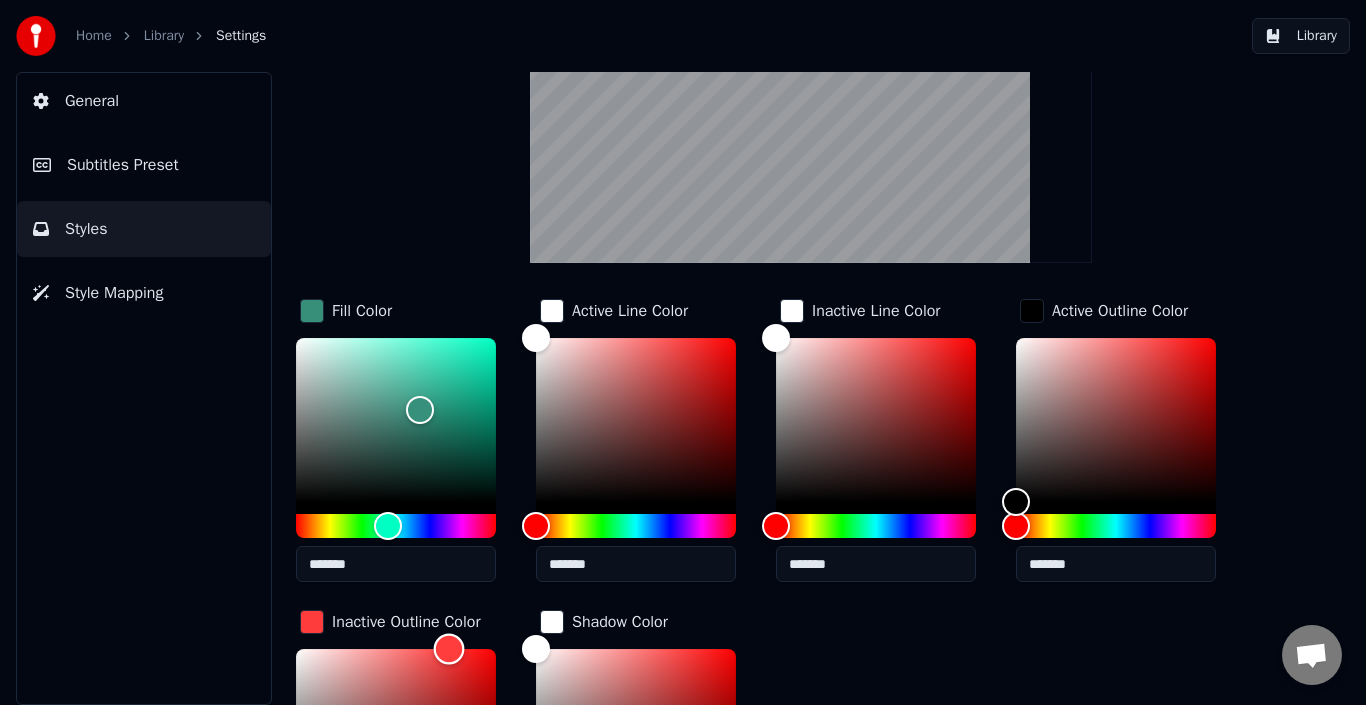 drag, startPoint x: 419, startPoint y: 552, endPoint x: 449, endPoint y: 533, distance: 35.510563 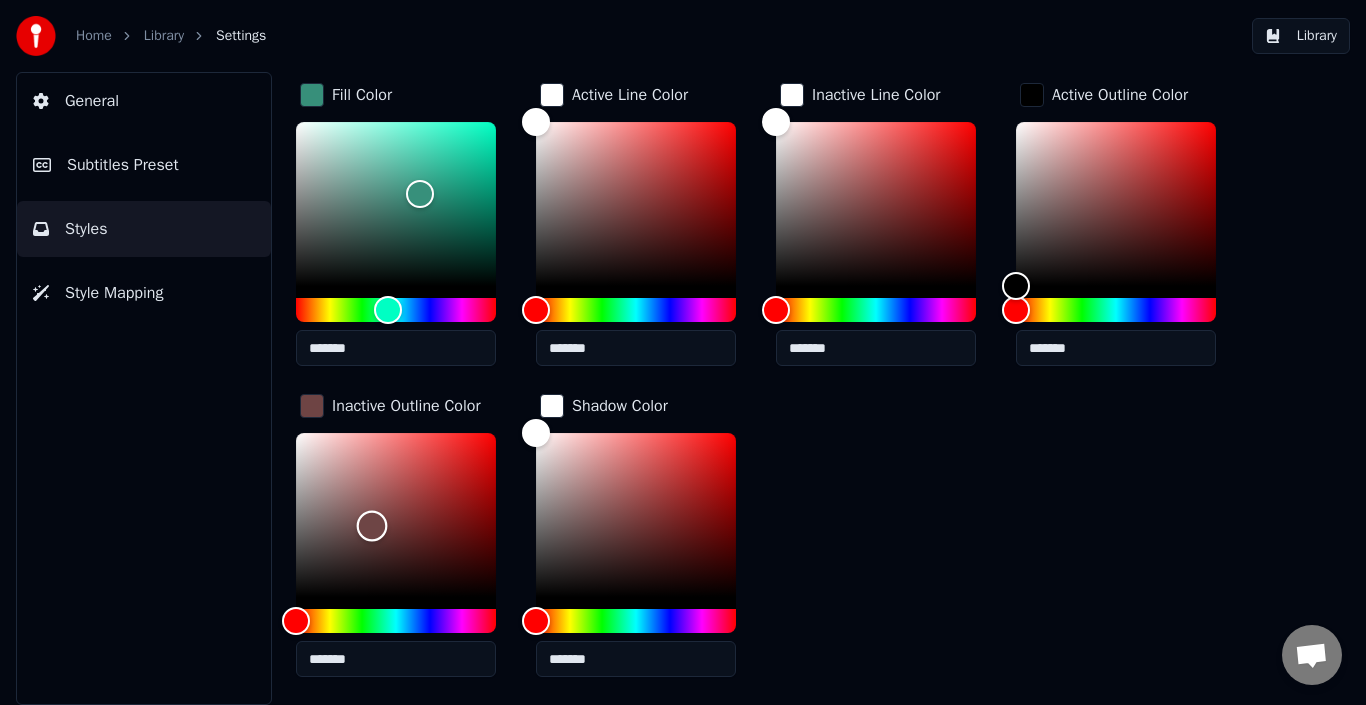 type on "*******" 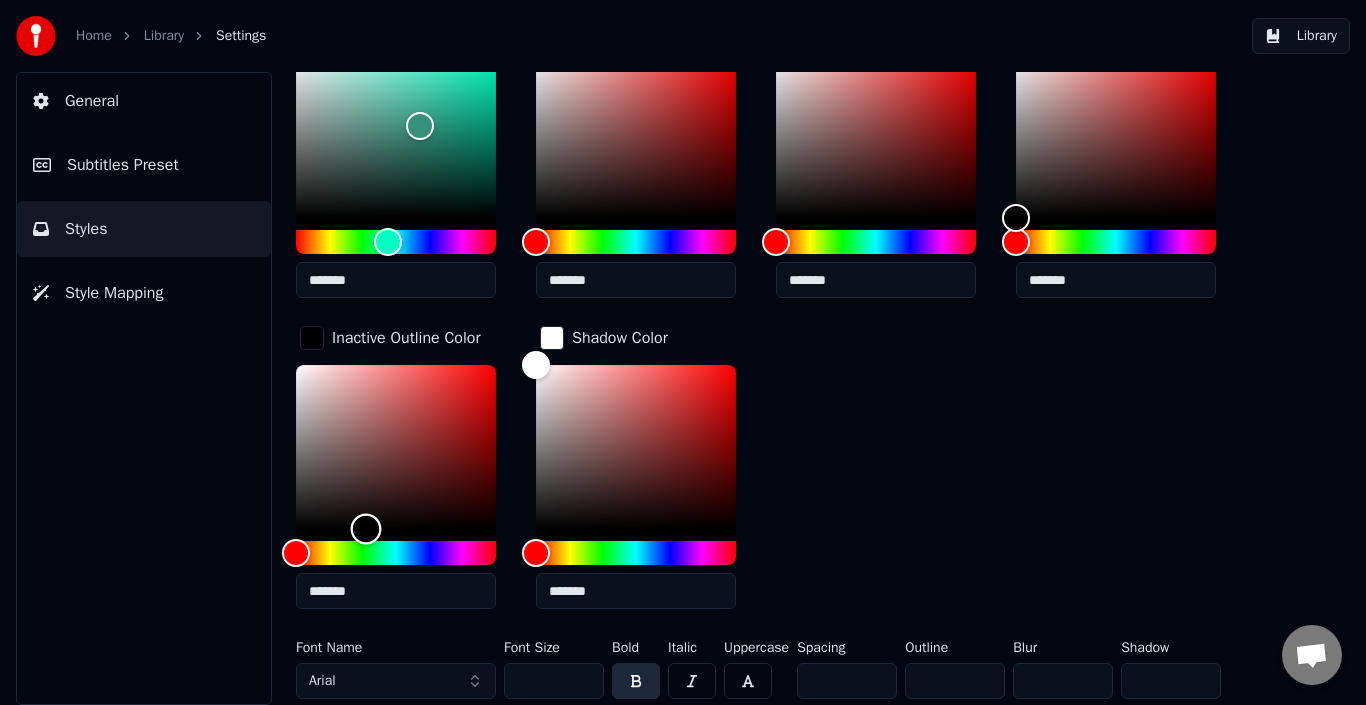 scroll, scrollTop: 464, scrollLeft: 0, axis: vertical 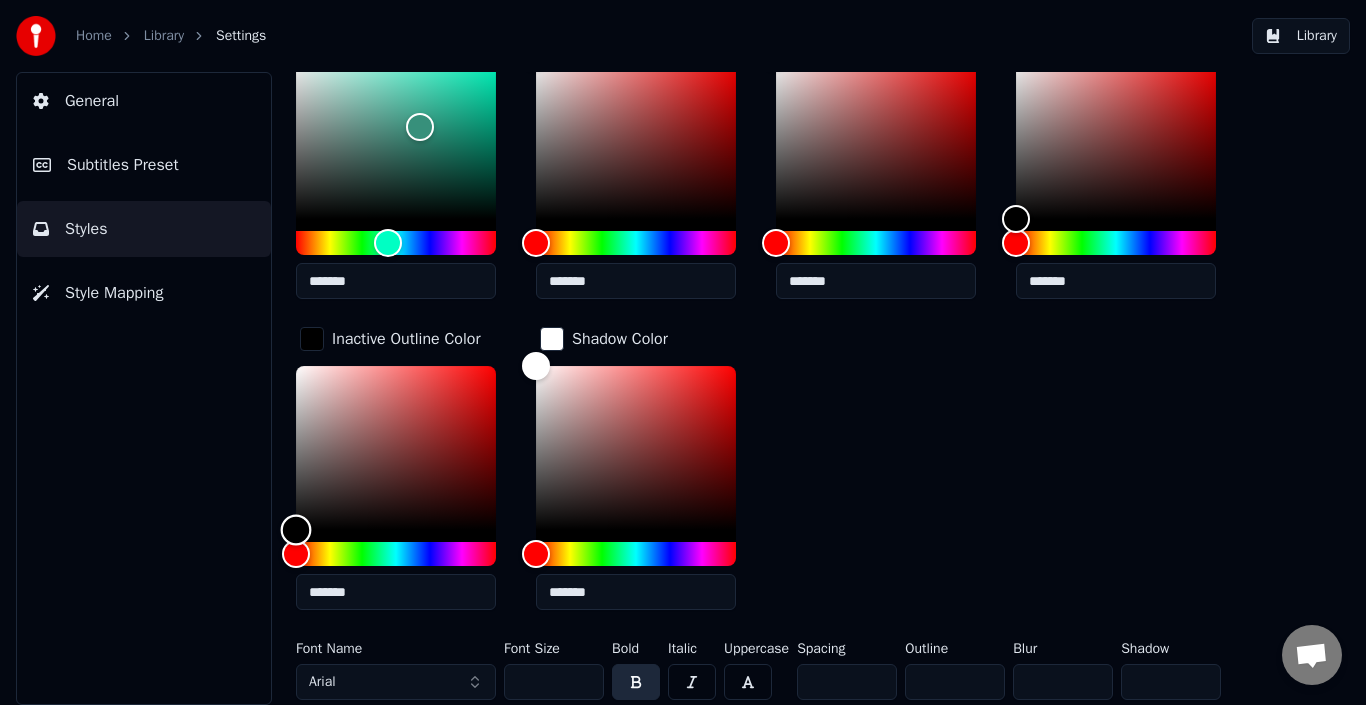 drag, startPoint x: 446, startPoint y: 674, endPoint x: 255, endPoint y: 710, distance: 194.36307 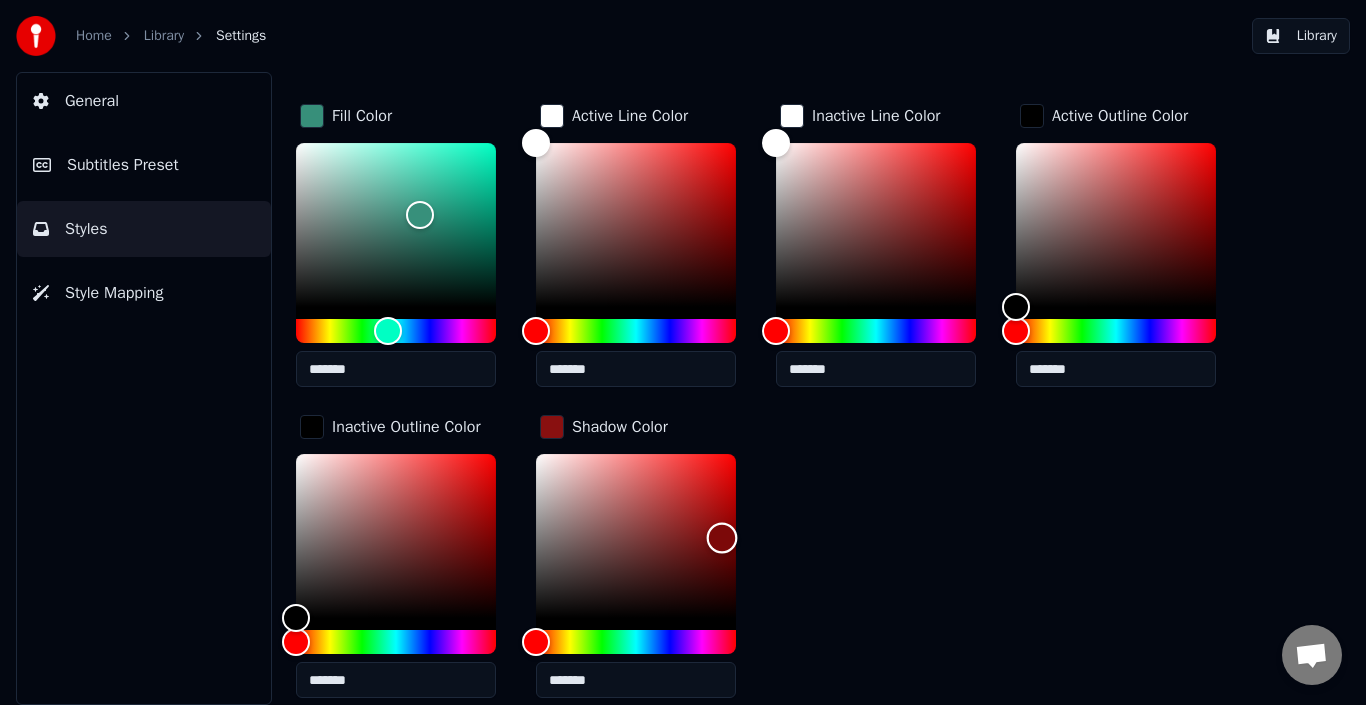drag, startPoint x: 694, startPoint y: 513, endPoint x: 722, endPoint y: 554, distance: 49.648766 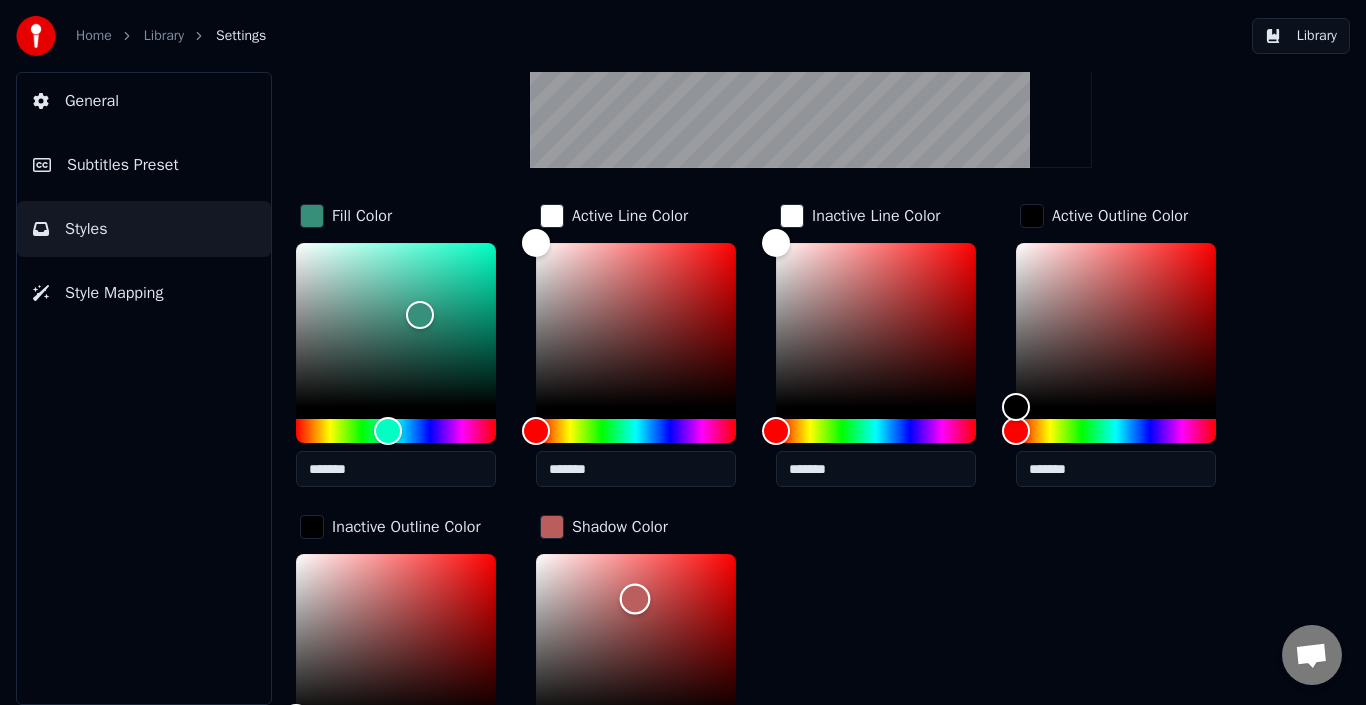 scroll, scrollTop: 277, scrollLeft: 0, axis: vertical 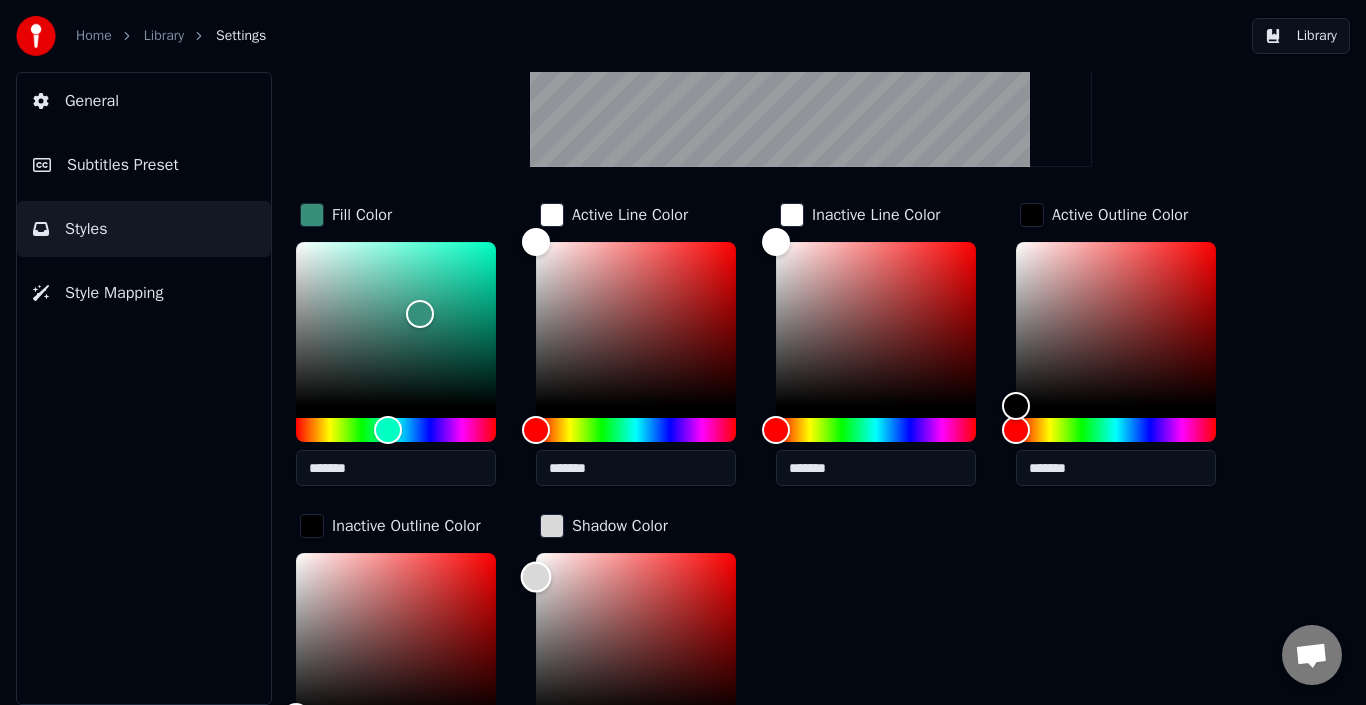 drag, startPoint x: 636, startPoint y: 595, endPoint x: 497, endPoint y: 575, distance: 140.43147 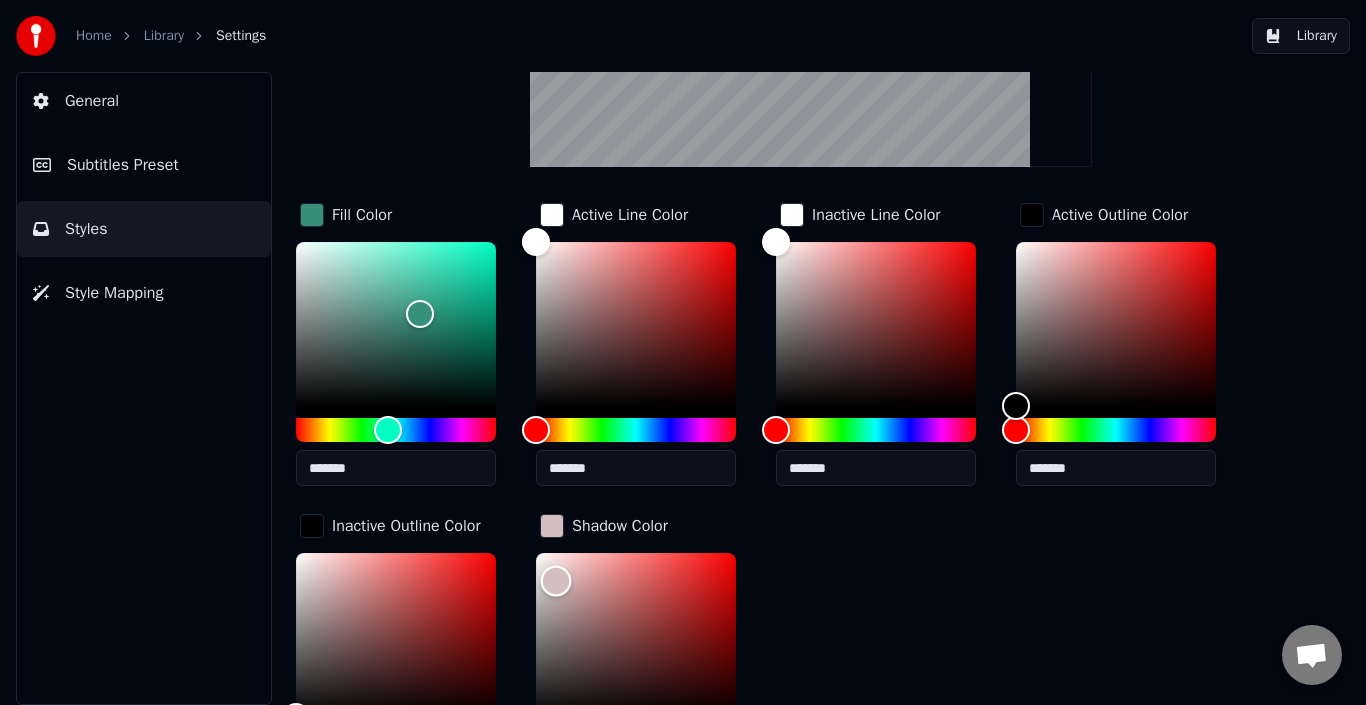 type on "*******" 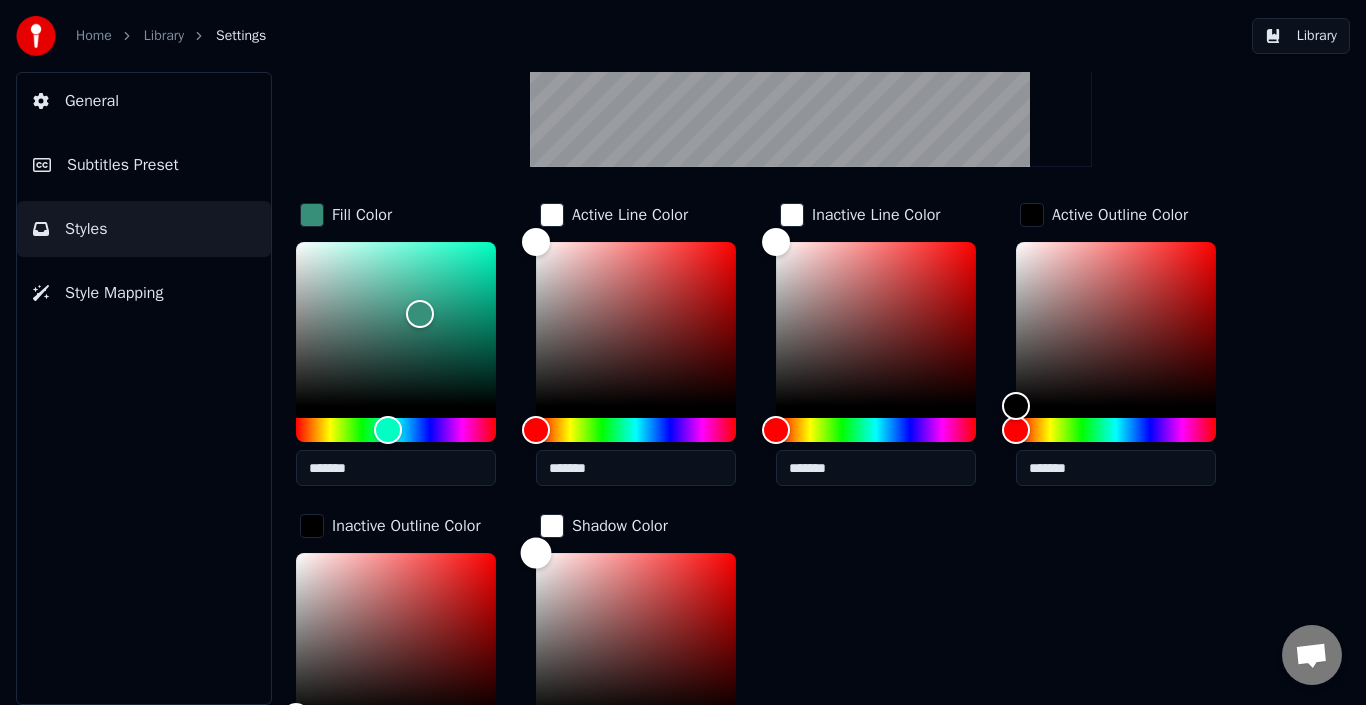 drag, startPoint x: 556, startPoint y: 579, endPoint x: 529, endPoint y: 540, distance: 47.434166 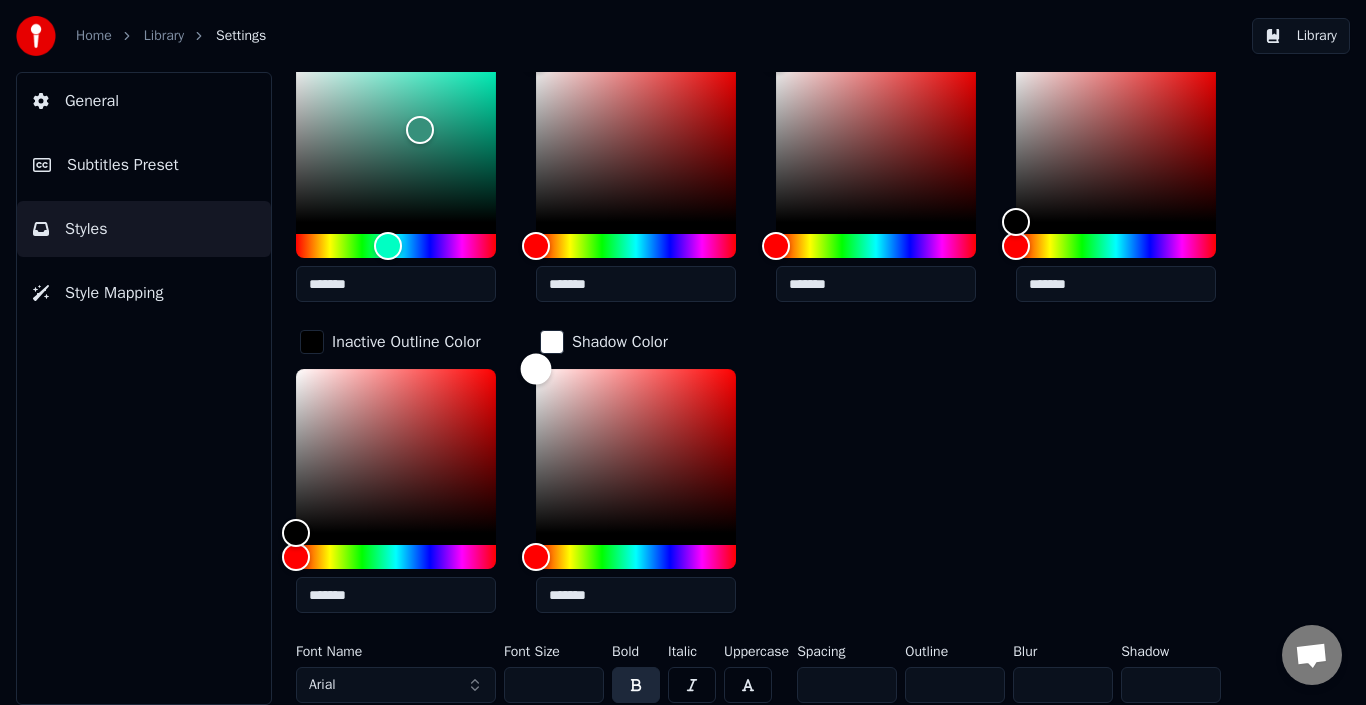 scroll, scrollTop: 465, scrollLeft: 0, axis: vertical 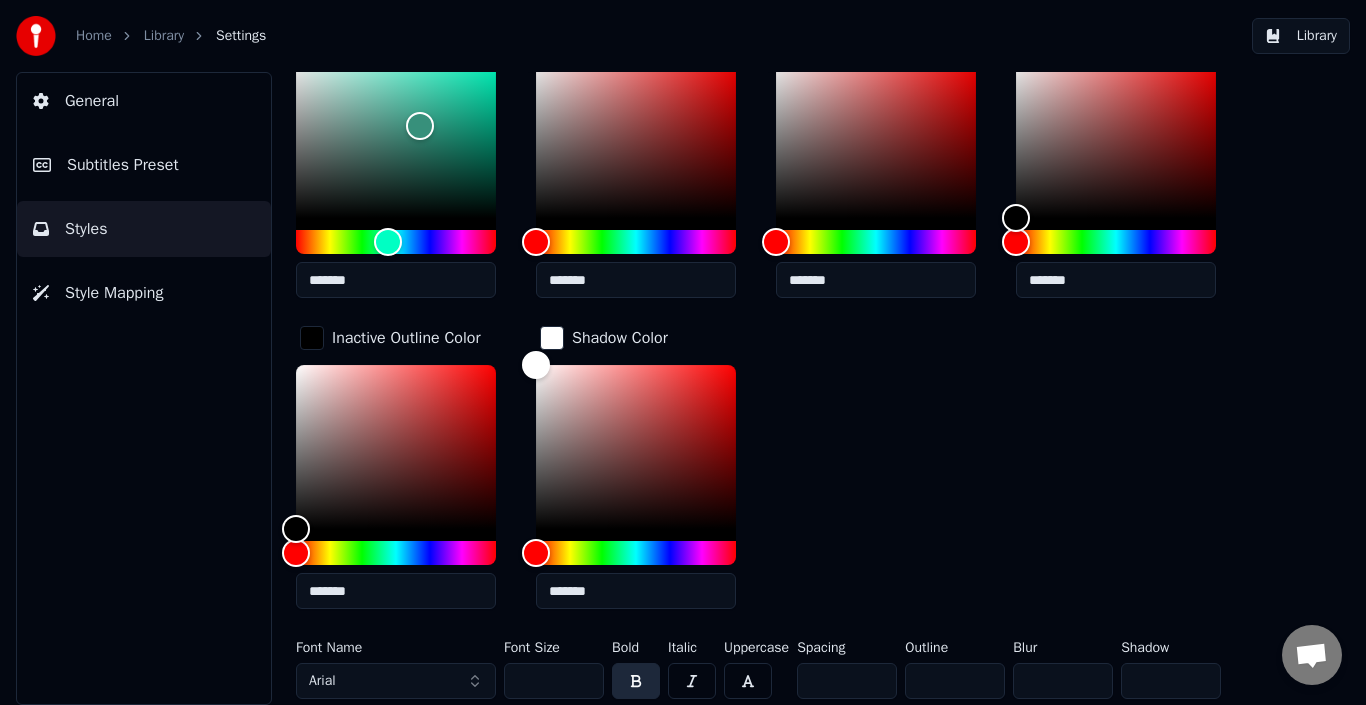 click on "*" at bounding box center [847, 681] 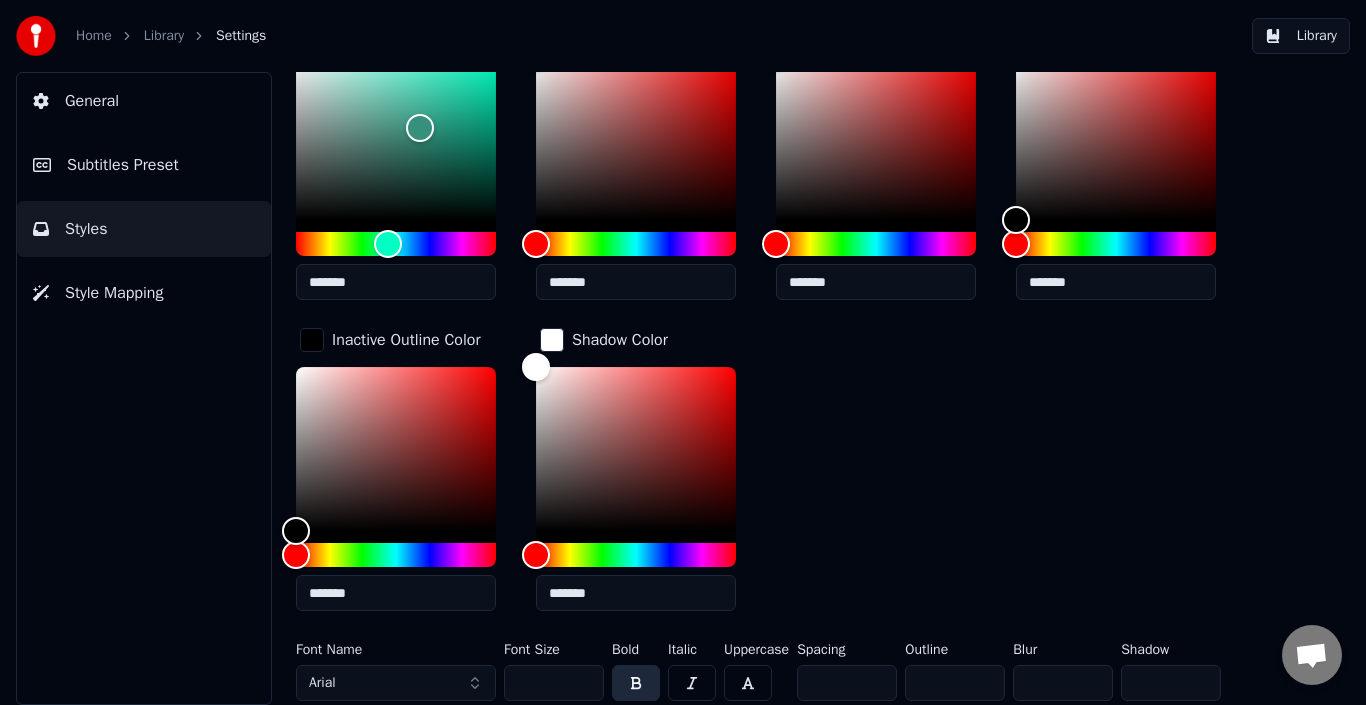 scroll, scrollTop: 457, scrollLeft: 0, axis: vertical 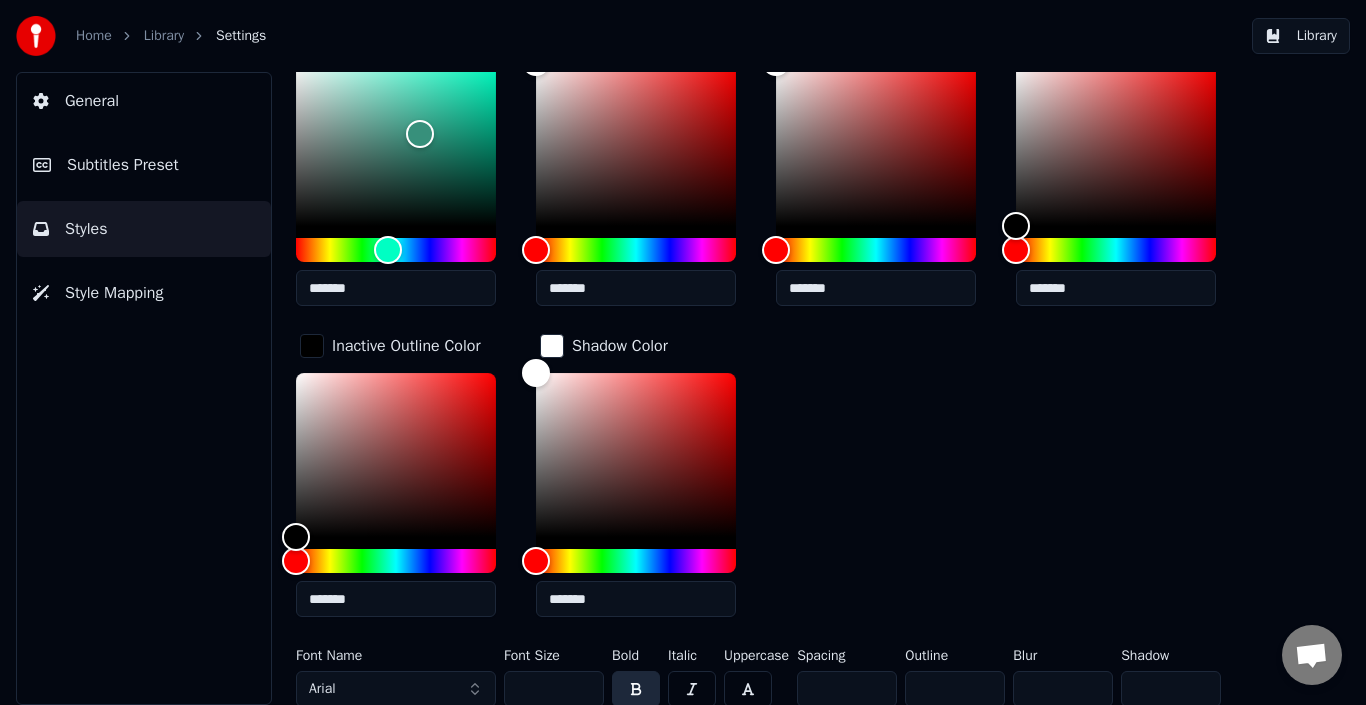 click on "*" at bounding box center (847, 689) 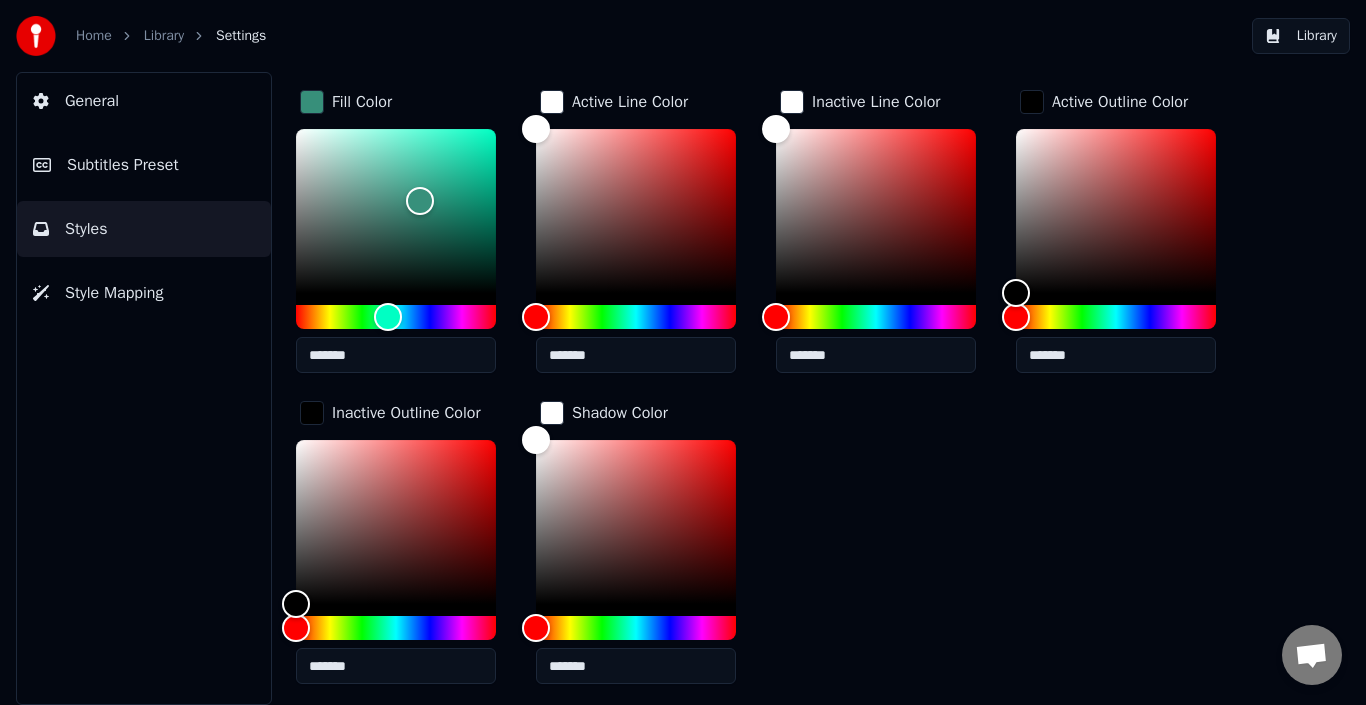 type on "*" 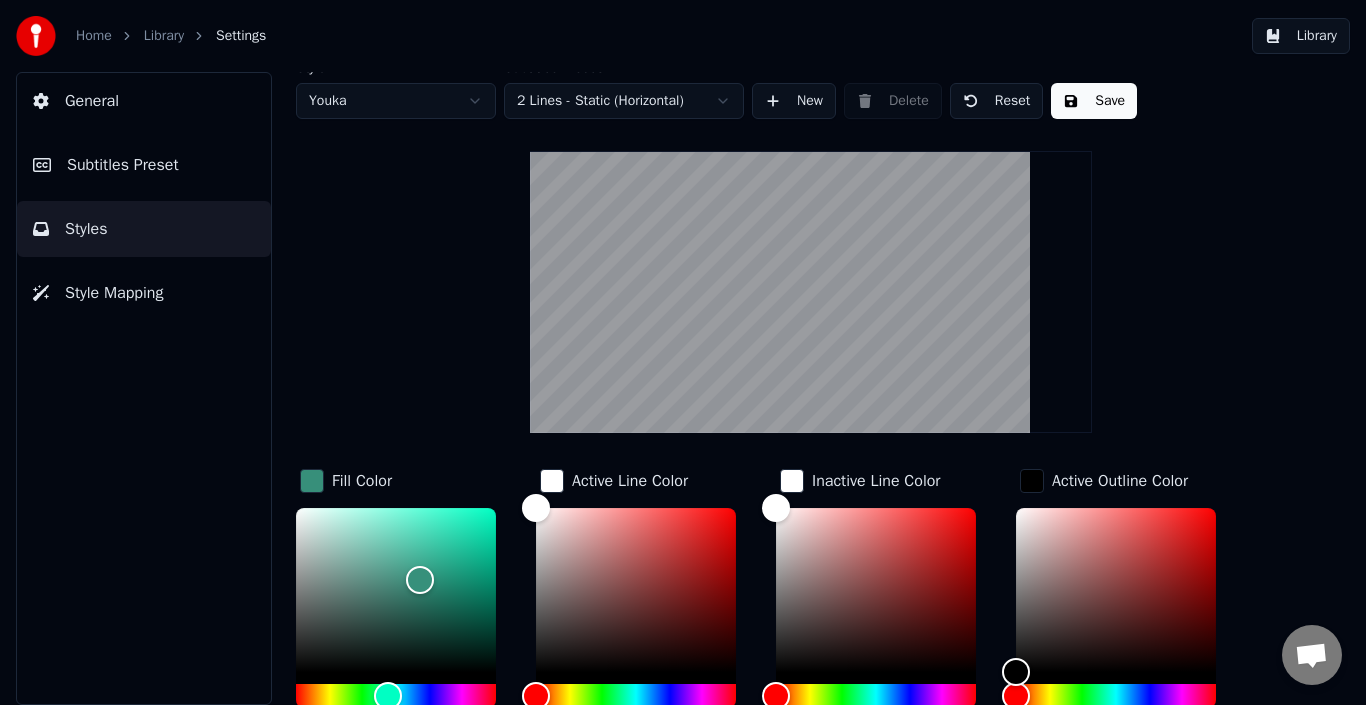 scroll, scrollTop: 12, scrollLeft: 0, axis: vertical 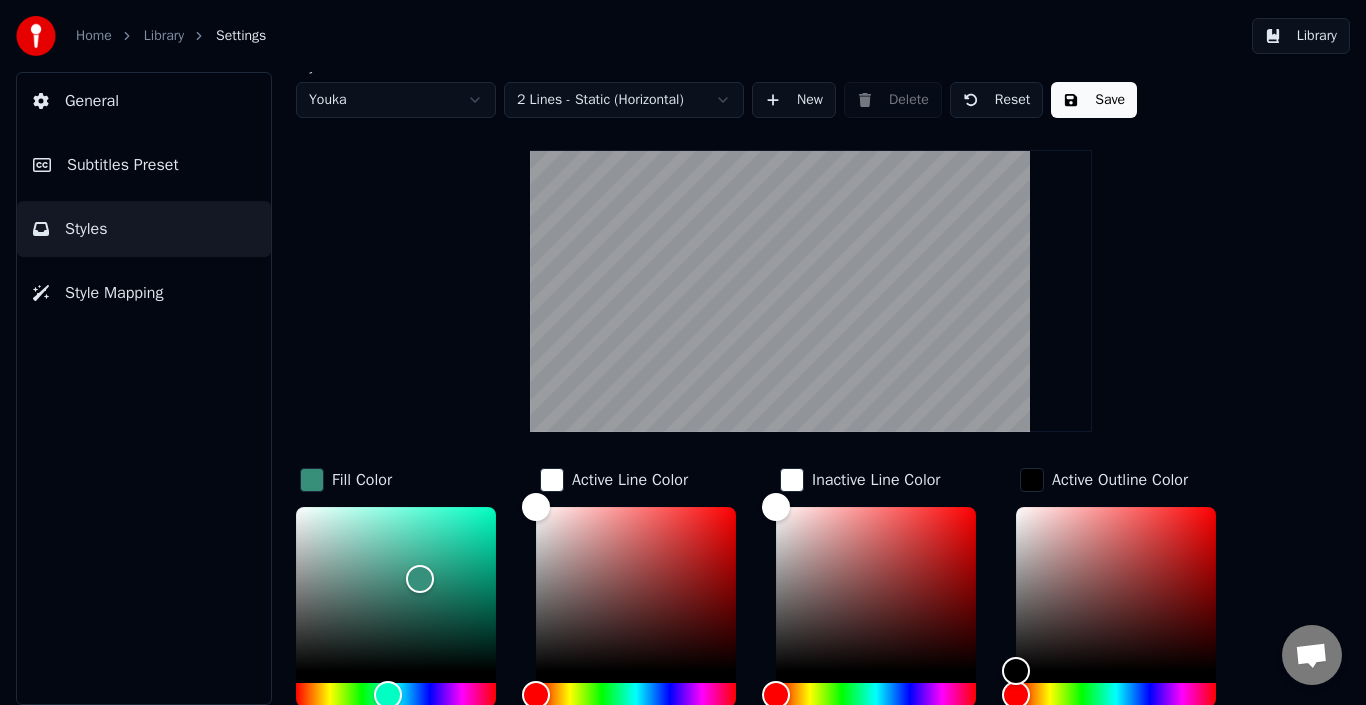 click on "Subtitles Preset" at bounding box center [144, 165] 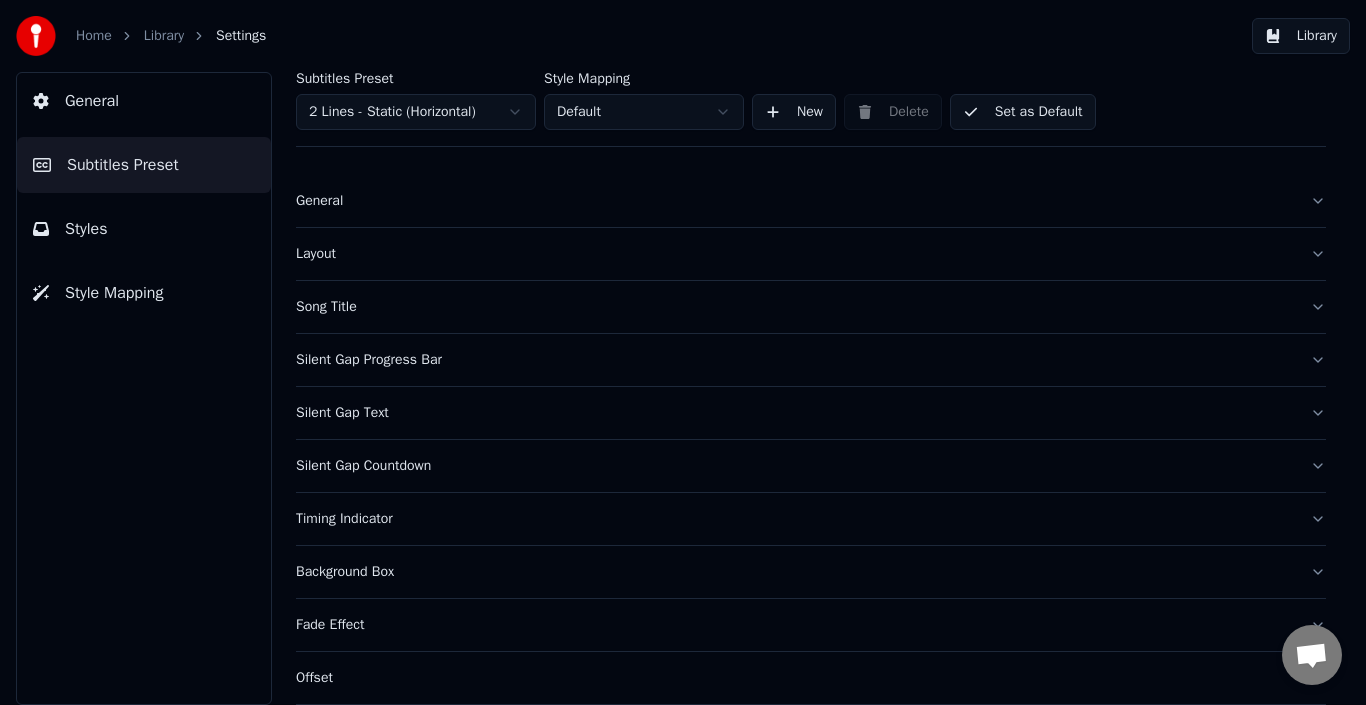 click on "Subtitles Preset 2 Lines - Static (Horizontal) Style Mapping Default New Delete Set as Default" at bounding box center [811, 109] 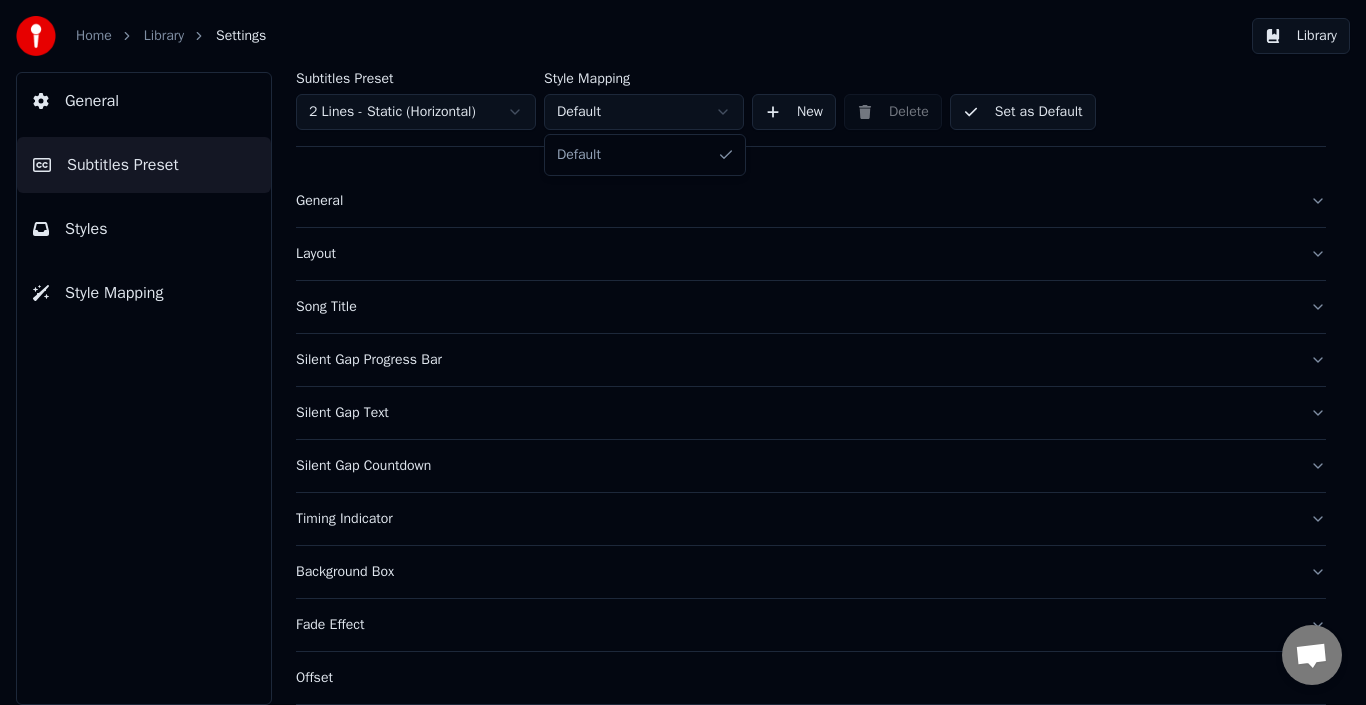click on "Home Library Settings Library General Subtitles Preset Styles Style Mapping Subtitles Preset 2 Lines - Static (Horizontal) Style Mapping Default New Delete Set as Default General Layout Song Title Silent Gap Progress Bar Silent Gap Text Silent Gap Countdown Timing Indicator Background Box Fade Effect Offset Max Characters Per Line Auto Line Break Advanced Settings Default" at bounding box center (683, 352) 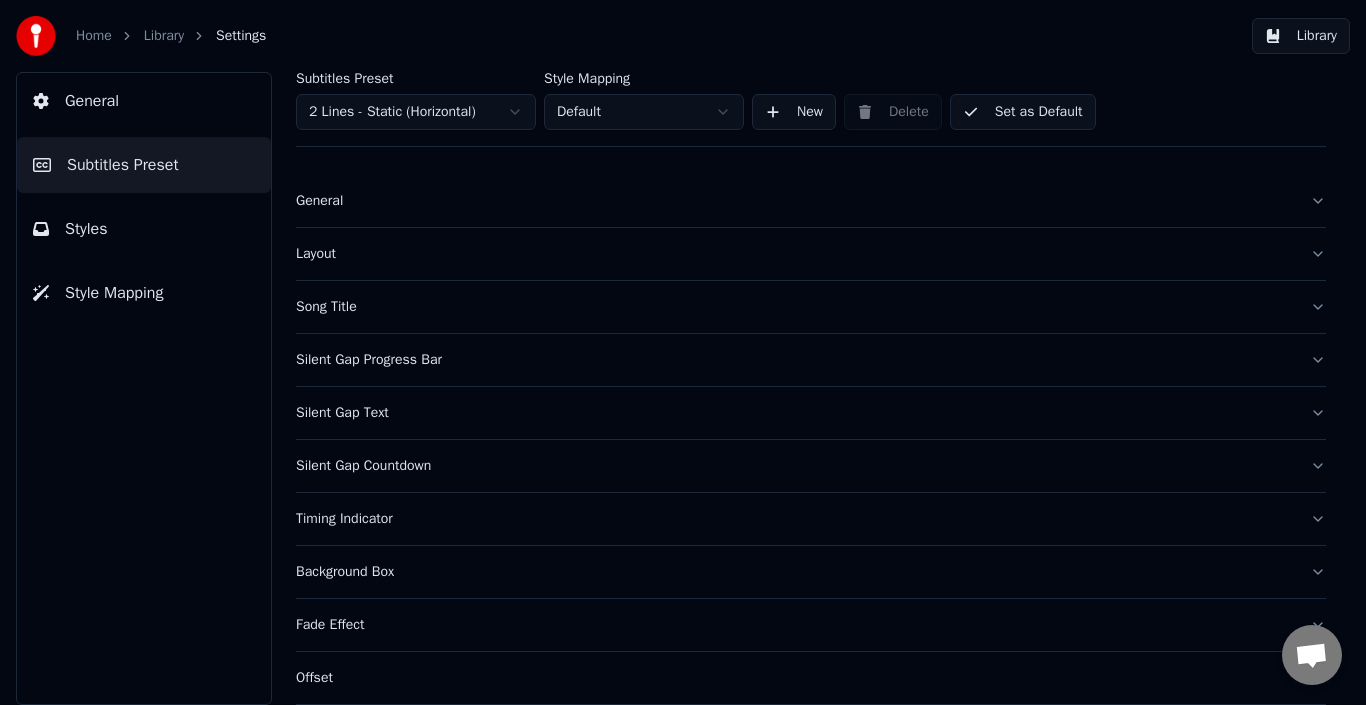 click on "General" at bounding box center (811, 201) 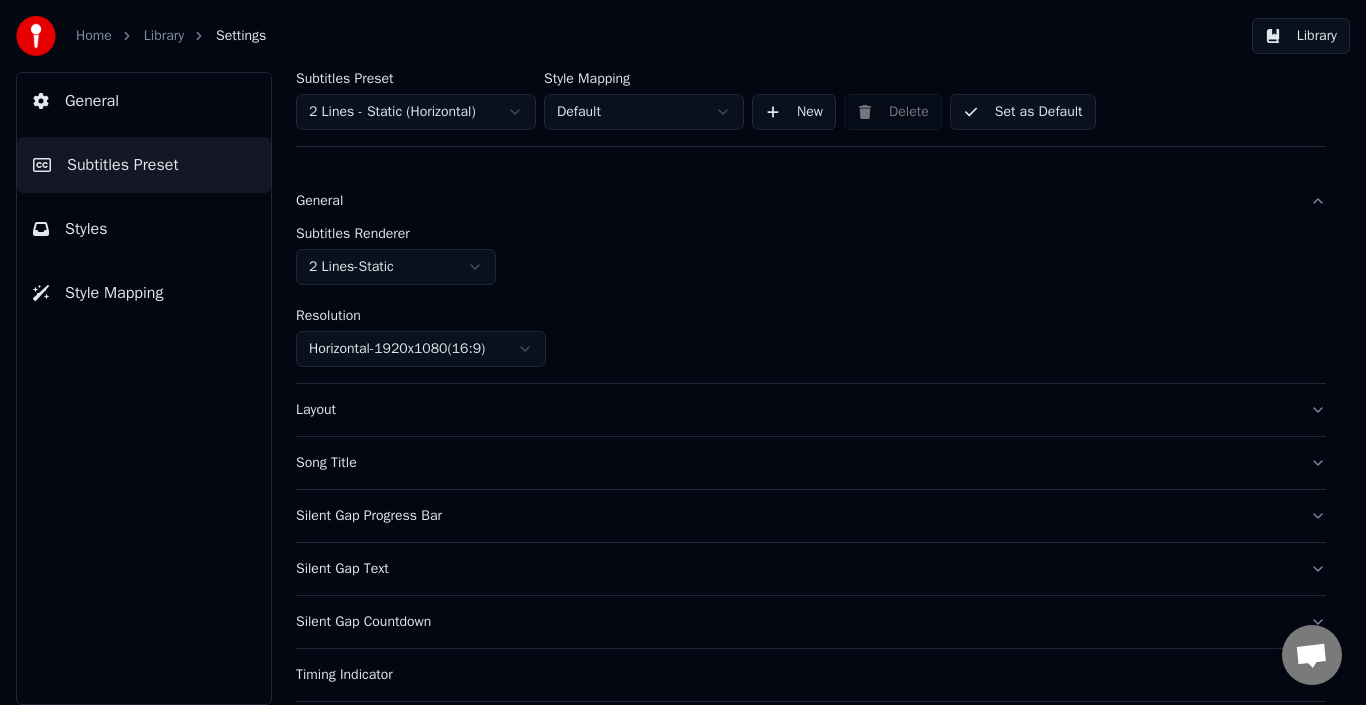 click on "Home Library Settings Library General Subtitles Preset Styles Style Mapping Subtitles Preset 2 Lines - Static (Horizontal) Style Mapping Default New Delete Set as Default General Subtitles Renderer 2 Lines  -  Static Resolution Horizontal  -  1920 x 1080  ( 16 : 9 ) Layout Song Title Silent Gap Progress Bar Silent Gap Text Silent Gap Countdown Timing Indicator Background Box Fade Effect Offset Max Characters Per Line Auto Line Break Advanced Settings" at bounding box center [683, 352] 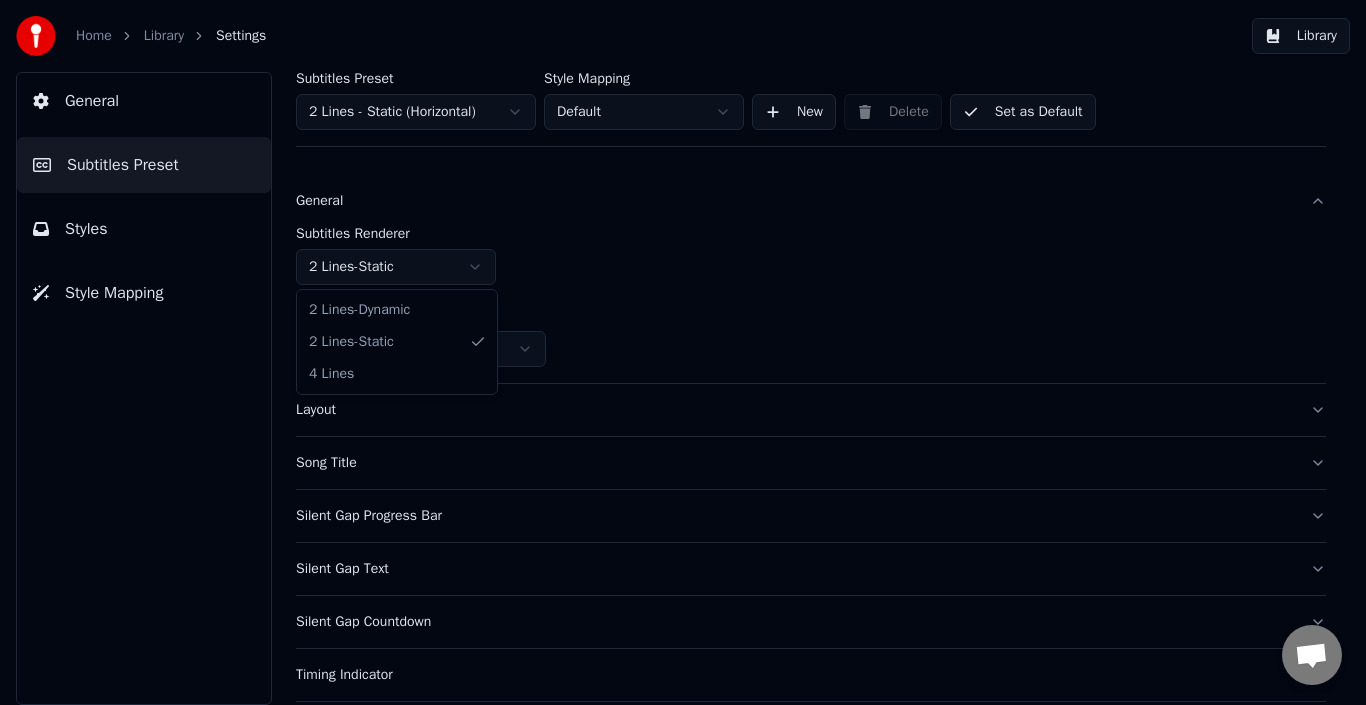 click on "Home Library Settings Library General Subtitles Preset Styles Style Mapping Subtitles Preset 2 Lines - Static (Horizontal) Style Mapping Default New Delete Set as Default General Subtitles Renderer 2 Lines  -  Static Resolution Horizontal  -  1920 x 1080  ( 16 : 9 ) Layout Song Title Silent Gap Progress Bar Silent Gap Text Silent Gap Countdown Timing Indicator Background Box Fade Effect Offset Max Characters Per Line Auto Line Break Advanced Settings 2 Lines  -  Dynamic 2 Lines  -  Static 4 Lines" at bounding box center (683, 352) 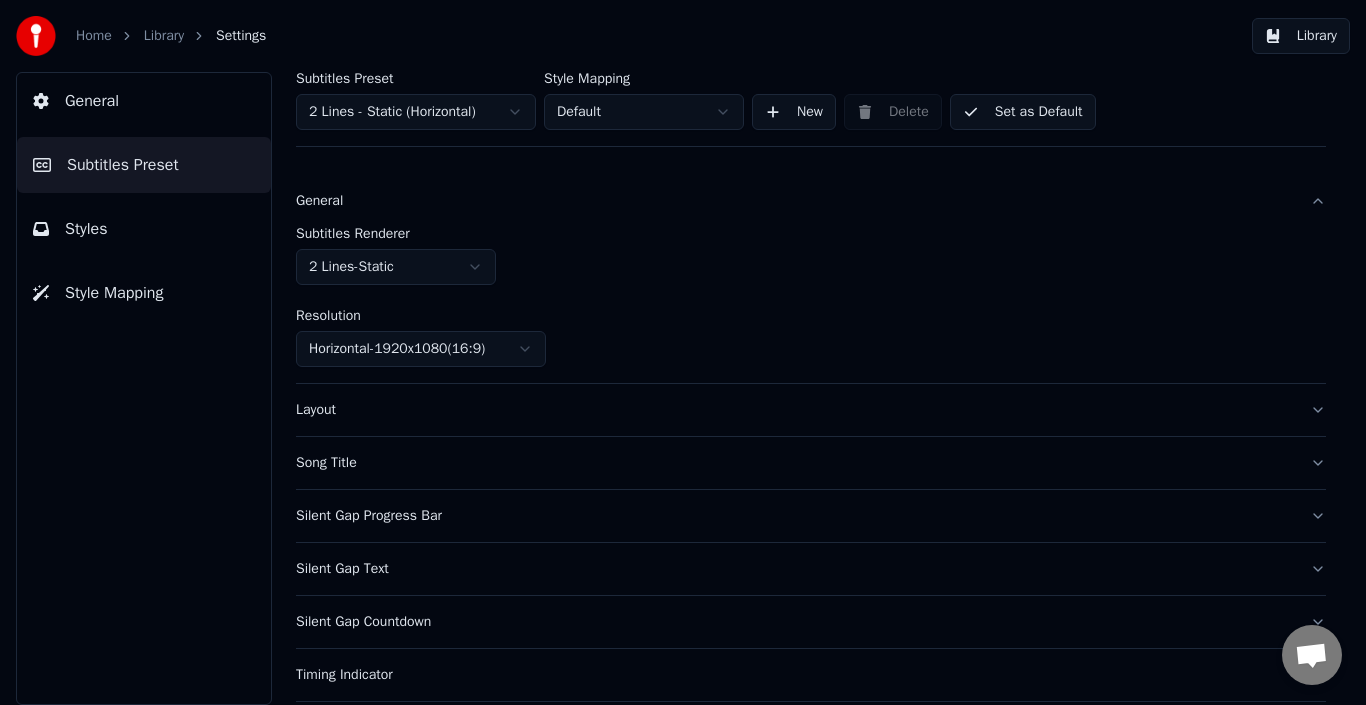 click on "Home Library Settings Library General Subtitles Preset Styles Style Mapping Subtitles Preset 2 Lines - Static (Horizontal) Style Mapping Default New Delete Set as Default General Subtitles Renderer 2 Lines  -  Static Resolution Horizontal  -  1920 x 1080  ( 16 : 9 ) Layout Song Title Silent Gap Progress Bar Silent Gap Text Silent Gap Countdown Timing Indicator Background Box Fade Effect Offset Max Characters Per Line Auto Line Break Advanced Settings" at bounding box center (683, 352) 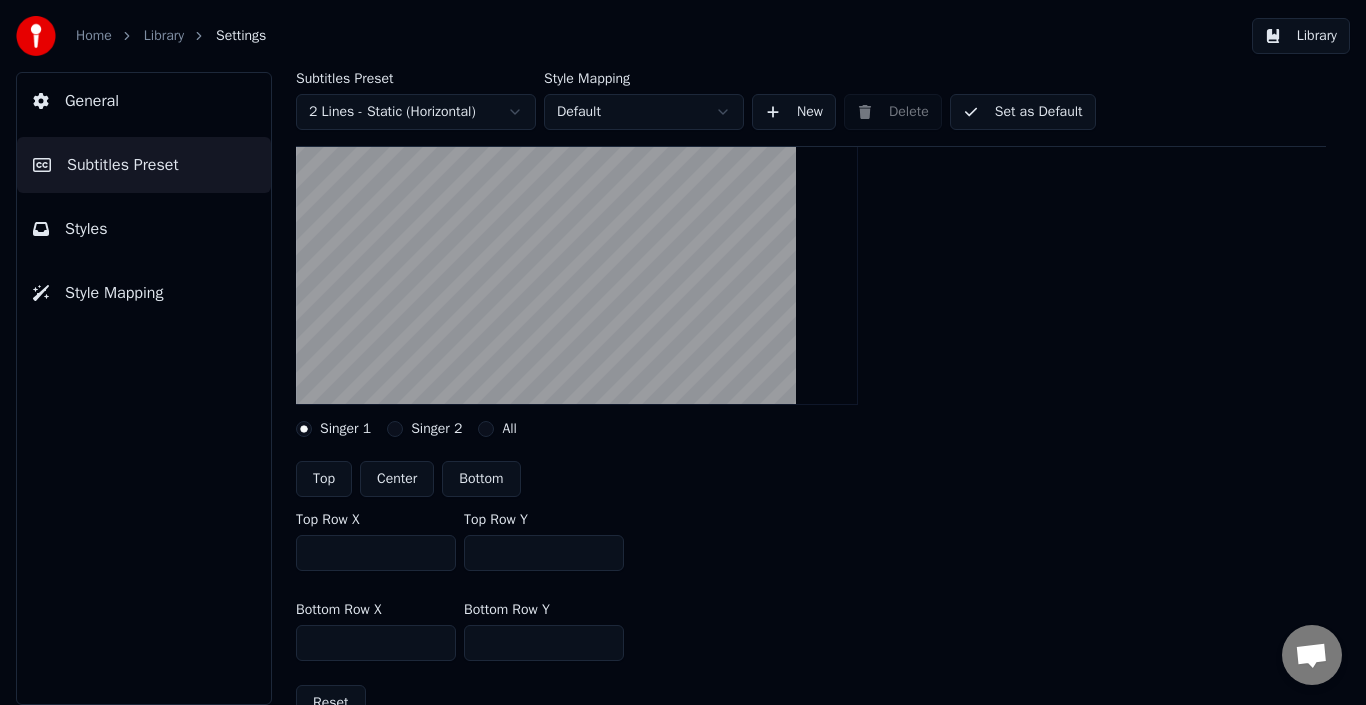 scroll, scrollTop: 222, scrollLeft: 0, axis: vertical 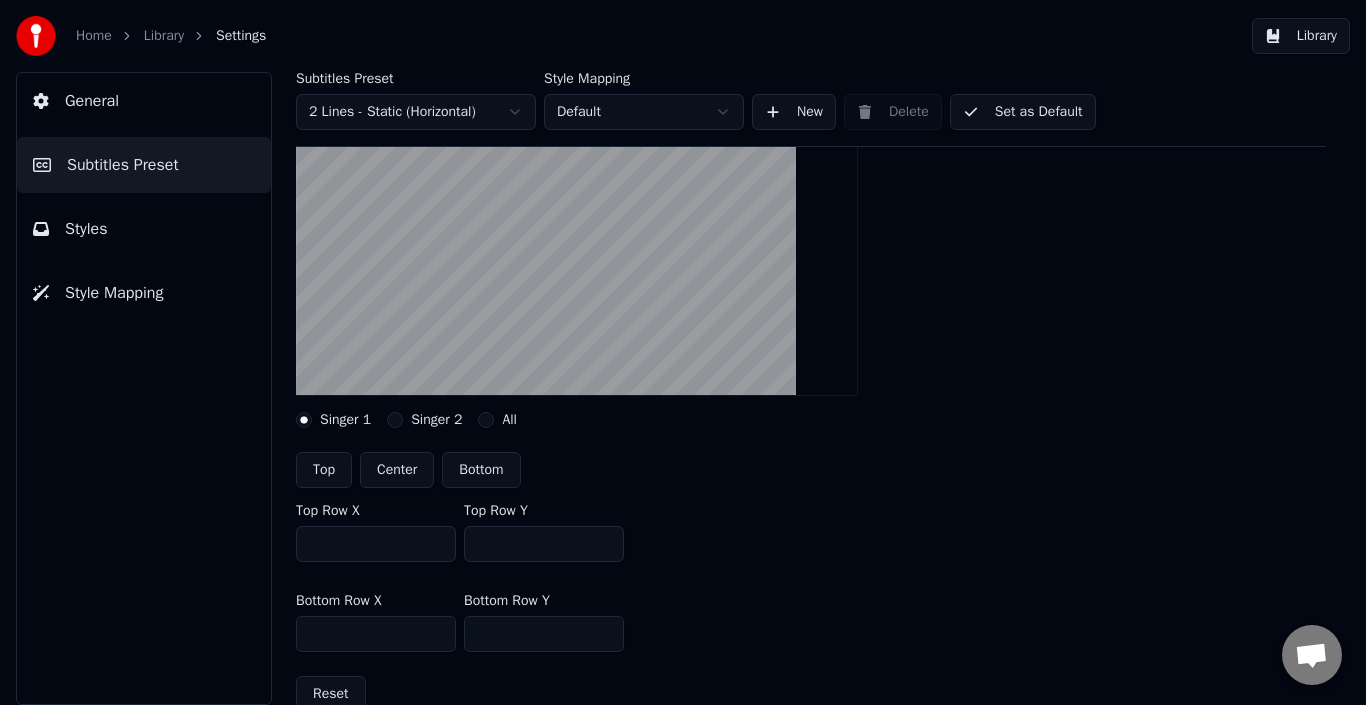 click on "Center" at bounding box center (397, 470) 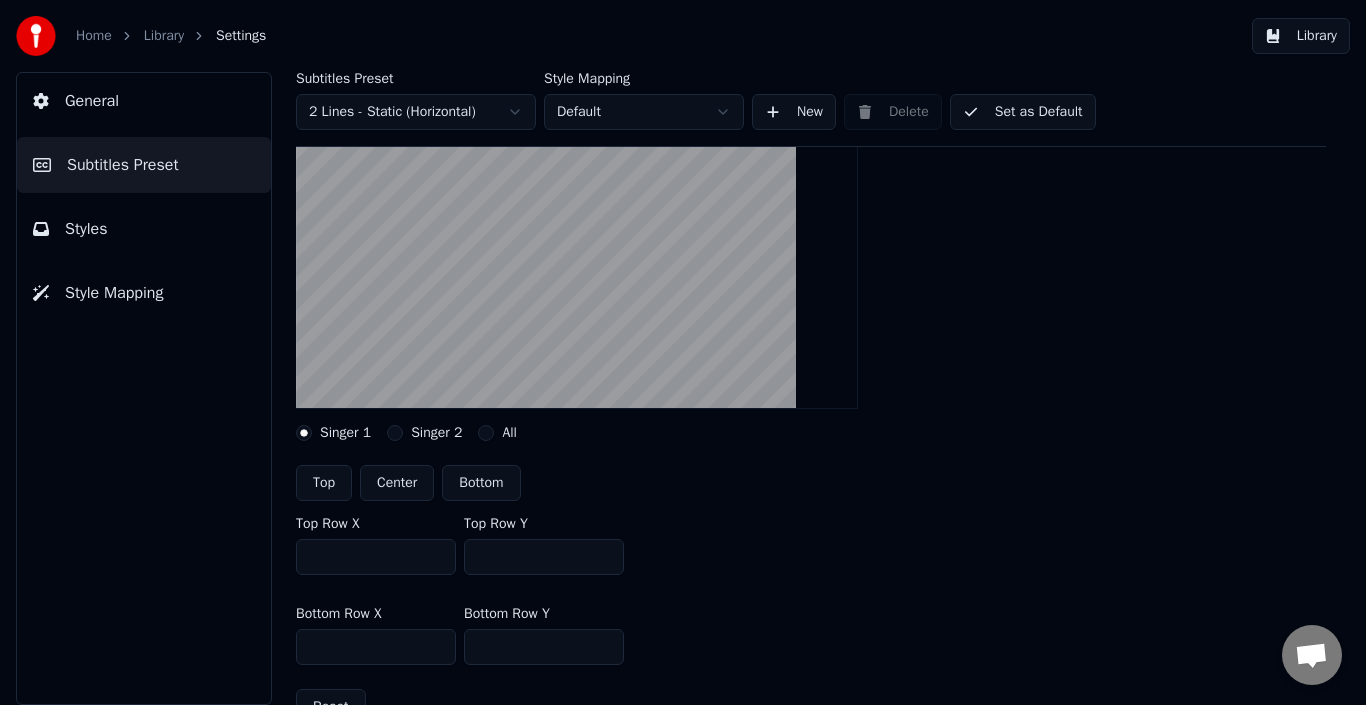 scroll, scrollTop: 210, scrollLeft: 0, axis: vertical 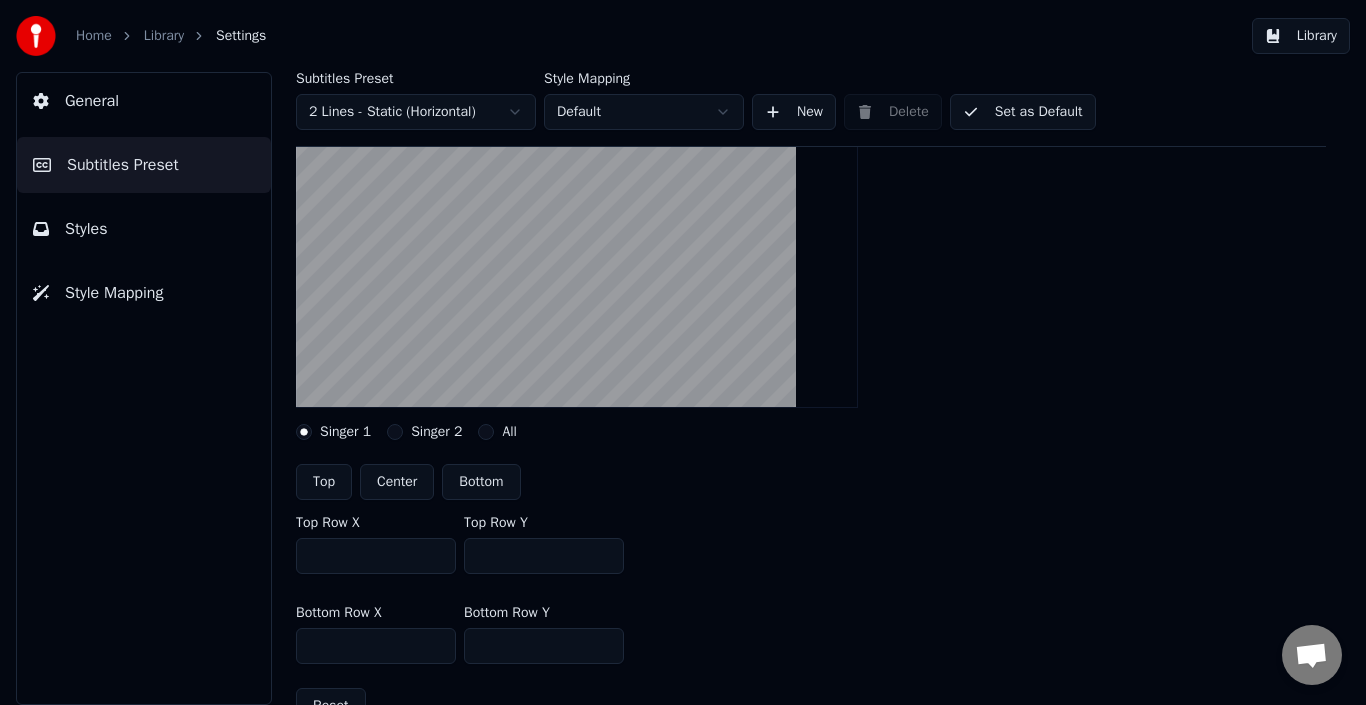 click on "Center" at bounding box center (397, 482) 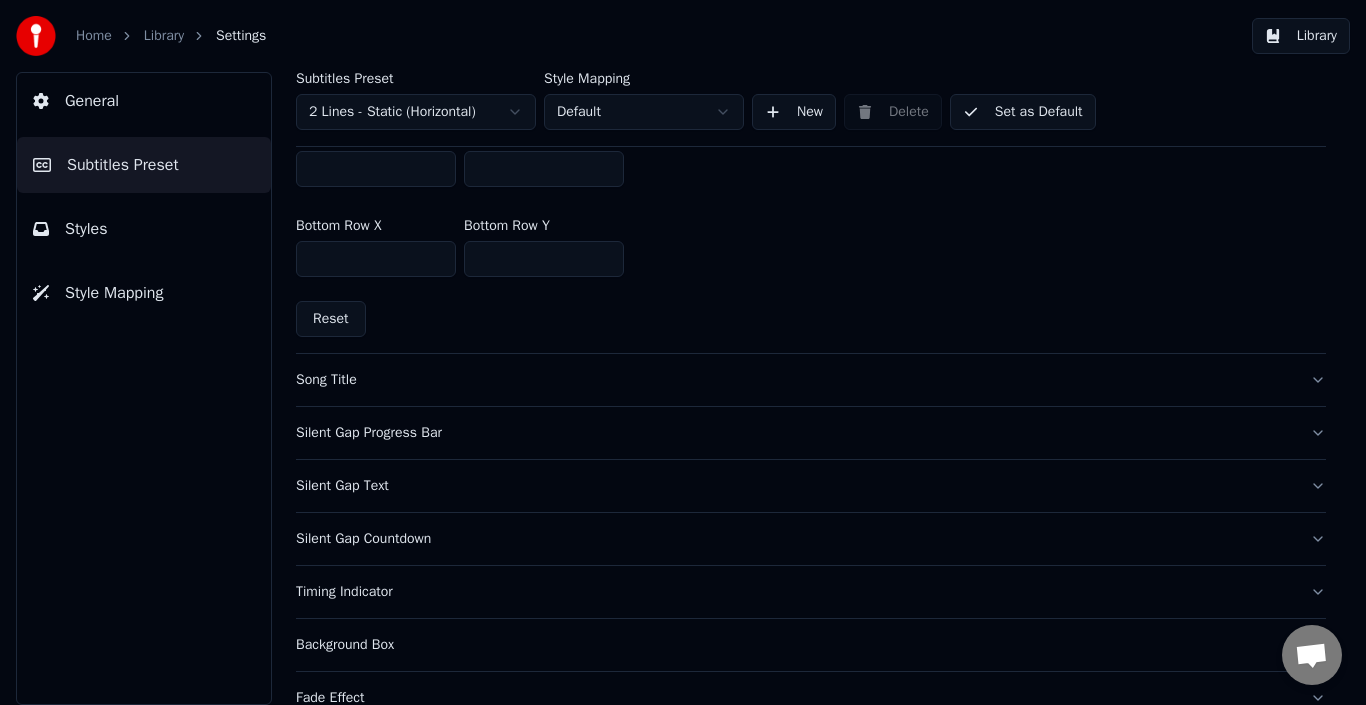 scroll, scrollTop: 596, scrollLeft: 0, axis: vertical 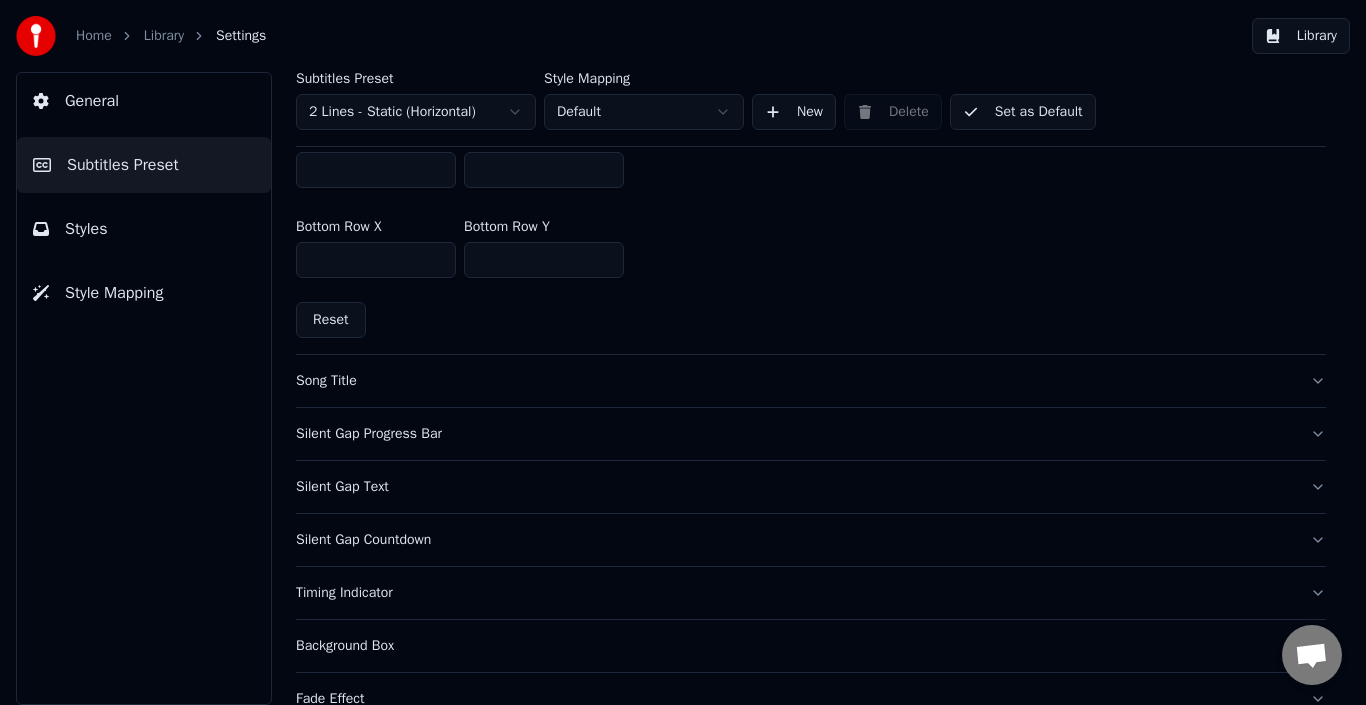 click on "Song Title" at bounding box center [811, 381] 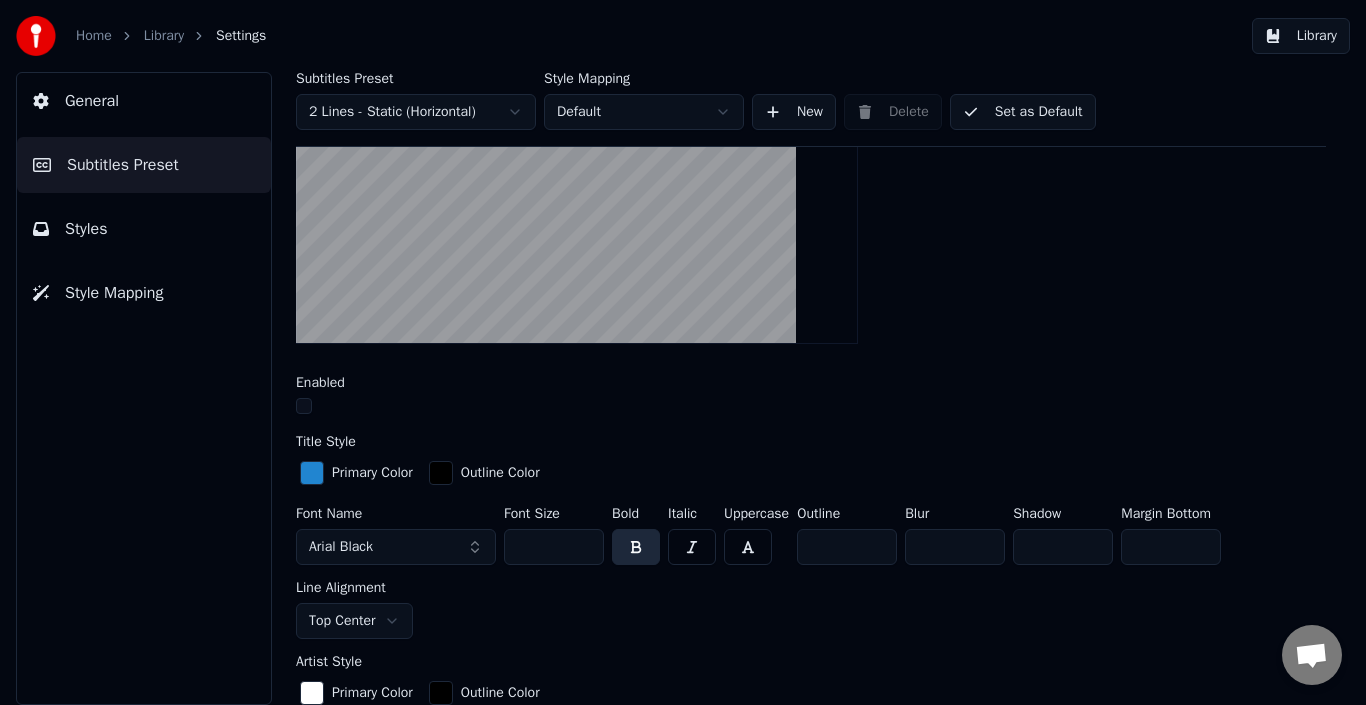 scroll, scrollTop: 327, scrollLeft: 0, axis: vertical 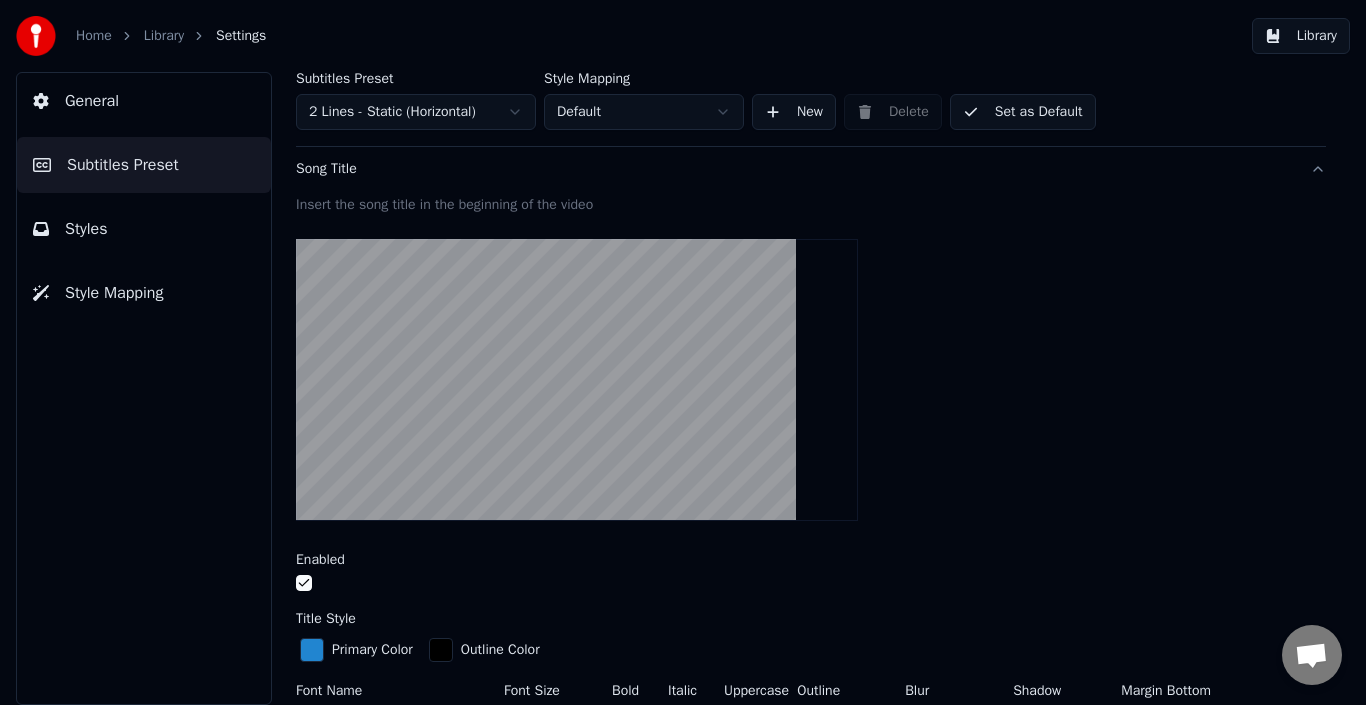 click at bounding box center (304, 583) 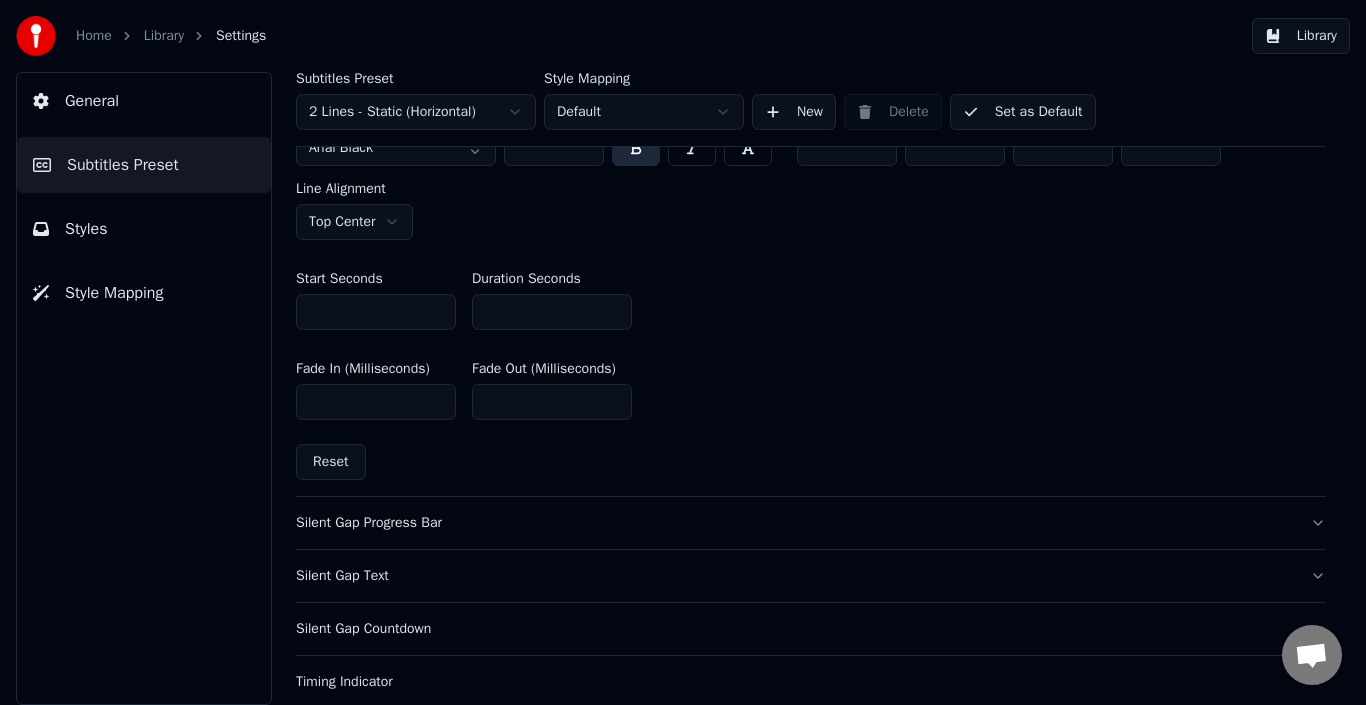 click on "Silent Gap Progress Bar" at bounding box center [795, 523] 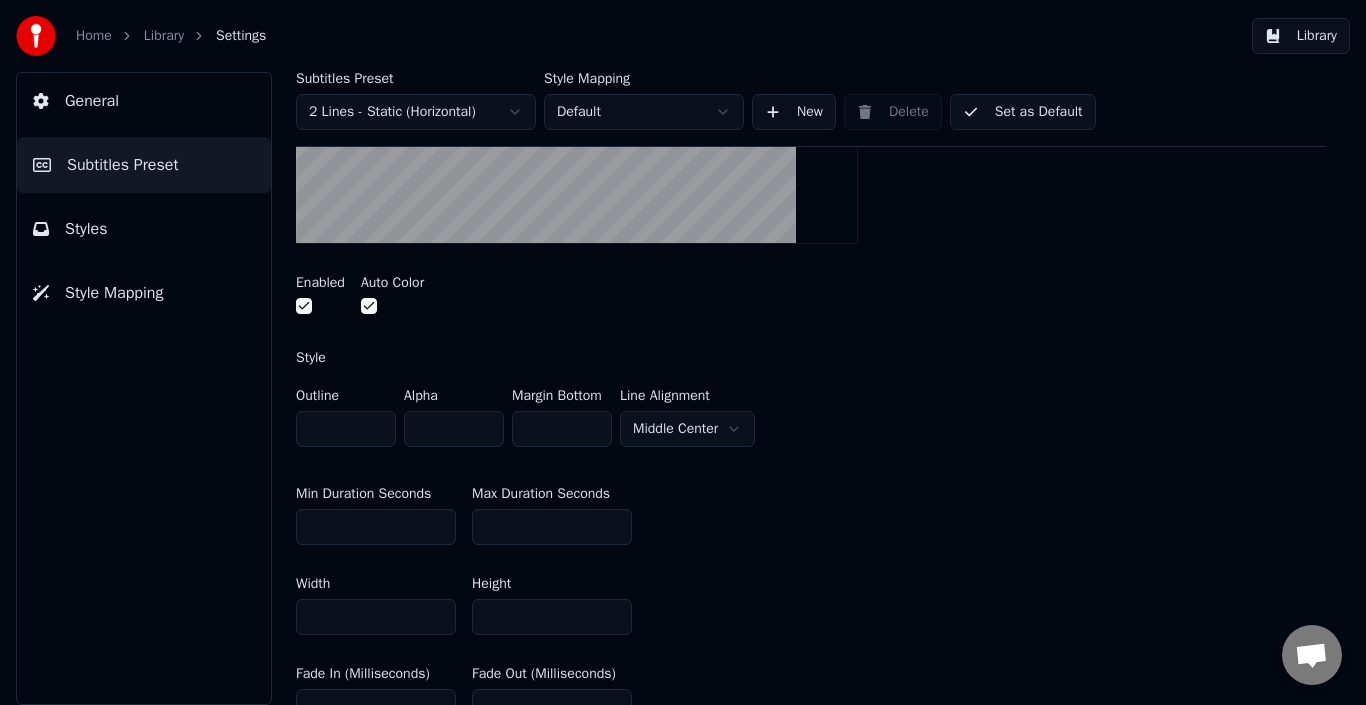 scroll, scrollTop: 466, scrollLeft: 0, axis: vertical 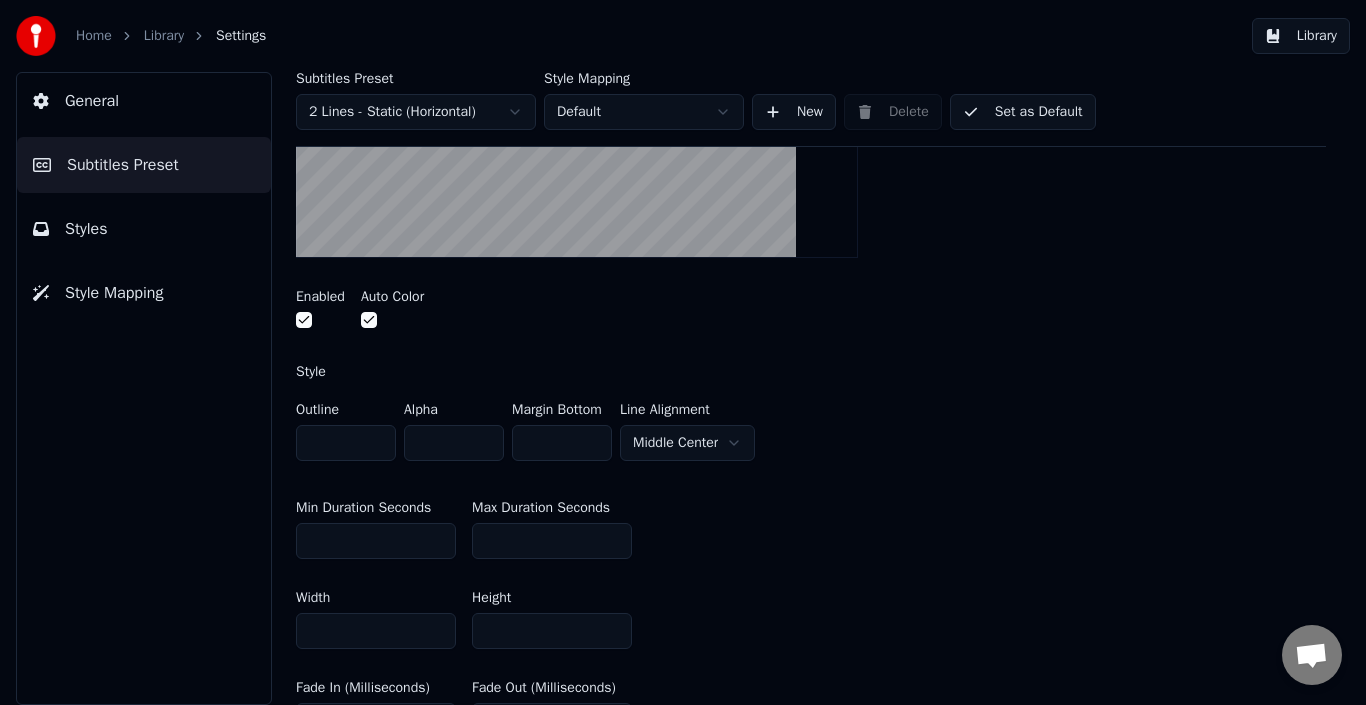 drag, startPoint x: 88, startPoint y: 109, endPoint x: 110, endPoint y: 107, distance: 22.090721 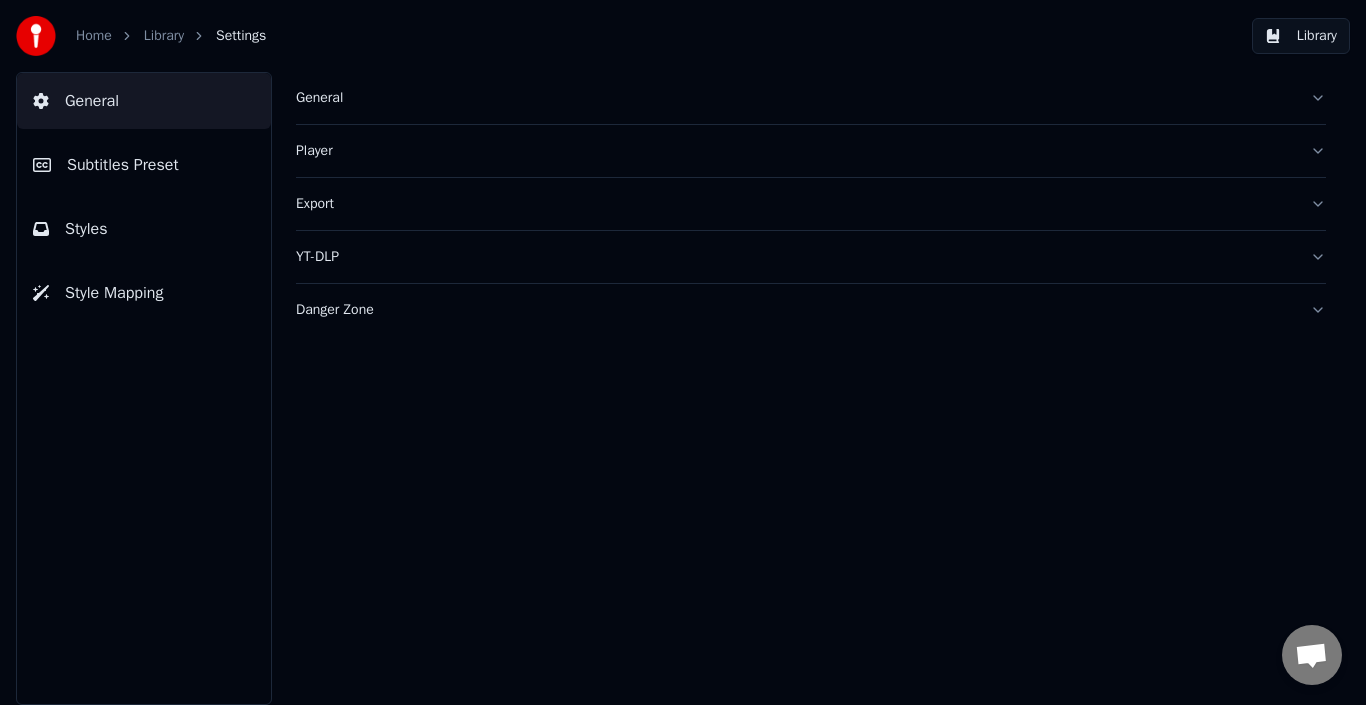 click on "Library" at bounding box center [164, 36] 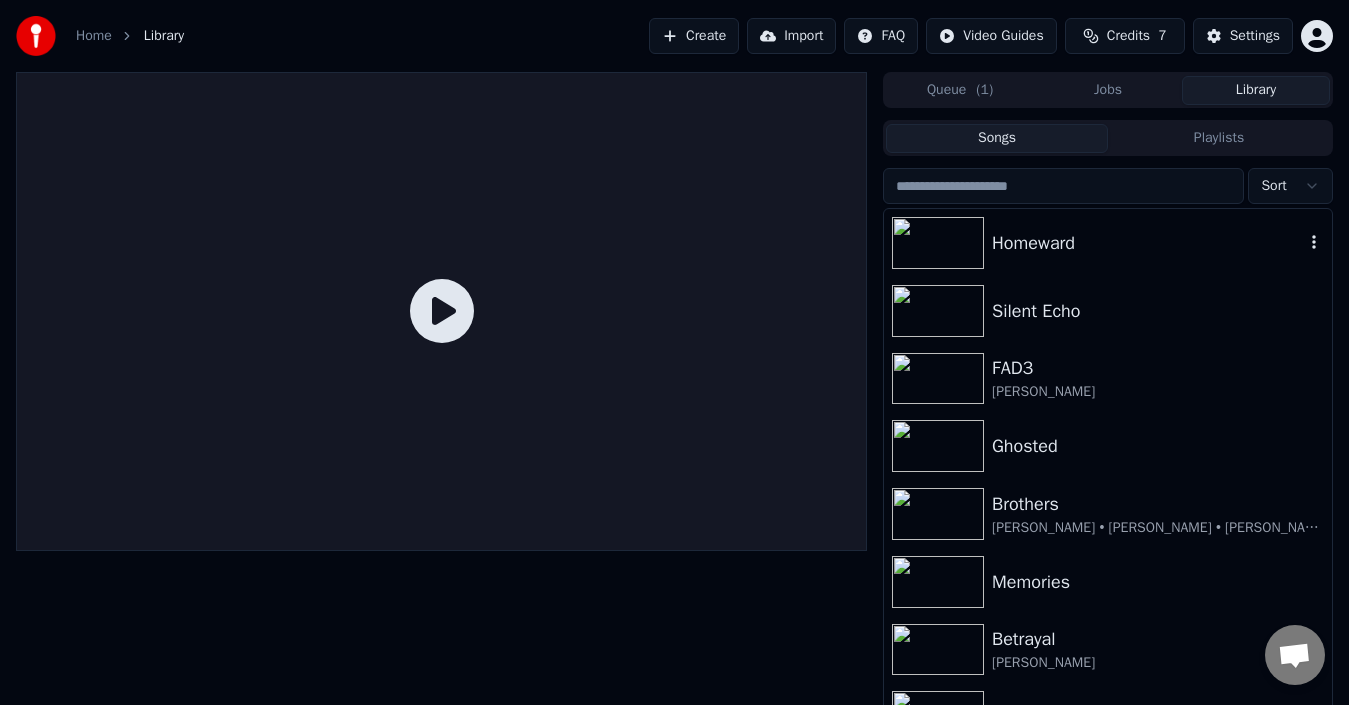 drag, startPoint x: 1311, startPoint y: 217, endPoint x: 1295, endPoint y: 226, distance: 18.35756 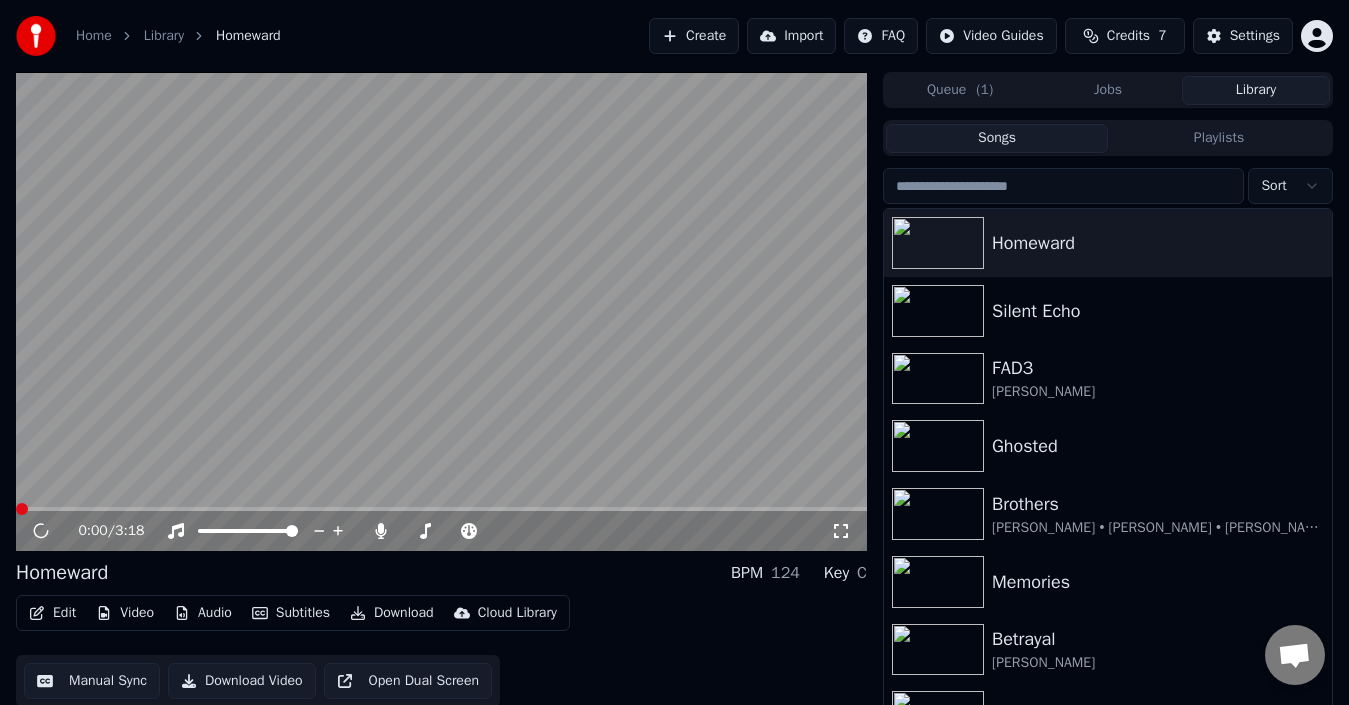 click at bounding box center (441, 311) 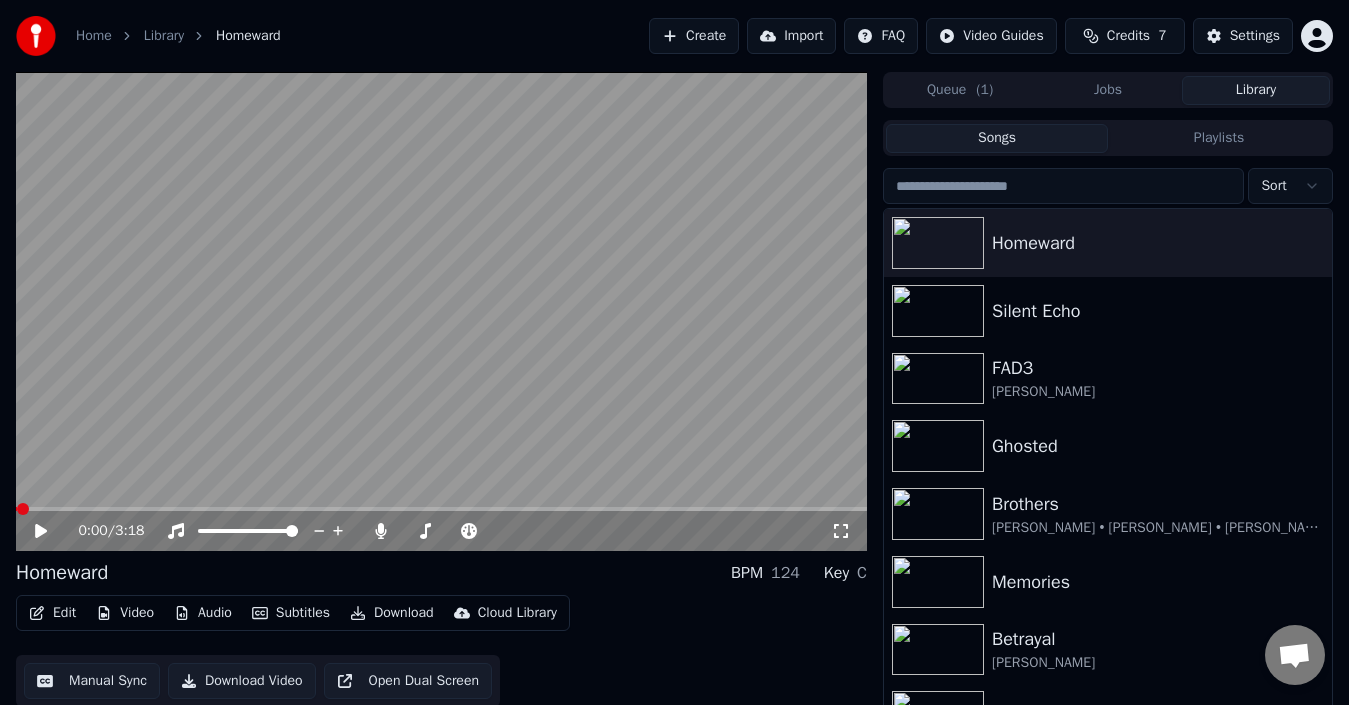 click at bounding box center [441, 311] 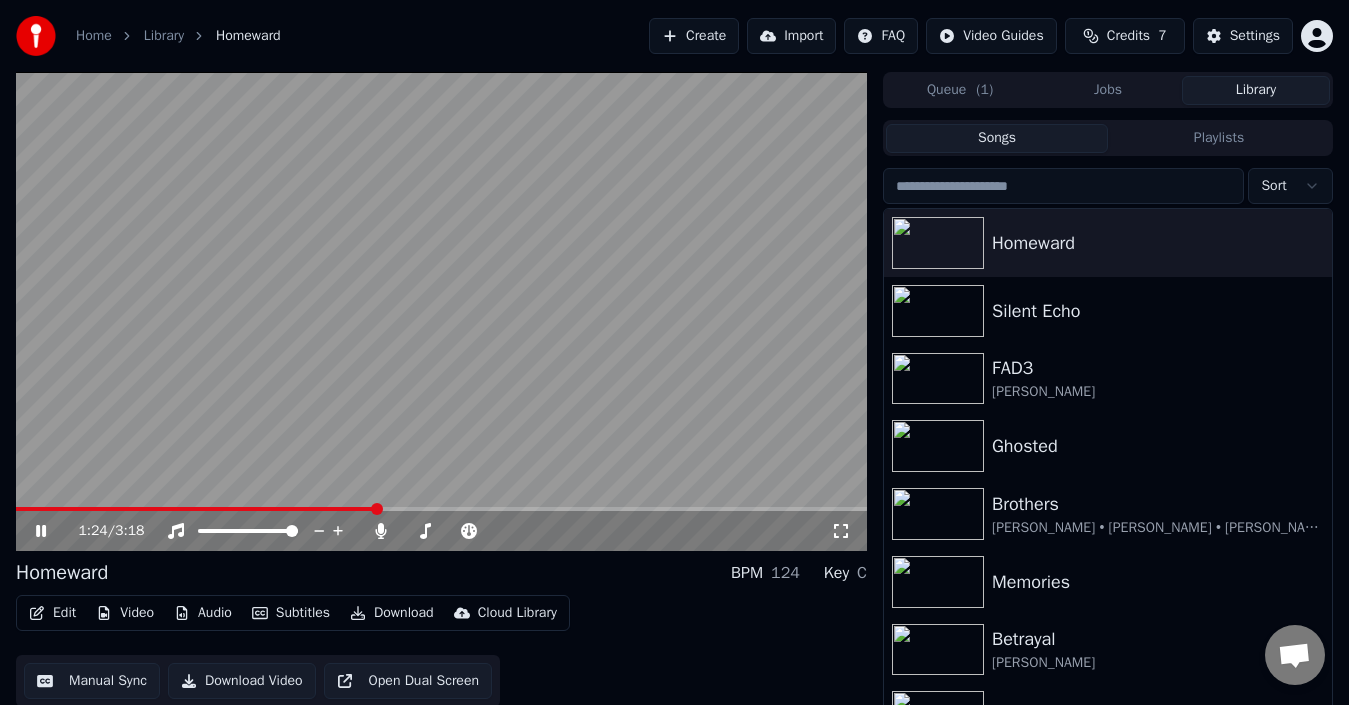 click at bounding box center [441, 509] 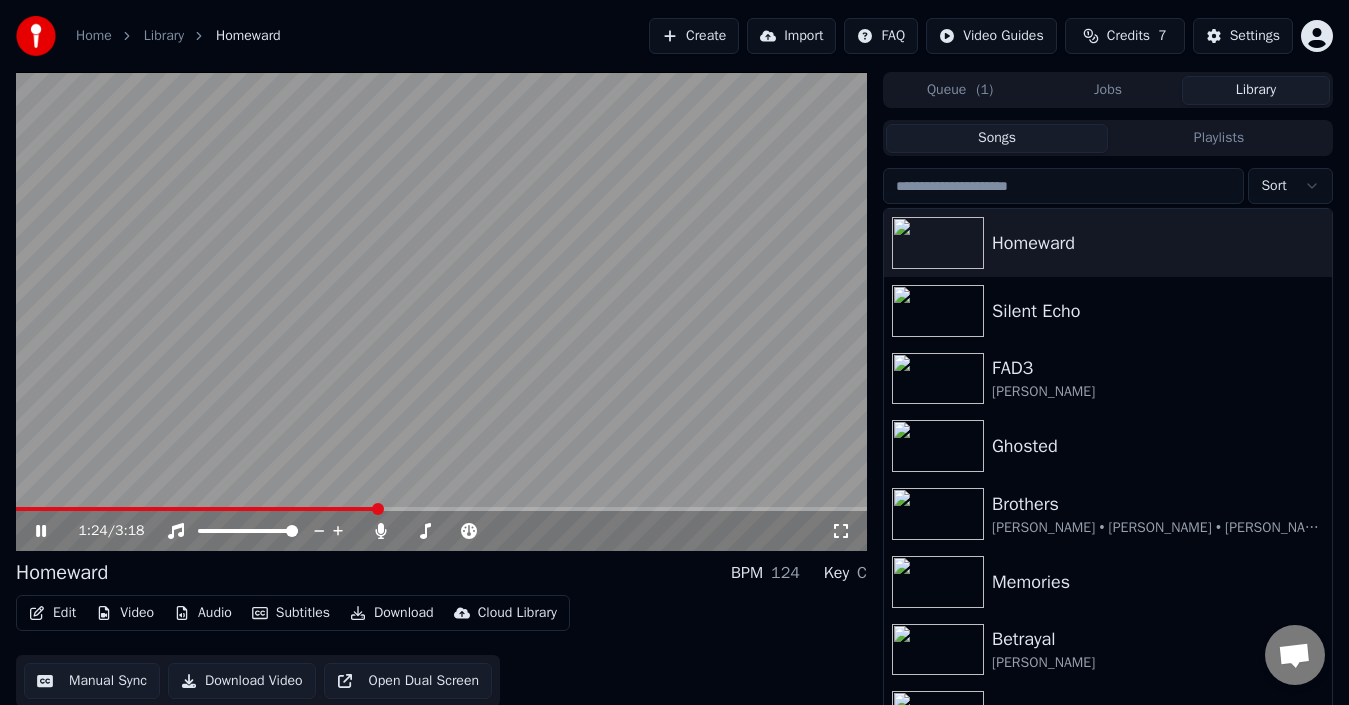 click at bounding box center [441, 311] 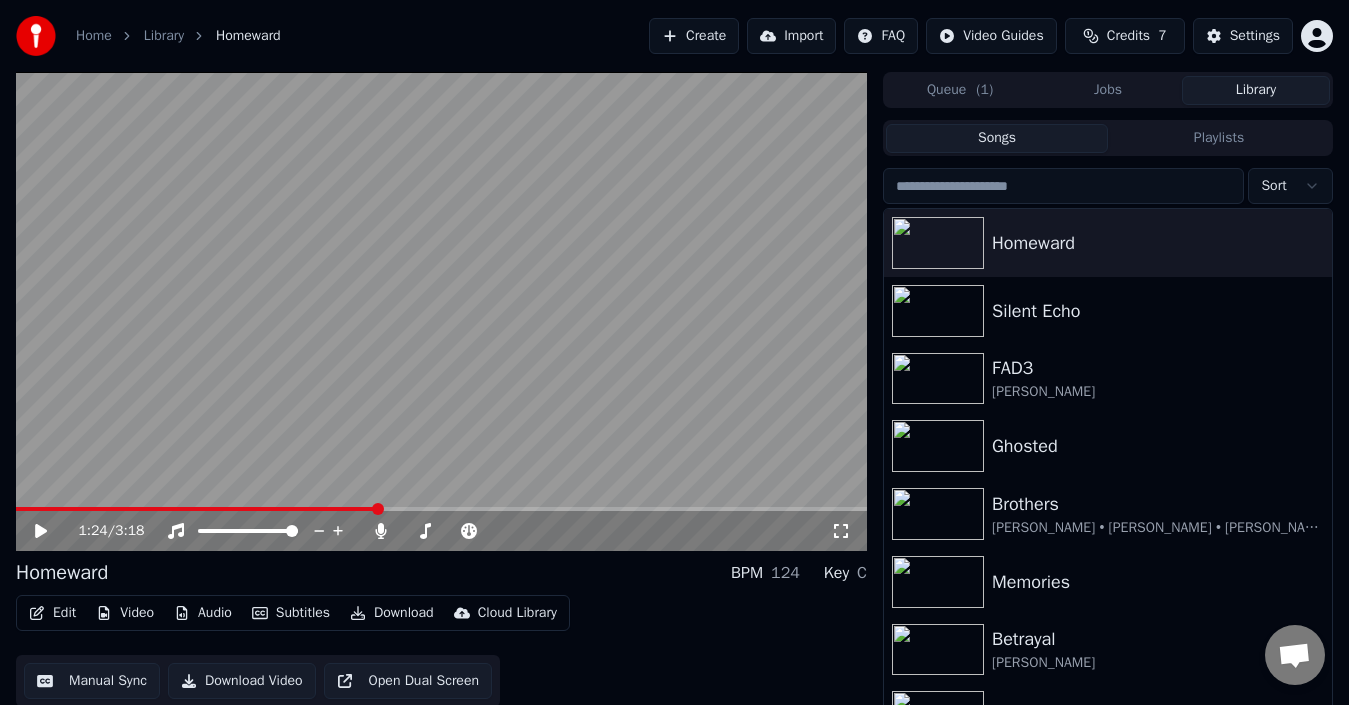 click at bounding box center [441, 311] 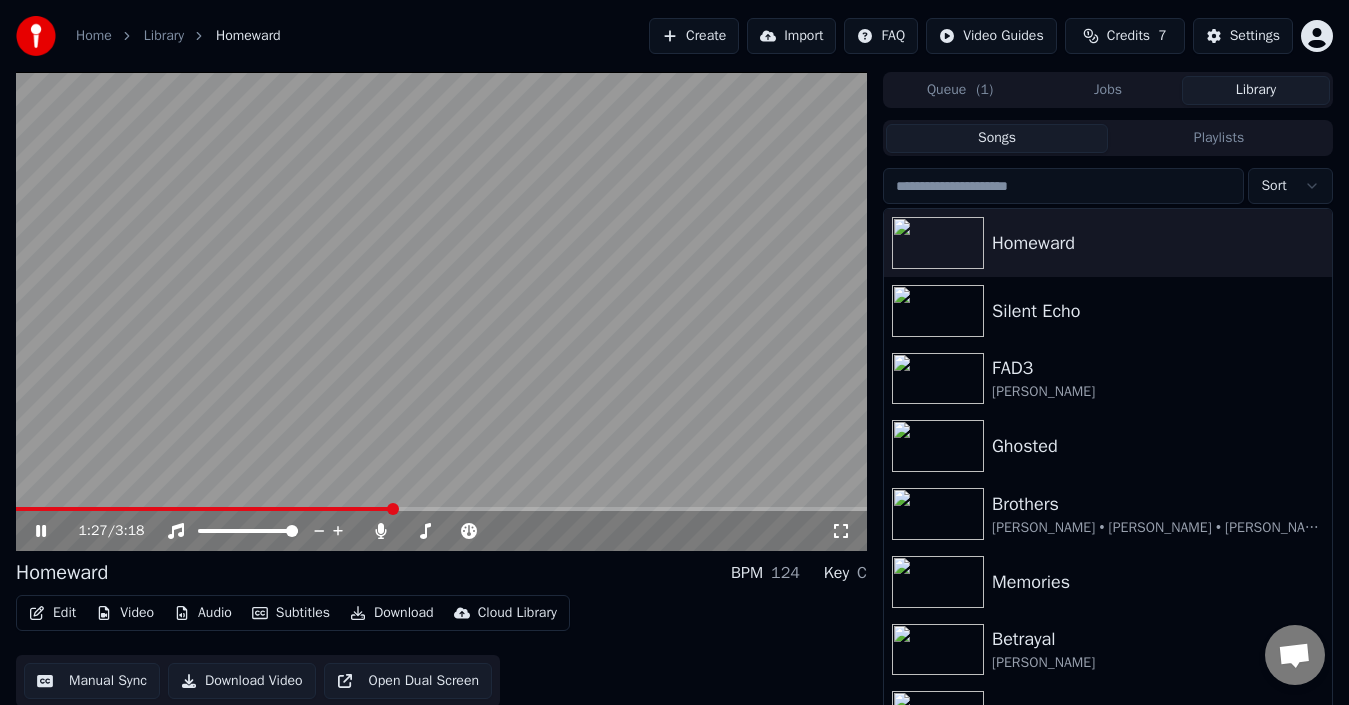 click 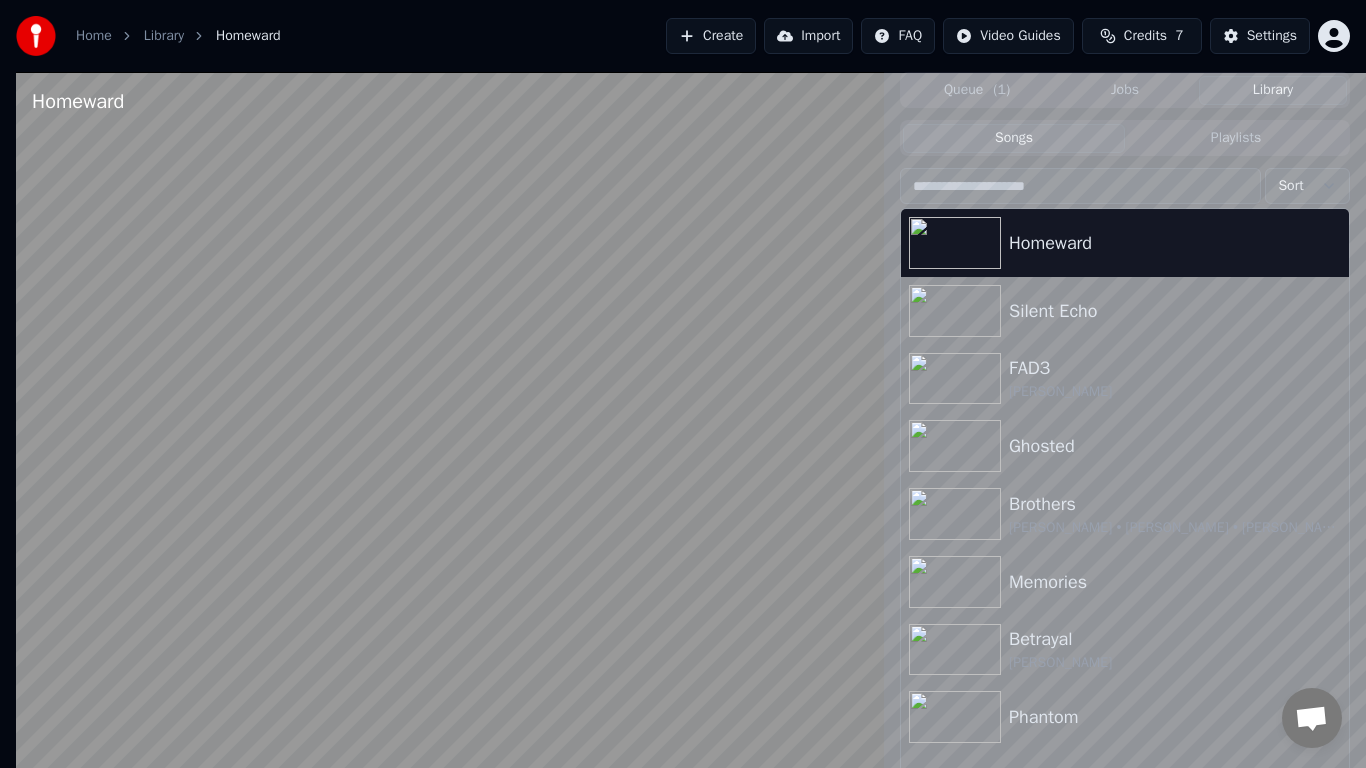 click at bounding box center (450, 456) 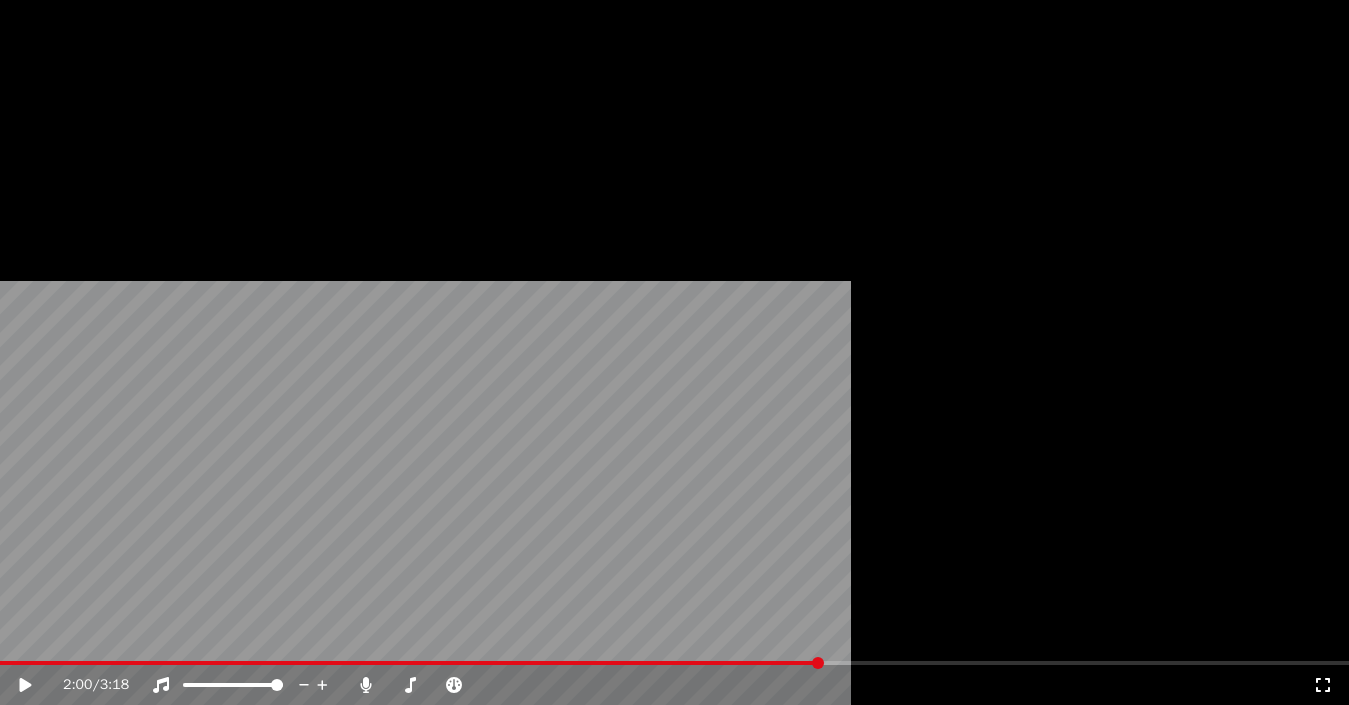 click on "Download" at bounding box center [392, 134] 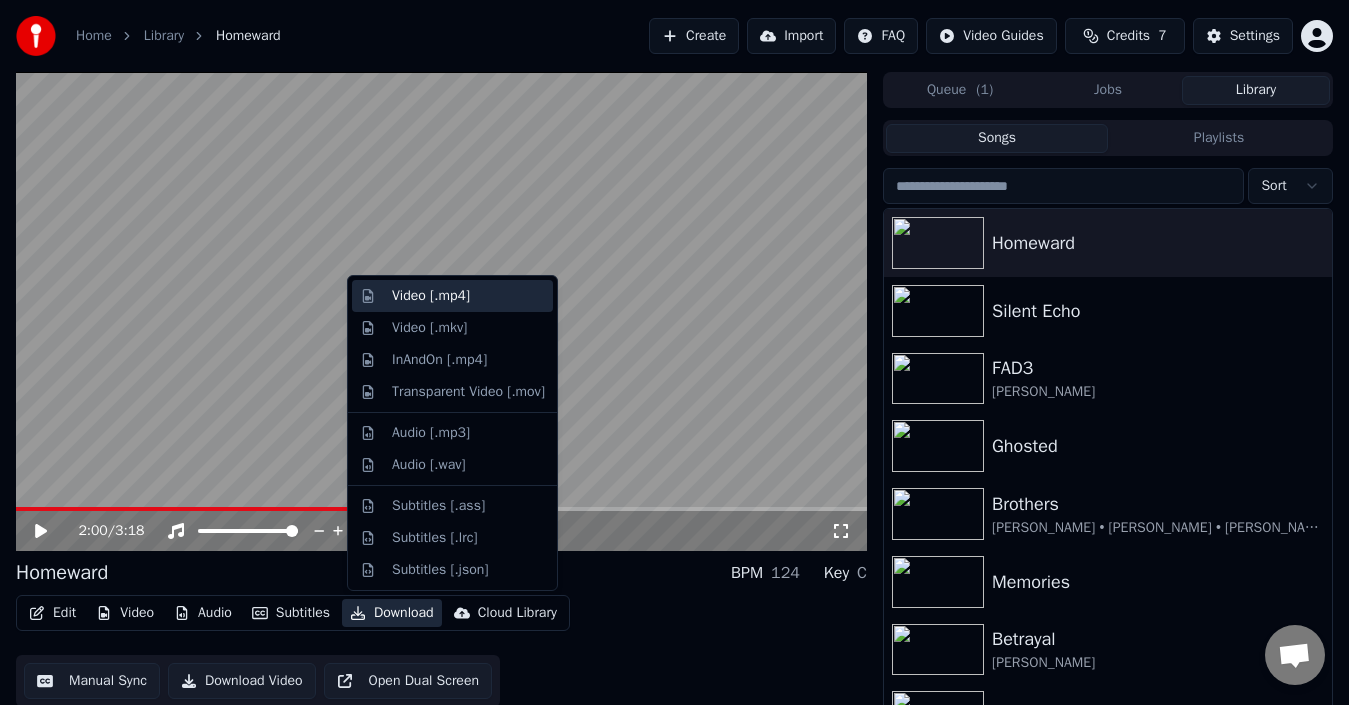 click on "Video [.mp4]" at bounding box center [452, 296] 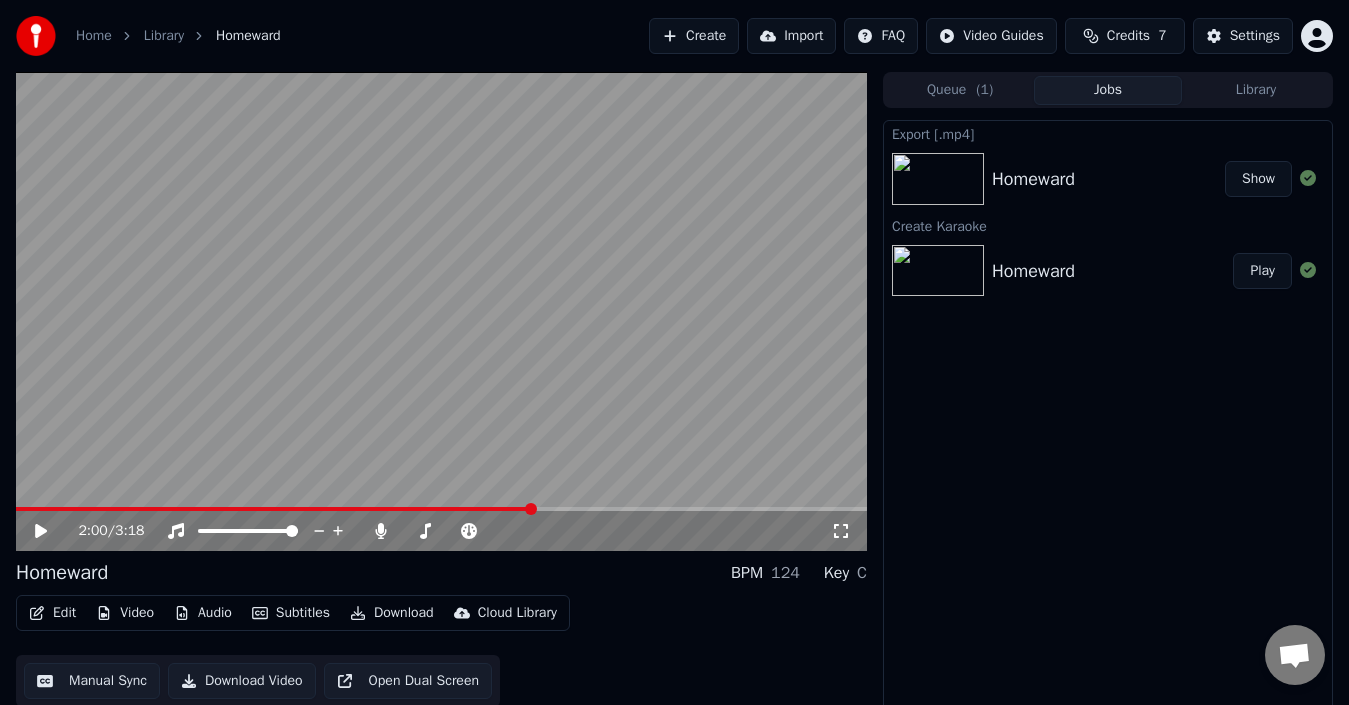 click on "Edit" at bounding box center [52, 613] 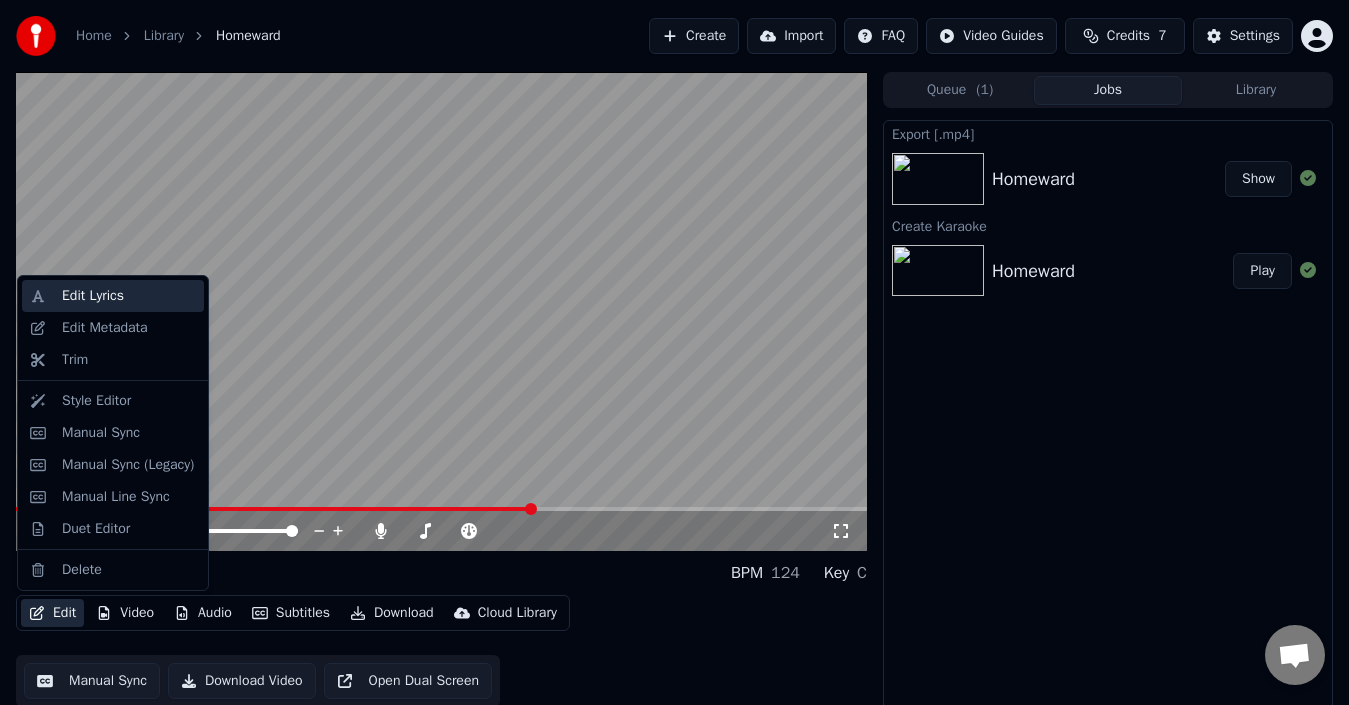 click on "Edit Lyrics" at bounding box center (113, 296) 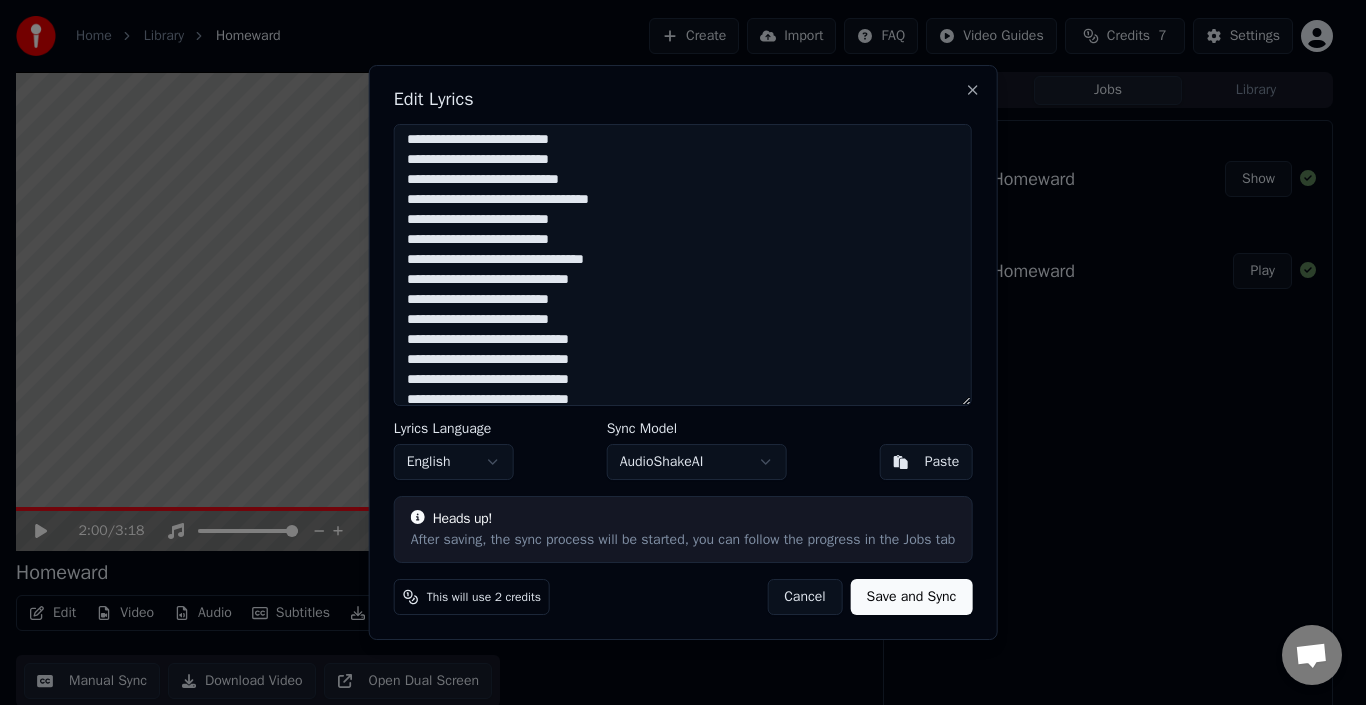 scroll, scrollTop: 595, scrollLeft: 0, axis: vertical 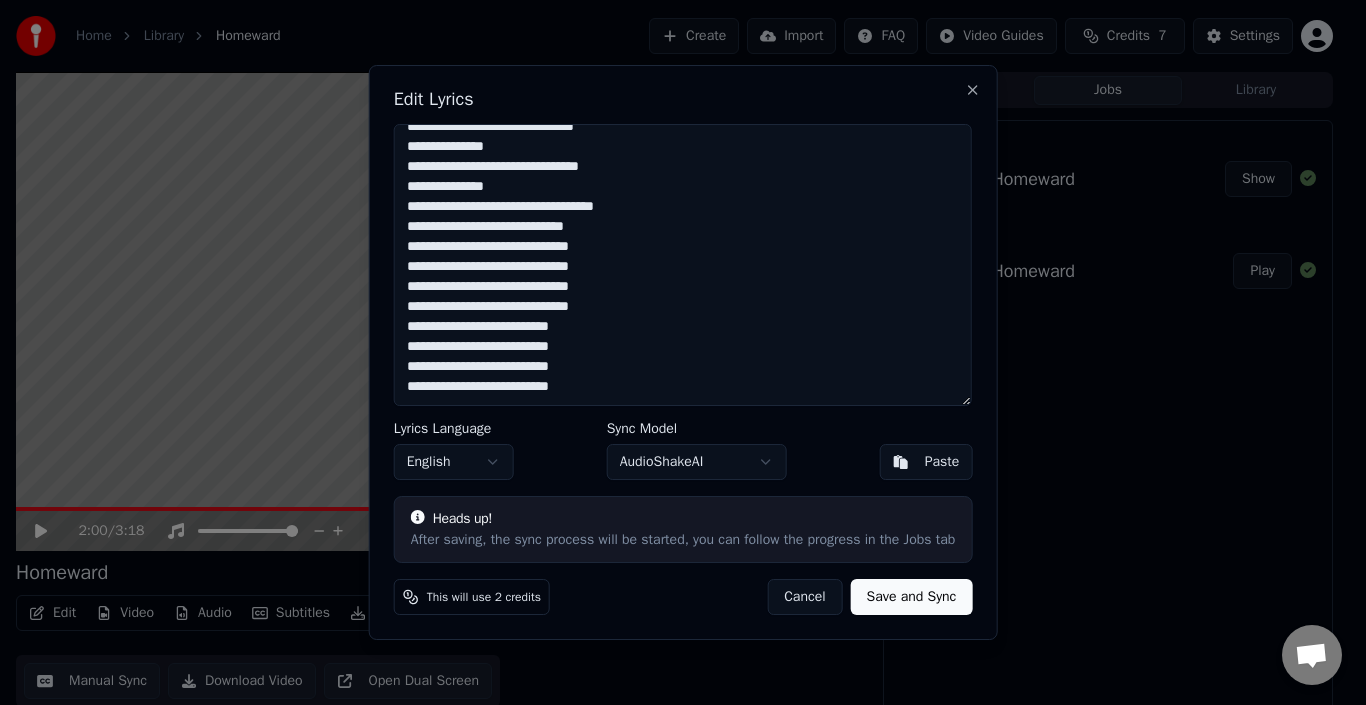 drag, startPoint x: 403, startPoint y: 144, endPoint x: 742, endPoint y: 461, distance: 464.12283 